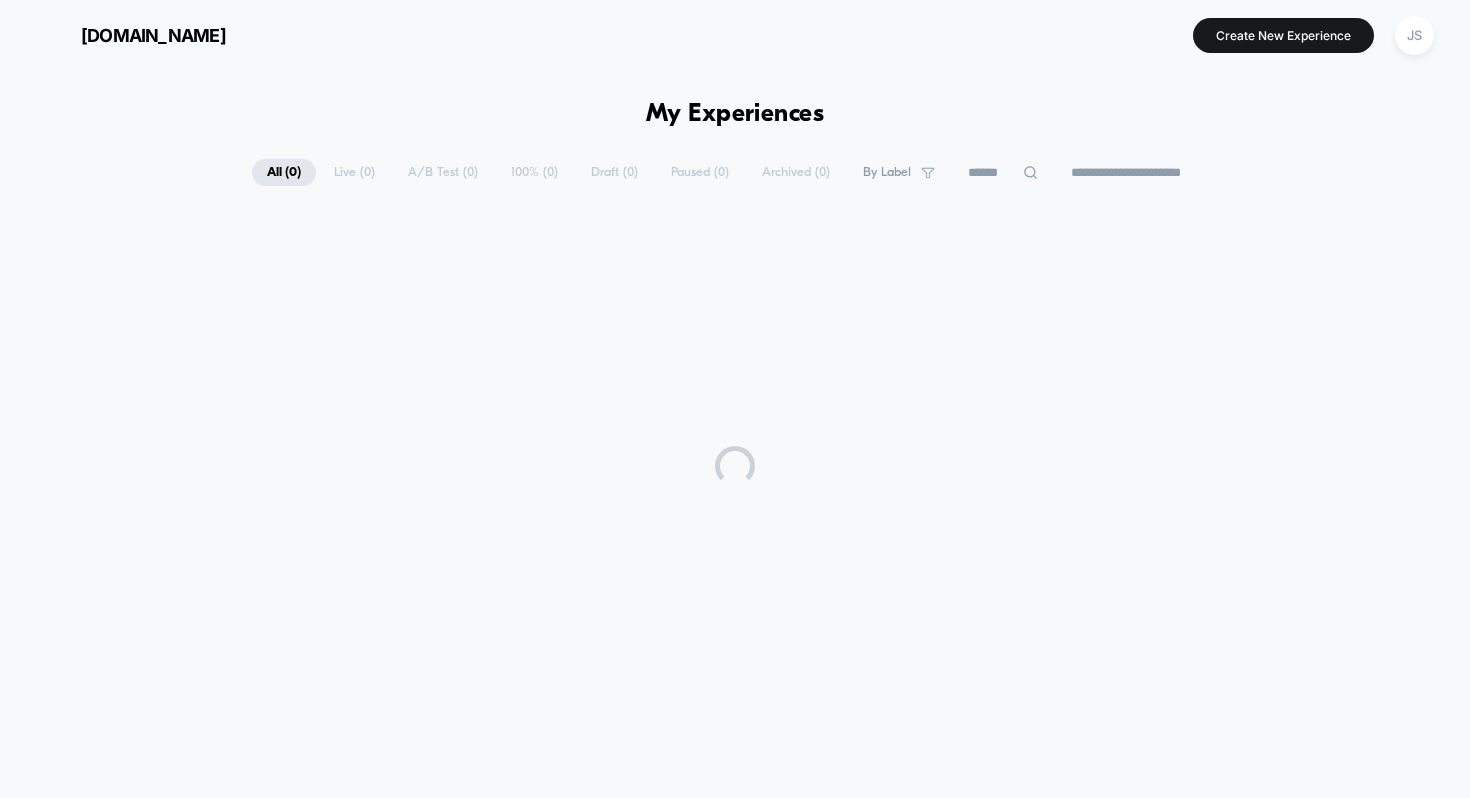 scroll, scrollTop: 0, scrollLeft: 0, axis: both 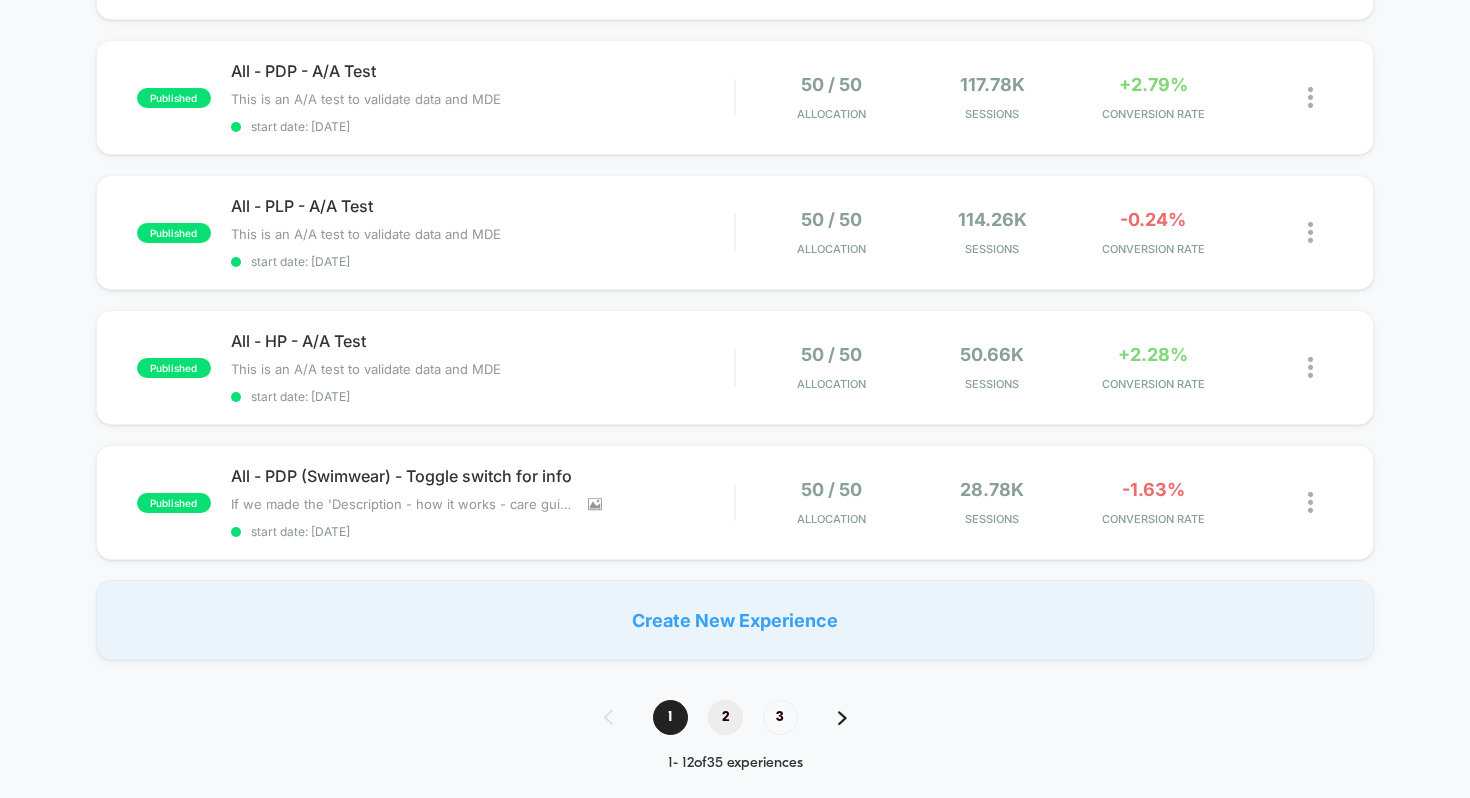 click on "2" at bounding box center [725, 717] 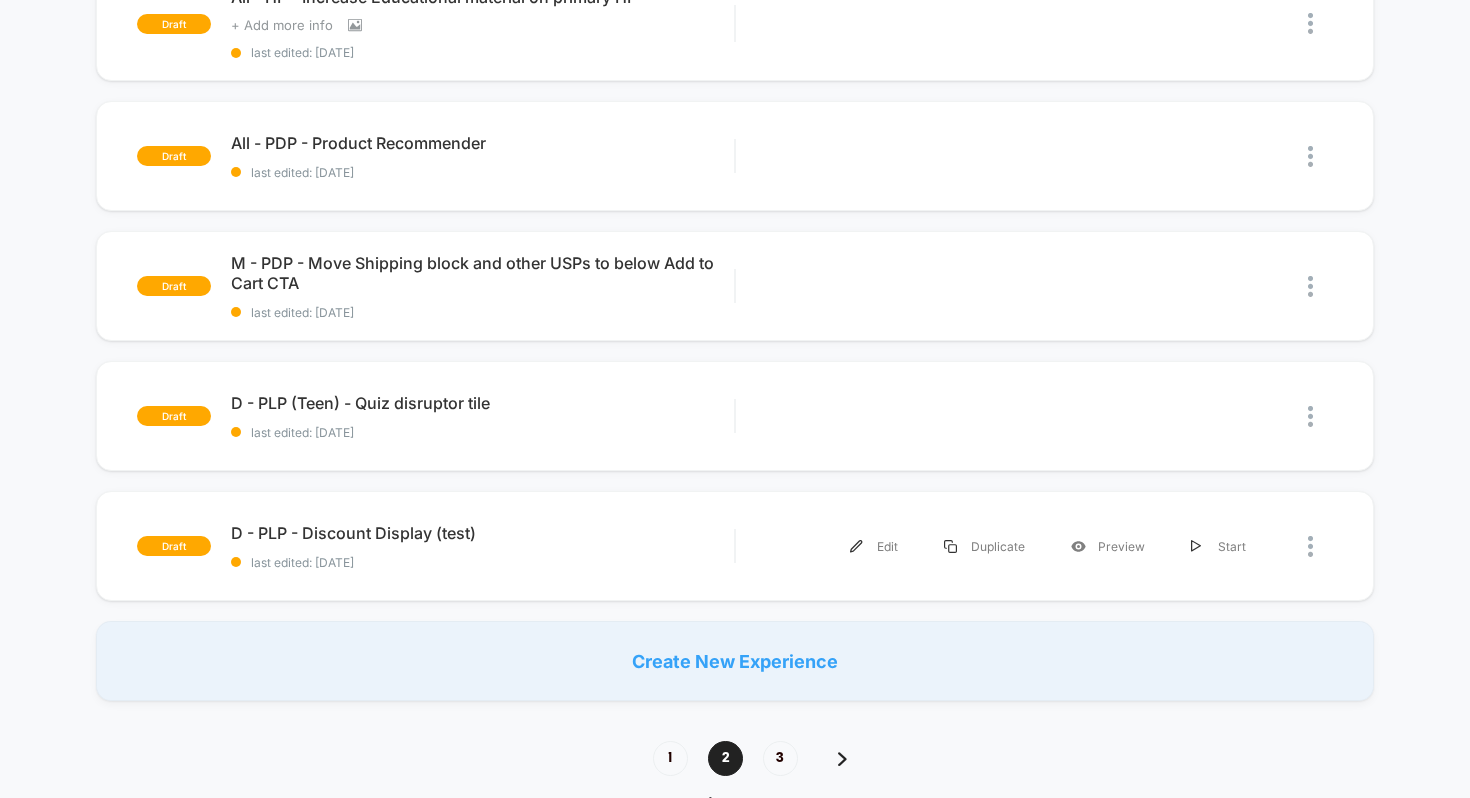 scroll, scrollTop: 1186, scrollLeft: 0, axis: vertical 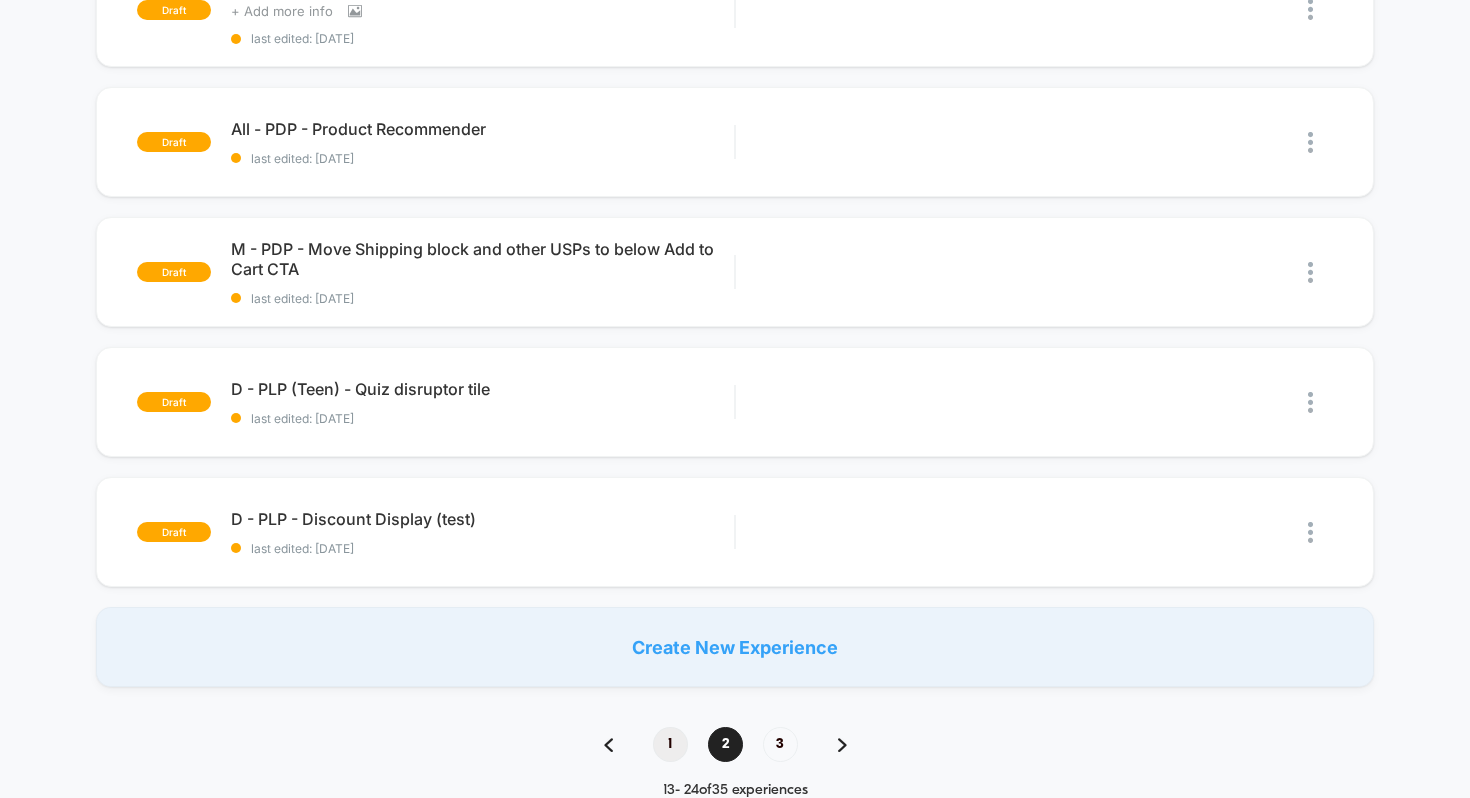 click on "1" at bounding box center (670, 744) 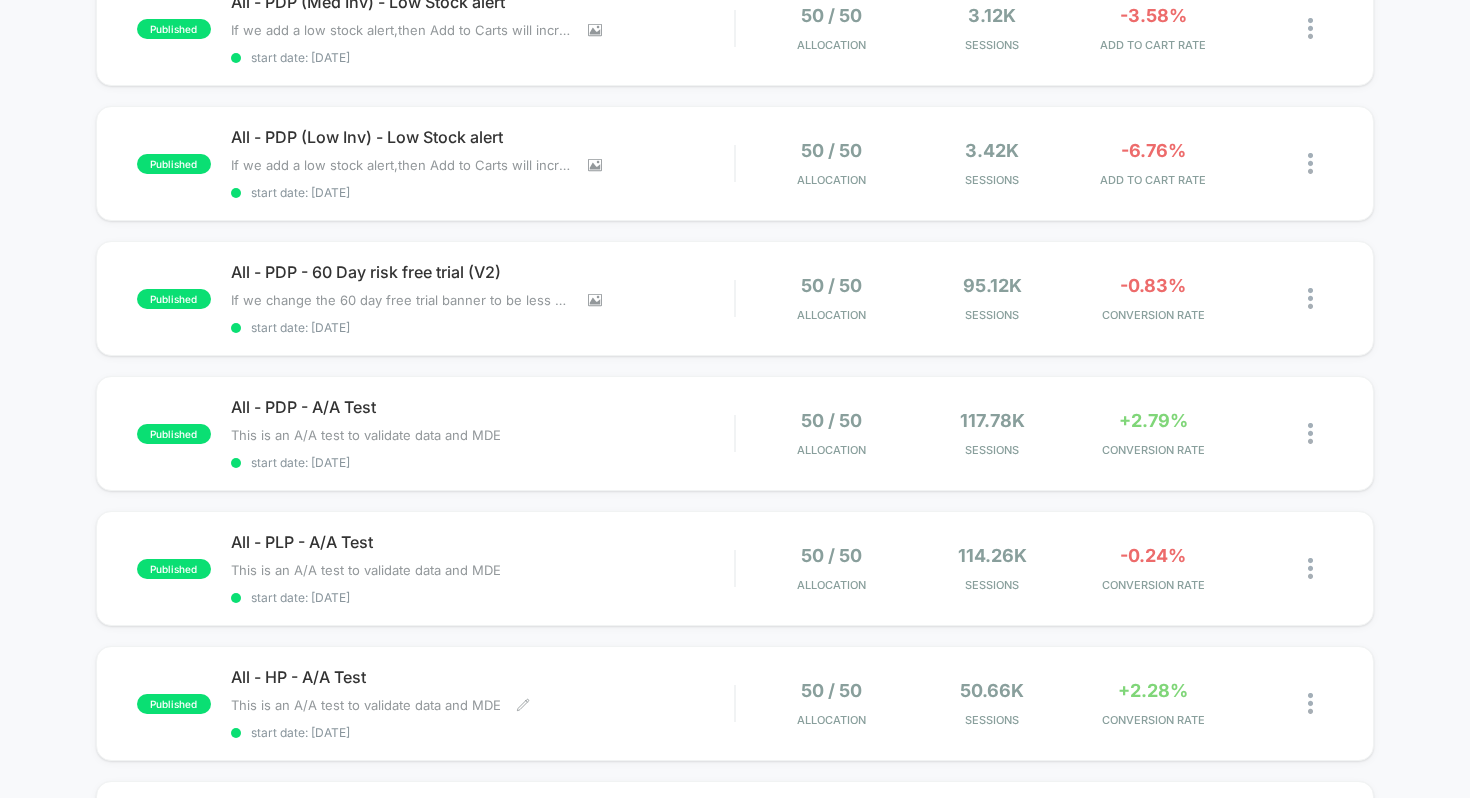 scroll, scrollTop: 1356, scrollLeft: 0, axis: vertical 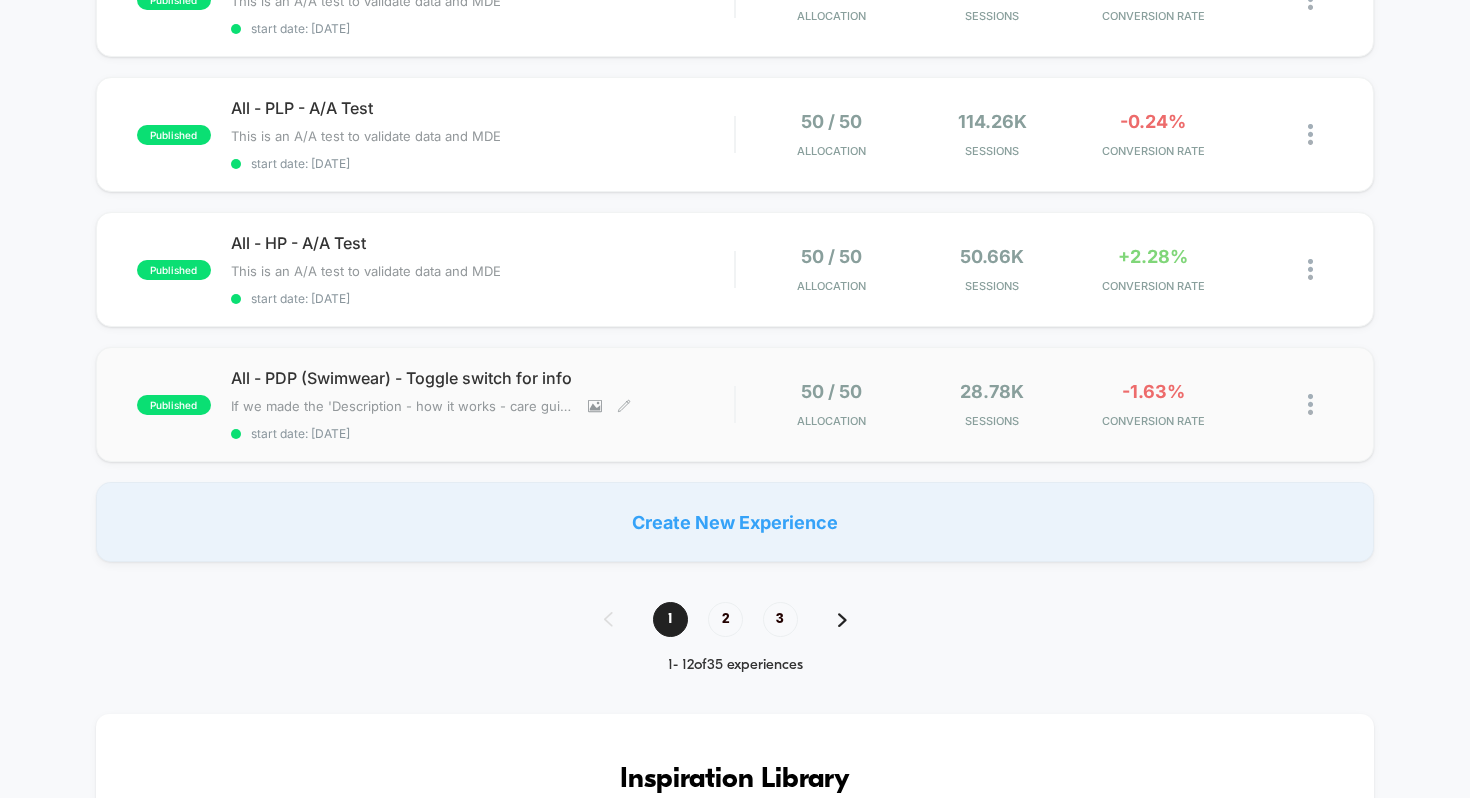 click on "All - PDP (Swimwear) - Toggle switch for info" at bounding box center (483, 378) 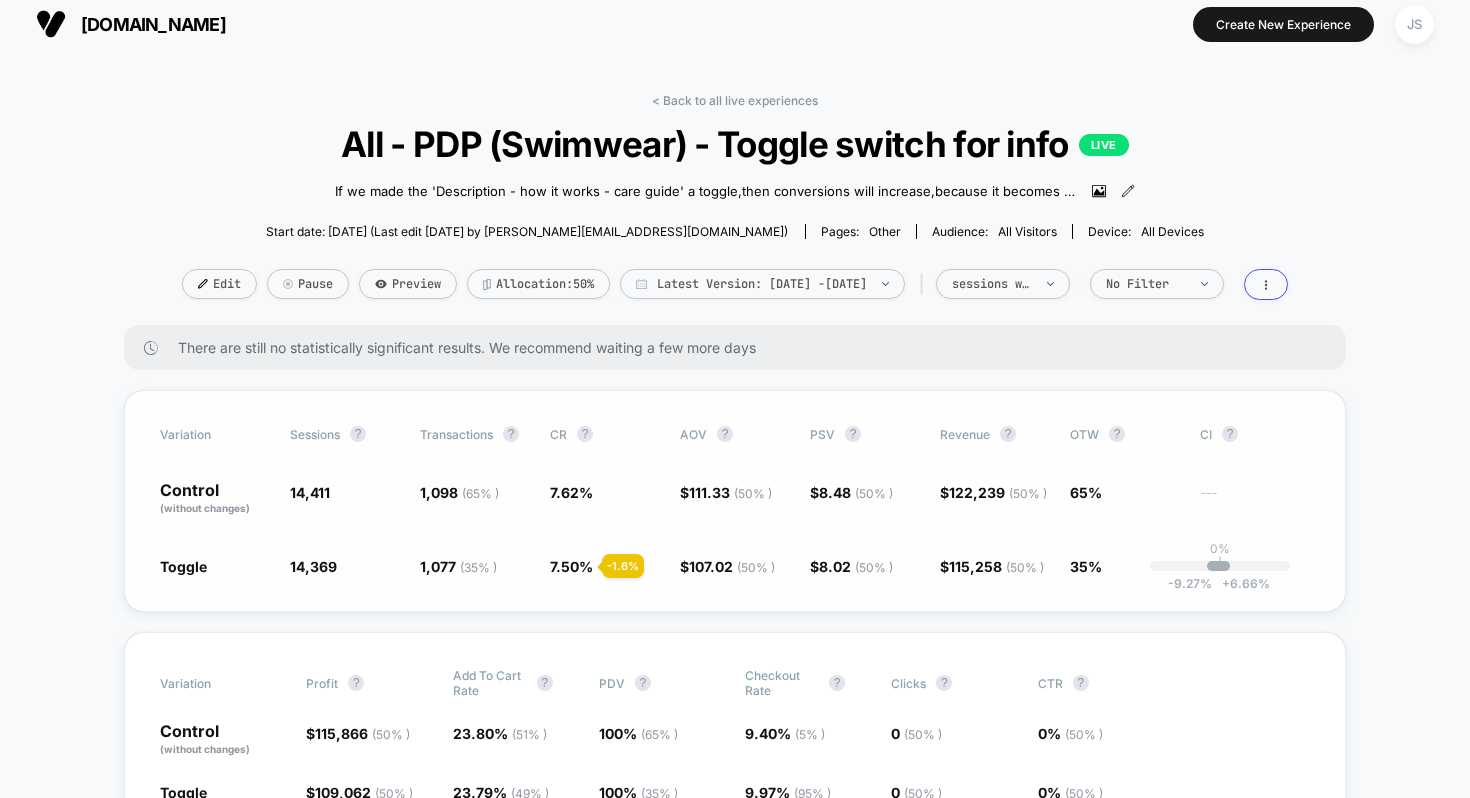 scroll, scrollTop: 13, scrollLeft: 0, axis: vertical 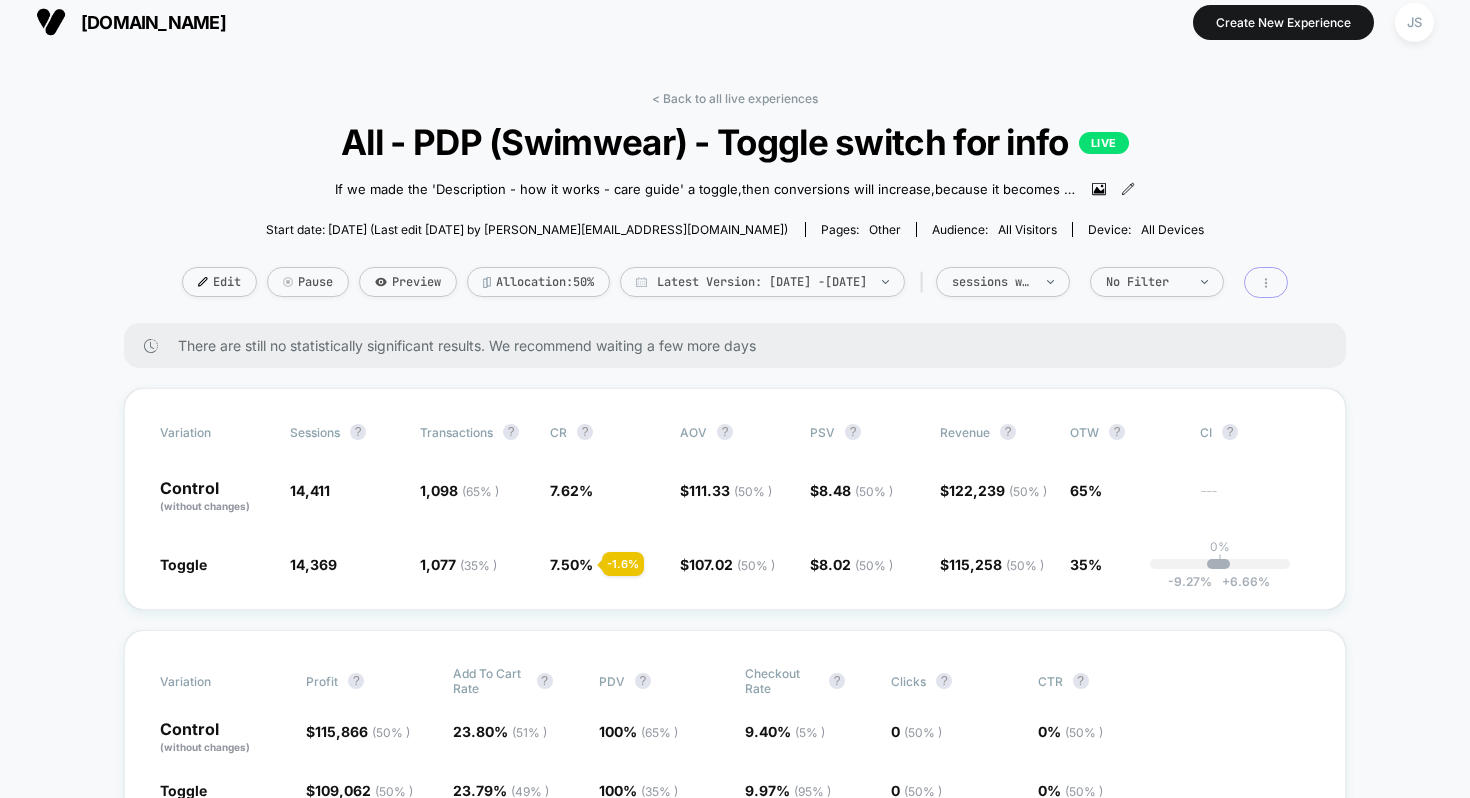 click at bounding box center (1266, 282) 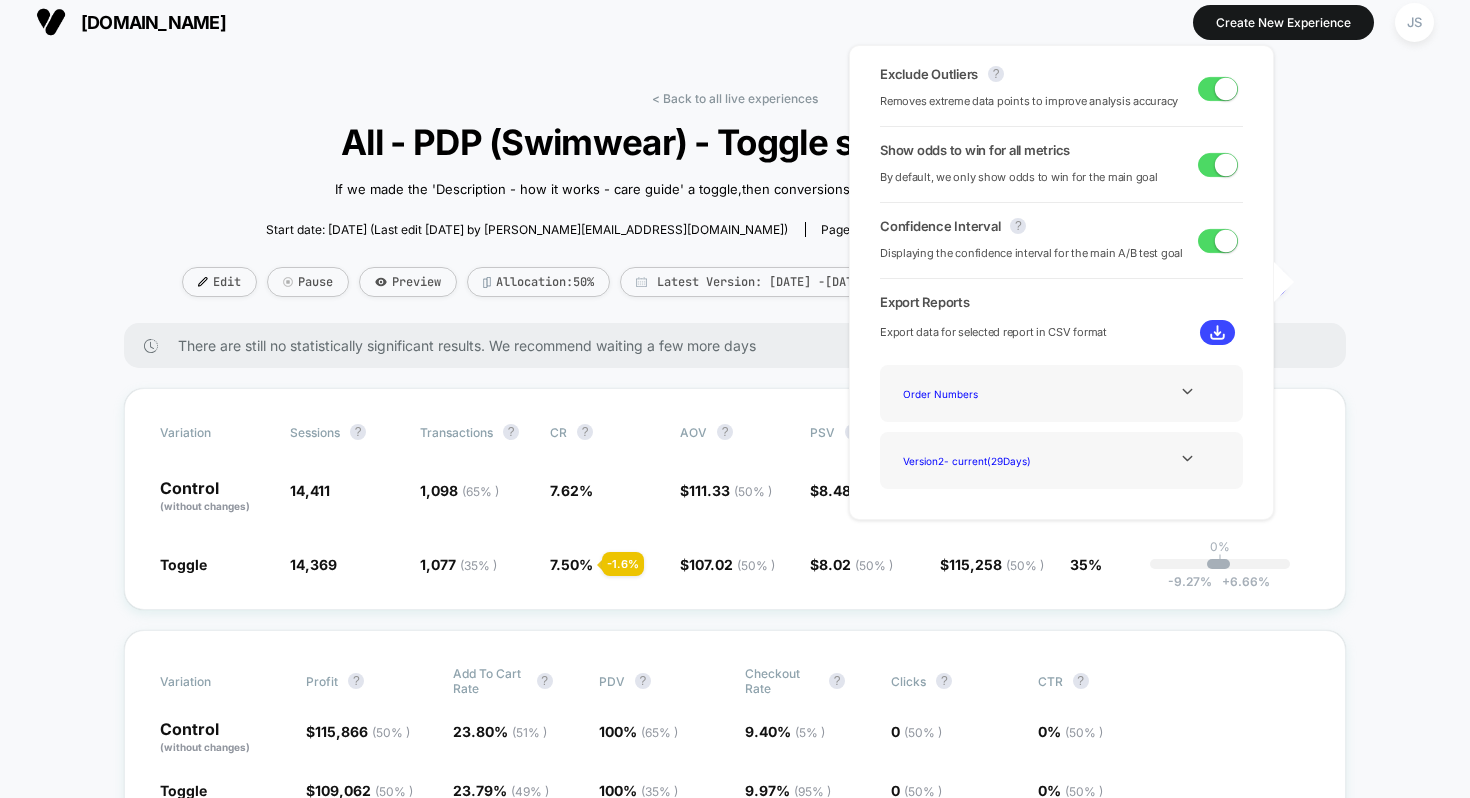 click on "< Back to all live experiences  All - PDP (Swimwear) - Toggle switch for info LIVE If we  made the 'Description - how it works - care guide' a toggle , then  conversions  will  increase , because  it becomes more clear that the other pages exist, leading to increased usage, addressing FUD's . [DATE] - Republished test with fixes to CSS to hide component properly [DATE] - PAUSED TEST -  The O.g component isn't hiding, so it's showing the toggle and the O.G section when it should only be showing the toggle.  [DATE] - Republished test -Added Clarity JS to test on both devices for tracking.  Click to view images Click to edit experience details Start date: [DATE] (Last edit [DATE] by [PERSON_NAME][EMAIL_ADDRESS][DOMAIN_NAME]) Pages: other Audience: All Visitors Device: all devices Edit Pause  Preview Allocation:  50% Latest Version:     [DATE]    -    [DATE] |   sessions with impression   No Filter" at bounding box center [735, 207] 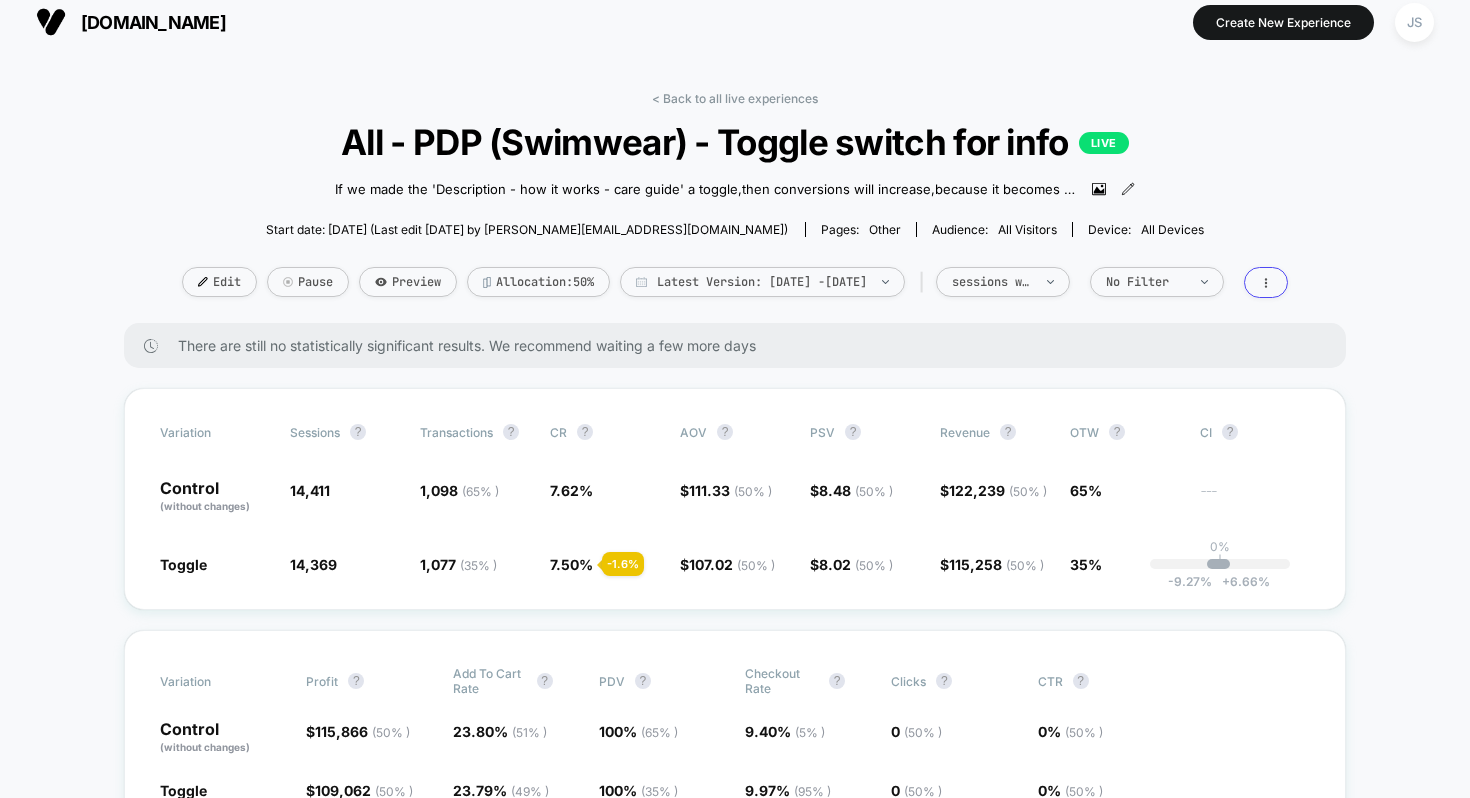 click on "< Back to all live experiences  All - PDP (Swimwear) - Toggle switch for info LIVE If we  made the 'Description - how it works - care guide' a toggle , then  conversions  will  increase , because  it becomes more clear that the other pages exist, leading to increased usage, addressing FUD's . [DATE] - Republished test with fixes to CSS to hide component properly [DATE] - PAUSED TEST -  The O.g component isn't hiding, so it's showing the toggle and the O.G section when it should only be showing the toggle.  [DATE] - Republished test -Added Clarity JS to test on both devices for tracking.  Click to view images Click to edit experience details Start date: [DATE] (Last edit [DATE] by [PERSON_NAME][EMAIL_ADDRESS][DOMAIN_NAME]) Pages: other Audience: All Visitors Device: all devices Edit Pause  Preview Allocation:  50% Latest Version:     [DATE]    -    [DATE] |   sessions with impression   No Filter" at bounding box center (735, 207) 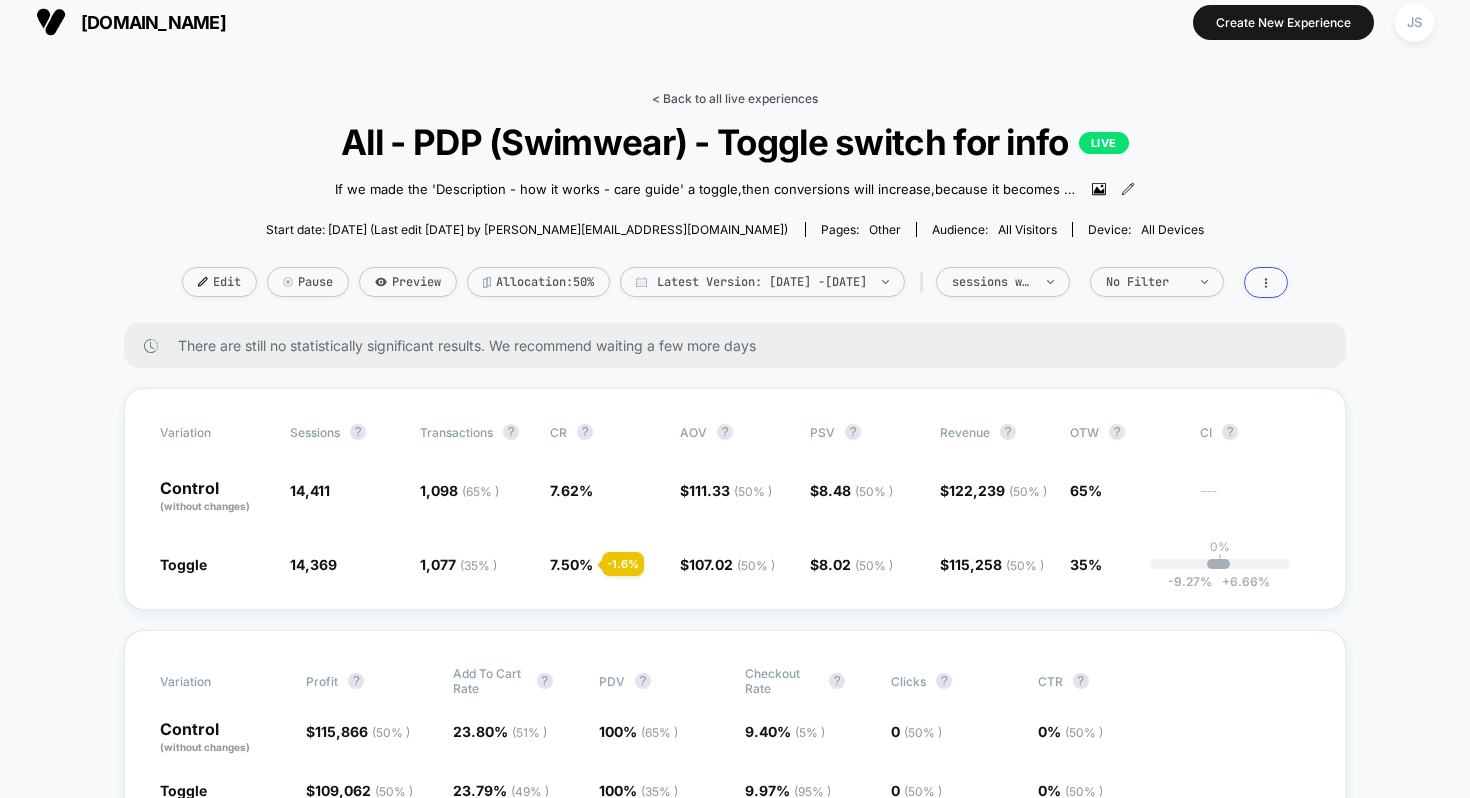 click on "< Back to all live experiences" at bounding box center [735, 98] 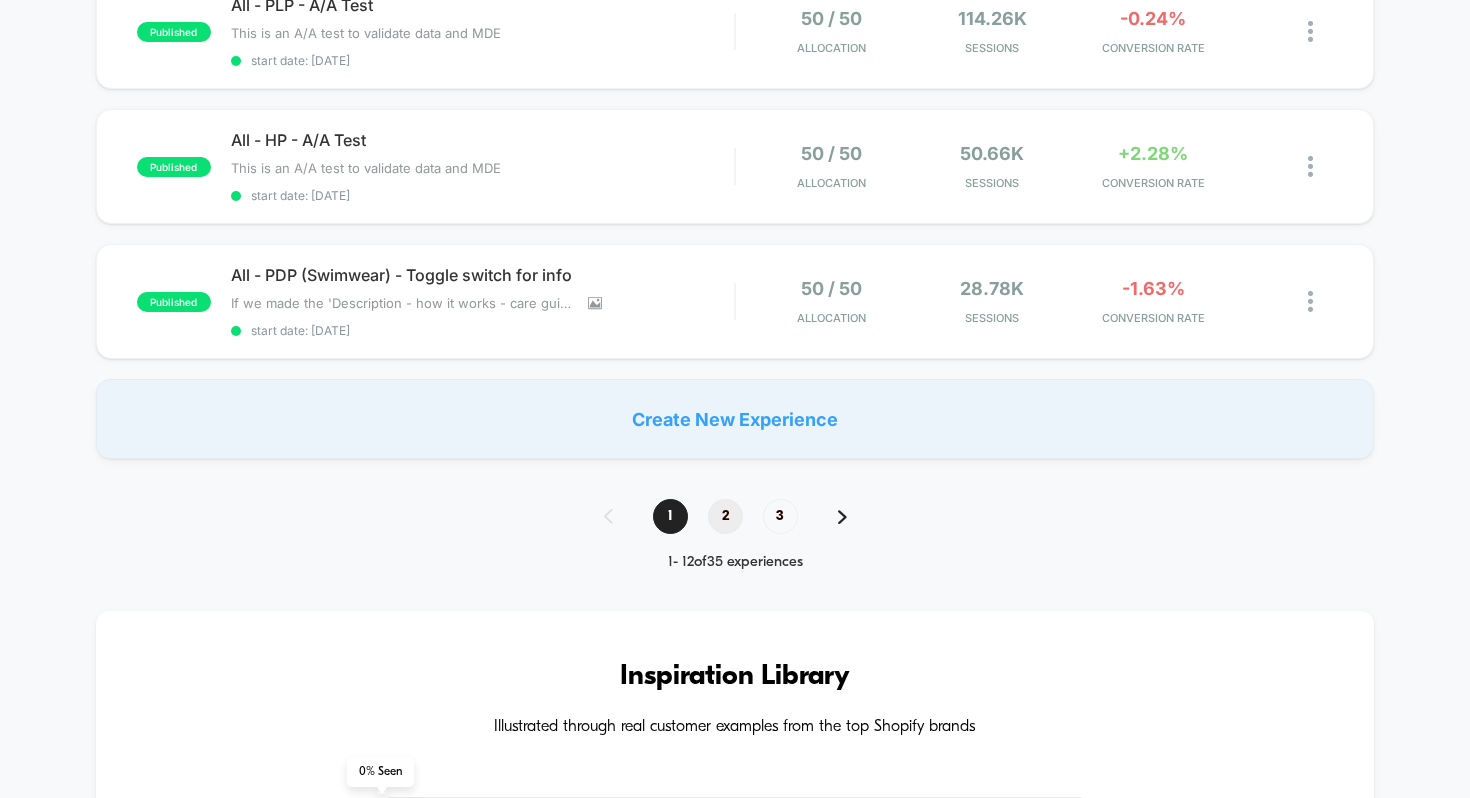 click on "2" at bounding box center [725, 516] 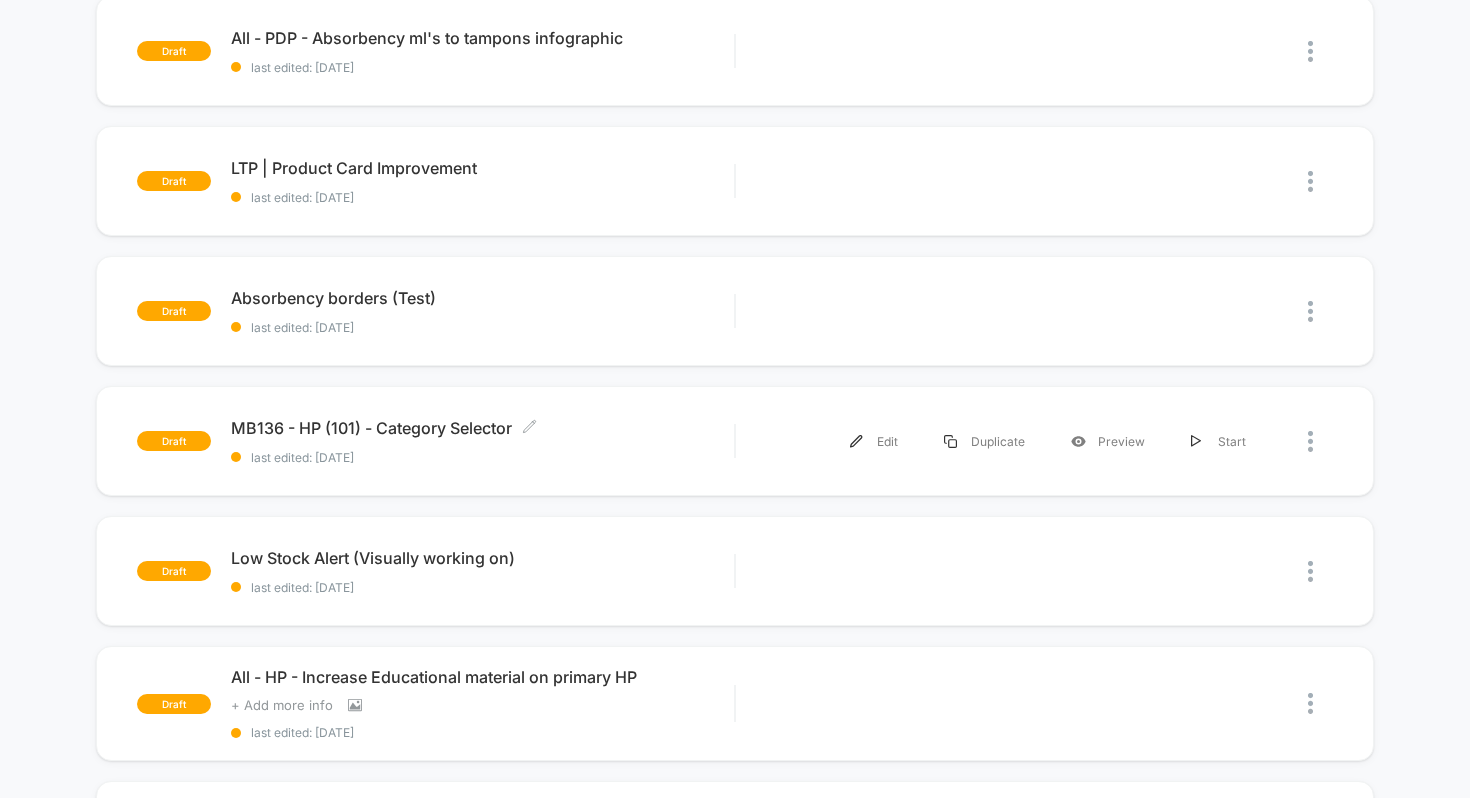 scroll, scrollTop: 0, scrollLeft: 0, axis: both 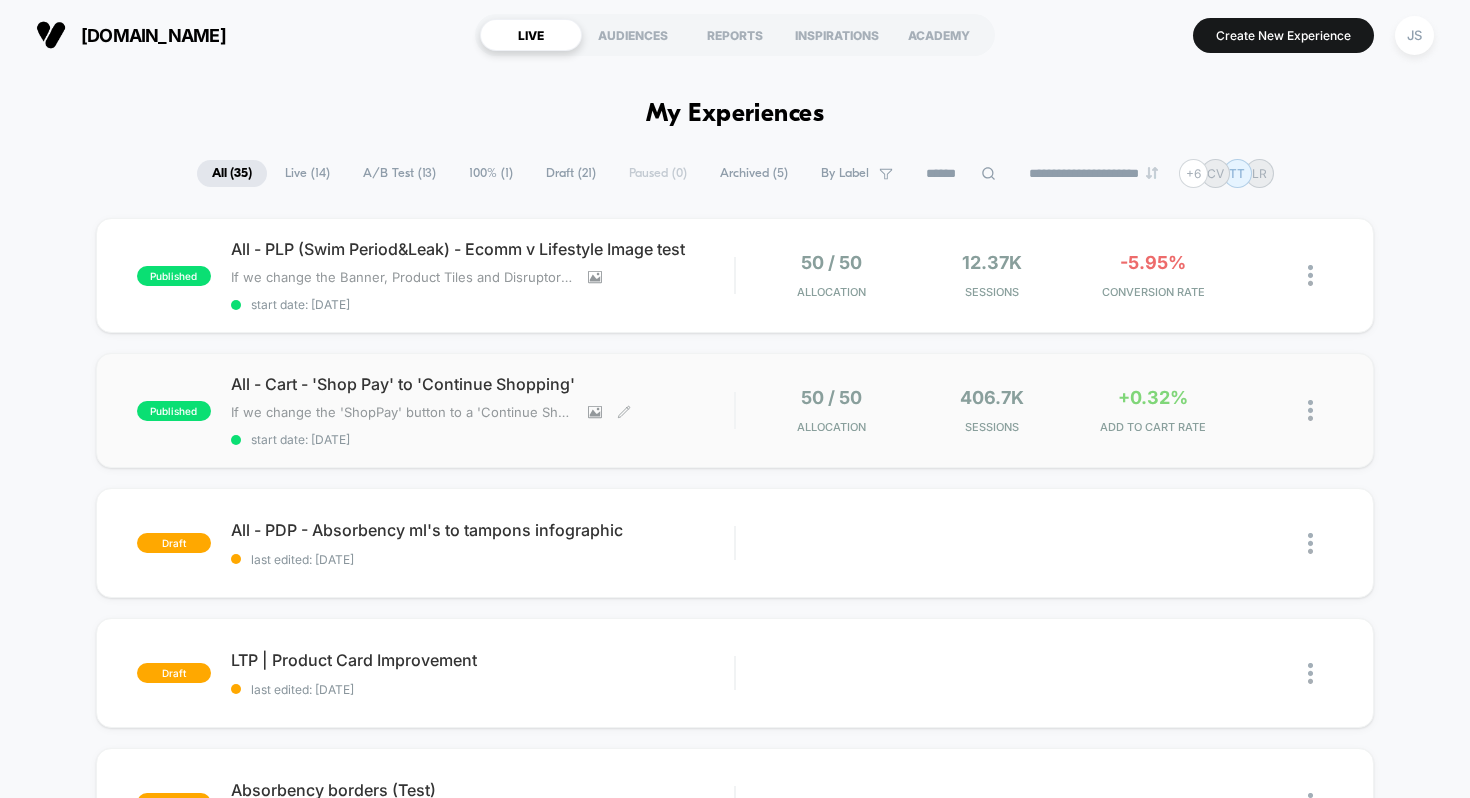 click on "All - Cart - 'Shop Pay' to 'Continue Shopping'" at bounding box center [483, 384] 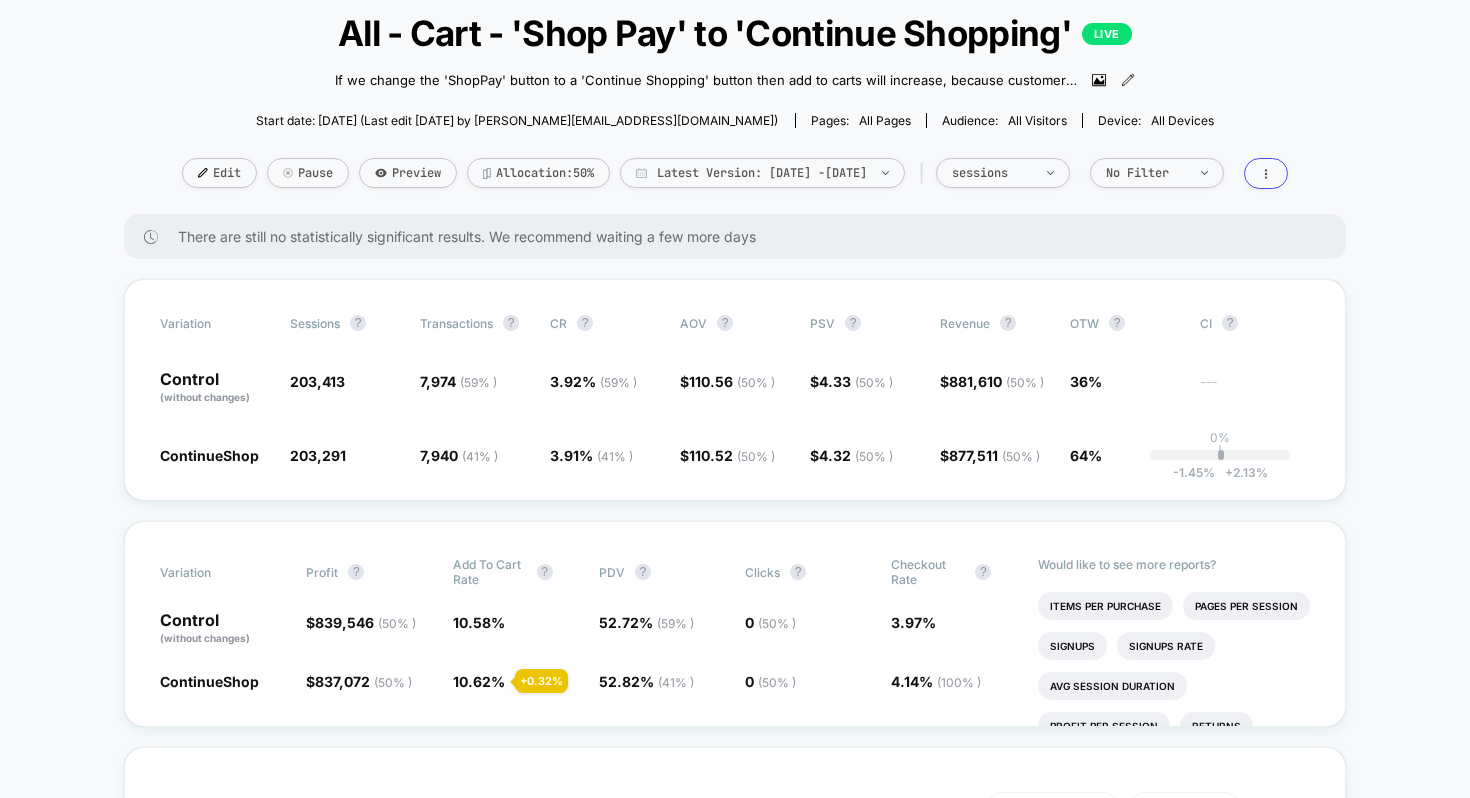 scroll, scrollTop: 0, scrollLeft: 0, axis: both 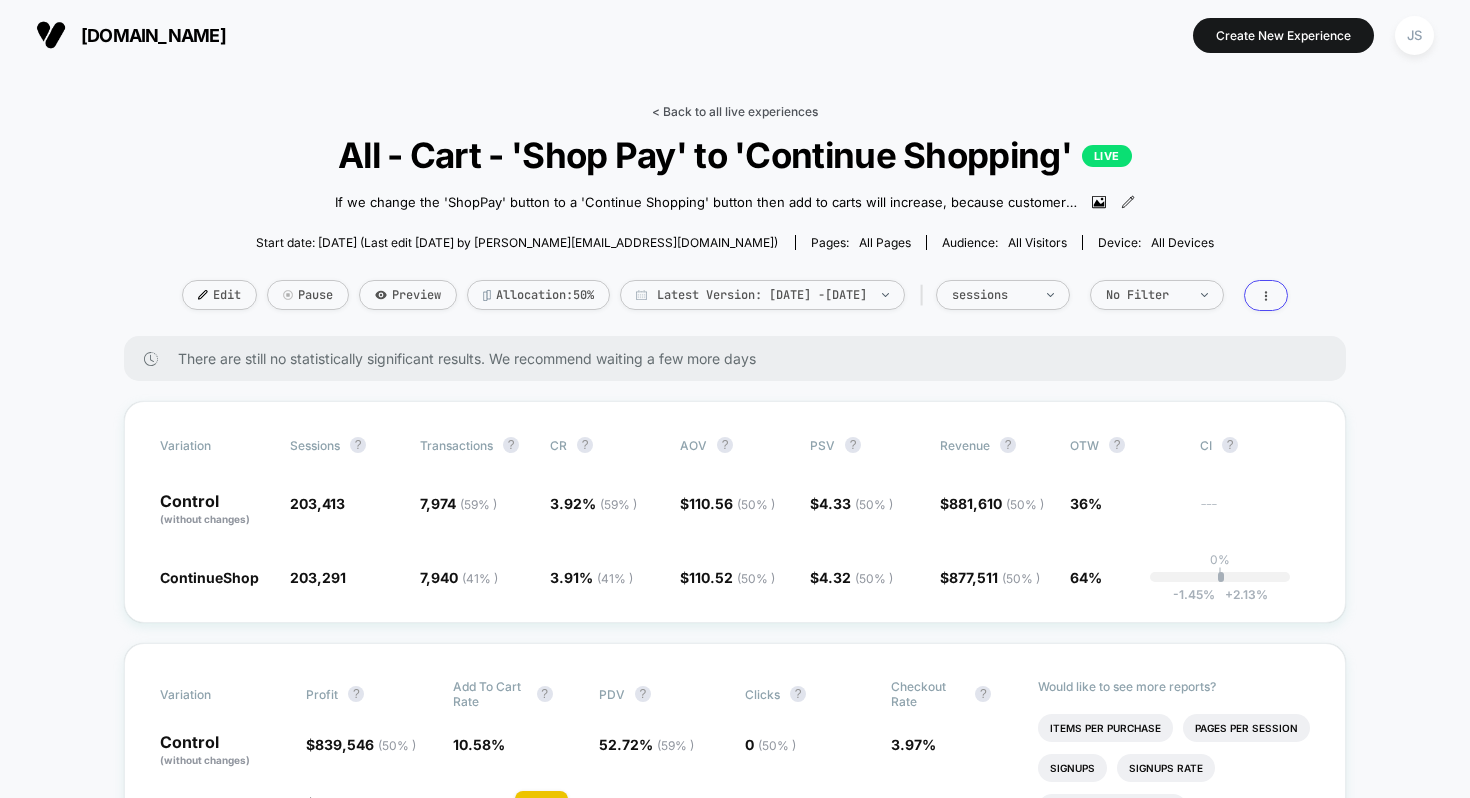 click on "< Back to all live experiences" at bounding box center (735, 111) 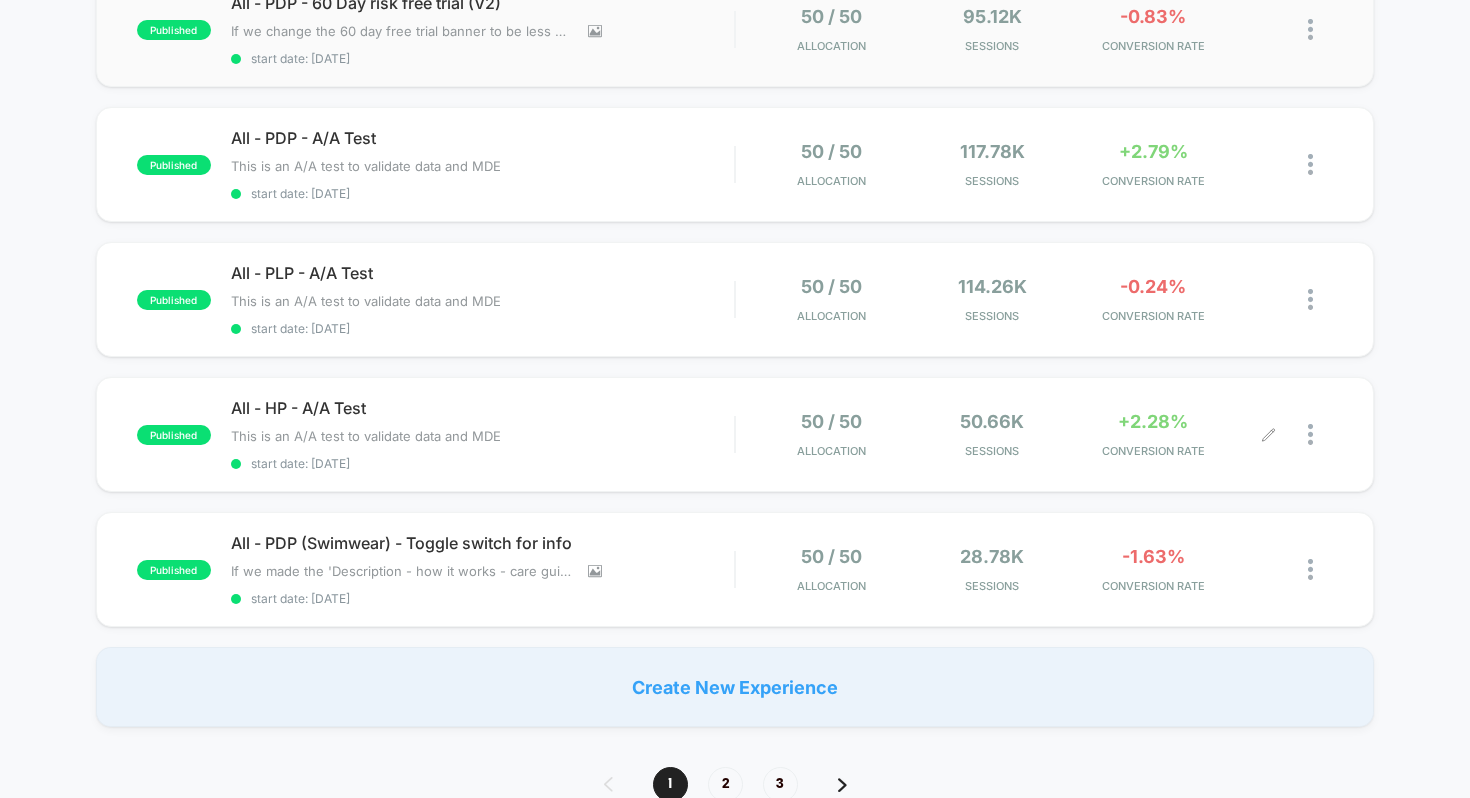 scroll, scrollTop: 1194, scrollLeft: 0, axis: vertical 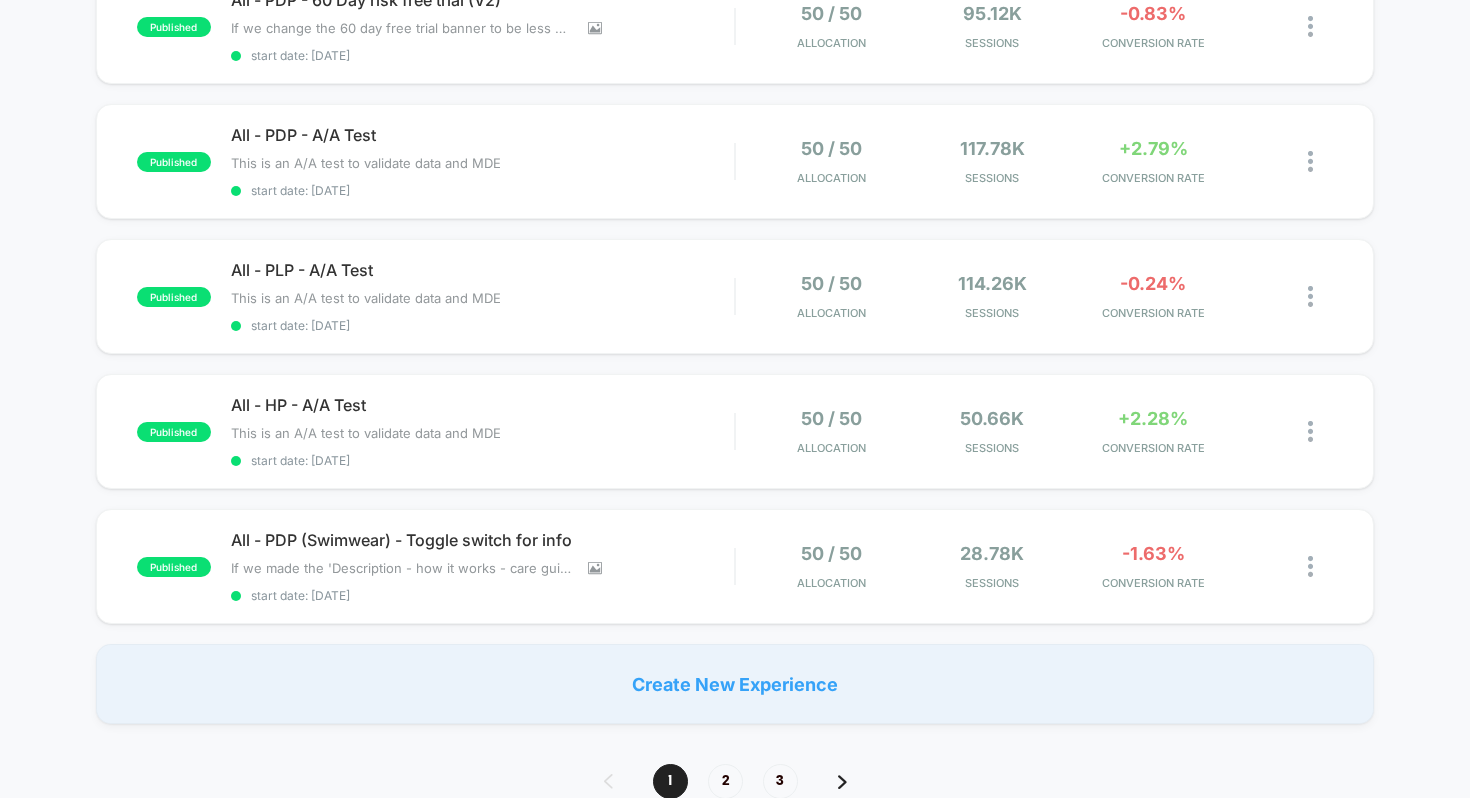 click on "1 2 3" at bounding box center (735, 781) 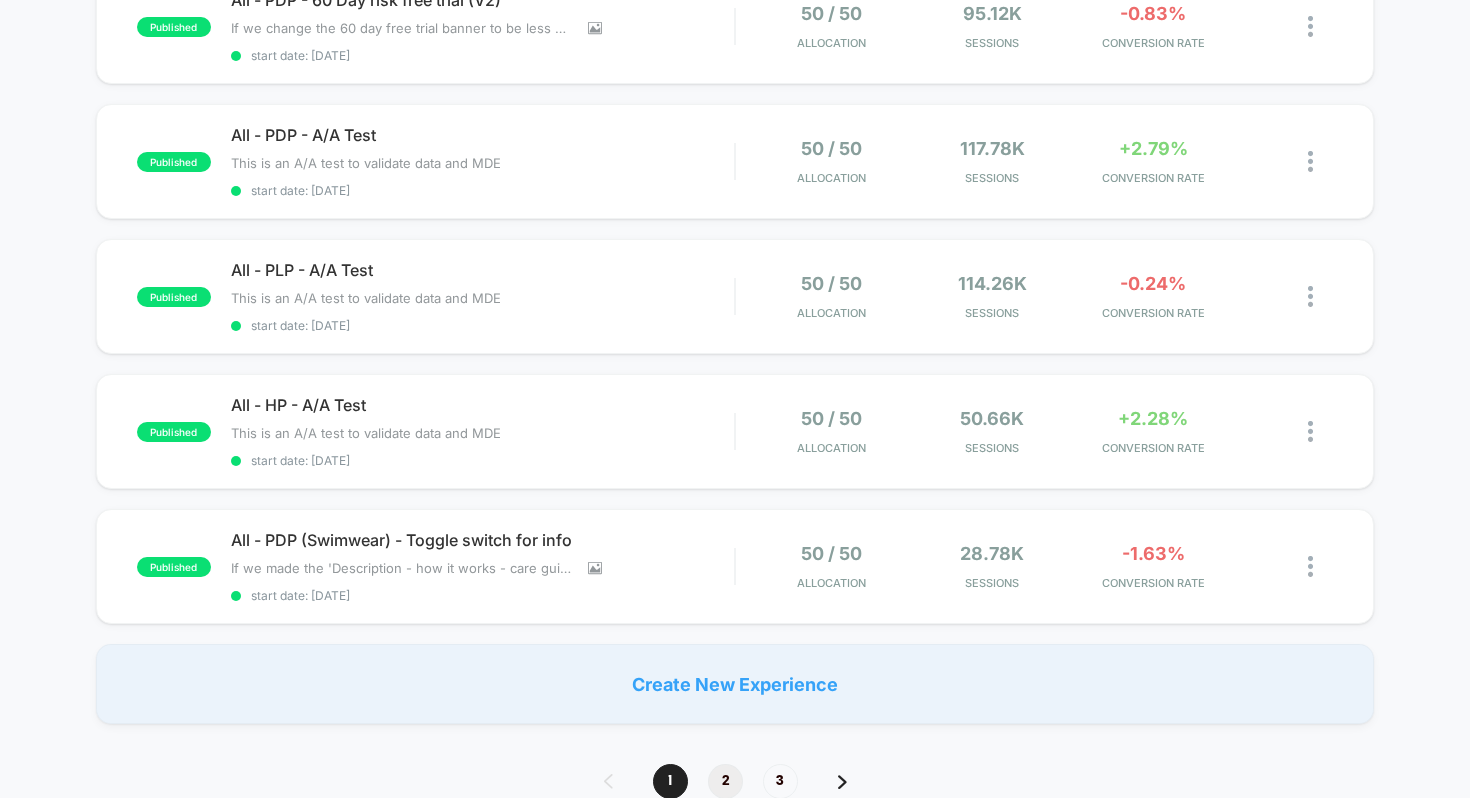click on "2" at bounding box center (725, 781) 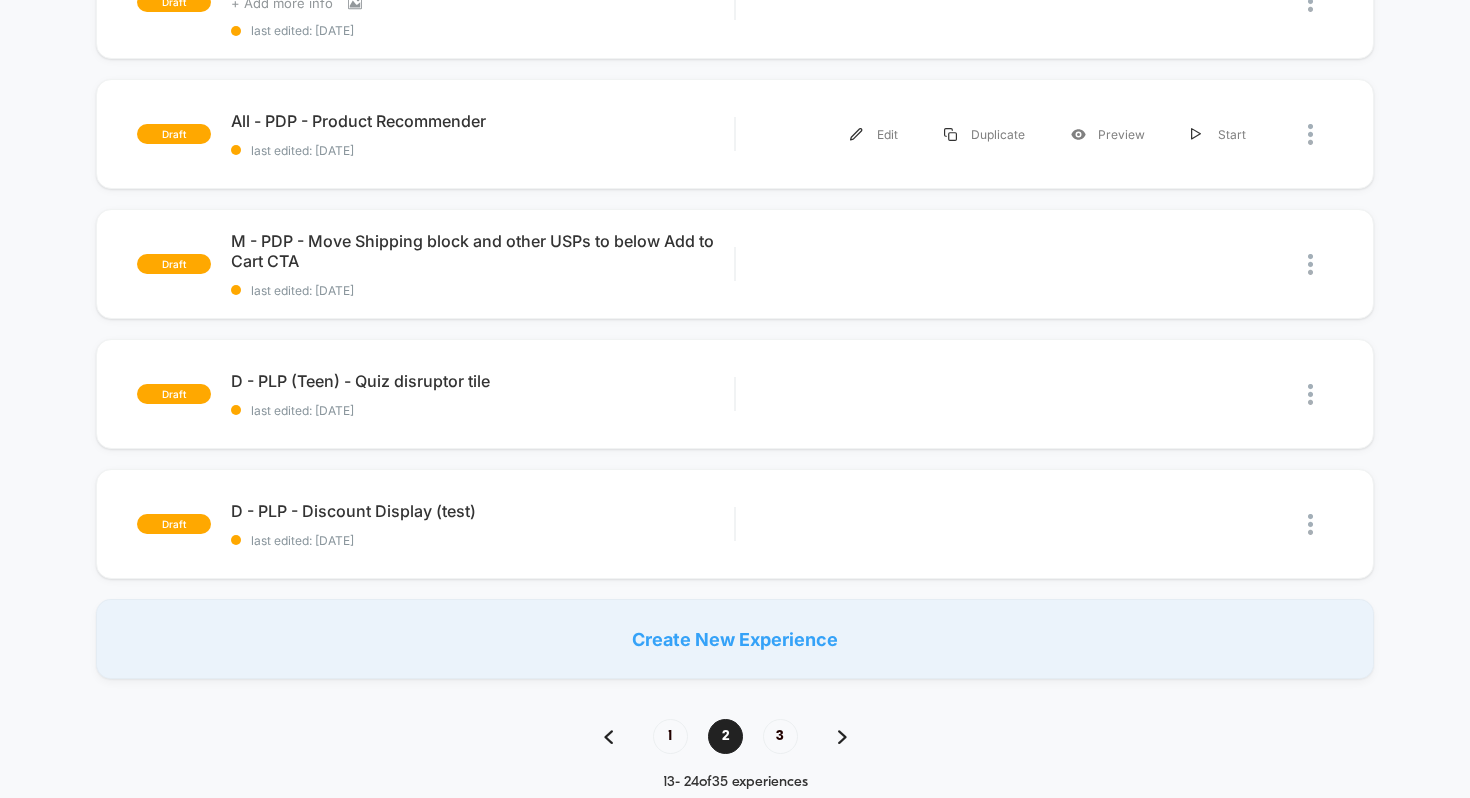 scroll, scrollTop: 0, scrollLeft: 0, axis: both 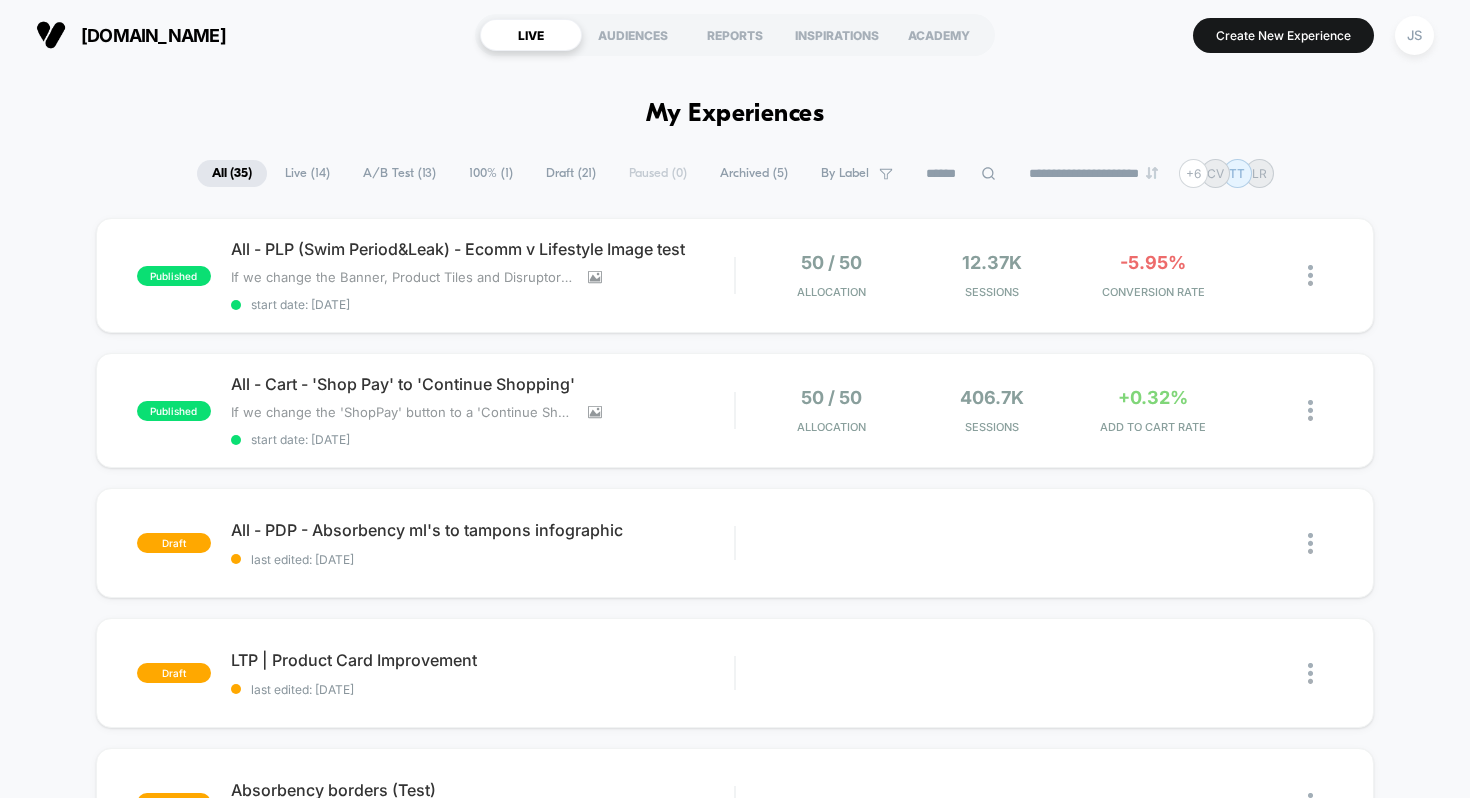 click on "published All - PLP (Swim Period&Leak) - Ecomm v Lifestyle Image test If we  change the Banner, Product Tiles and Disruptor images to be lifestyle imagery , then  PDP visits & conversion  will  increase , because  the products appear more enticing as well helps strengthen the brand image.  Click to view images Click to edit experience details If we change the Banner, Product Tiles and Disruptor images to be lifestyle imagery,then PDP visits & conversion will increase,because the products appear more enticing as well helps strengthen the brand image.  start date: [DATE] 50 / 50 Allocation 12.37k Sessions -5.95% CONVERSION RATE published All - Cart - 'Shop Pay' to 'Continue Shopping'  If we  change the 'ShopPay' button to a 'Continue Shopping' button  then  add to carts  will  increase , because customers are incentivised to continue browsing, leading to increased product views and subsequently adding items to cart.   Click to view images Click to edit experience details start date: [DATE] 50 / 50" at bounding box center [735, 1045] 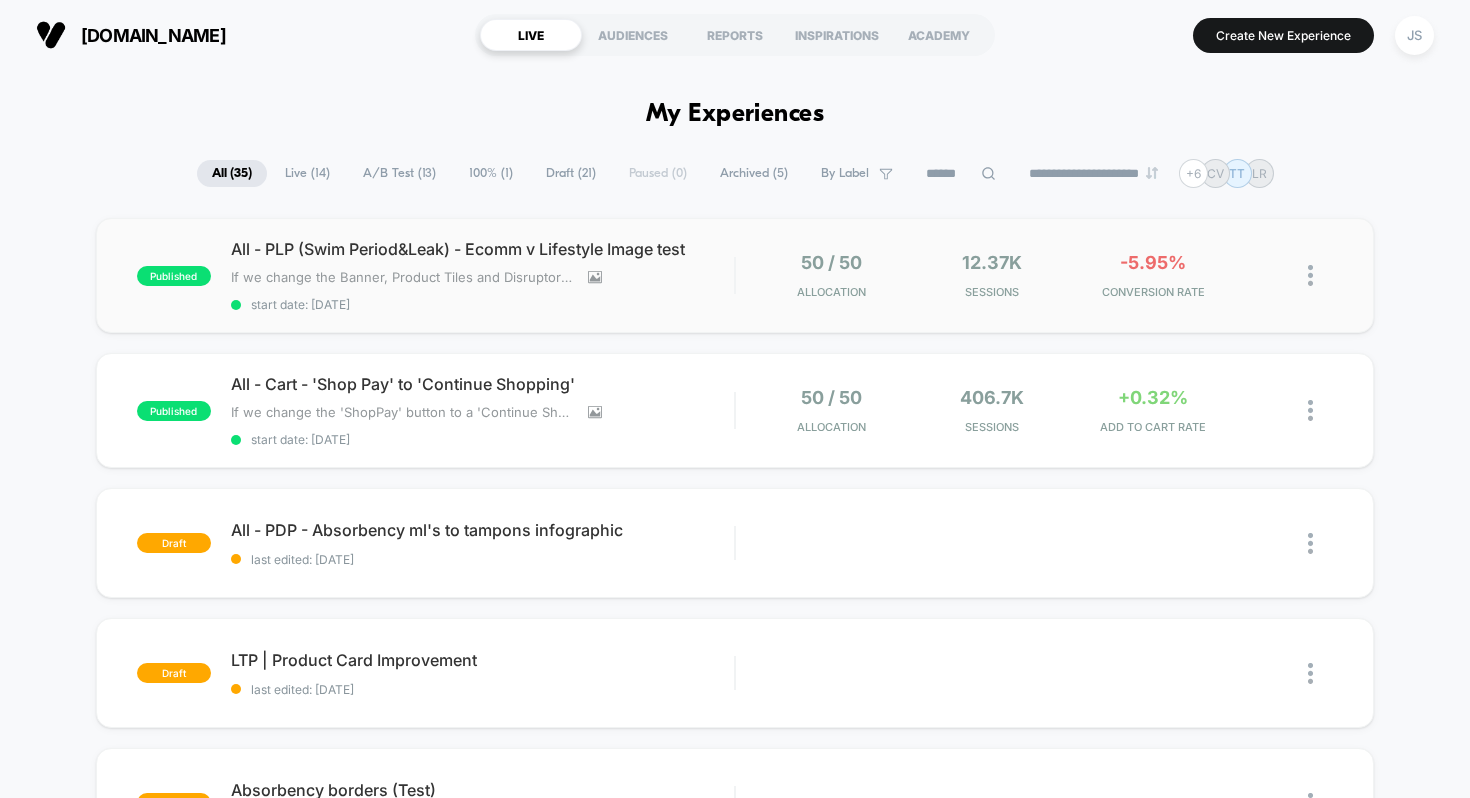 click on "published All - PLP (Swim Period&Leak) - Ecomm v Lifestyle Image test If we  change the Banner, Product Tiles and Disruptor images to be lifestyle imagery , then  PDP visits & conversion  will  increase , because  the products appear more enticing as well helps strengthen the brand image.  Click to view images Click to edit experience details If we change the Banner, Product Tiles and Disruptor images to be lifestyle imagery,then PDP visits & conversion will increase,because the products appear more enticing as well helps strengthen the brand image.  start date: [DATE] 50 / 50 Allocation 12.37k Sessions -5.95% CONVERSION RATE" at bounding box center [735, 275] 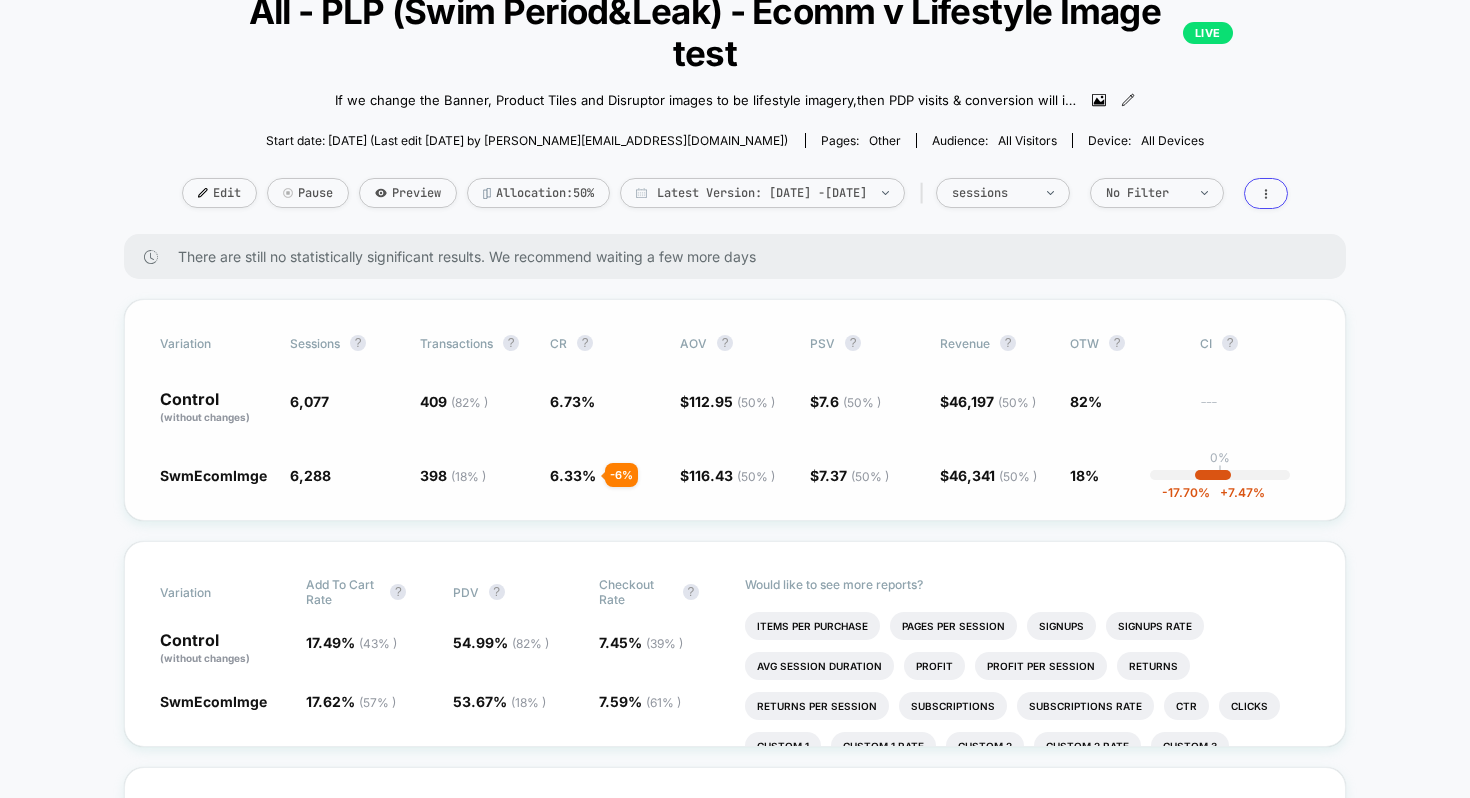 scroll, scrollTop: 158, scrollLeft: 0, axis: vertical 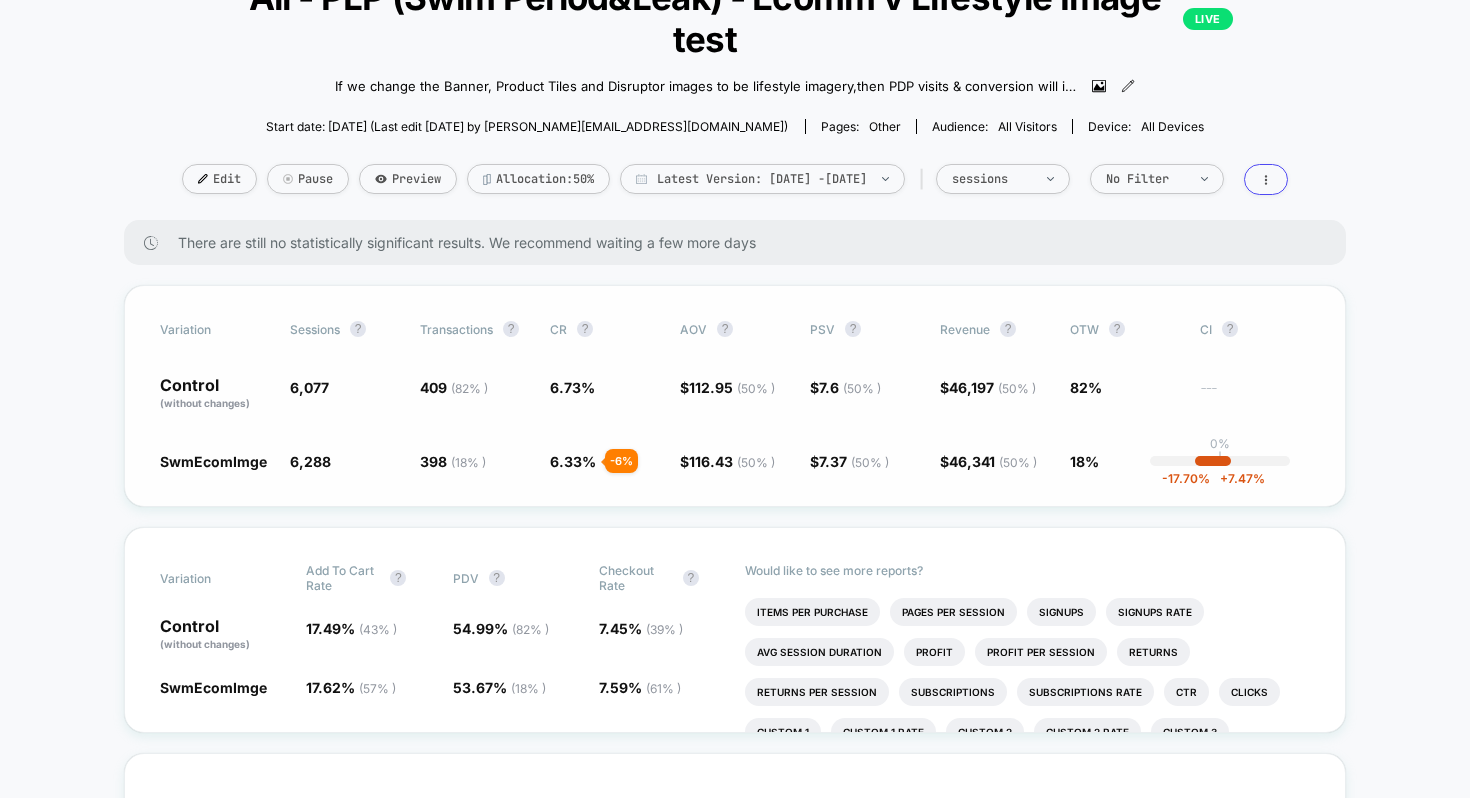 click on "6.33 %" 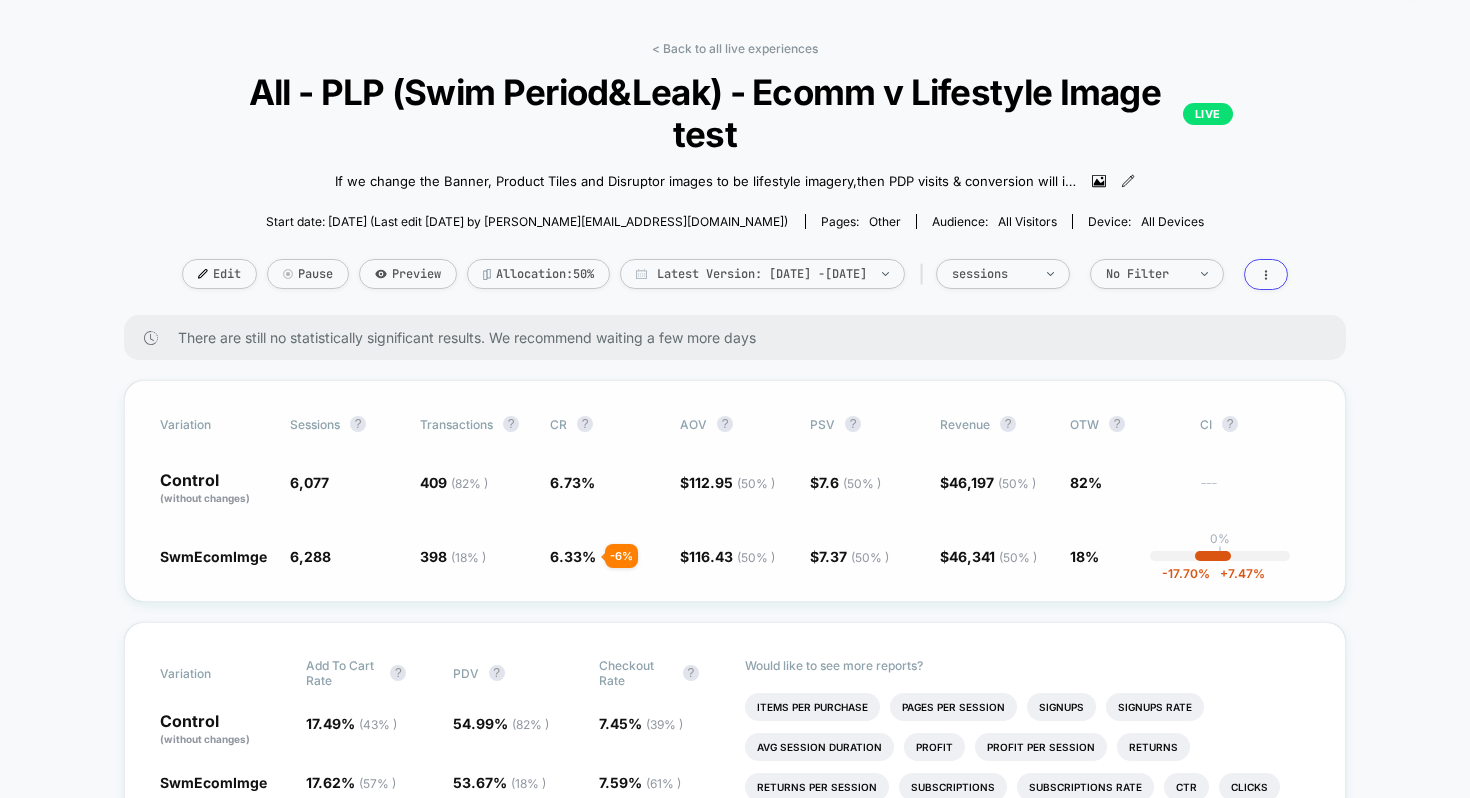 scroll, scrollTop: 48, scrollLeft: 0, axis: vertical 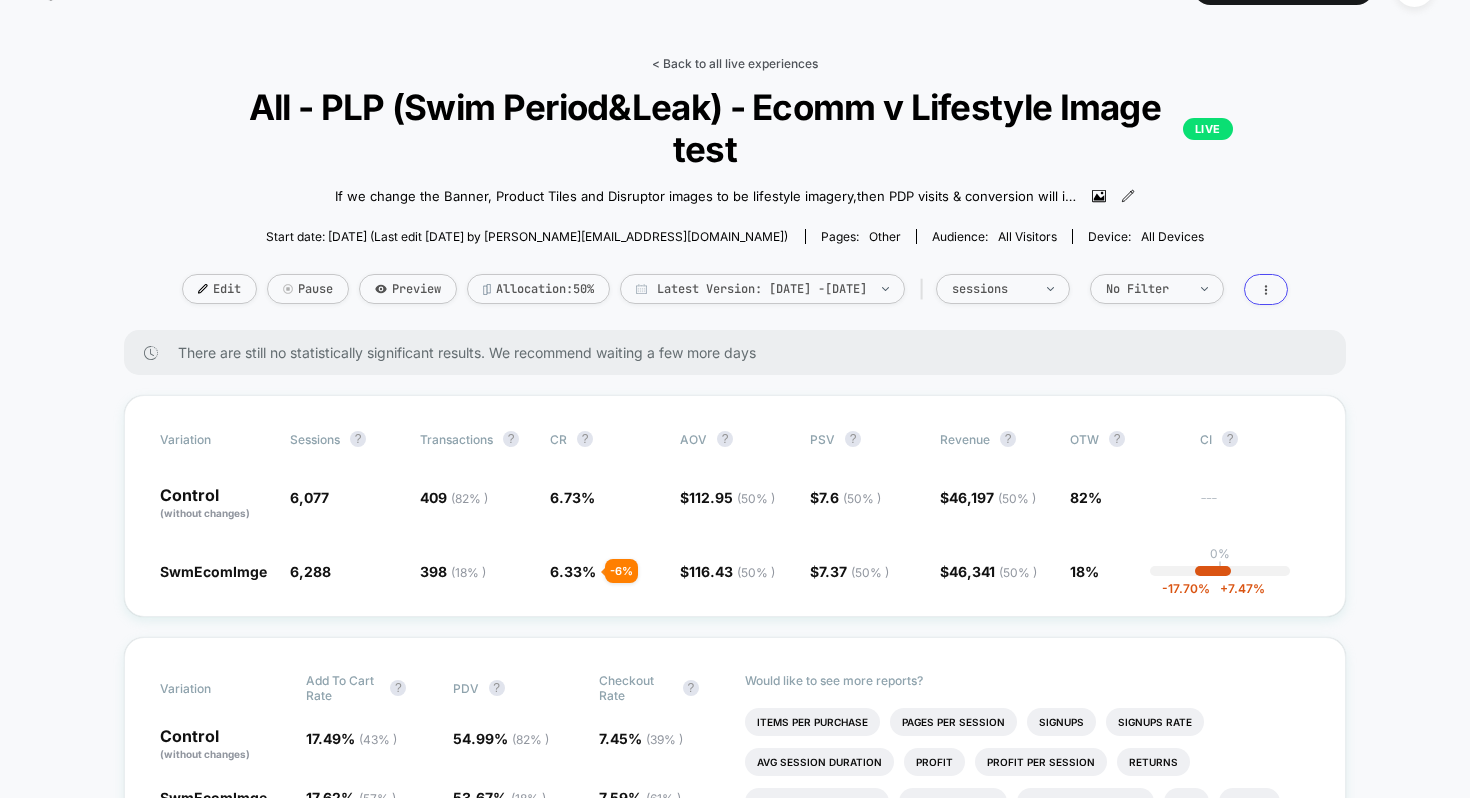 click on "< Back to all live experiences" at bounding box center [735, 63] 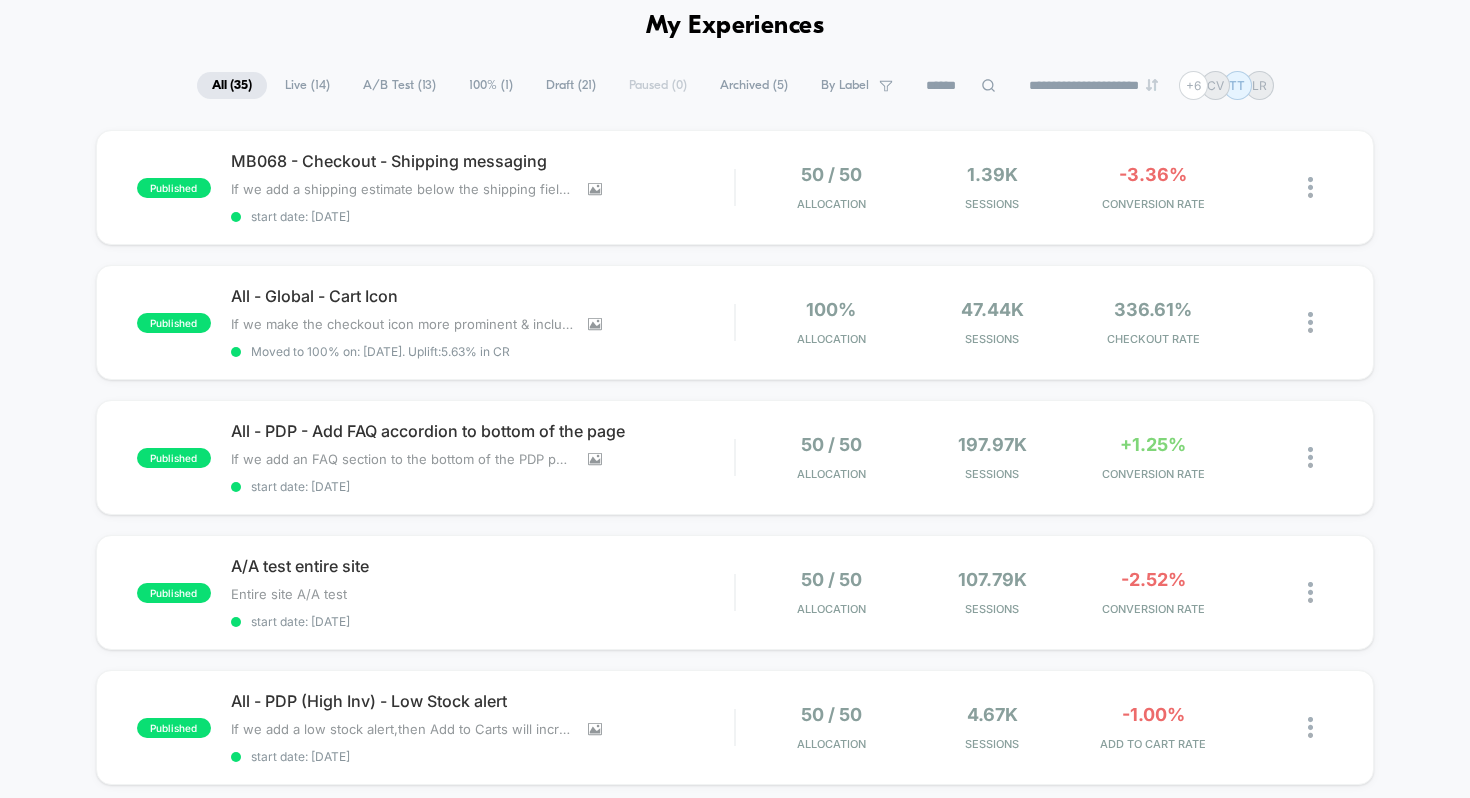 scroll, scrollTop: 27, scrollLeft: 0, axis: vertical 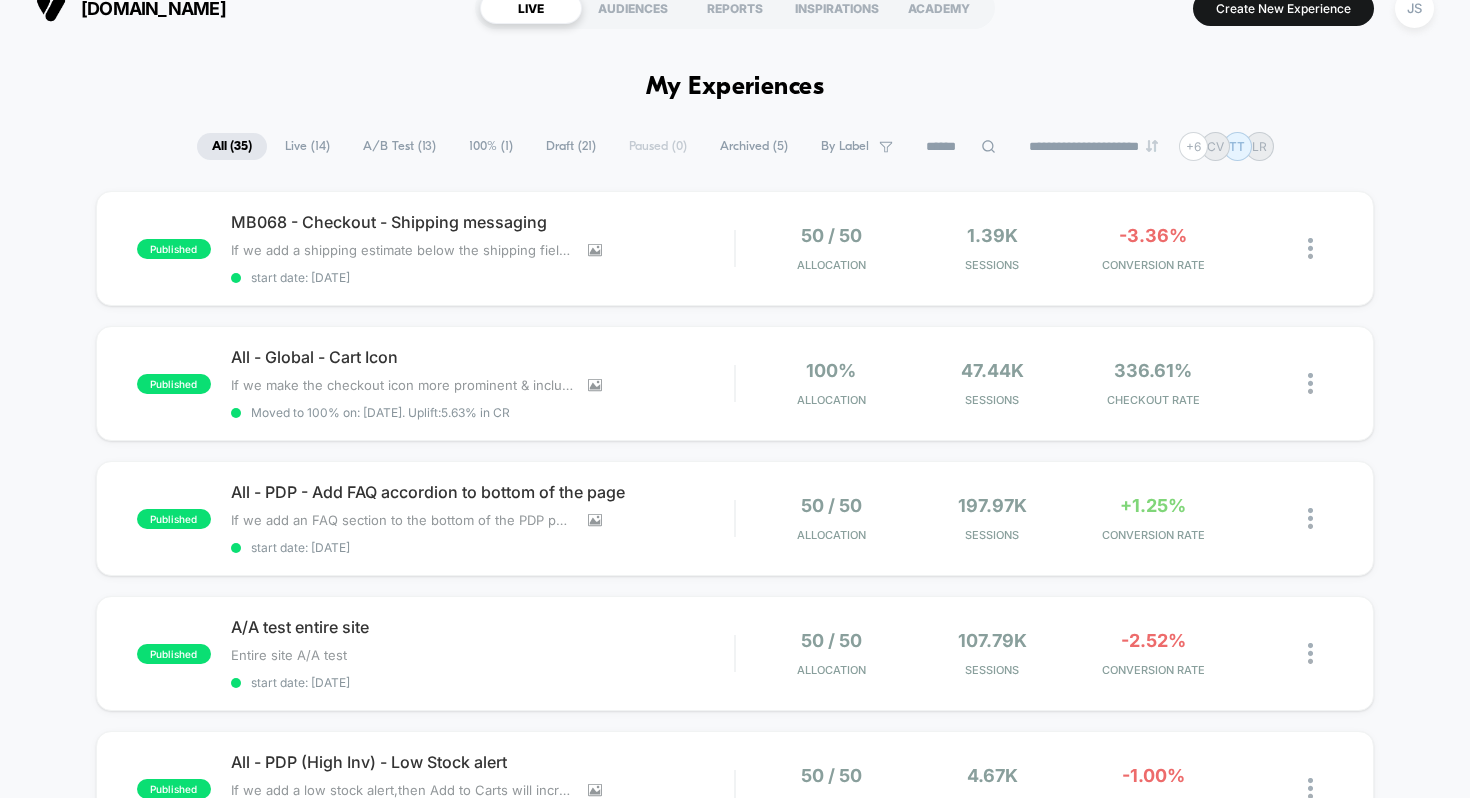 click on "Archived ( 5 )" at bounding box center (754, 146) 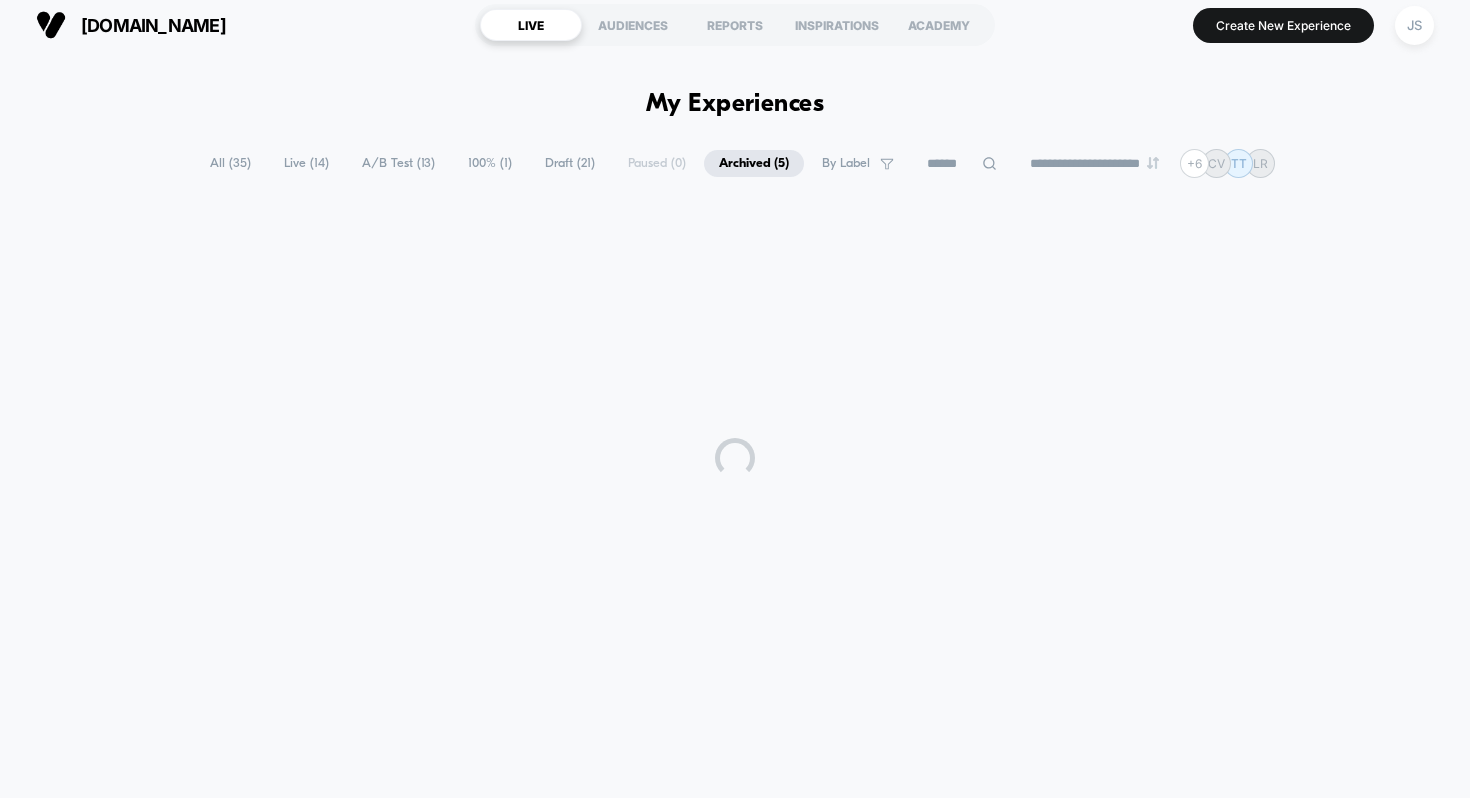 scroll, scrollTop: 27, scrollLeft: 0, axis: vertical 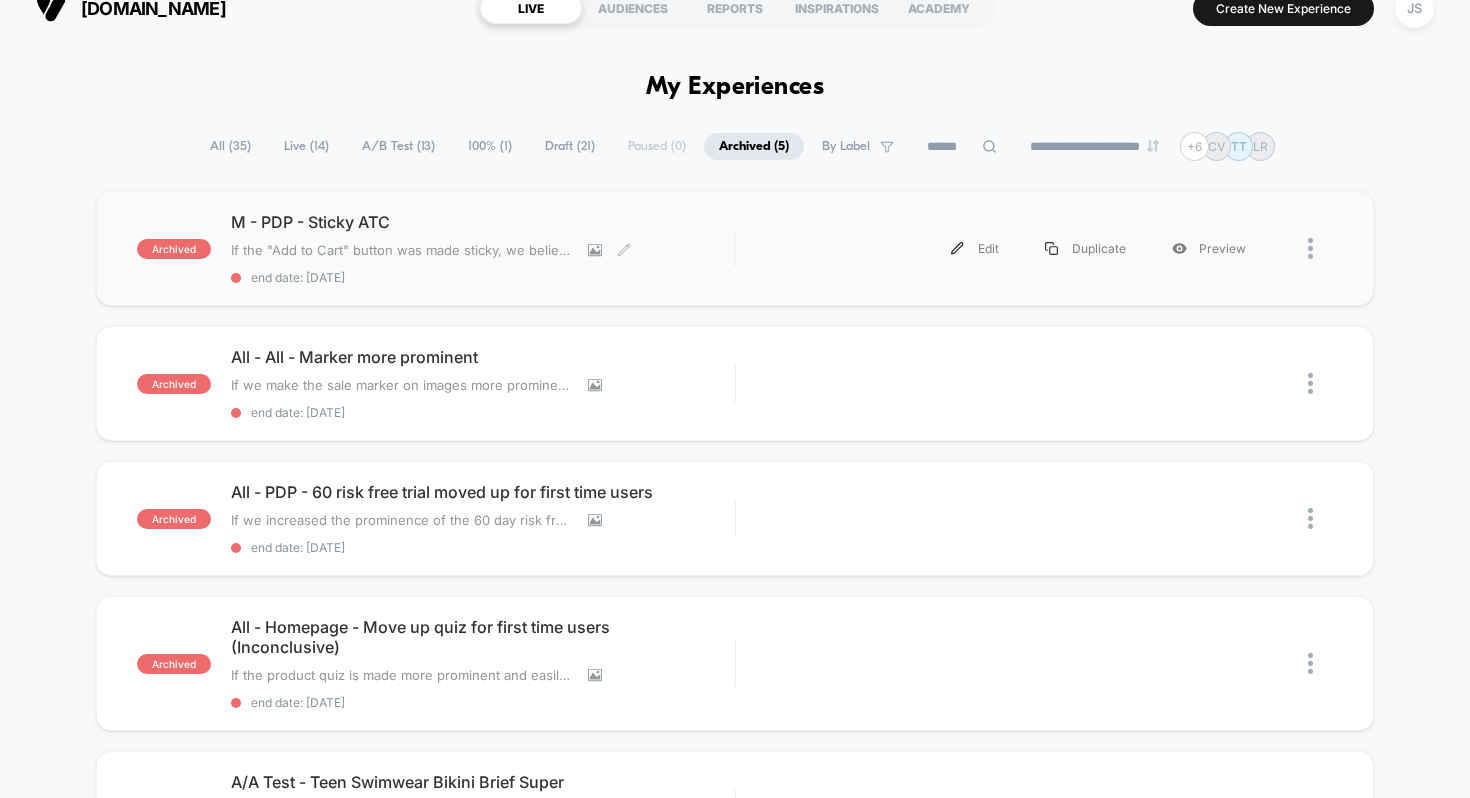 click on "M - PDP - Sticky ATC" at bounding box center (483, 222) 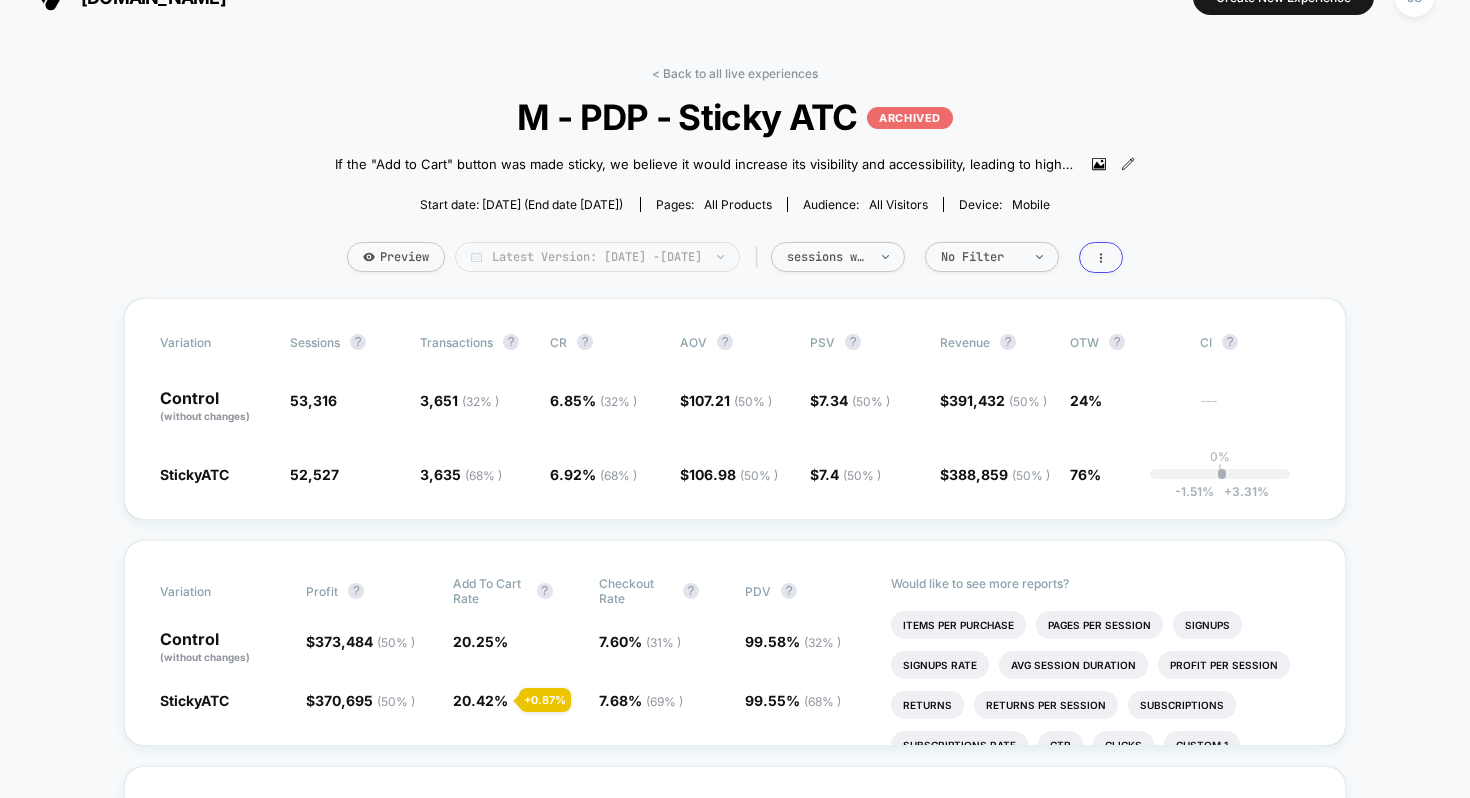 scroll, scrollTop: 45, scrollLeft: 0, axis: vertical 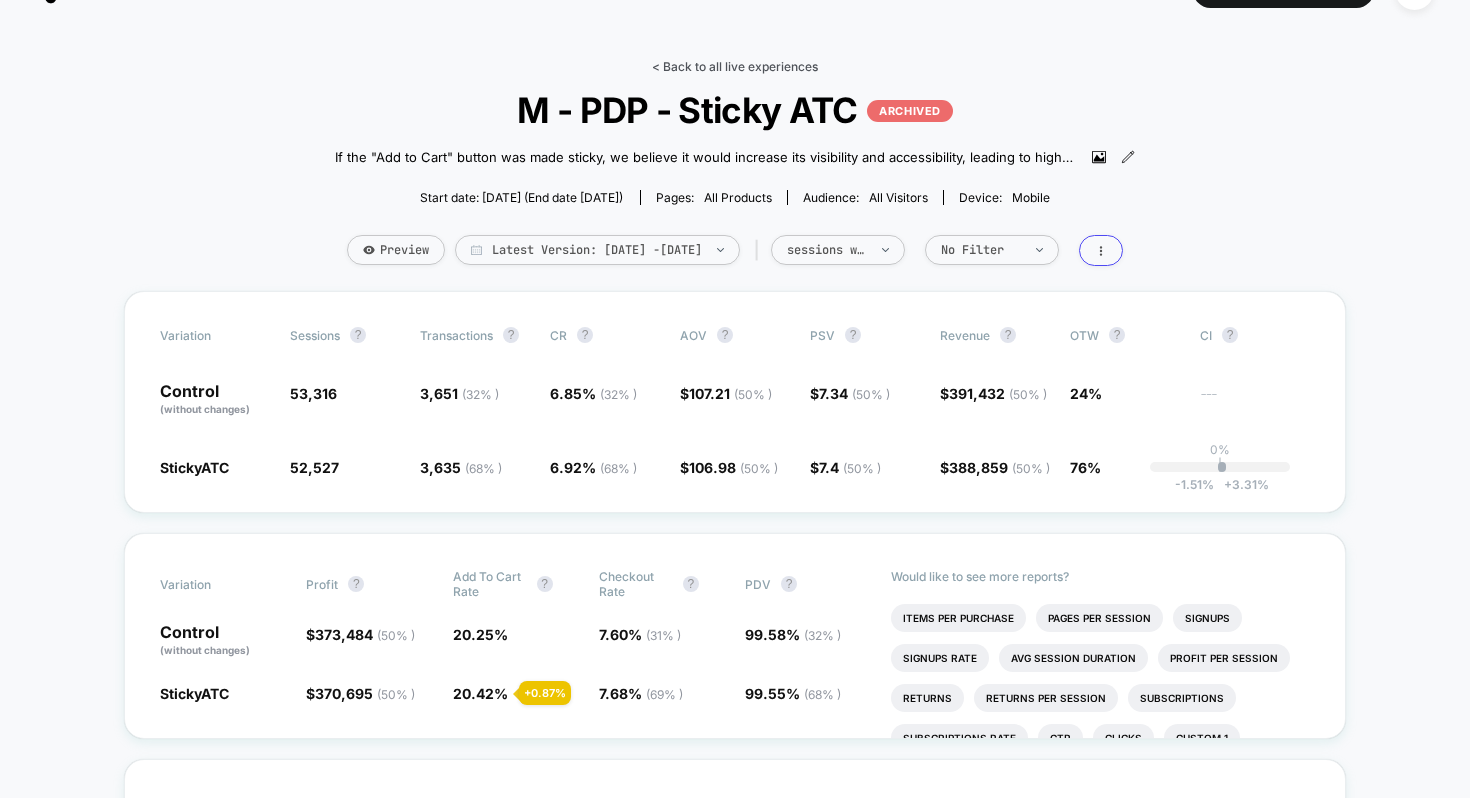 click on "< Back to all live experiences" at bounding box center [735, 66] 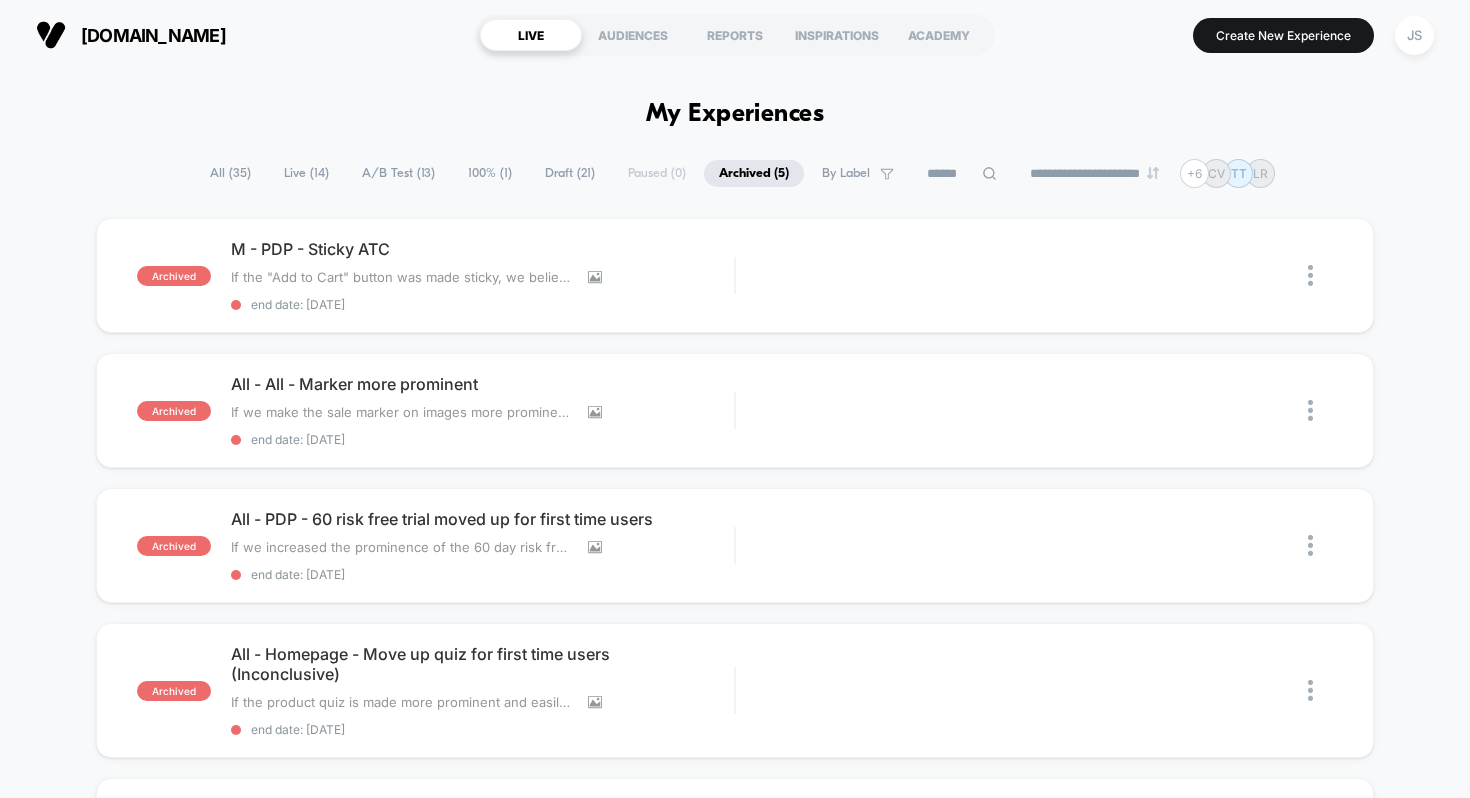 scroll, scrollTop: 77, scrollLeft: 0, axis: vertical 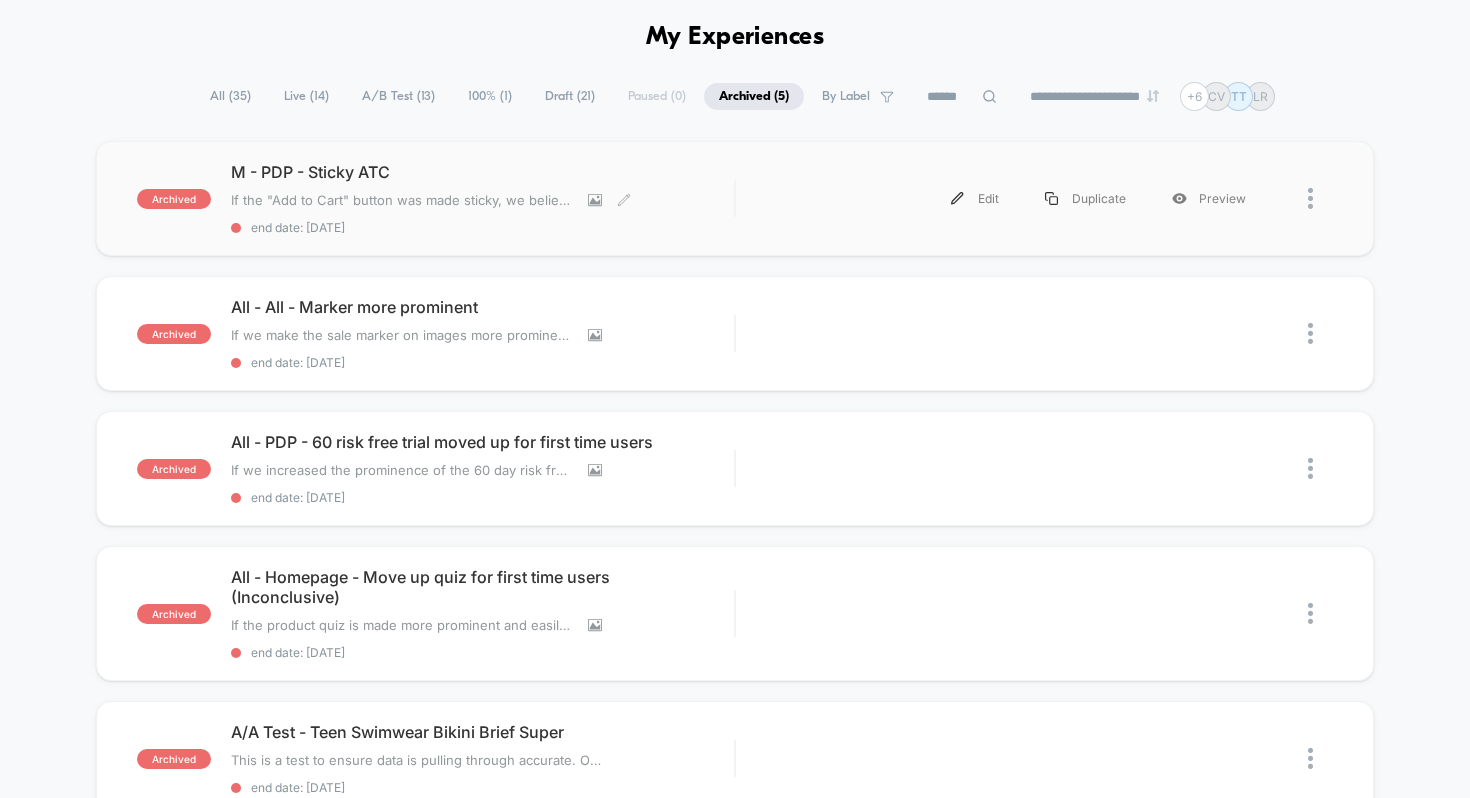 click on "M - PDP - Sticky ATC" at bounding box center [483, 172] 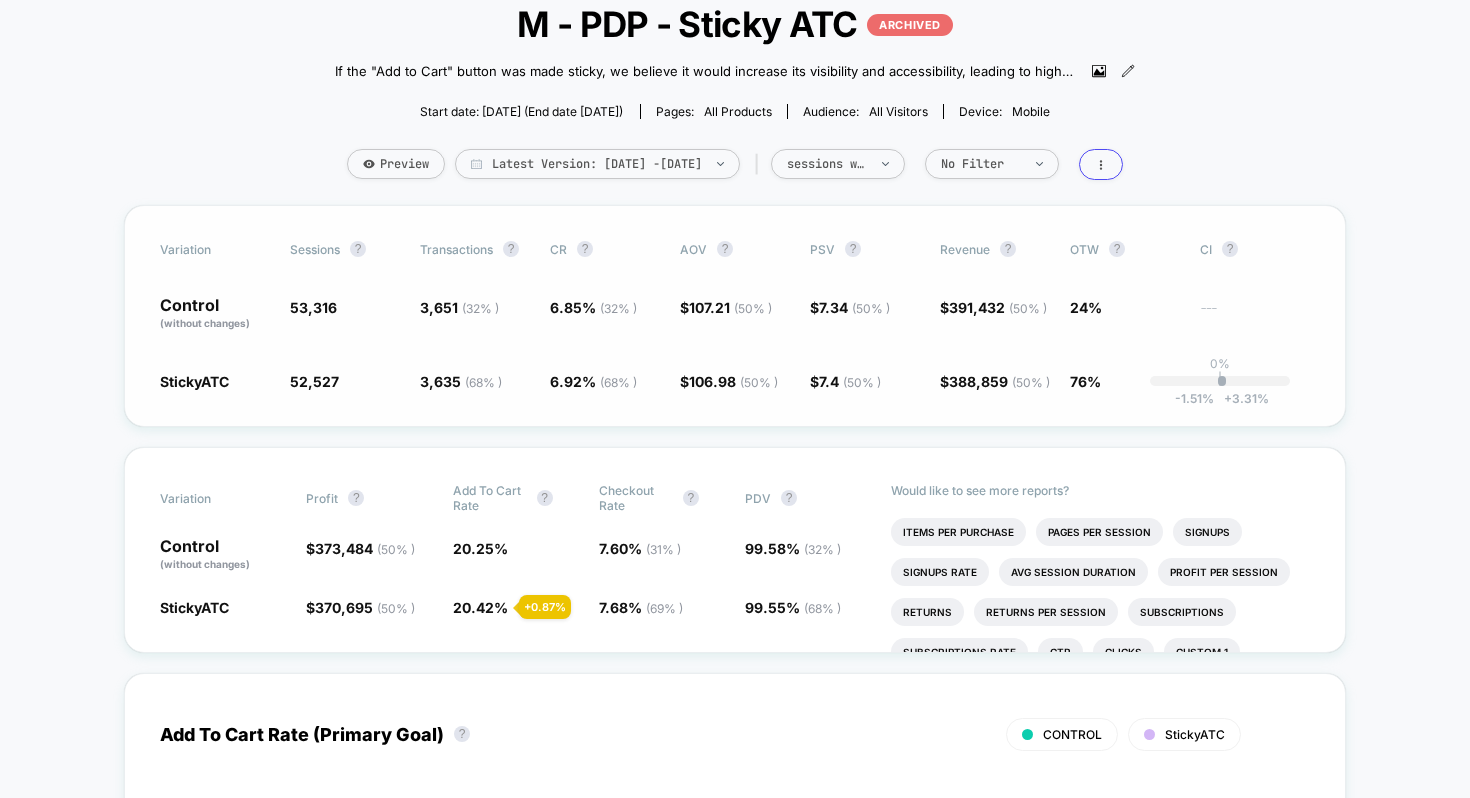 scroll, scrollTop: 115, scrollLeft: 0, axis: vertical 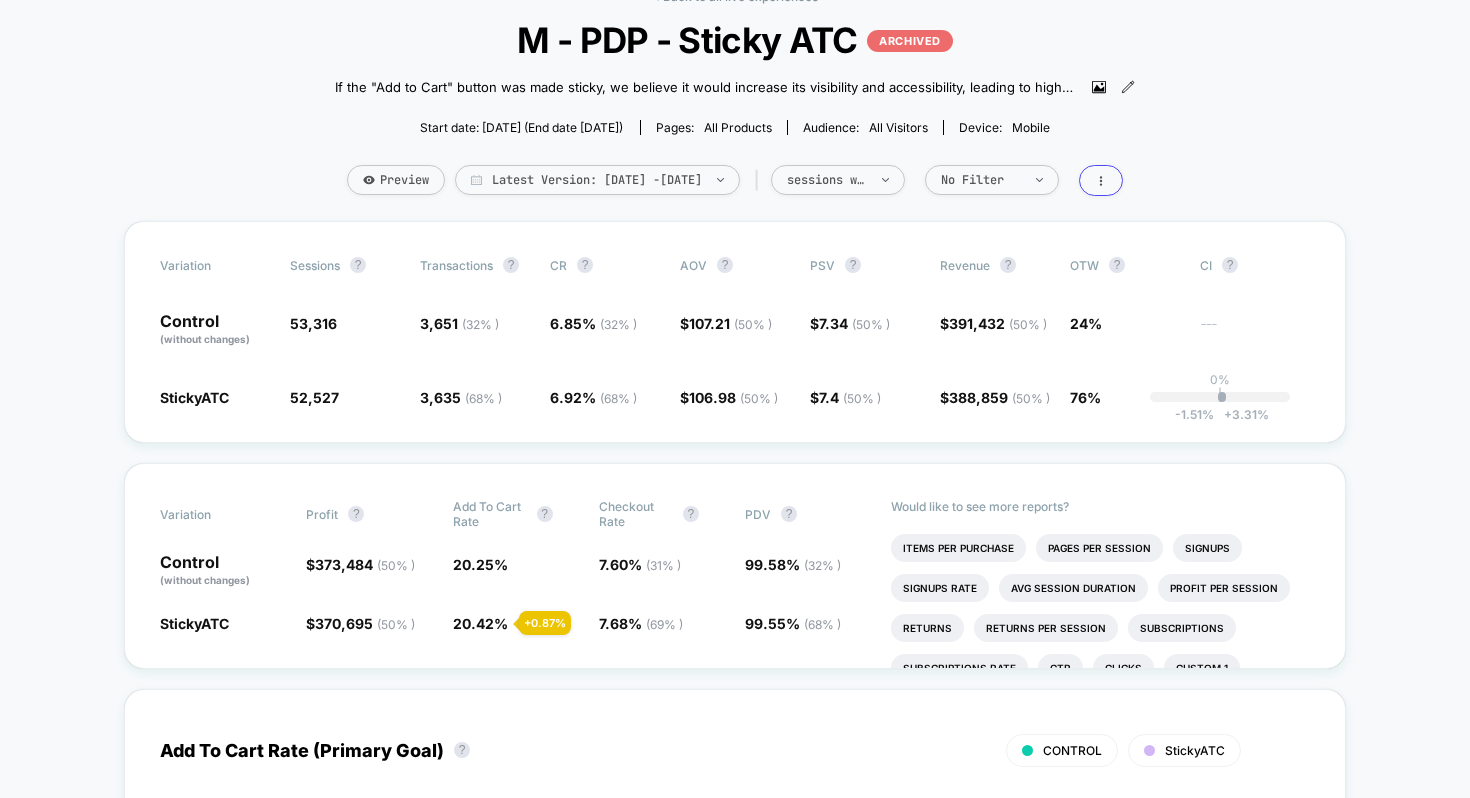 click on "< Back to all live experiences  M - PDP - Sticky ATC ARCHIVED If the "Add to Cart" button was made sticky, we believe it would increase its visibility and accessibility, leading to higher usage and ultimately boosting conversion rates. Paused [DATE] then restarted [DATE] since i had prematurely stopped this test. Click to view images Click to edit experience details If the "Add to Cart" button was made sticky, we believe it would increase its visibility and accessibility, leading to higher usage and ultimately boosting conversion rates.Paused [DATE] then restarted [DATE] since i had prematurely stopped this test. Start date: [DATE] (End date [DATE]) Pages: all products Audience: All Visitors Device: mobile  Preview Latest Version:     [DATE]    -    [DATE] |   sessions with impression   No Filter" at bounding box center [735, 105] 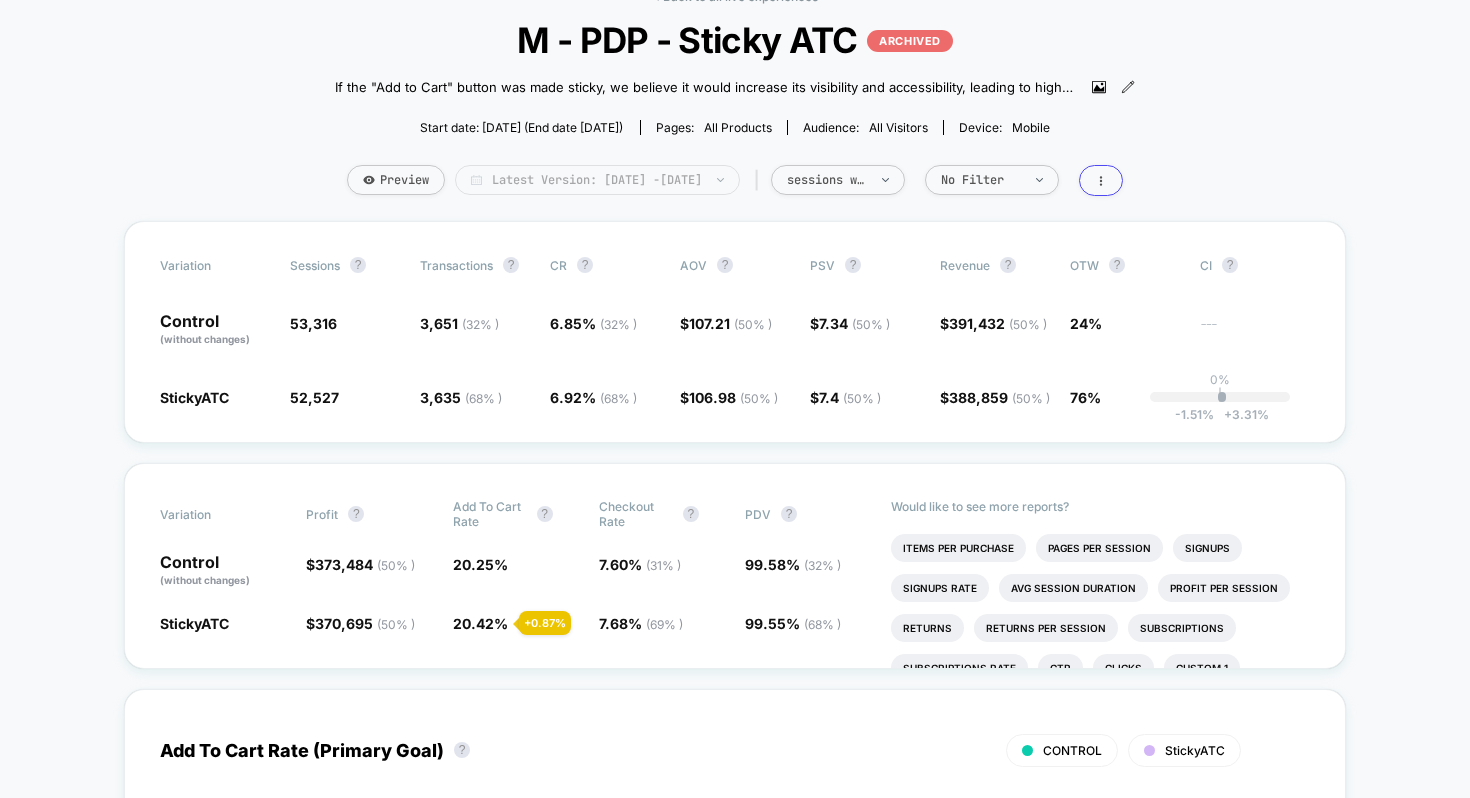 click on "Latest Version:     [DATE]    -    [DATE]" at bounding box center [597, 180] 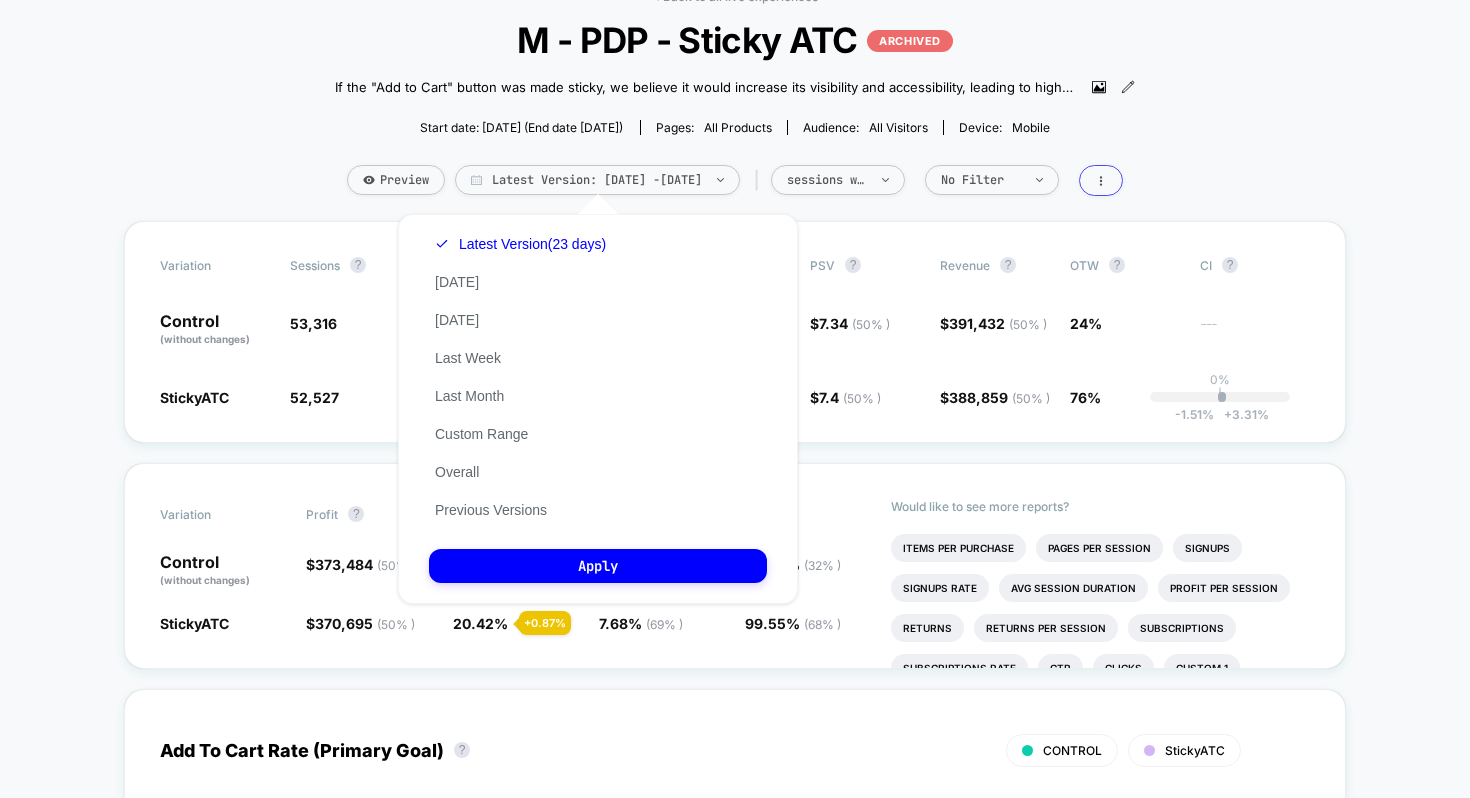 click on "< Back to all live experiences  M - PDP - Sticky ATC ARCHIVED If the "Add to Cart" button was made sticky, we believe it would increase its visibility and accessibility, leading to higher usage and ultimately boosting conversion rates. Paused [DATE] then restarted [DATE] since i had prematurely stopped this test. Click to view images Click to edit experience details If the "Add to Cart" button was made sticky, we believe it would increase its visibility and accessibility, leading to higher usage and ultimately boosting conversion rates.Paused [DATE] then restarted [DATE] since i had prematurely stopped this test. Start date: [DATE] (End date [DATE]) Pages: all products Audience: All Visitors Device: mobile  Preview Latest Version:     [DATE]    -    [DATE] |   sessions with impression   No Filter" at bounding box center [735, 105] 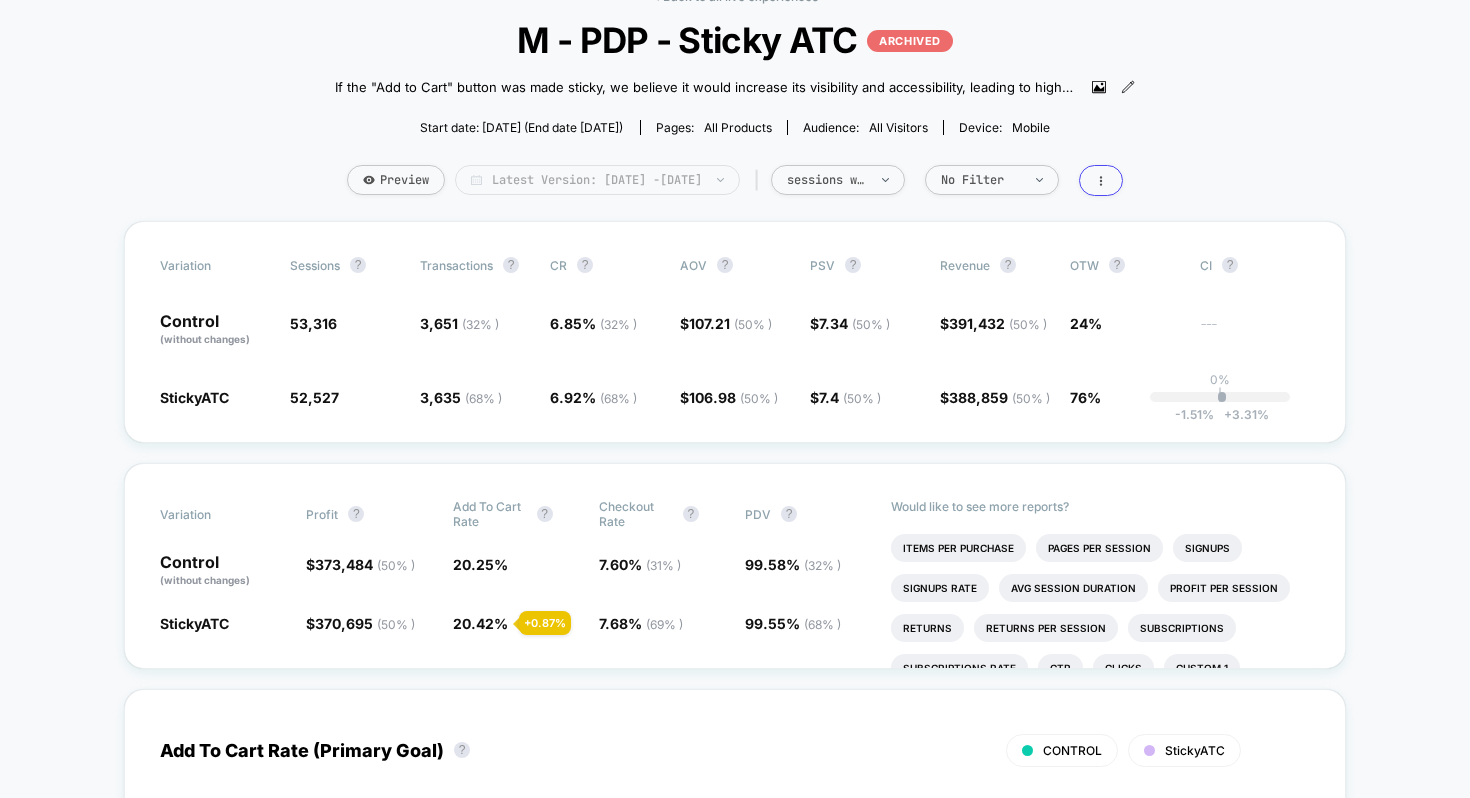 click on "Latest Version:     [DATE]    -    [DATE]" at bounding box center (597, 180) 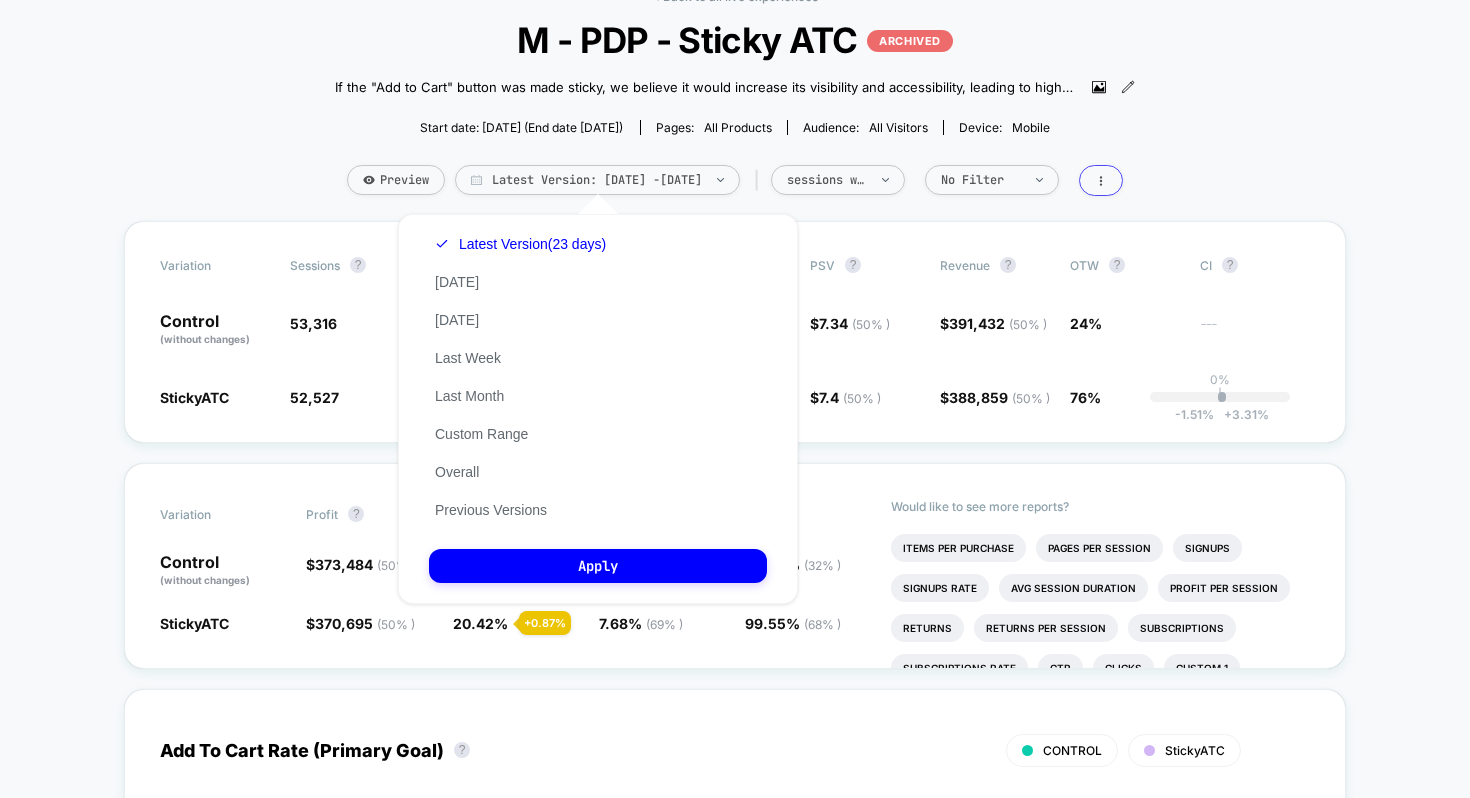 click on "Latest Version  (23 days) [DATE] [DATE] Last Week Last Month Custom Range Overall Previous Versions" at bounding box center (520, 377) 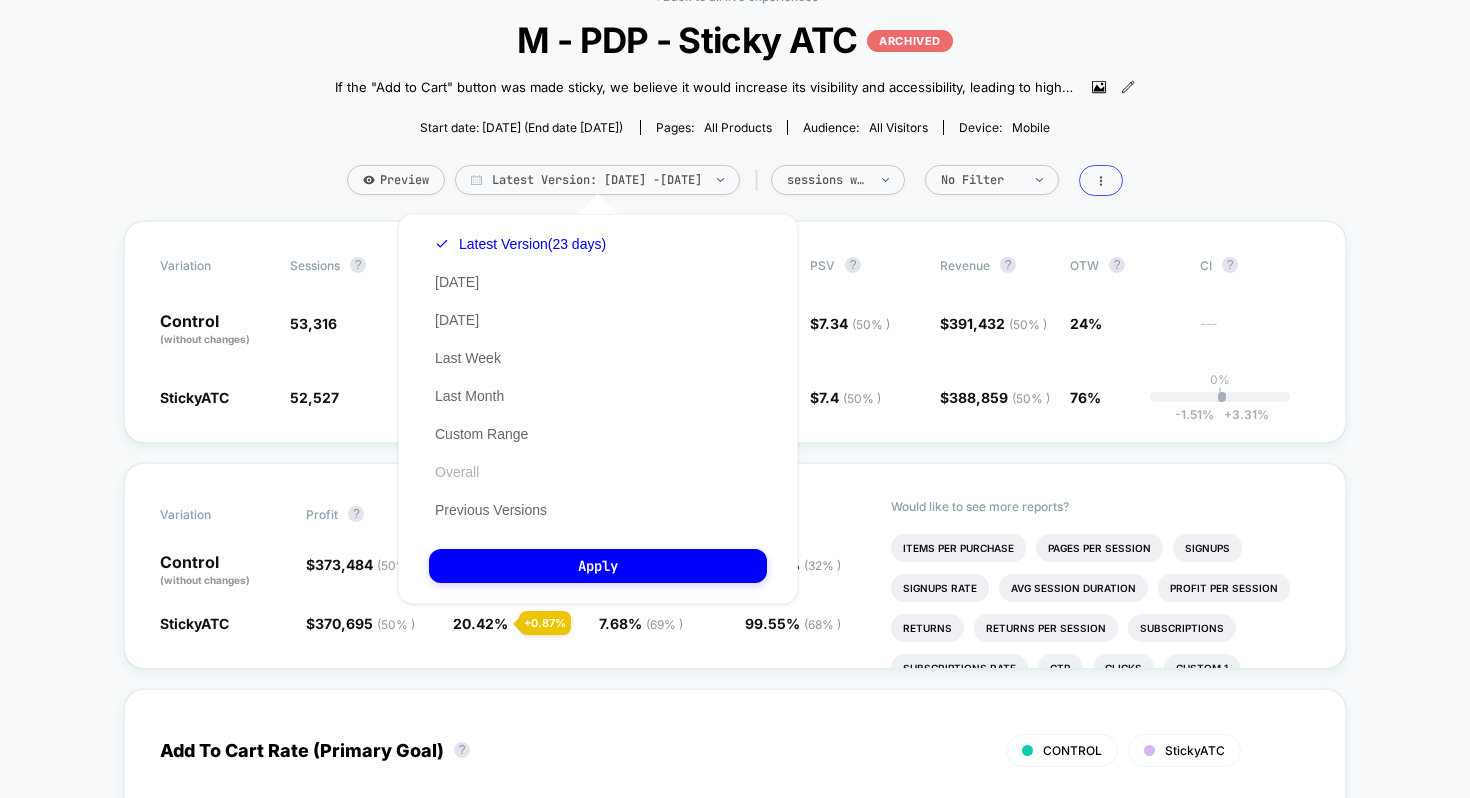 click on "Overall" at bounding box center (457, 472) 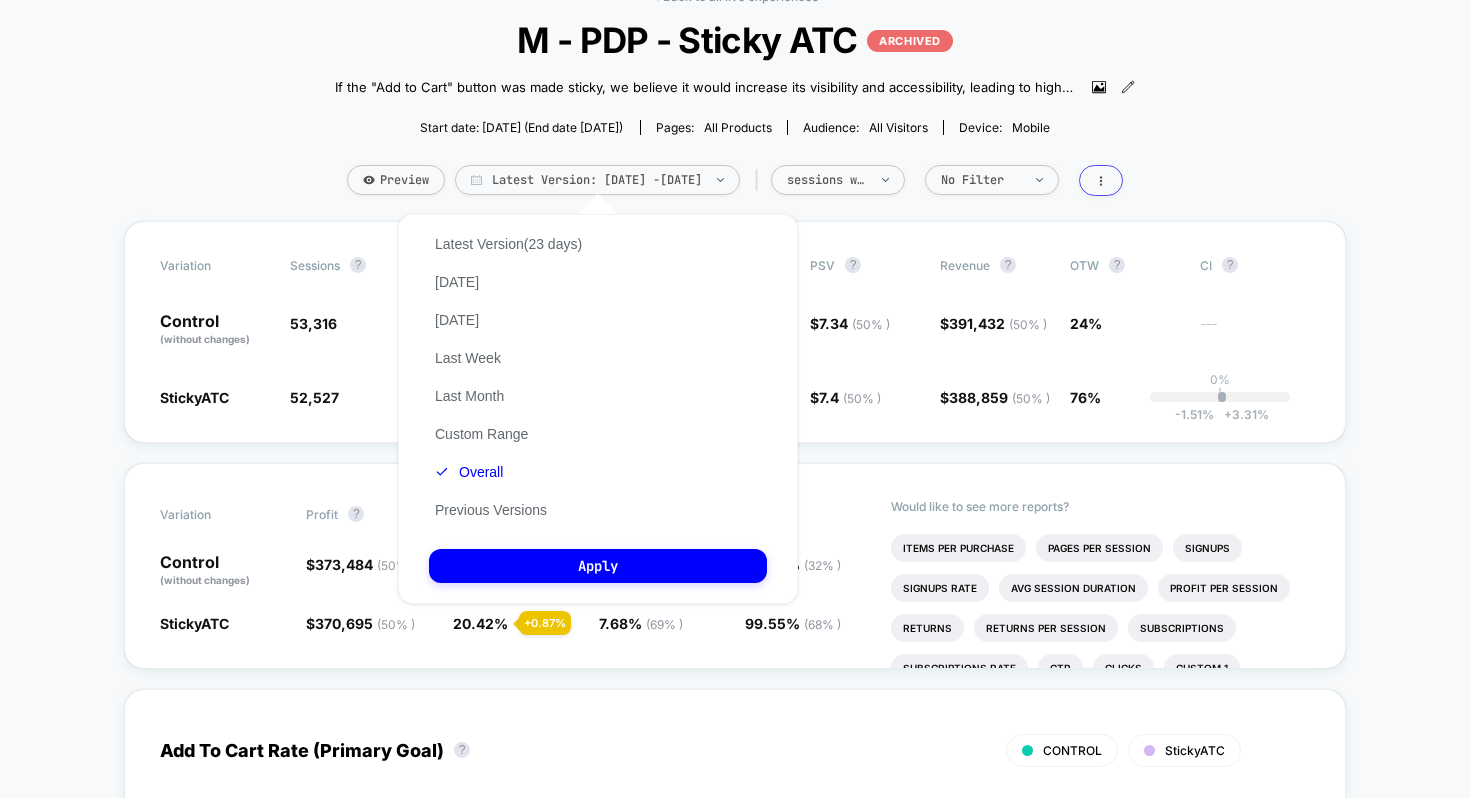 click on "Latest Version  (23 days) [DATE] [DATE] Last Week Last Month Custom Range Overall Previous Versions Apply" at bounding box center (598, 409) 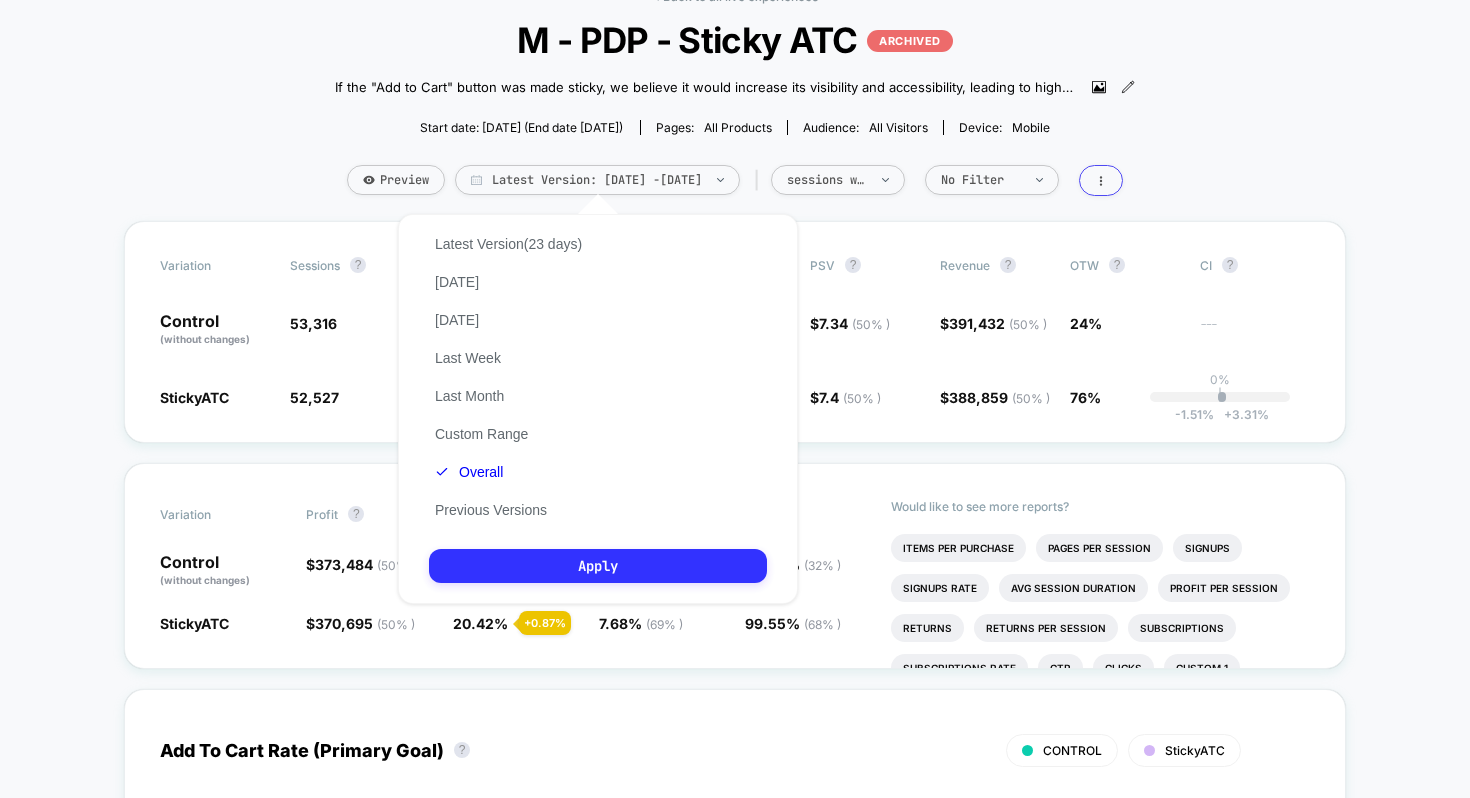 click on "Apply" at bounding box center (598, 566) 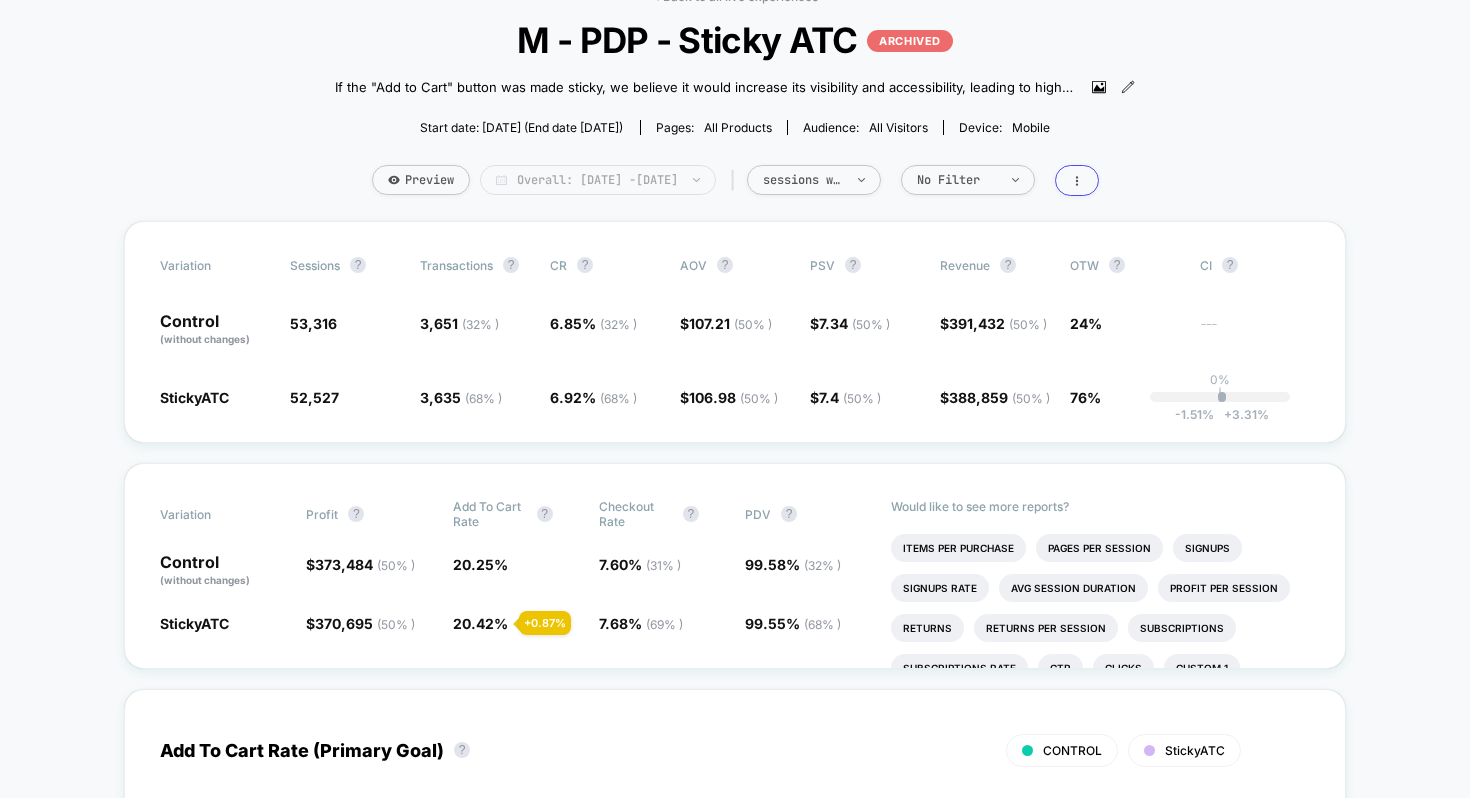 click on "Overall:     [DATE]    -    [DATE]" at bounding box center [598, 180] 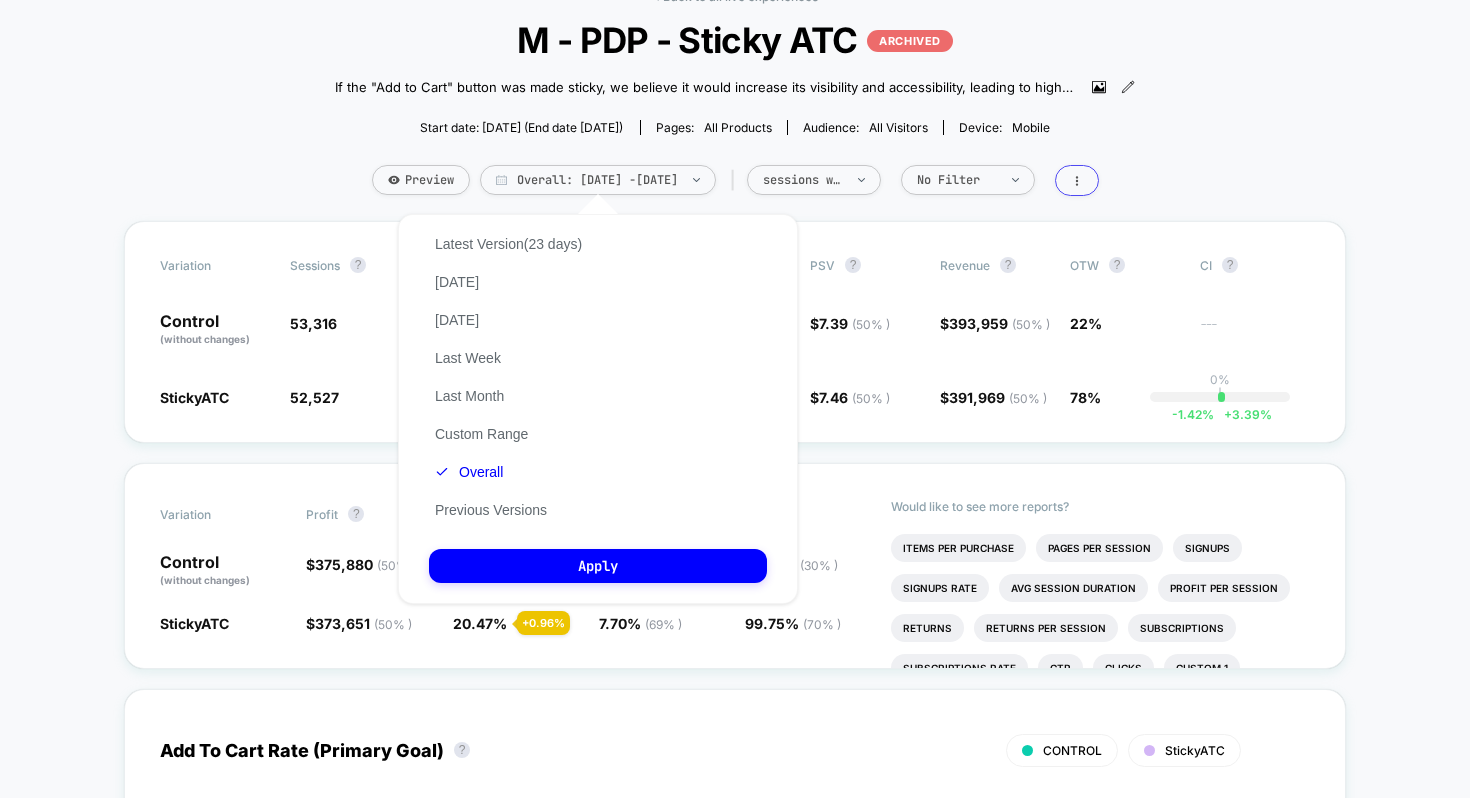 click on "< Back to all live experiences  M - PDP - Sticky ATC ARCHIVED If the "Add to Cart" button was made sticky, we believe it would increase its visibility and accessibility, leading to higher usage and ultimately boosting conversion rates. Paused [DATE] then restarted [DATE] since i had prematurely stopped this test. Click to view images Click to edit experience details If the "Add to Cart" button was made sticky, we believe it would increase its visibility and accessibility, leading to higher usage and ultimately boosting conversion rates.Paused [DATE] then restarted [DATE] since i had prematurely stopped this test. Start date: [DATE] (End date [DATE]) Pages: all products Audience: All Visitors Device: mobile  Preview Overall:     [DATE]    -    [DATE] |   sessions with impression   No Filter Variation Sessions ? Transactions ? CR ? AOV ? PSV ? Revenue ? OTW ? CI ? Control (without changes) 53,316 3,675 (  30 % ) 6.89 % (  30 % ) $ 107.2 (  50 % ) $ 7.39 (  50 % ) $ 393,959 (  50 % ) -" at bounding box center [735, 2685] 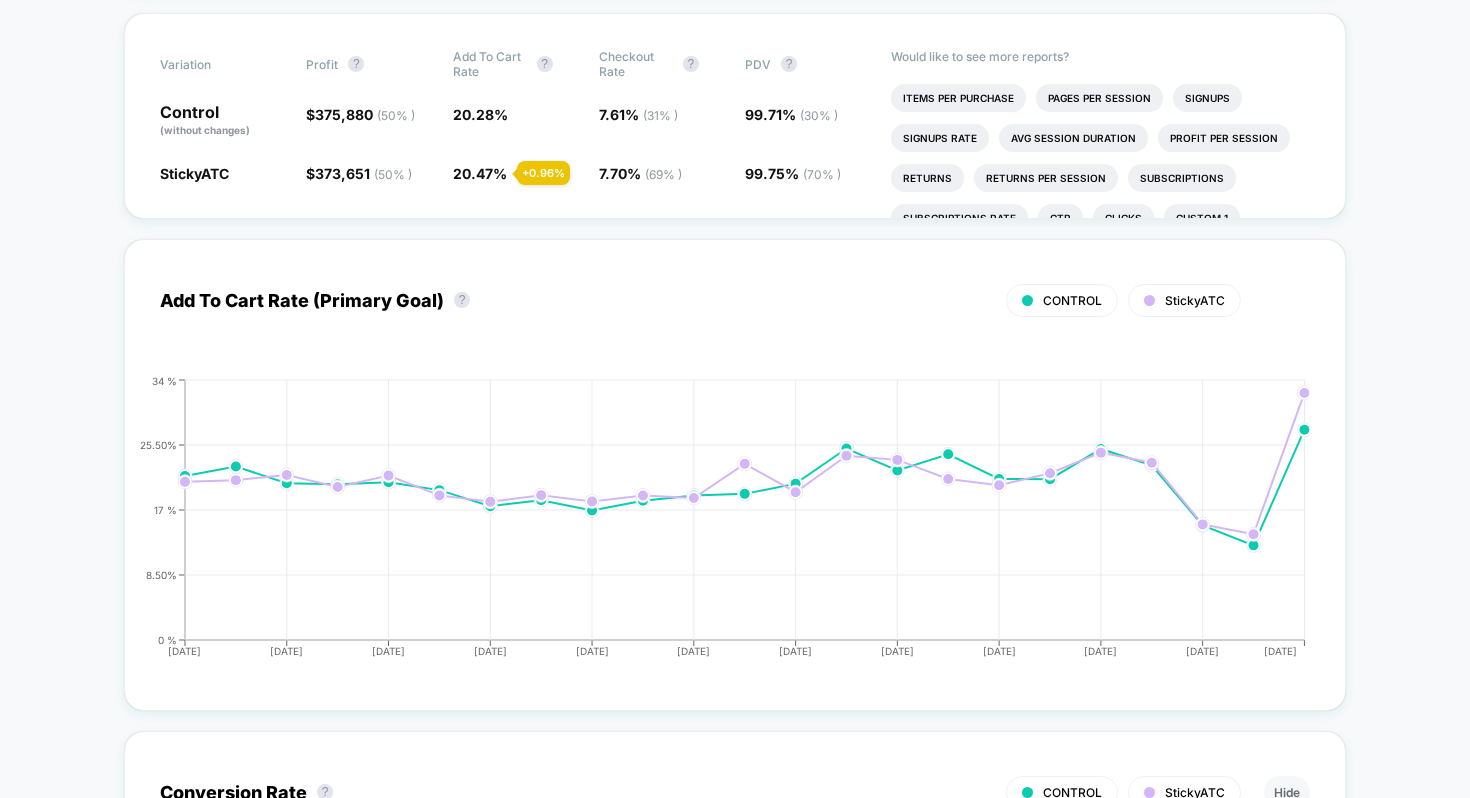 scroll, scrollTop: 763, scrollLeft: 0, axis: vertical 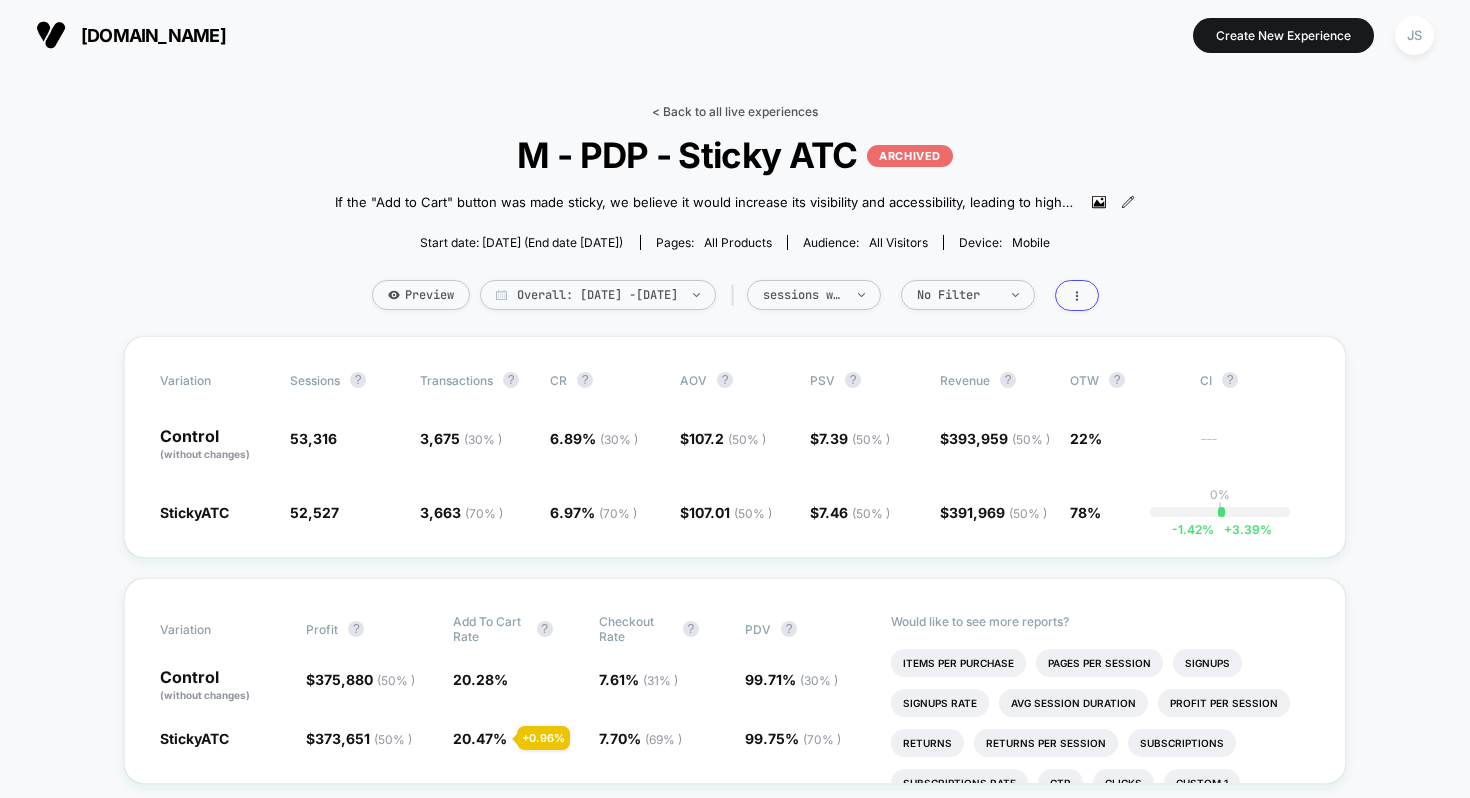 click on "< Back to all live experiences" at bounding box center (735, 111) 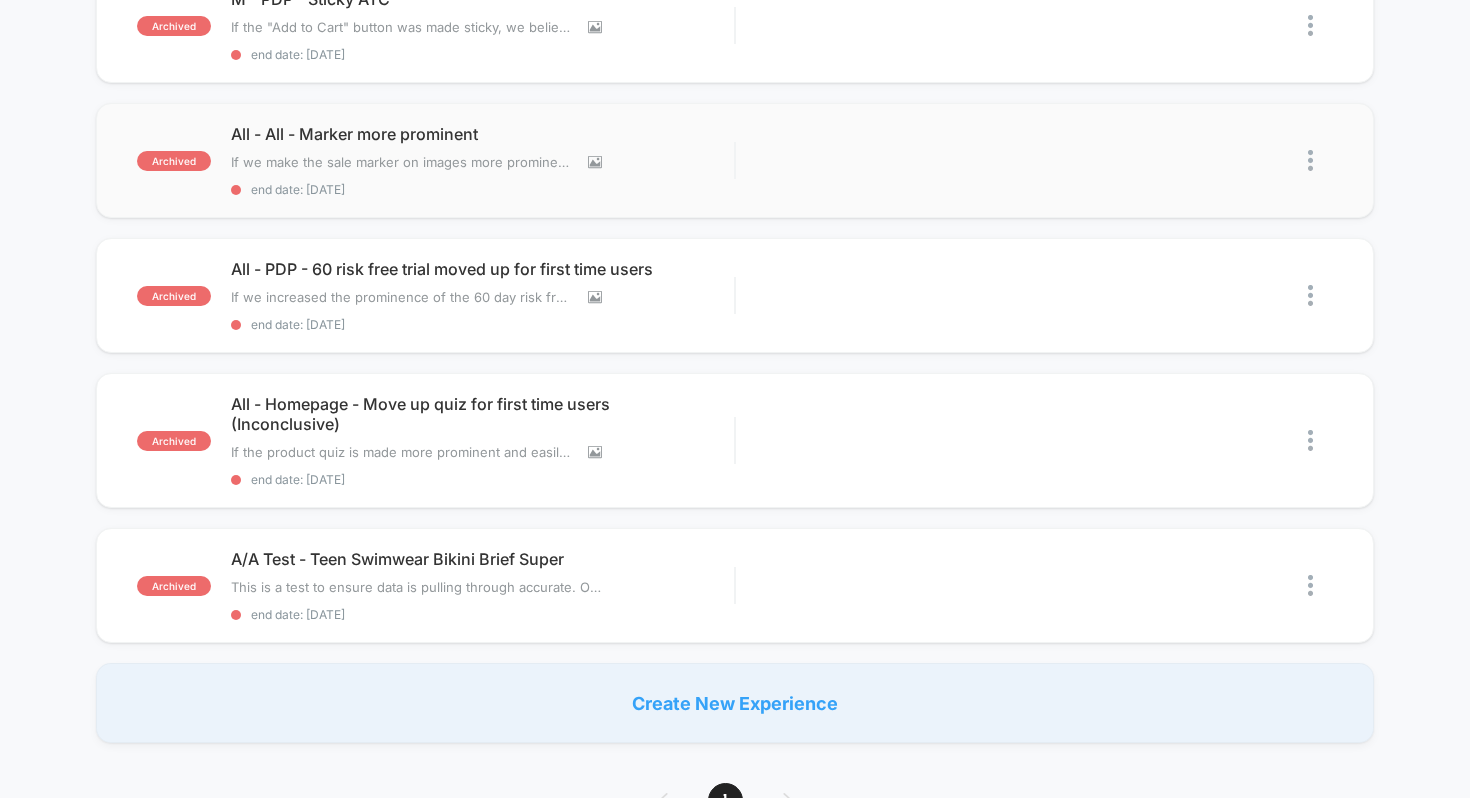 scroll, scrollTop: 252, scrollLeft: 0, axis: vertical 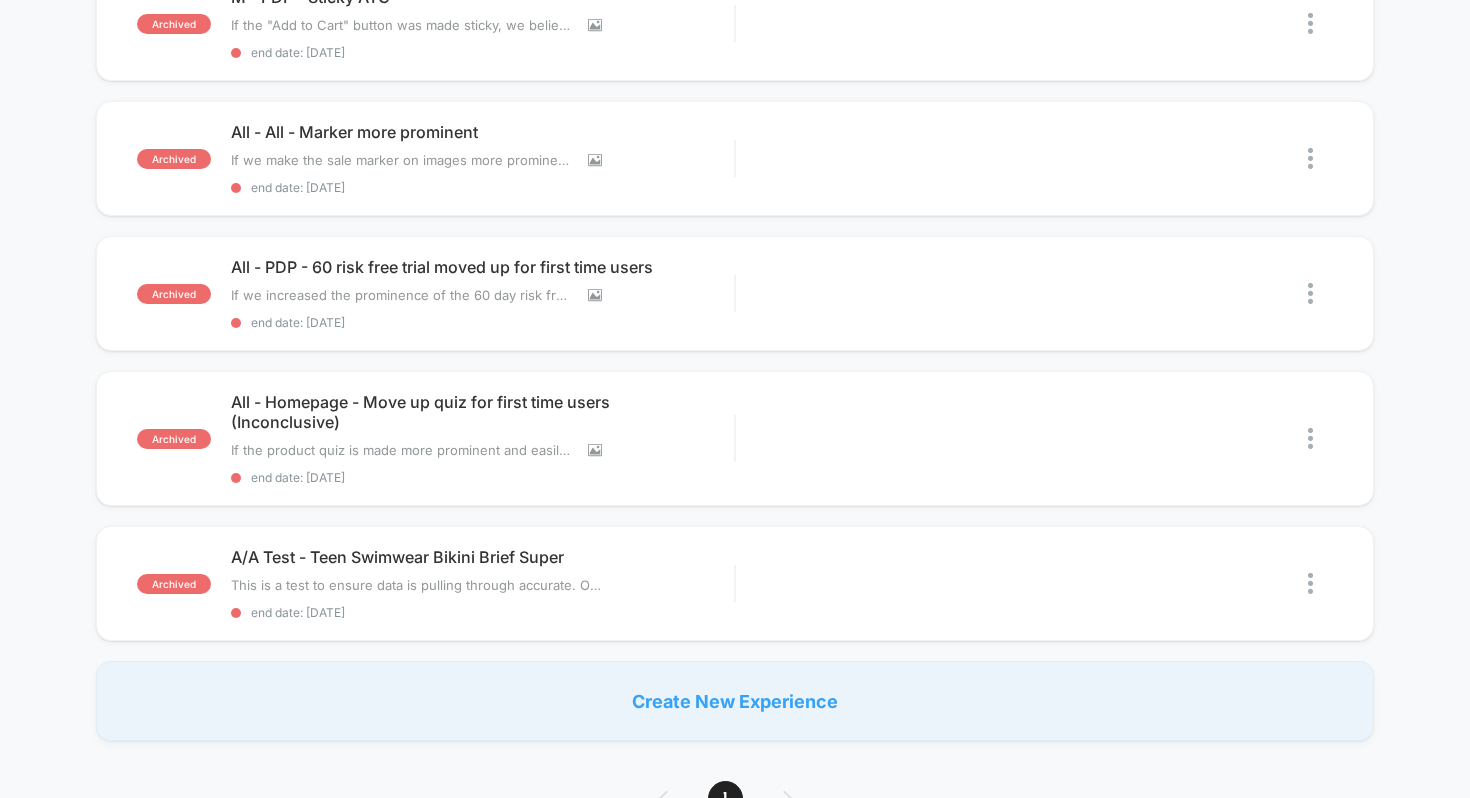 click on "archived M - PDP - Sticky ATC If the "Add to Cart" button was made sticky, we believe it would increase its visibility and accessibility, leading to higher usage and ultimately boosting conversion rates. Paused [DATE] then restarted [DATE] since i had prematurely stopped this test. Click to view images Click to edit experience details If the "Add to Cart" button was made sticky, we believe it would increase its visibility and accessibility, leading to higher usage and ultimately boosting conversion rates.Paused [DATE] then restarted [DATE] since i had prematurely stopped this test. end date: [DATE] Edit Duplicate Preview archived All - All - Marker more prominent If we make the sale marker on images more prominent then it will lead to increased user awareness of key information leading to more PDP visits and increased Add to Cart Rate.  [DATE] - Paused/Stopped. No Detectable differnce Click to view images Click to edit experience details end date: [DATE] Edit Duplicate Preview archived Edit" at bounding box center (735, 353) 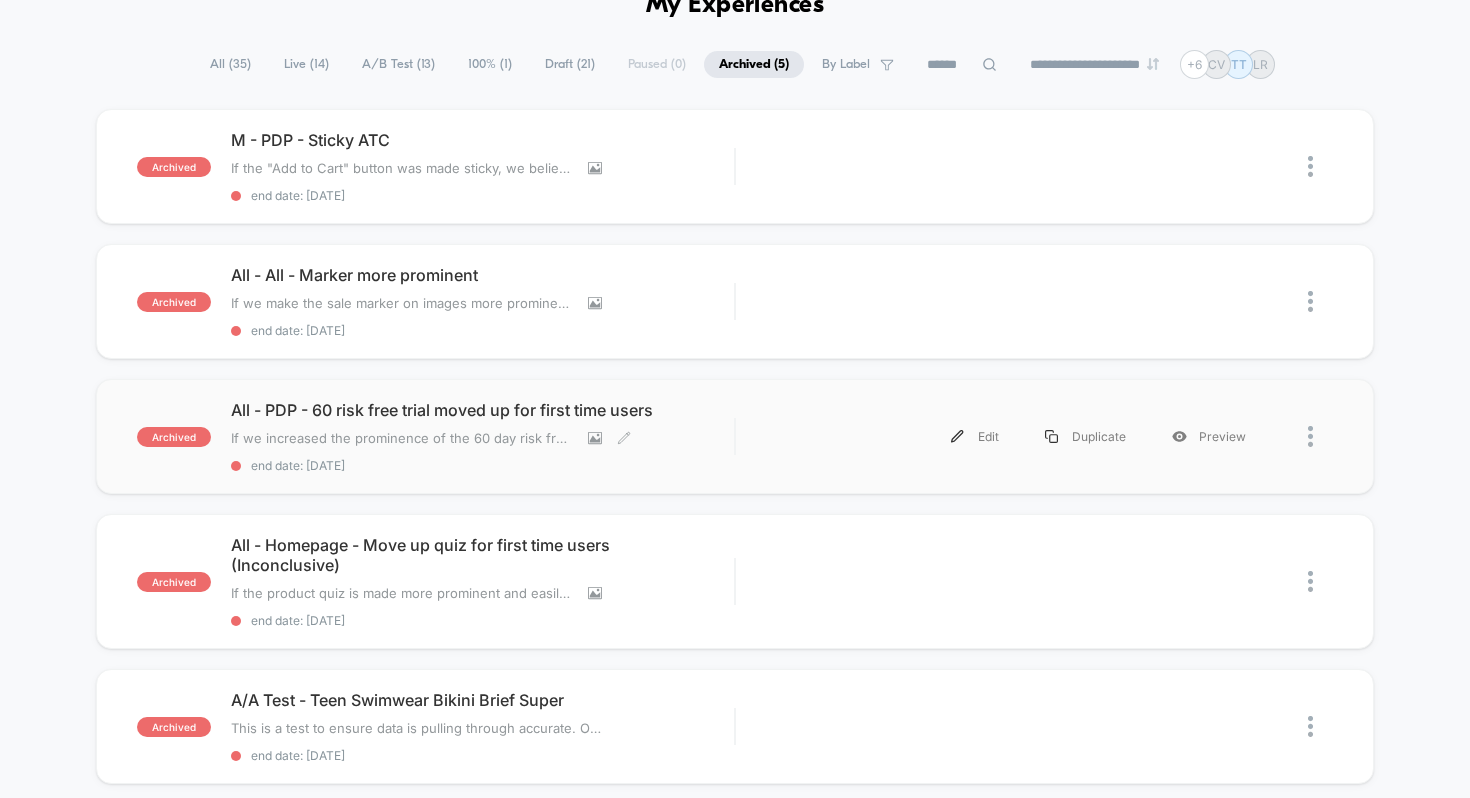scroll, scrollTop: 134, scrollLeft: 0, axis: vertical 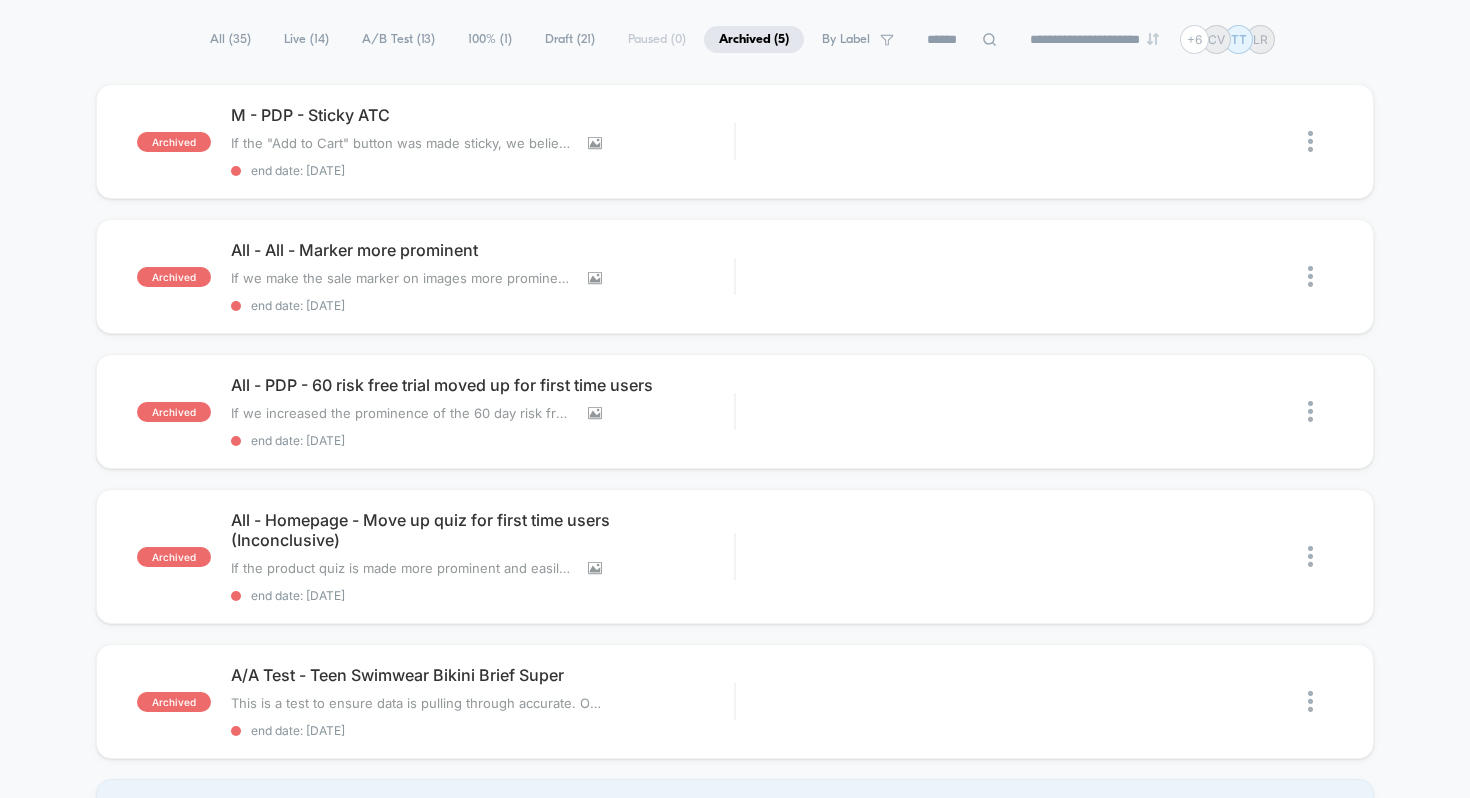 click on "Draft ( 21 )" at bounding box center (570, 39) 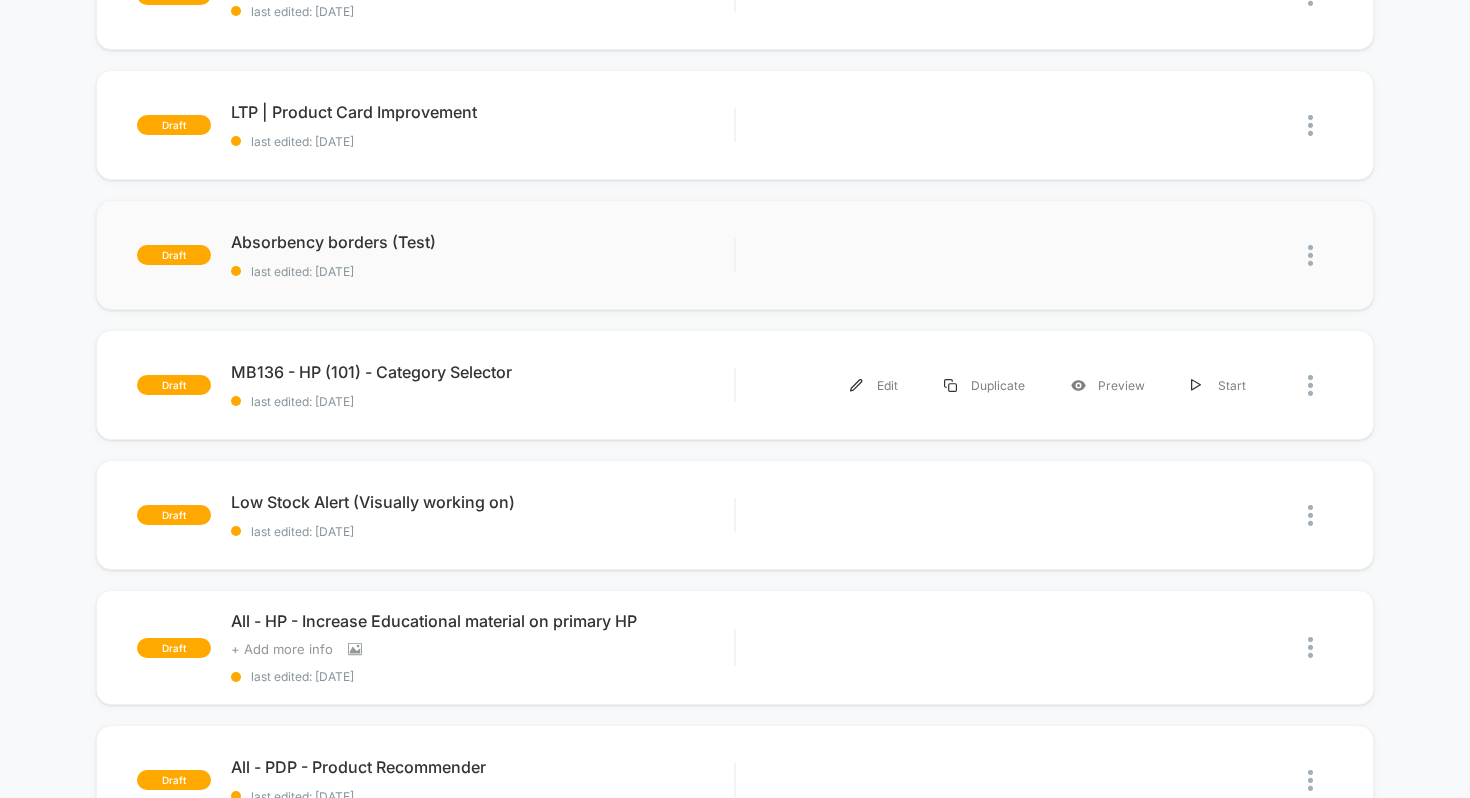 scroll, scrollTop: 0, scrollLeft: 0, axis: both 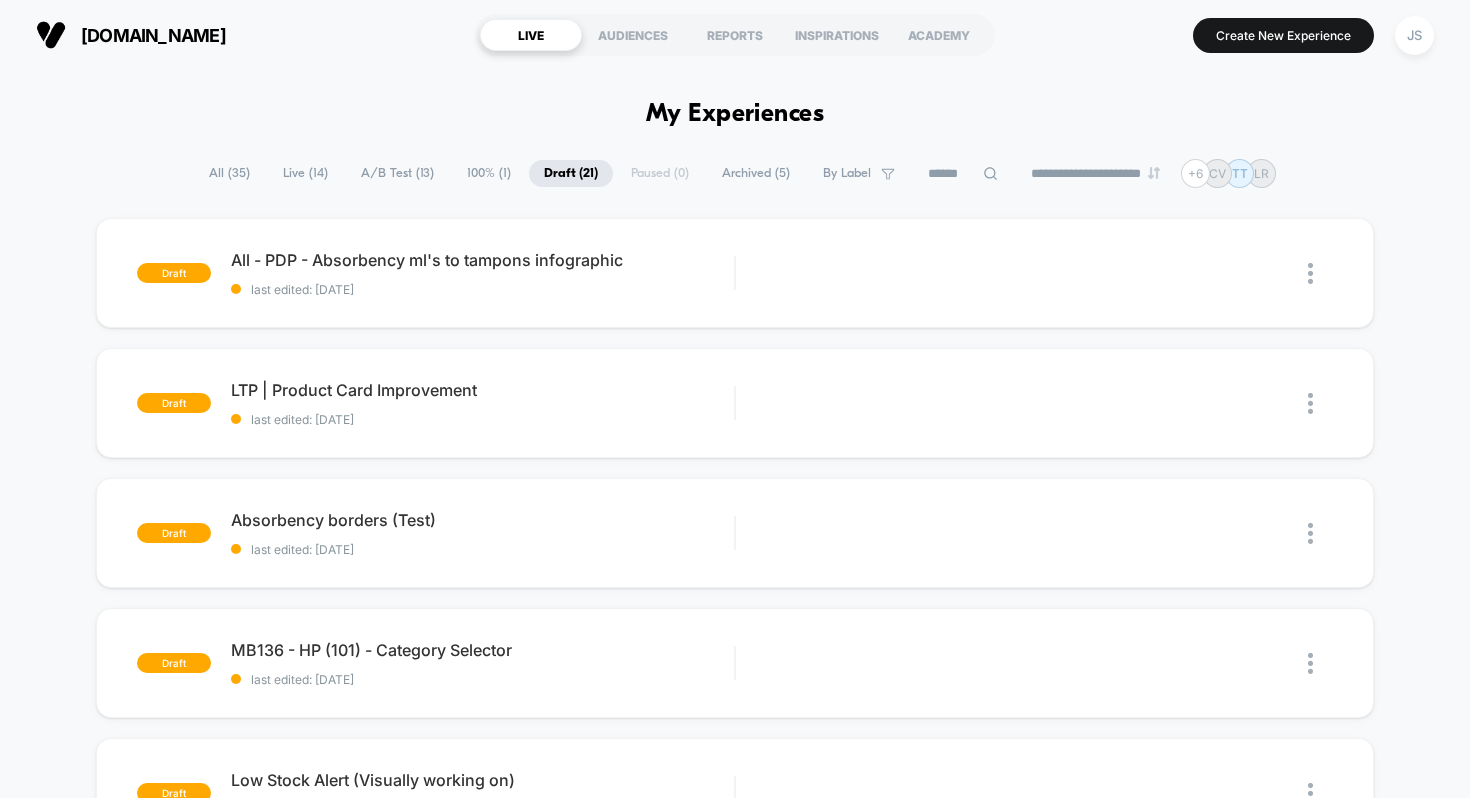 click on "100% ( 1 )" at bounding box center [489, 173] 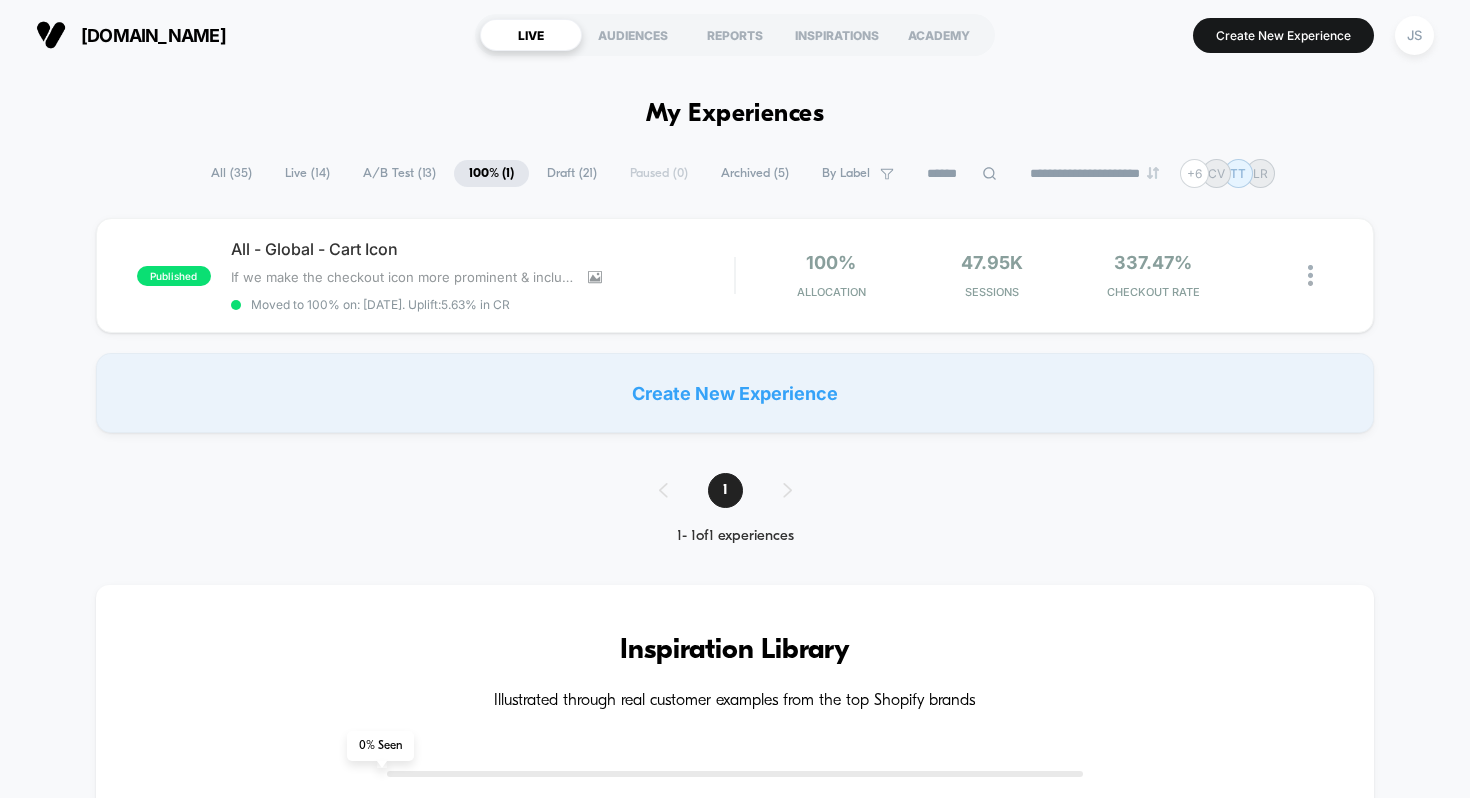click on "A/B Test ( 13 )" at bounding box center (399, 173) 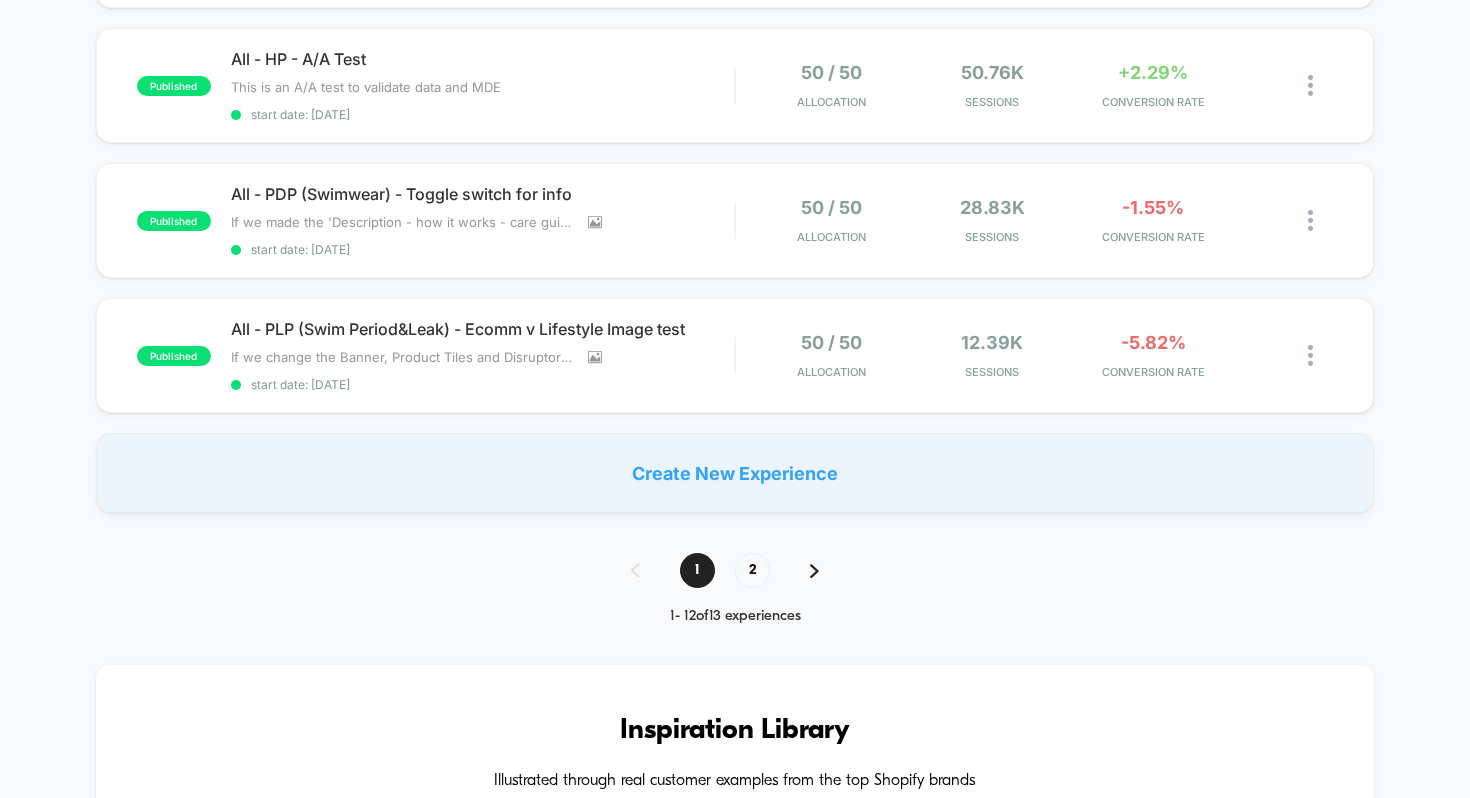 scroll, scrollTop: 1426, scrollLeft: 0, axis: vertical 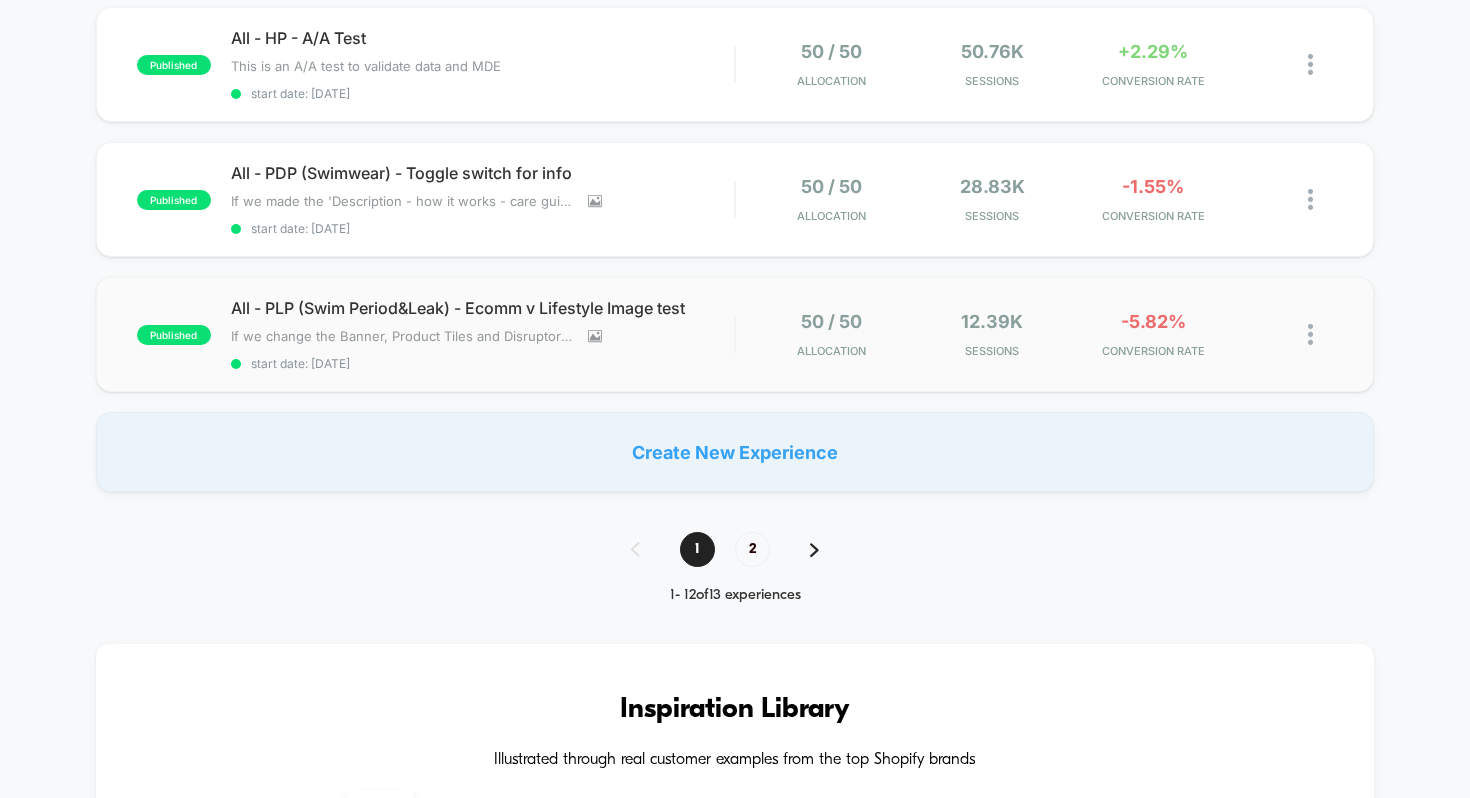 click on "published All - PLP (Swim Period&Leak) - Ecomm v Lifestyle Image test If we  change the Banner, Product Tiles and Disruptor images to be lifestyle imagery , then  PDP visits & conversion  will  increase , because  the products appear more enticing as well helps strengthen the brand image.  Click to view images Click to edit experience details If we change the Banner, Product Tiles and Disruptor images to be lifestyle imagery,then PDP visits & conversion will increase,because the products appear more enticing as well helps strengthen the brand image.  start date: [DATE] 50 / 50 Allocation 12.39k Sessions -5.82% CONVERSION RATE" at bounding box center [735, 334] 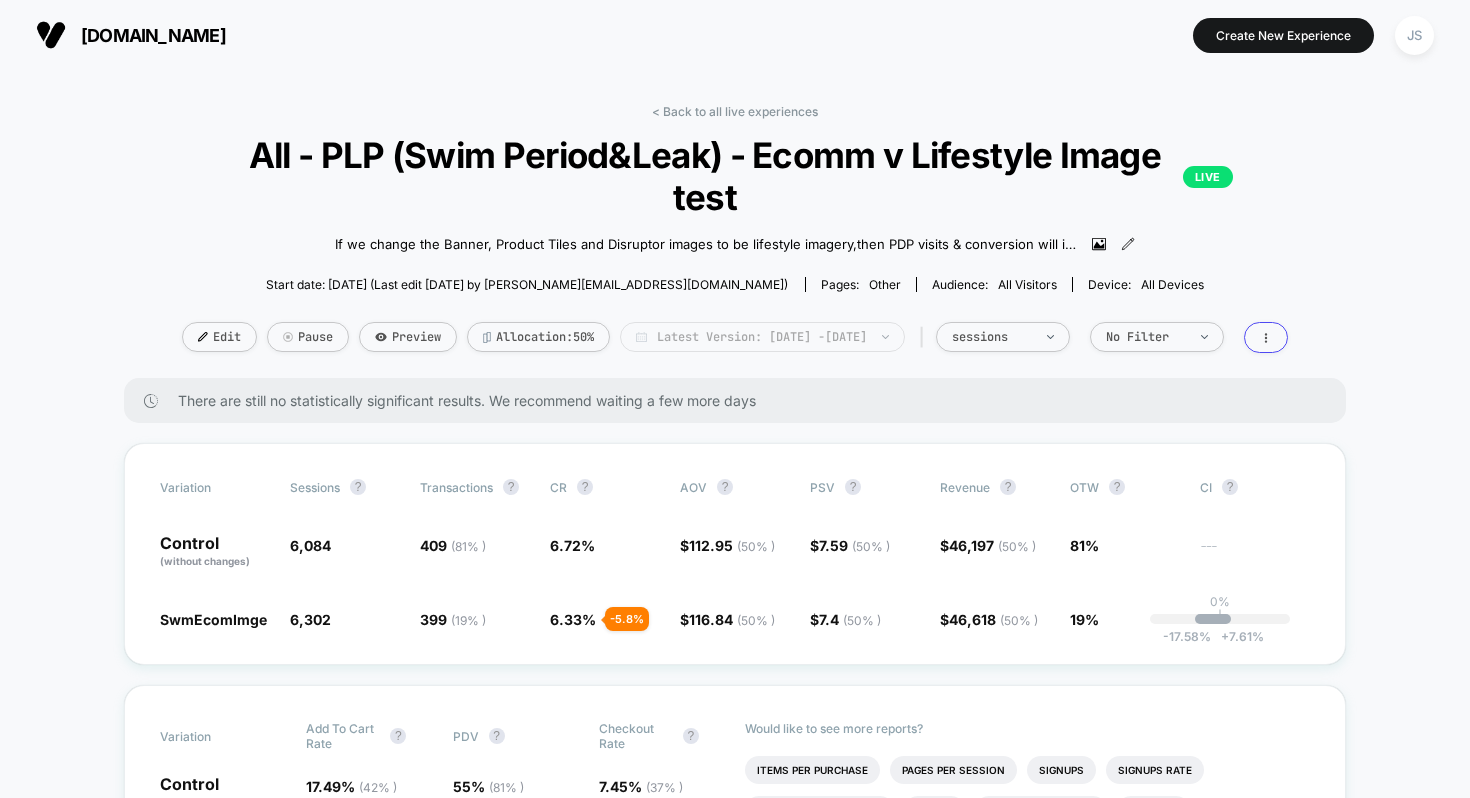 click on "Latest Version:     [DATE]    -    [DATE]" at bounding box center [762, 337] 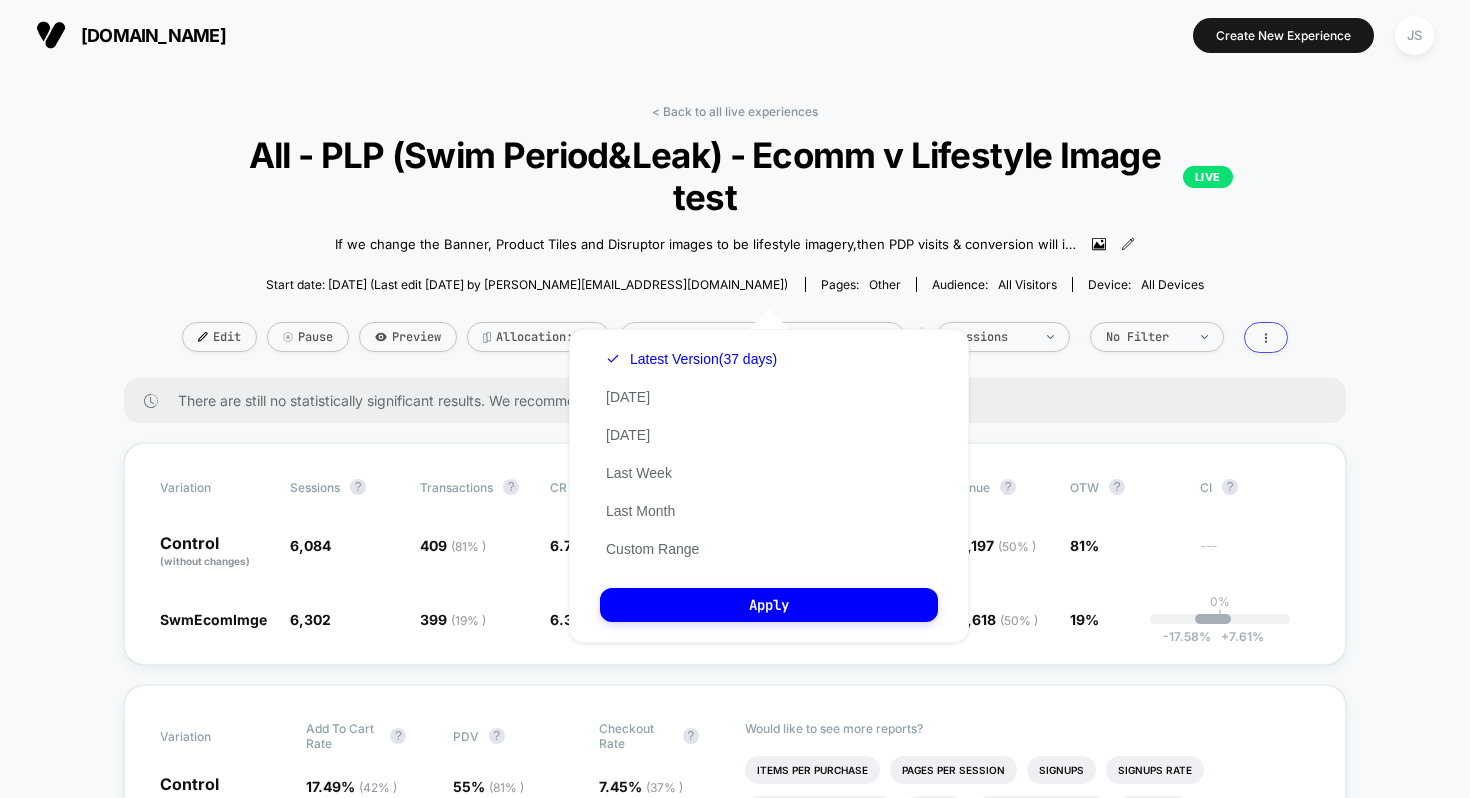 click on "Start date: [DATE] (Last edit [DATE] by [PERSON_NAME][EMAIL_ADDRESS][DOMAIN_NAME])" at bounding box center [527, 284] 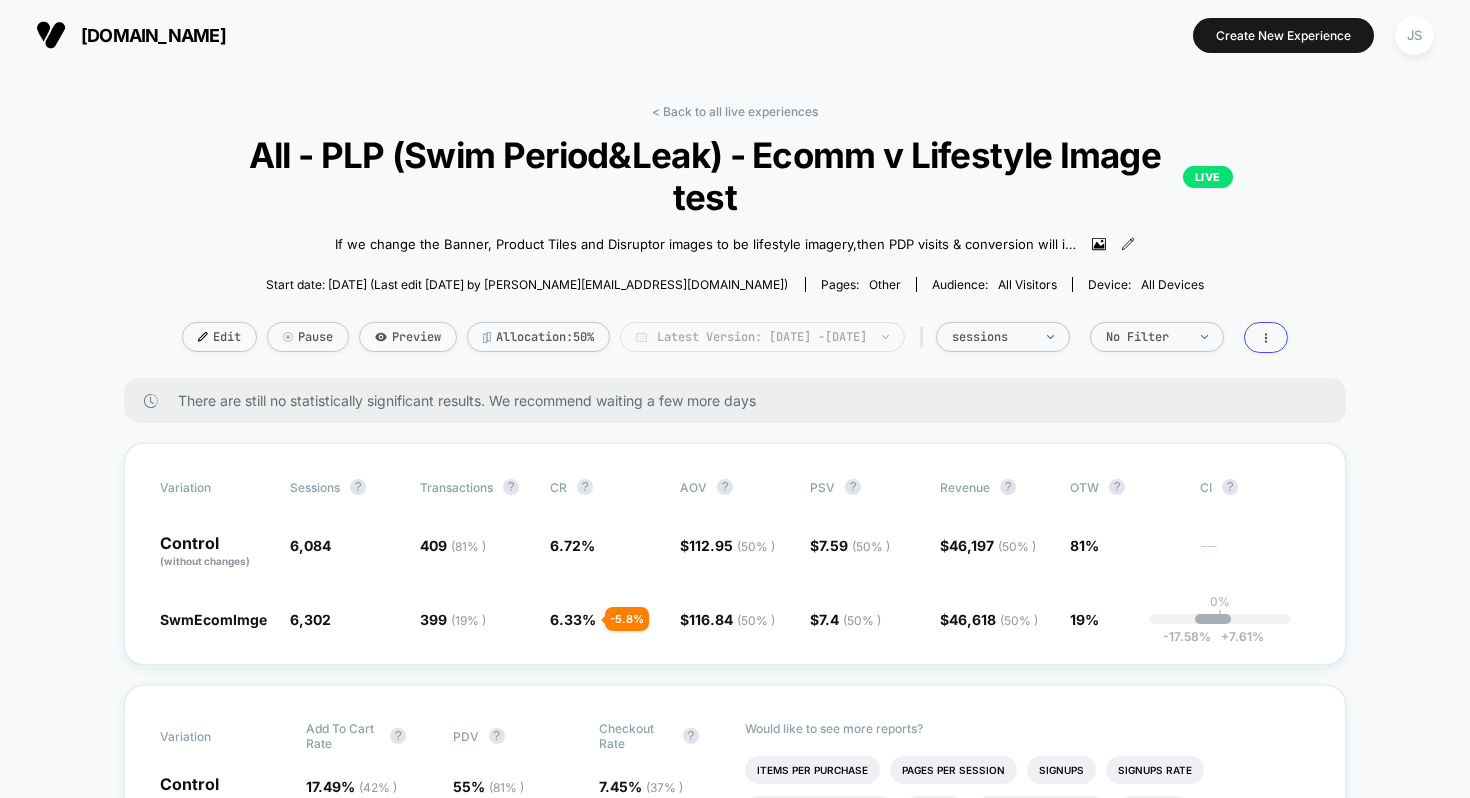 click on "Latest Version:     [DATE]    -    [DATE]" at bounding box center (762, 337) 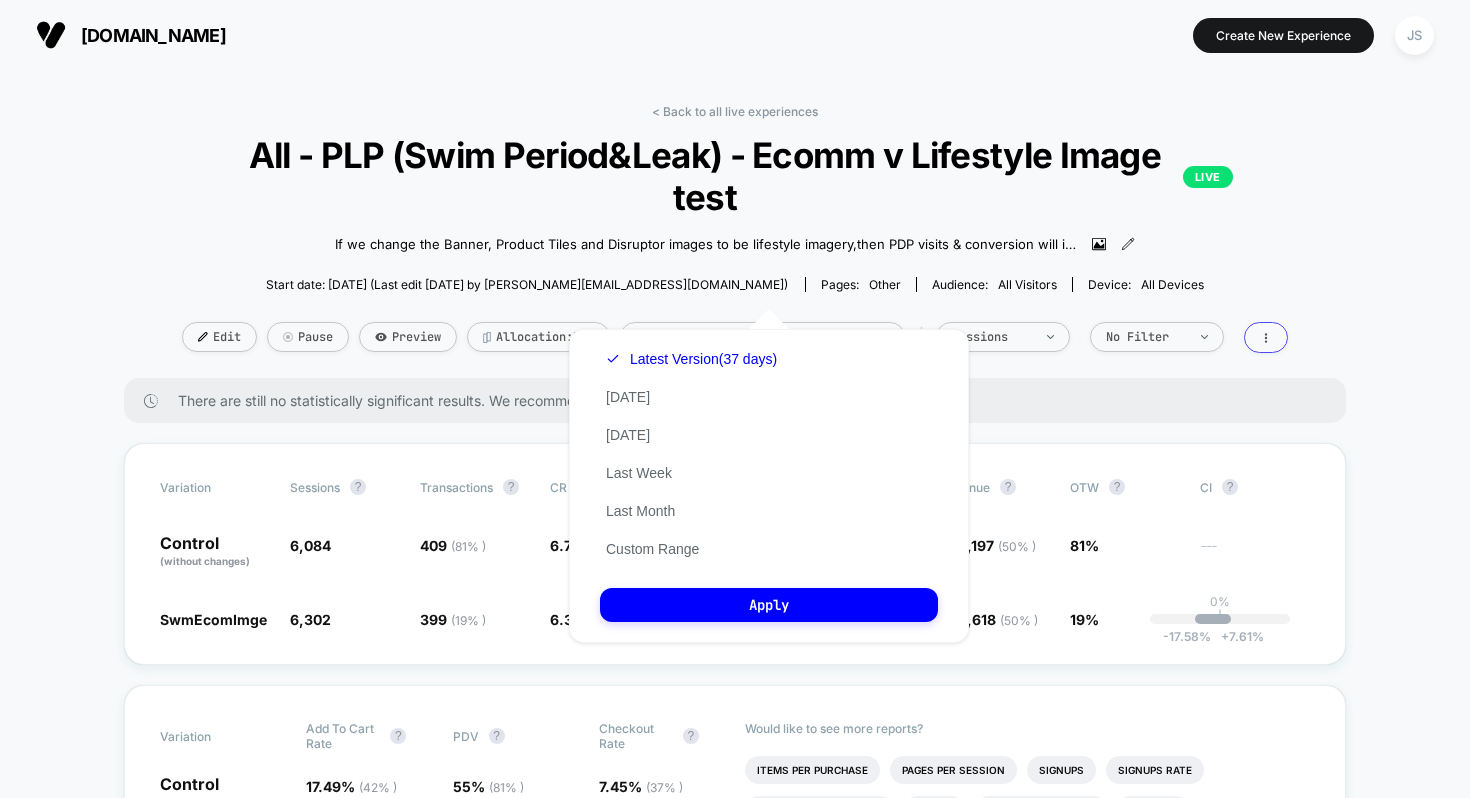 click on "< Back to all live experiences  All - PLP (Swim Period&Leak) - Ecomm v Lifestyle Image test LIVE If we  change the Banner, Product Tiles and Disruptor images to be lifestyle imagery , then  PDP visits & conversion  will  increase , because  the products appear more enticing as well helps strengthen the brand image.  Click to view images Click to edit experience details If we change the Banner, Product Tiles and Disruptor images to be lifestyle imagery,then PDP visits & conversion will increase,because the products appear more enticing as well helps strengthen the brand image.  Start date: [DATE] (Last edit [DATE] by [PERSON_NAME][EMAIL_ADDRESS][DOMAIN_NAME]) Pages: other Audience: All Visitors Device: all devices Edit Pause  Preview Allocation:  50% Latest Version:     [DATE]    -    [DATE] |   sessions   No Filter" at bounding box center [735, 241] 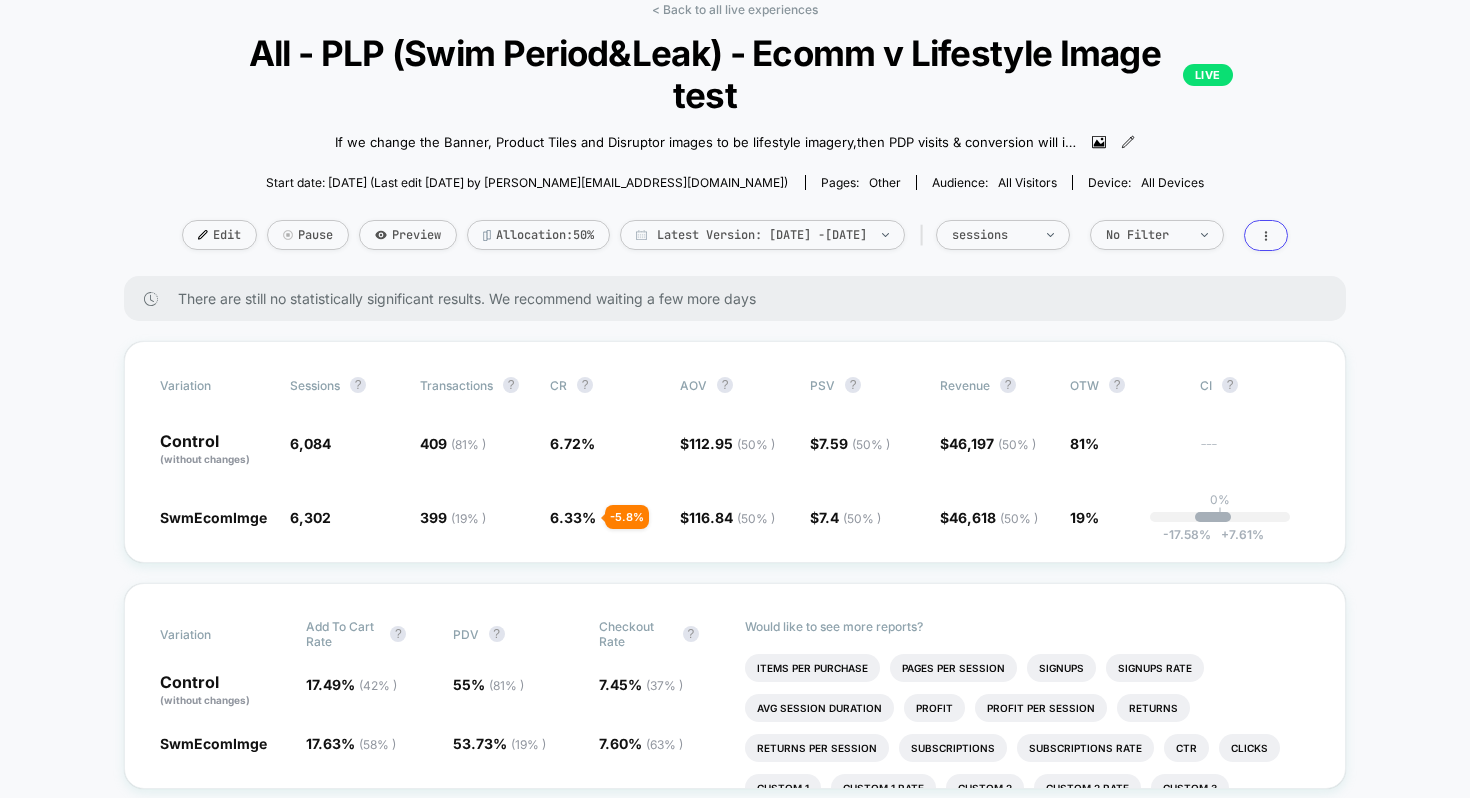scroll, scrollTop: 103, scrollLeft: 0, axis: vertical 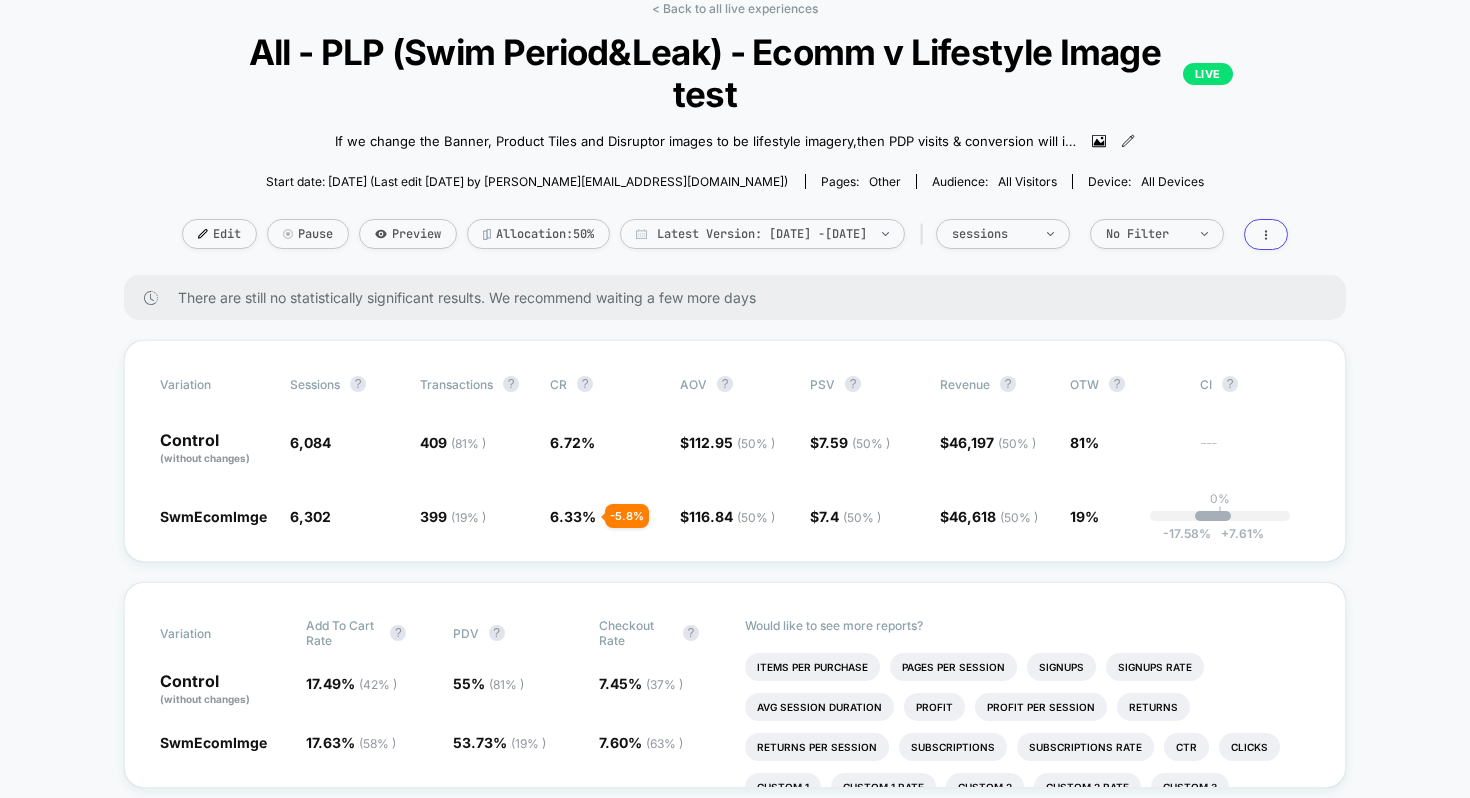 click on "< Back to all live experiences  All - PLP (Swim Period&Leak) - Ecomm v Lifestyle Image test LIVE If we  change the Banner, Product Tiles and Disruptor images to be lifestyle imagery , then  PDP visits & conversion  will  increase , because  the products appear more enticing as well helps strengthen the brand image.  Click to view images Click to edit experience details If we change the Banner, Product Tiles and Disruptor images to be lifestyle imagery,then PDP visits & conversion will increase,because the products appear more enticing as well helps strengthen the brand image.  Start date: [DATE] (Last edit [DATE] by [PERSON_NAME][EMAIL_ADDRESS][DOMAIN_NAME]) Pages: other Audience: All Visitors Device: all devices Edit Pause  Preview Allocation:  50% Latest Version:     [DATE]    -    [DATE] |   sessions   No Filter" at bounding box center [735, 138] 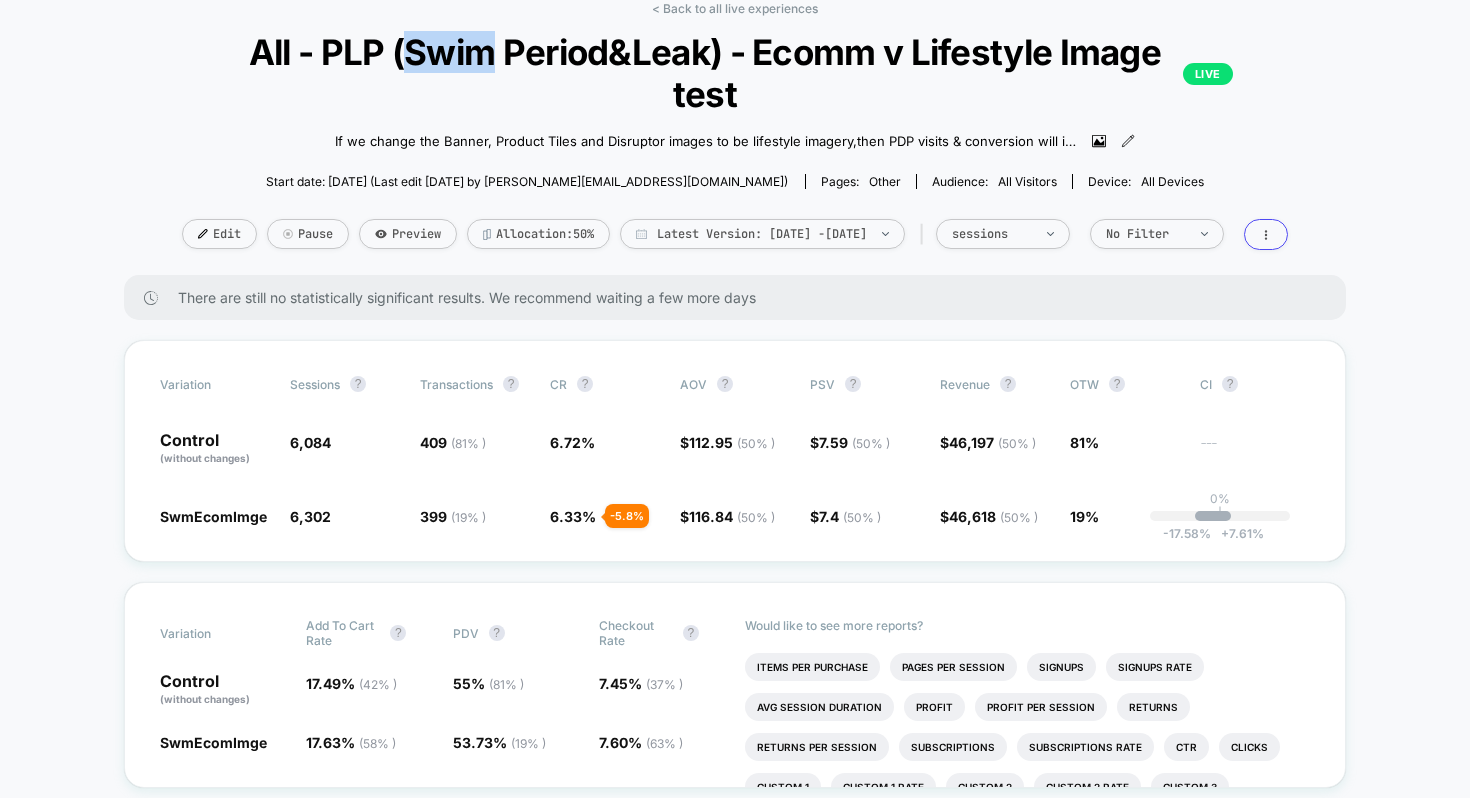 click on "All - PLP (Swim Period&Leak) - Ecomm v Lifestyle Image test LIVE" at bounding box center (734, 73) 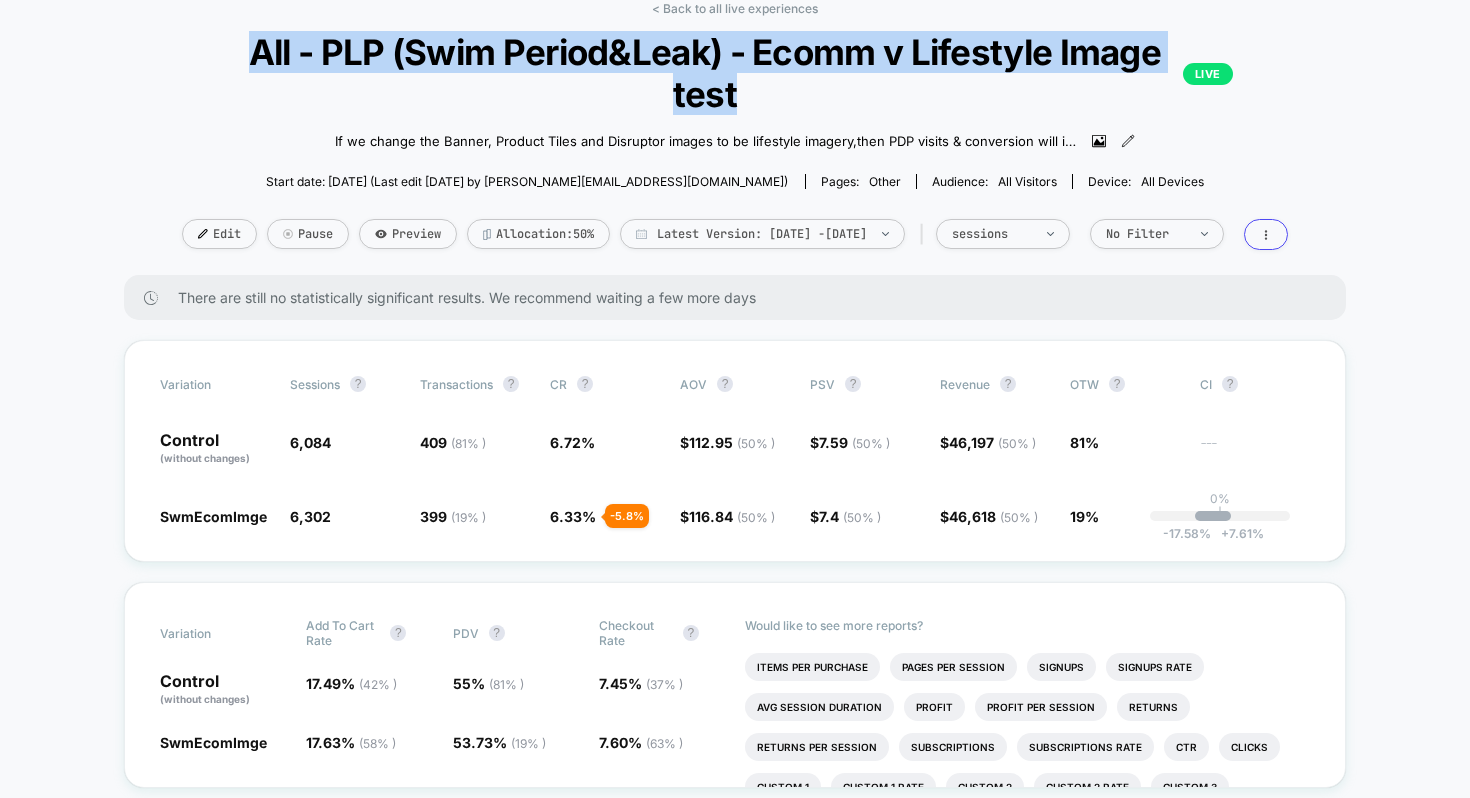 click on "All - PLP (Swim Period&Leak) - Ecomm v Lifestyle Image test LIVE" at bounding box center [734, 73] 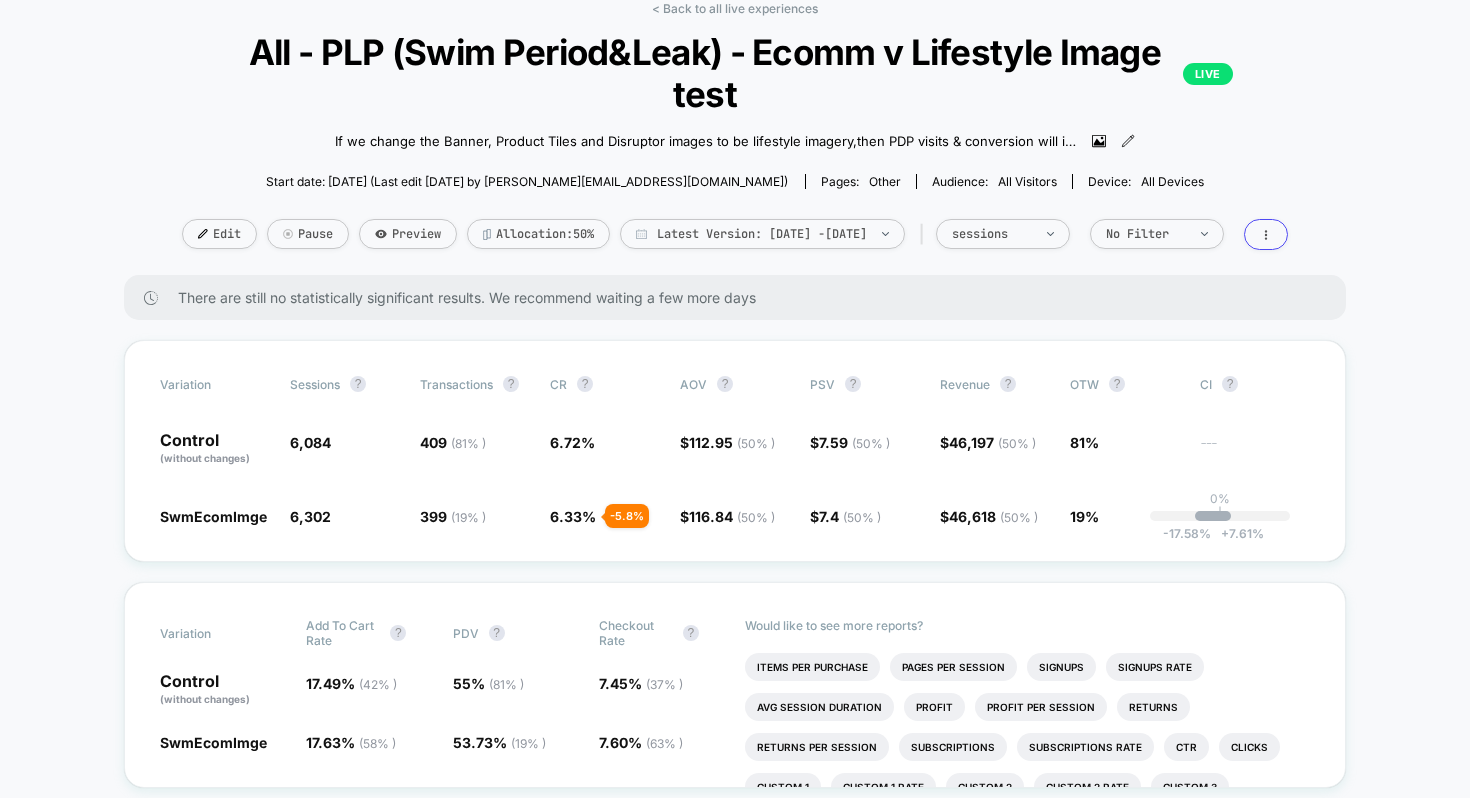 click on "All - PLP (Swim Period&Leak) - Ecomm v Lifestyle Image test LIVE" at bounding box center (734, 73) 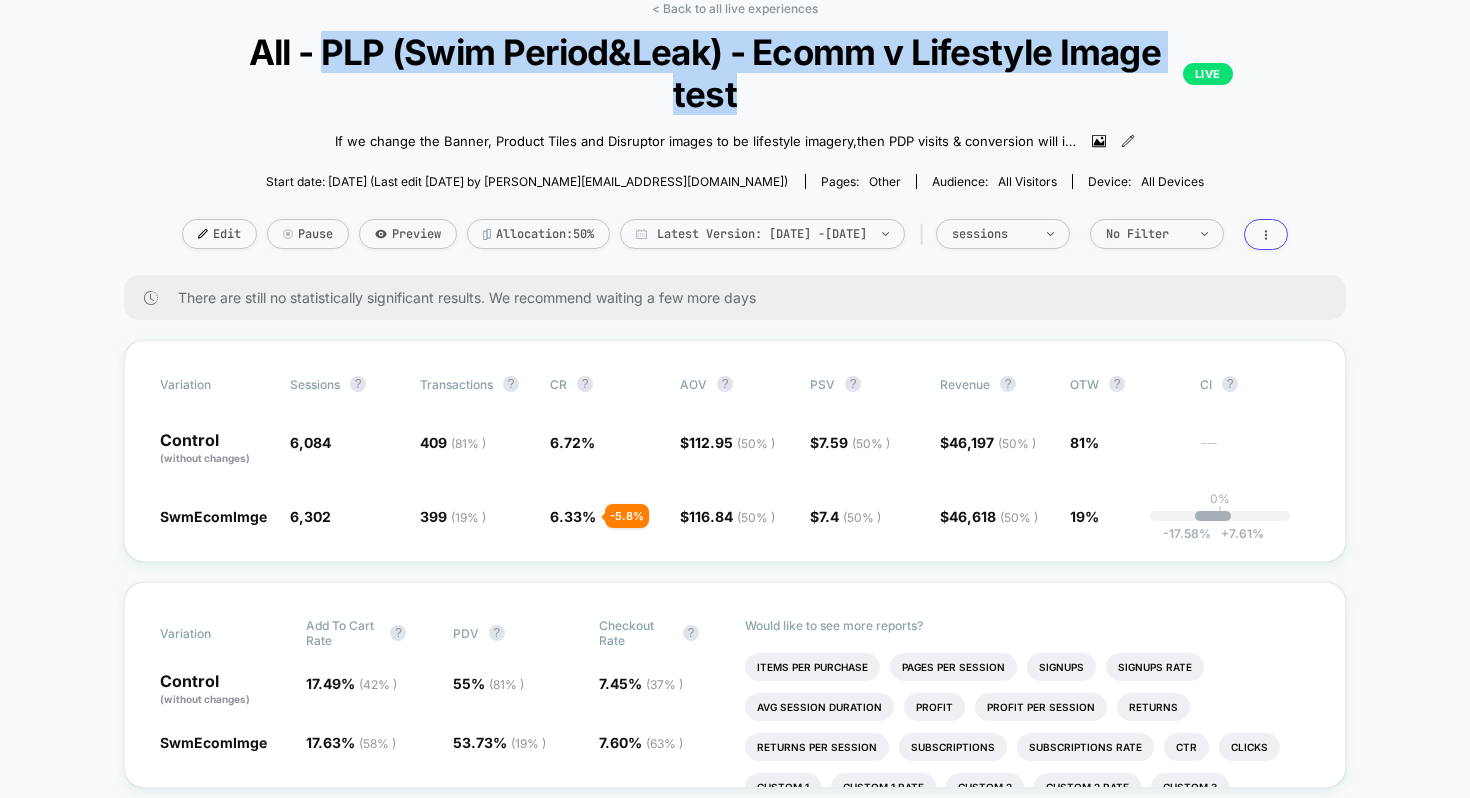 drag, startPoint x: 289, startPoint y: 43, endPoint x: 1195, endPoint y: 49, distance: 906.0199 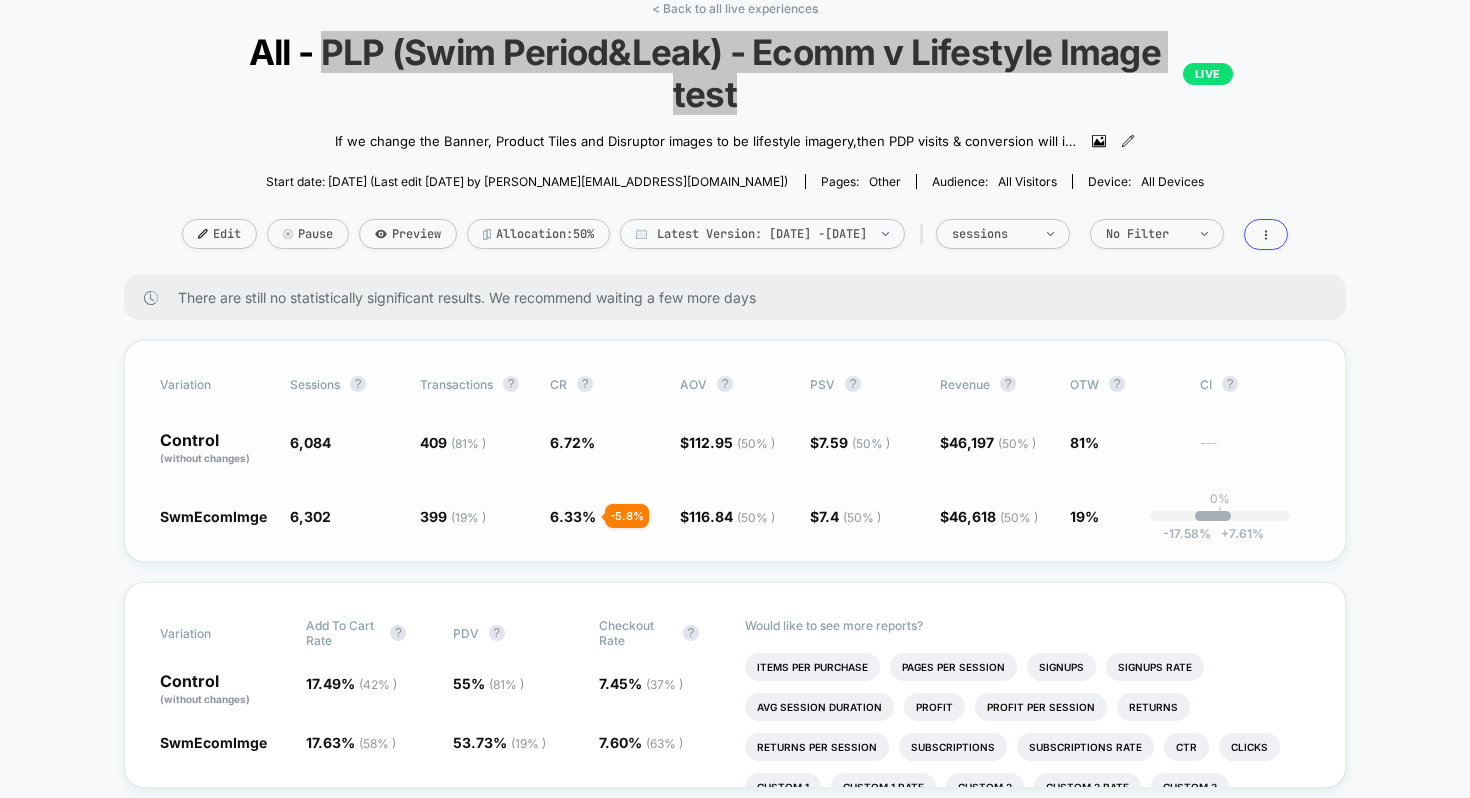 scroll, scrollTop: 110, scrollLeft: 0, axis: vertical 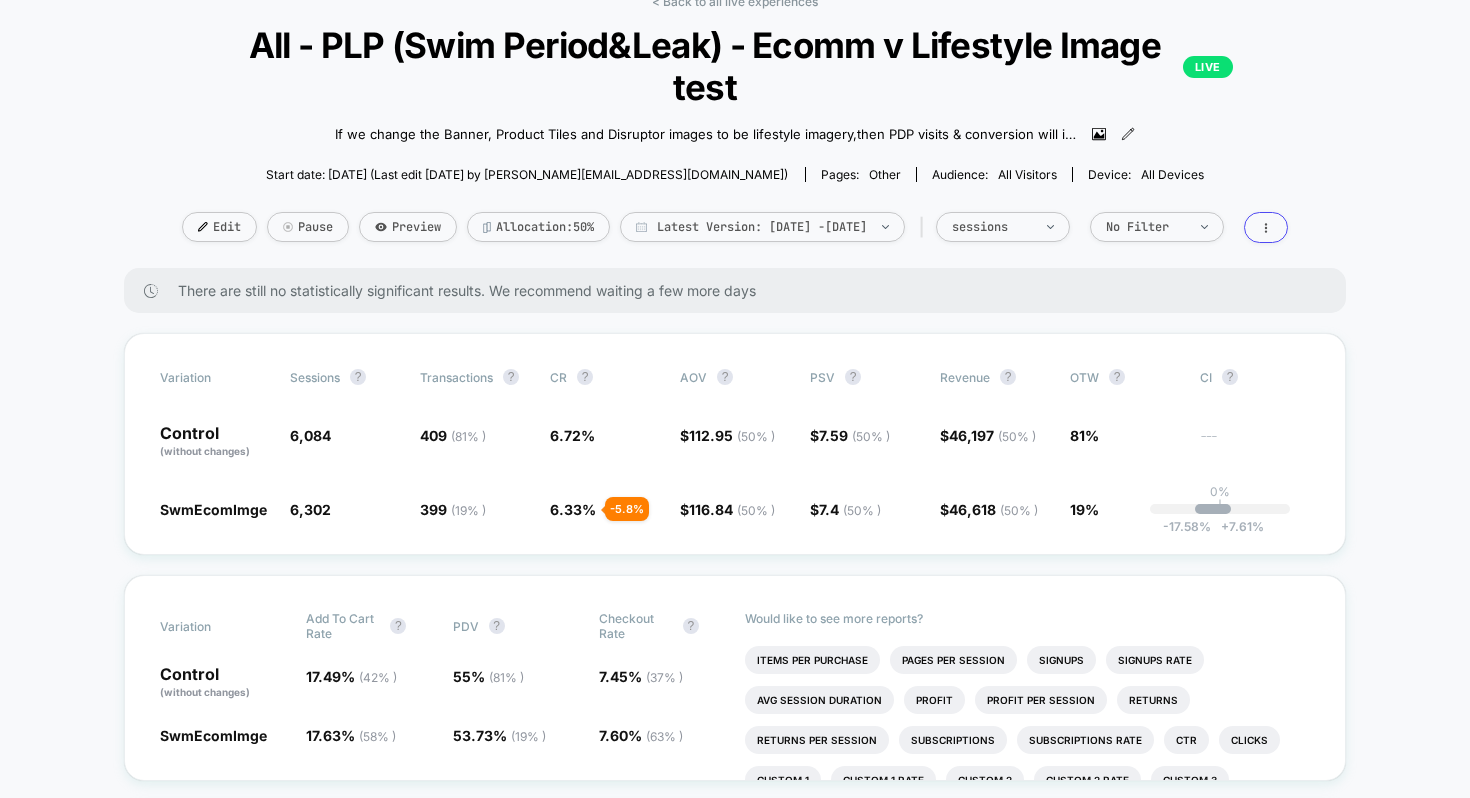 click on "< Back to all live experiences  All - PLP (Swim Period&Leak) - Ecomm v Lifestyle Image test LIVE If we  change the Banner, Product Tiles and Disruptor images to be lifestyle imagery , then  PDP visits & conversion  will  increase , because  the products appear more enticing as well helps strengthen the brand image.  Click to view images Click to edit experience details If we change the Banner, Product Tiles and Disruptor images to be lifestyle imagery,then PDP visits & conversion will increase,because the products appear more enticing as well helps strengthen the brand image.  Start date: [DATE] (Last edit [DATE] by [PERSON_NAME][EMAIL_ADDRESS][DOMAIN_NAME]) Pages: other Audience: All Visitors Device: all devices Edit Pause  Preview Allocation:  50% Latest Version:     [DATE]    -    [DATE] |   sessions   No Filter There are still no statistically significant results. We recommend waiting a few more days Variation Sessions ? Transactions ? CR ? AOV ? PSV ? Revenue ? OTW ? CI ? Control (without changes) 6,084 %" at bounding box center [735, 3159] 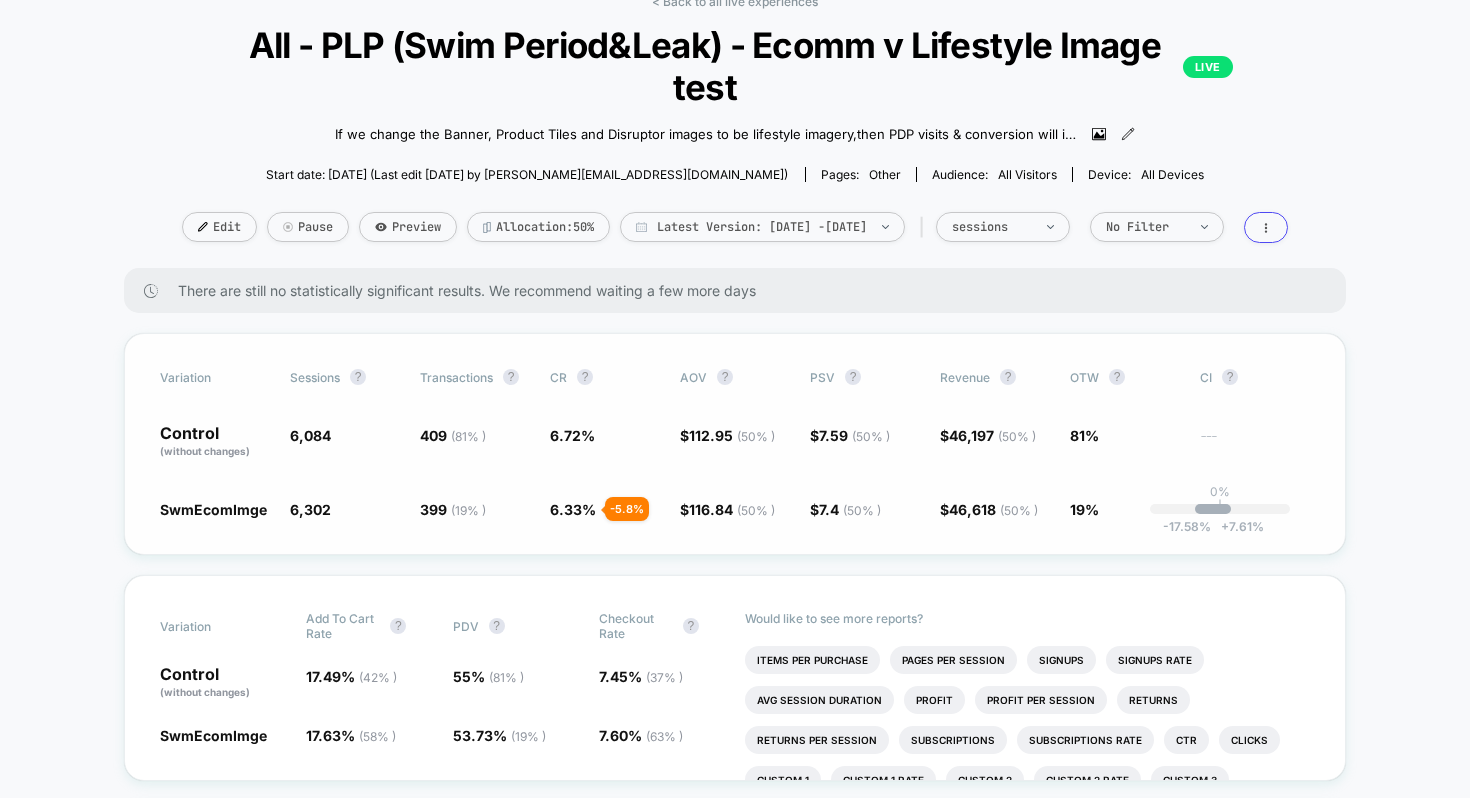 scroll, scrollTop: 101, scrollLeft: 0, axis: vertical 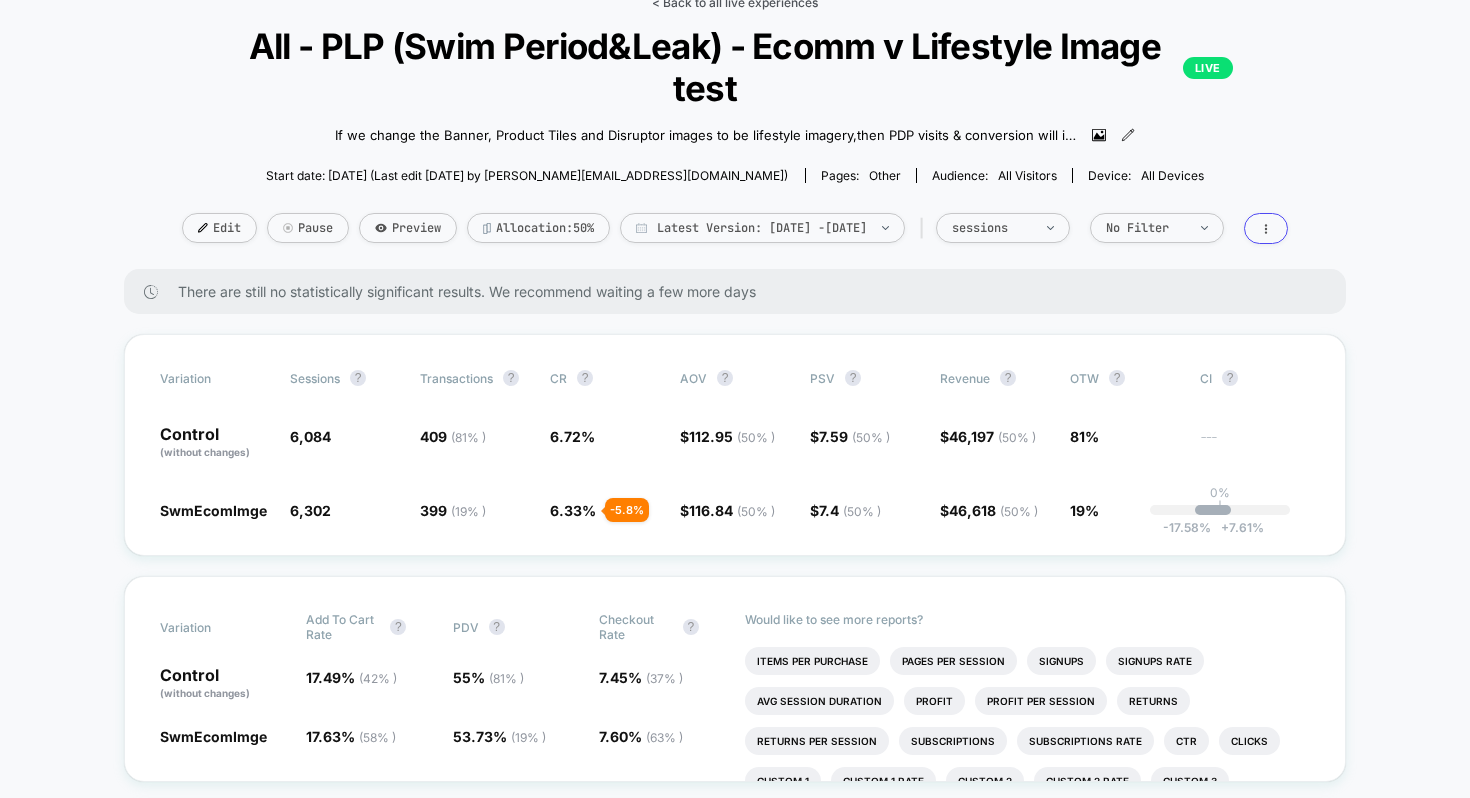 click on "< Back to all live experiences" at bounding box center [735, 2] 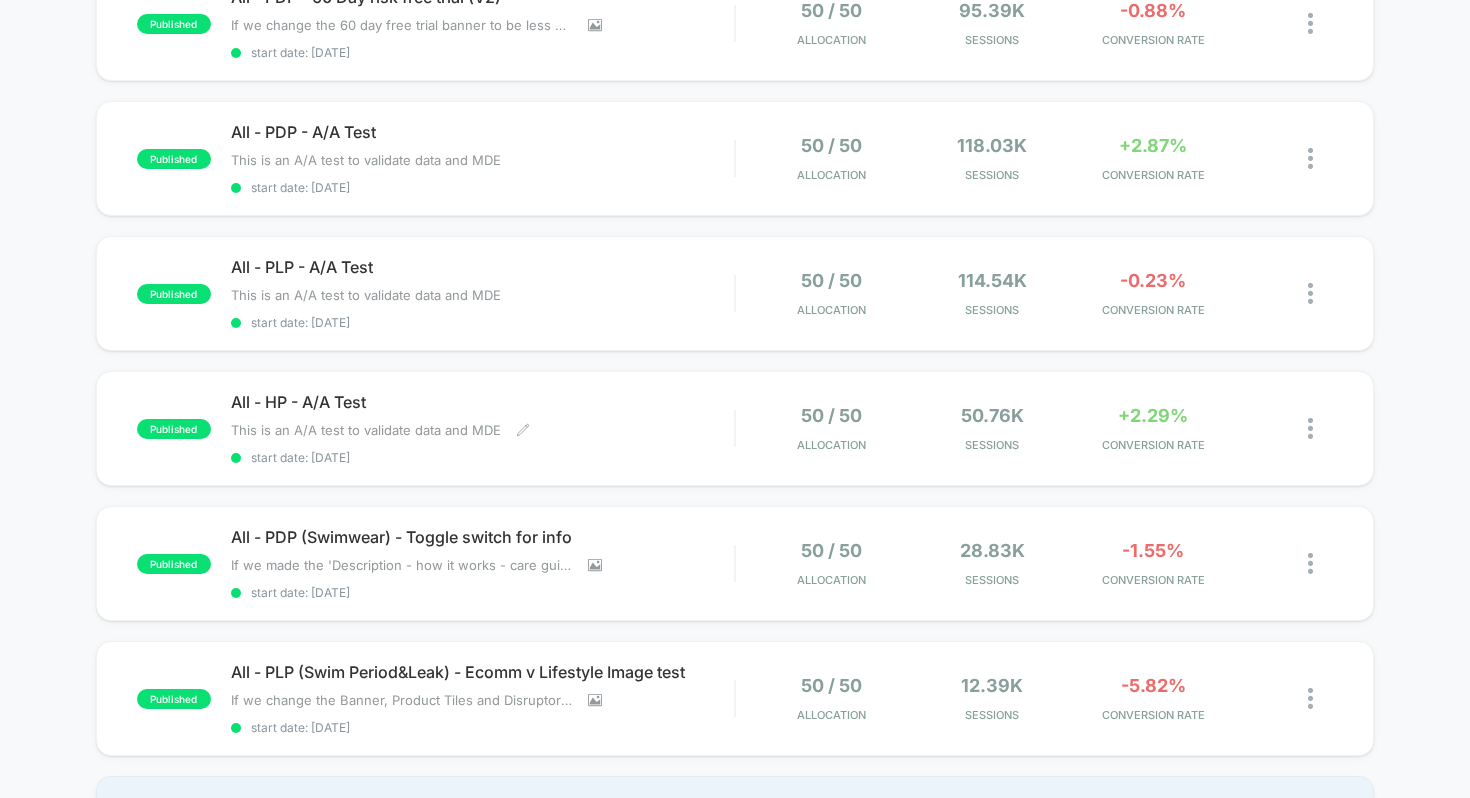 scroll, scrollTop: 1063, scrollLeft: 0, axis: vertical 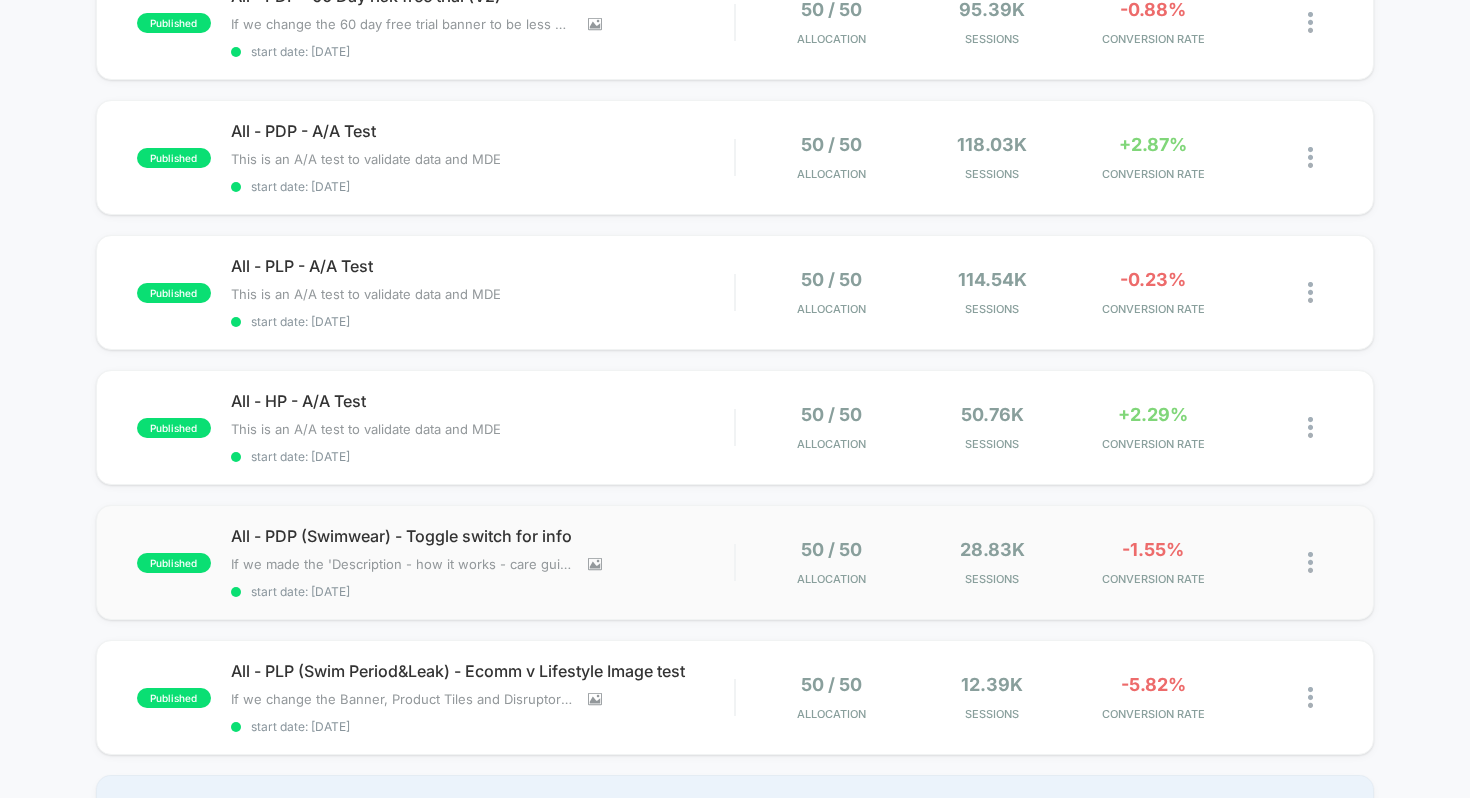 click on "published All - PDP (Swimwear) - Toggle switch for info If we  made the 'Description - how it works - care guide' a toggle , then  conversions  will  increase , because  it becomes more clear that the other pages exist, leading to increased usage, addressing FUD's . [DATE] - Republished test with fixes to CSS to hide component properly [DATE] - PAUSED TEST -  The O.g component isn't hiding, so it's showing the toggle and the O.G section when it should only be showing the toggle.  [DATE] - Republished test -Added Clarity JS to test on both devices for tracking.  Click to view images Click to edit experience details start date: [DATE] 50 / 50 Allocation 28.83k Sessions -1.55% CONVERSION RATE" at bounding box center [735, 562] 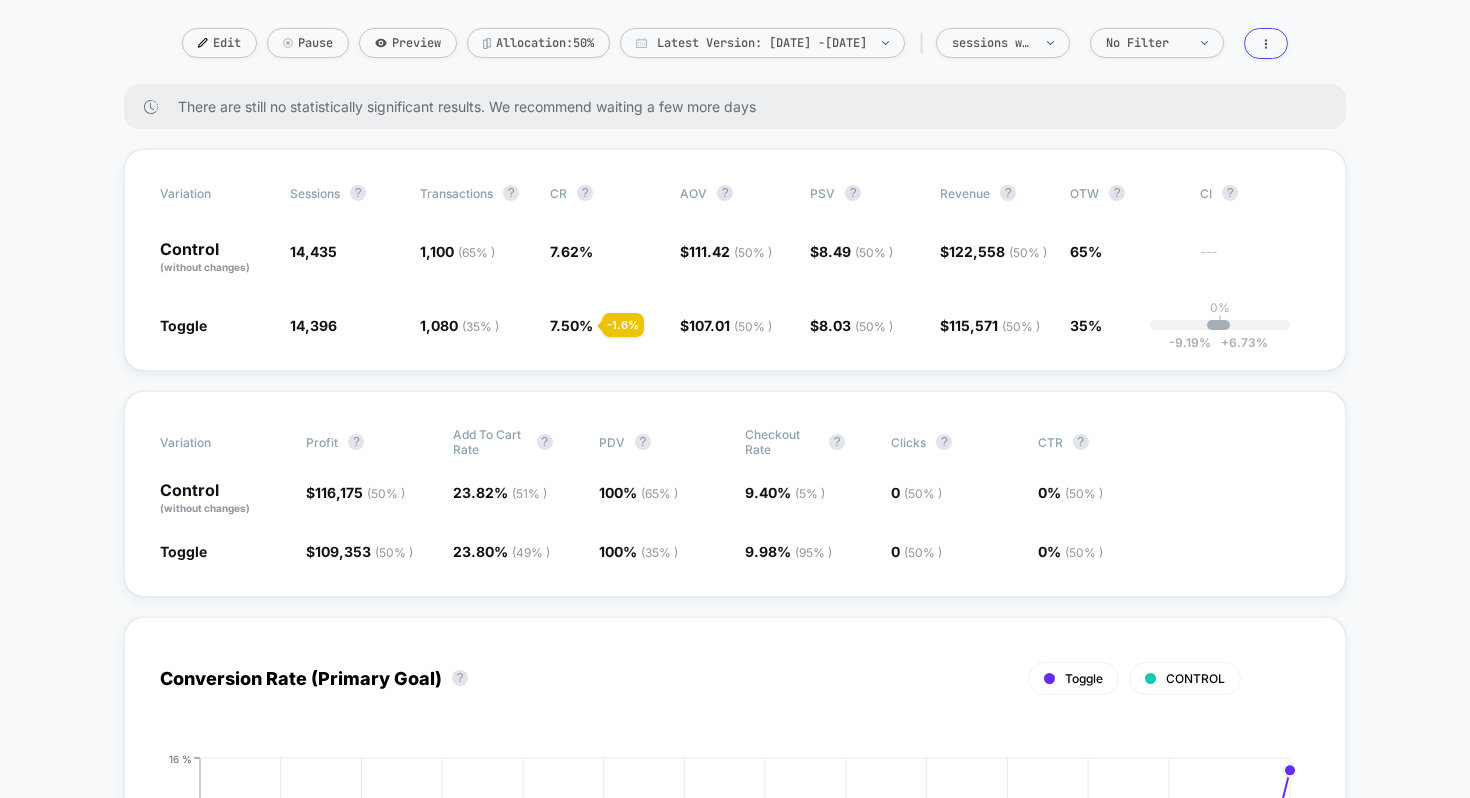 scroll, scrollTop: 280, scrollLeft: 0, axis: vertical 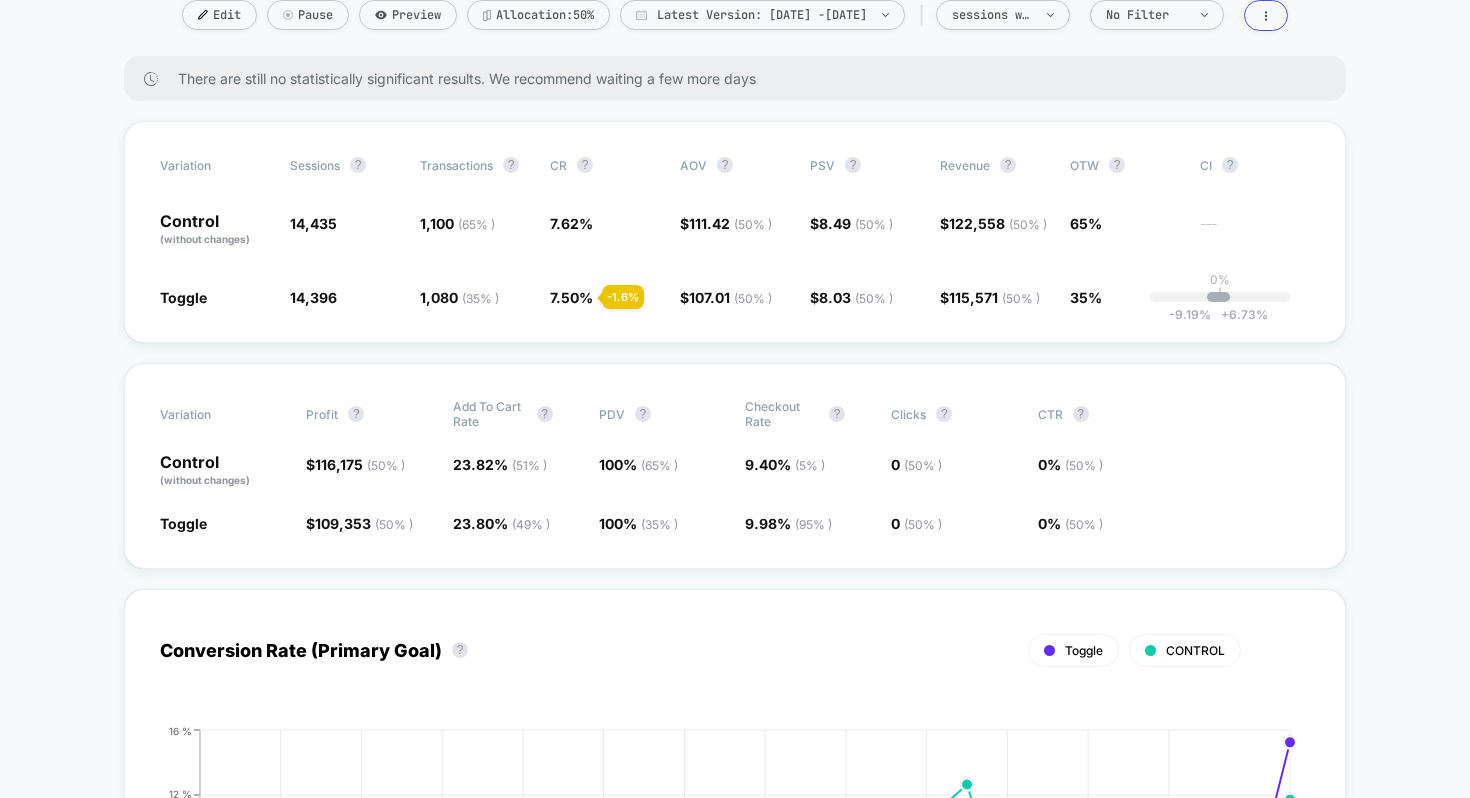 click on "100 % (  35 % )" 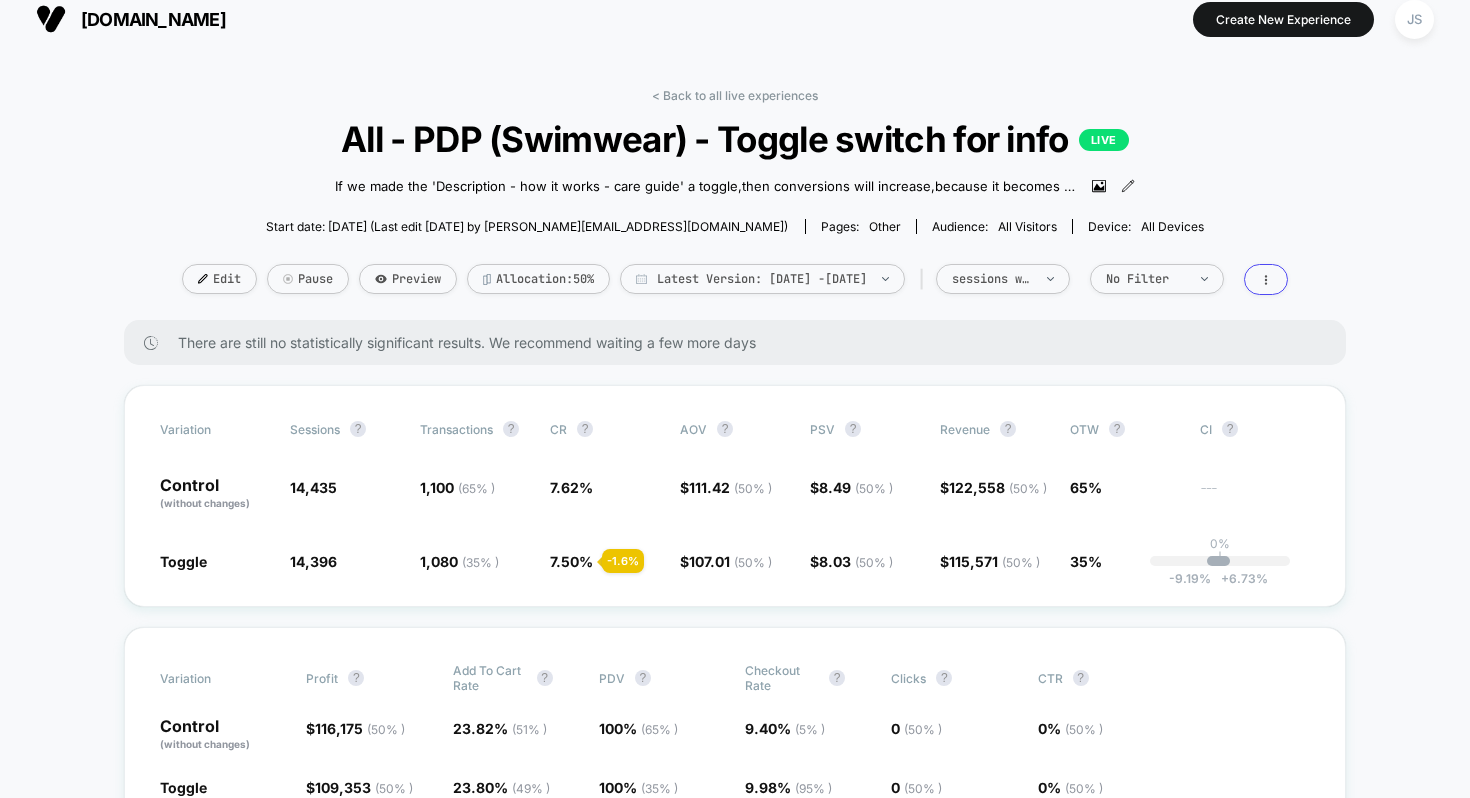 scroll, scrollTop: 0, scrollLeft: 0, axis: both 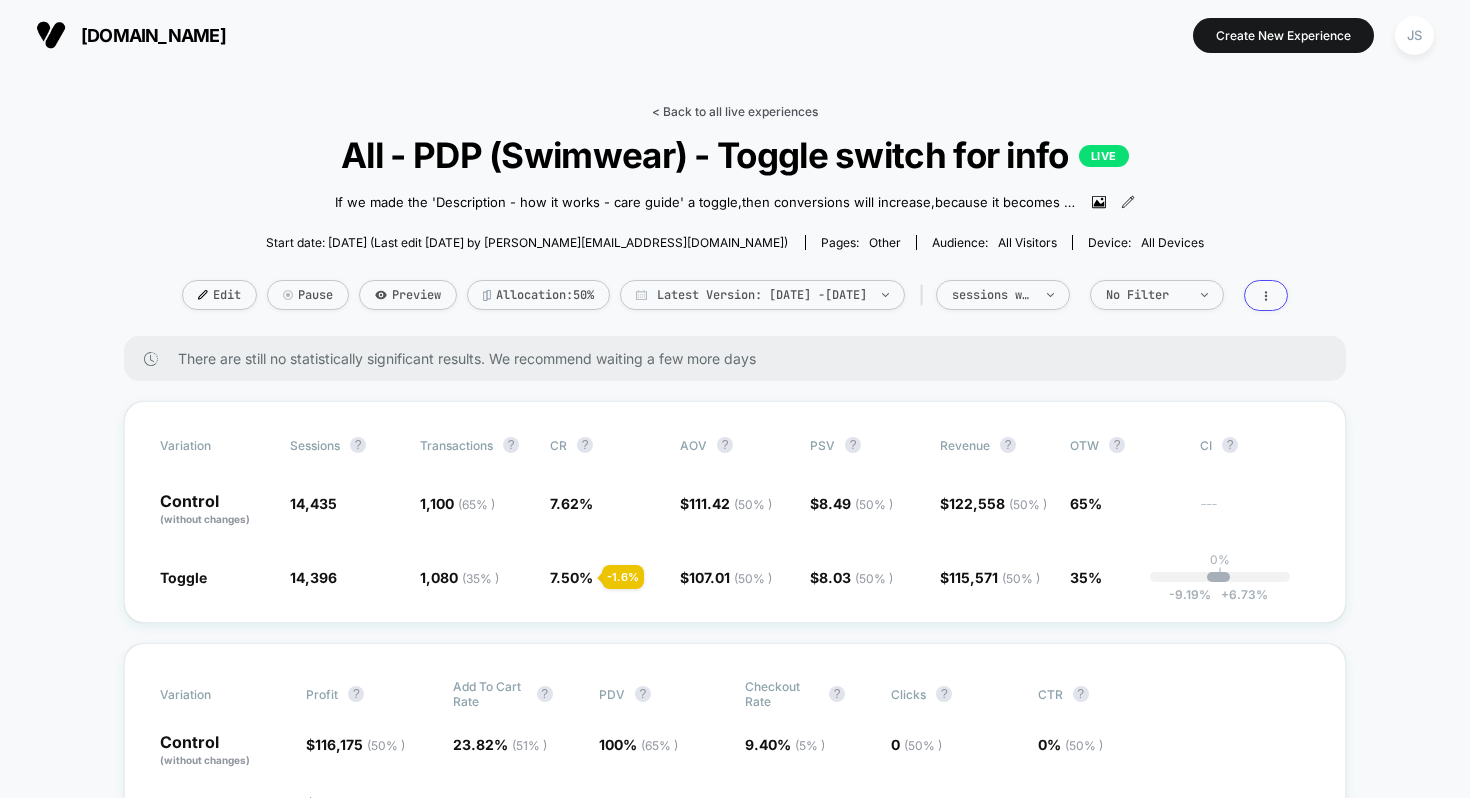 click on "< Back to all live experiences" at bounding box center (735, 111) 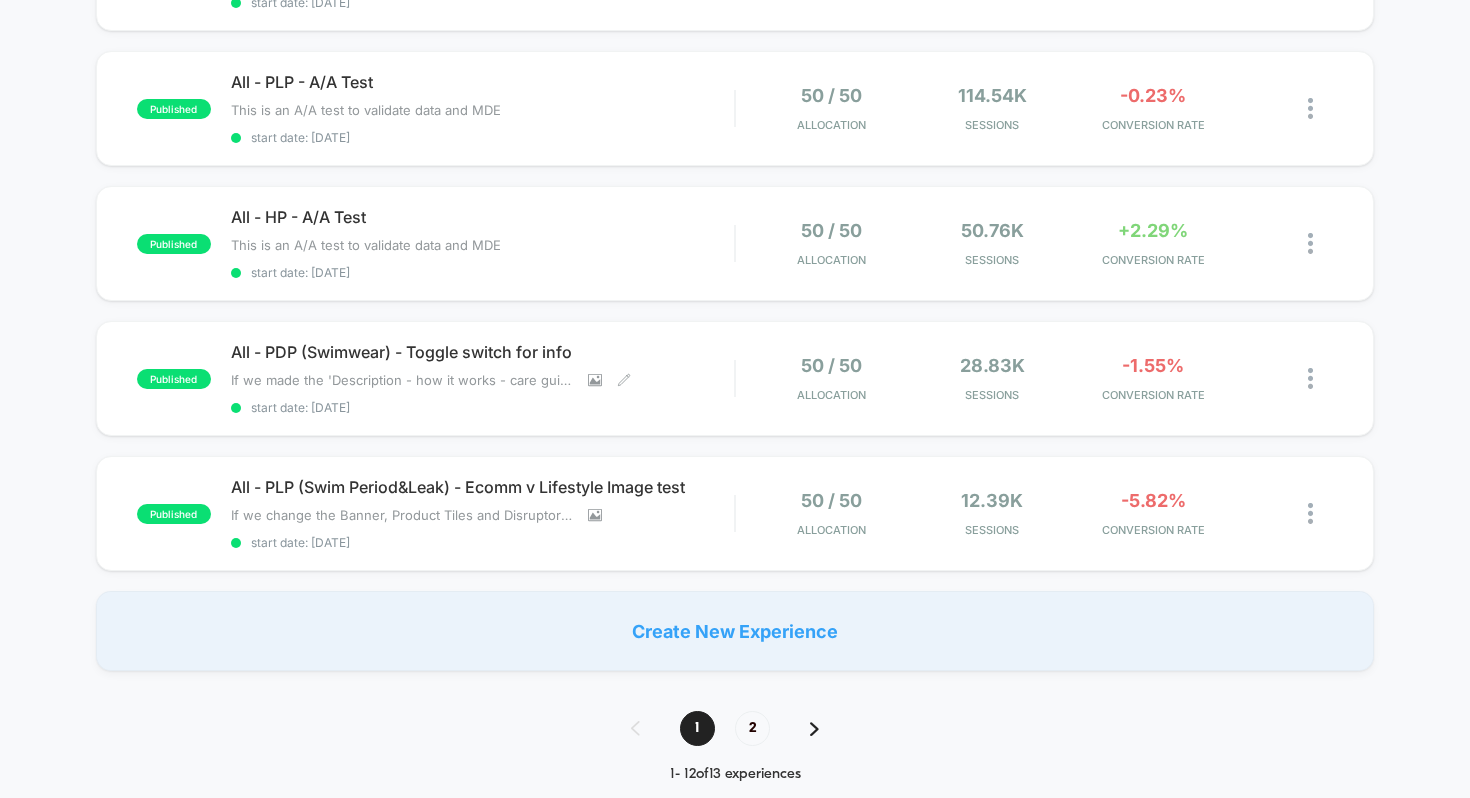 scroll, scrollTop: 1411, scrollLeft: 0, axis: vertical 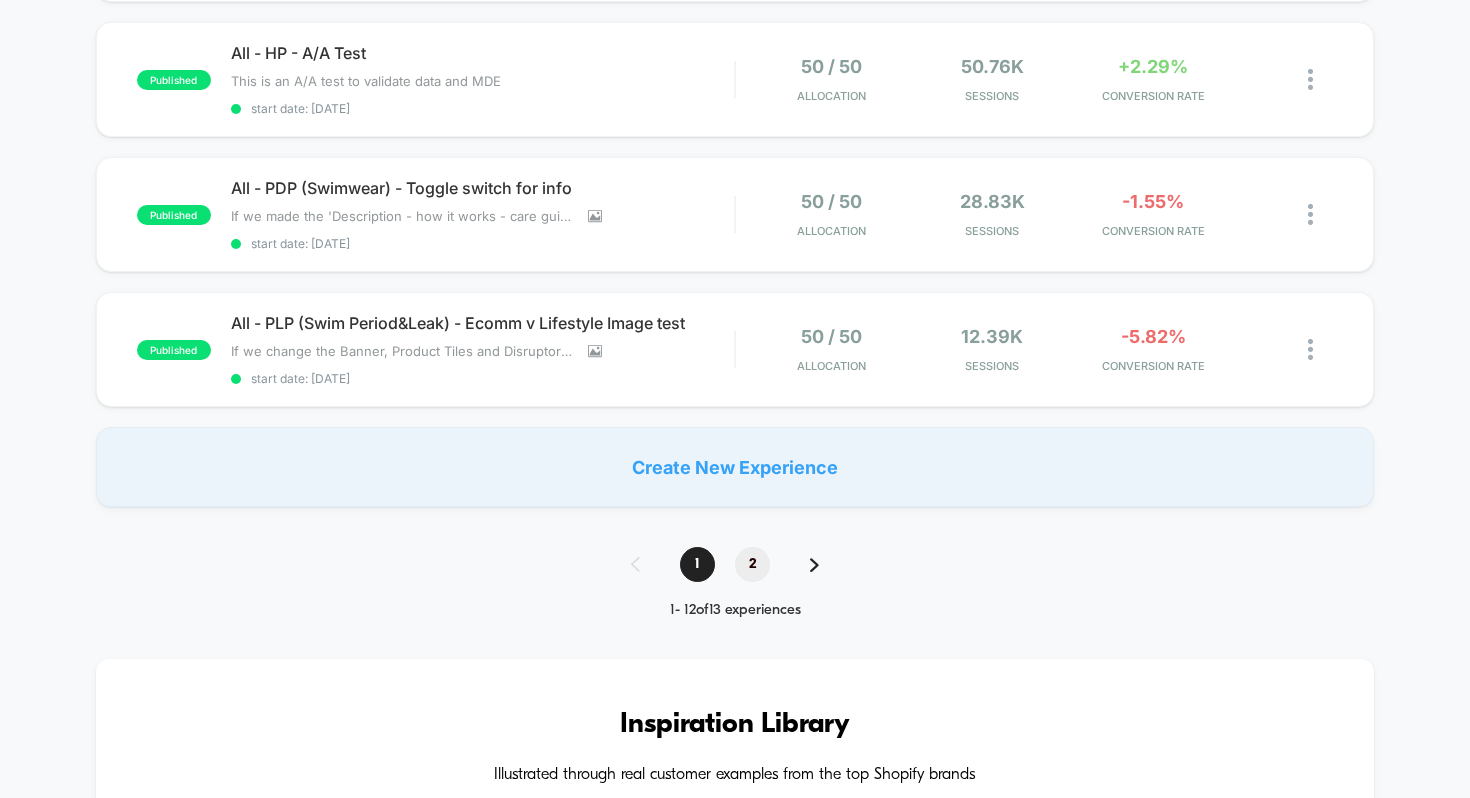 click on "2" at bounding box center [752, 564] 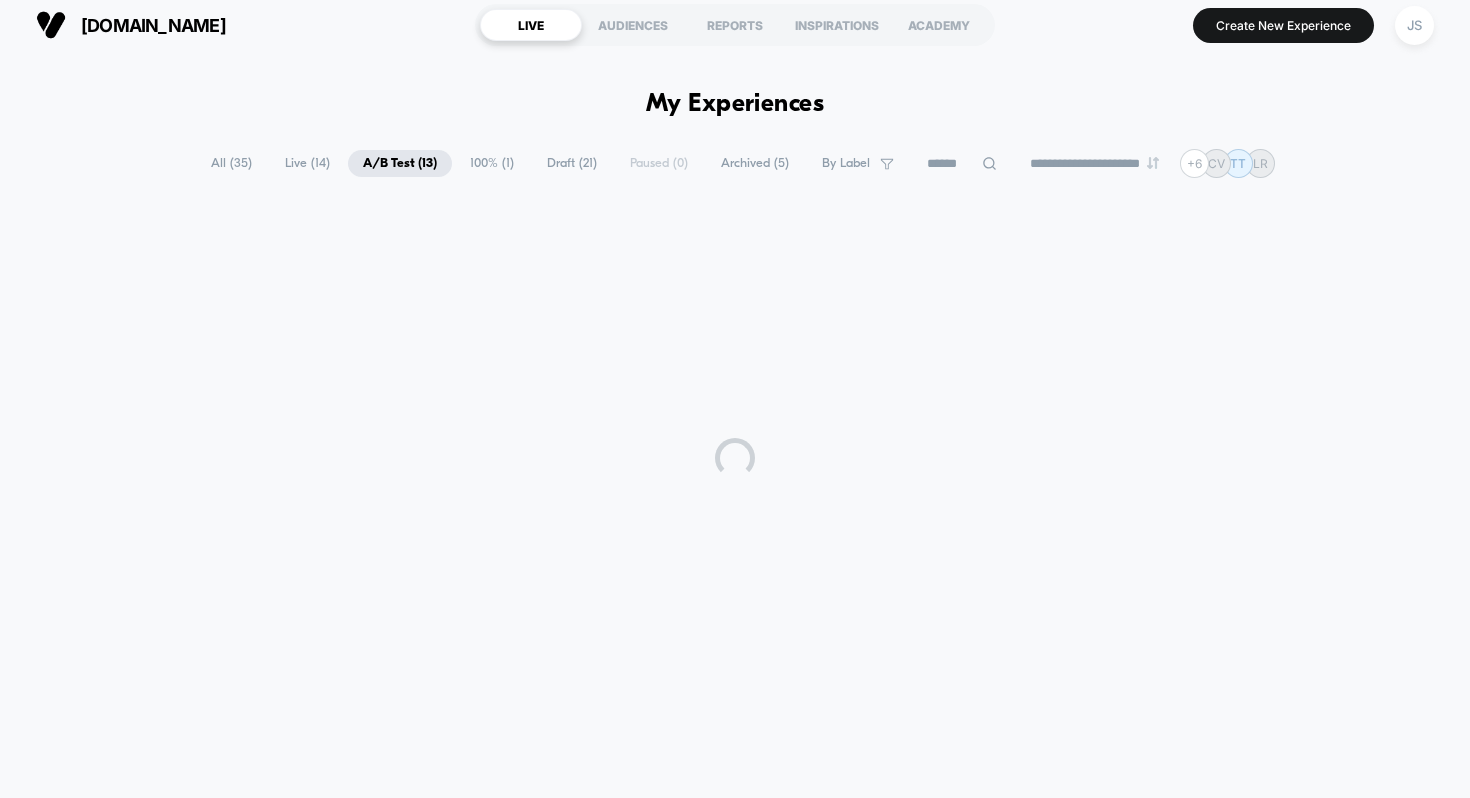 scroll, scrollTop: 0, scrollLeft: 0, axis: both 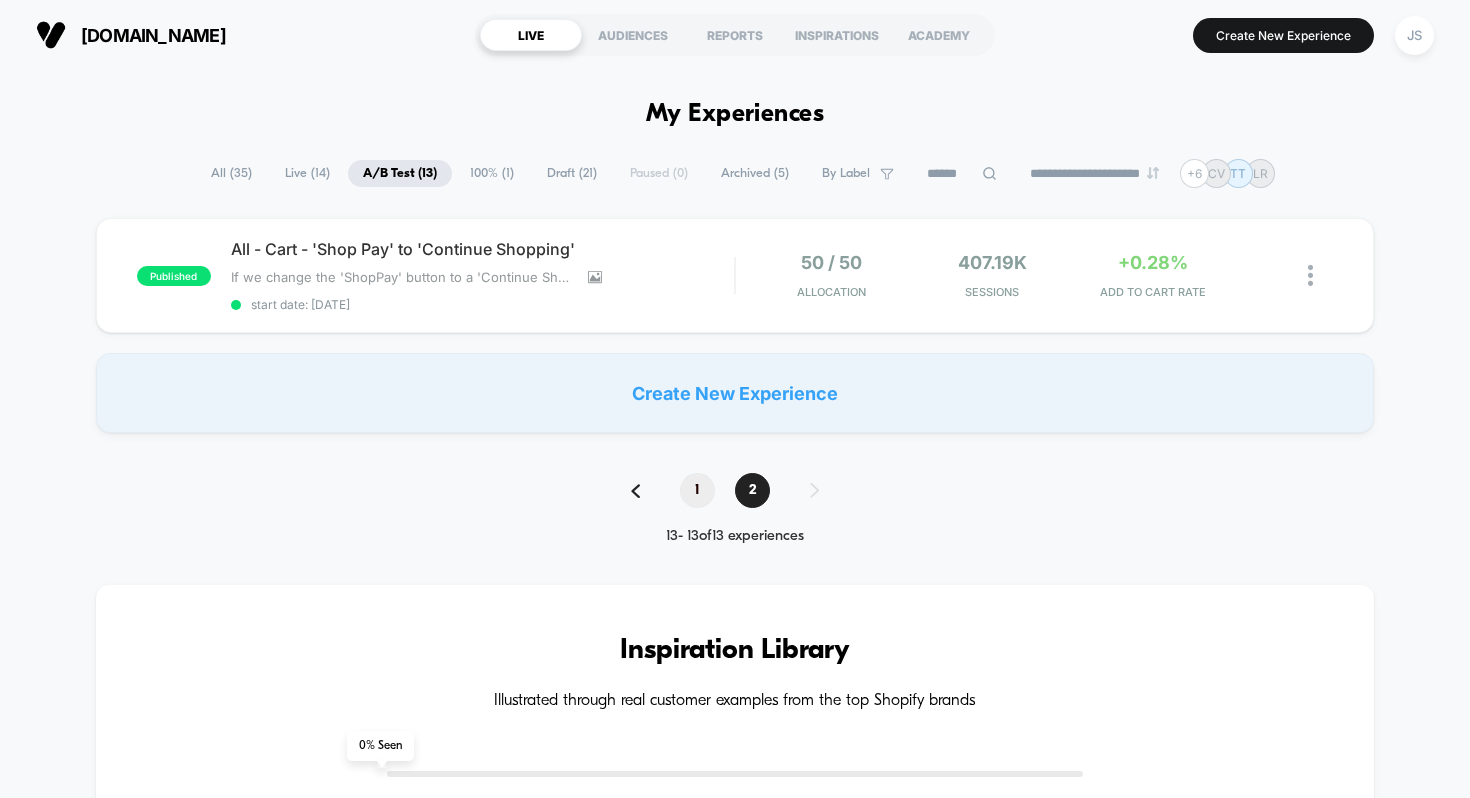 click on "1" at bounding box center (697, 490) 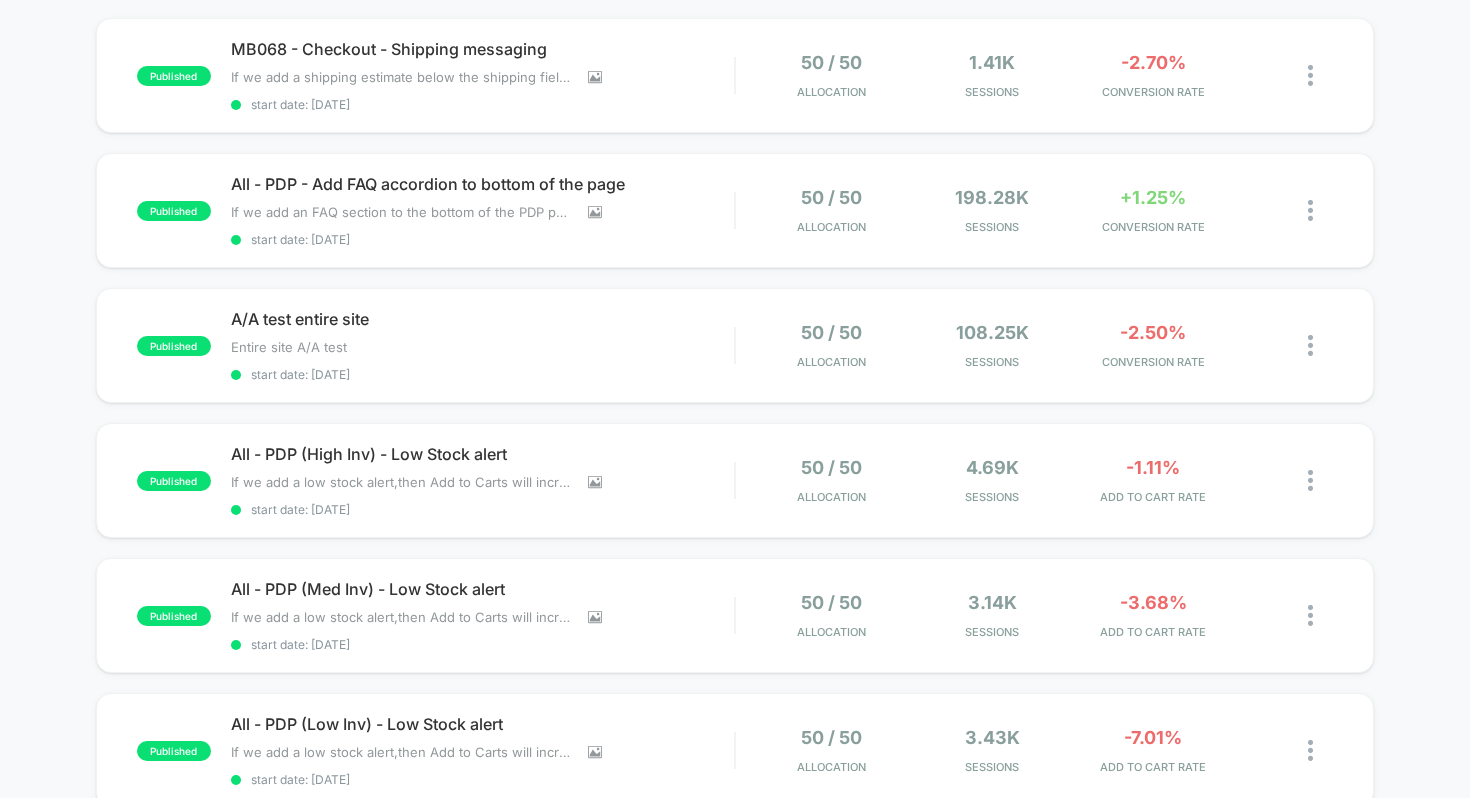 scroll, scrollTop: 196, scrollLeft: 0, axis: vertical 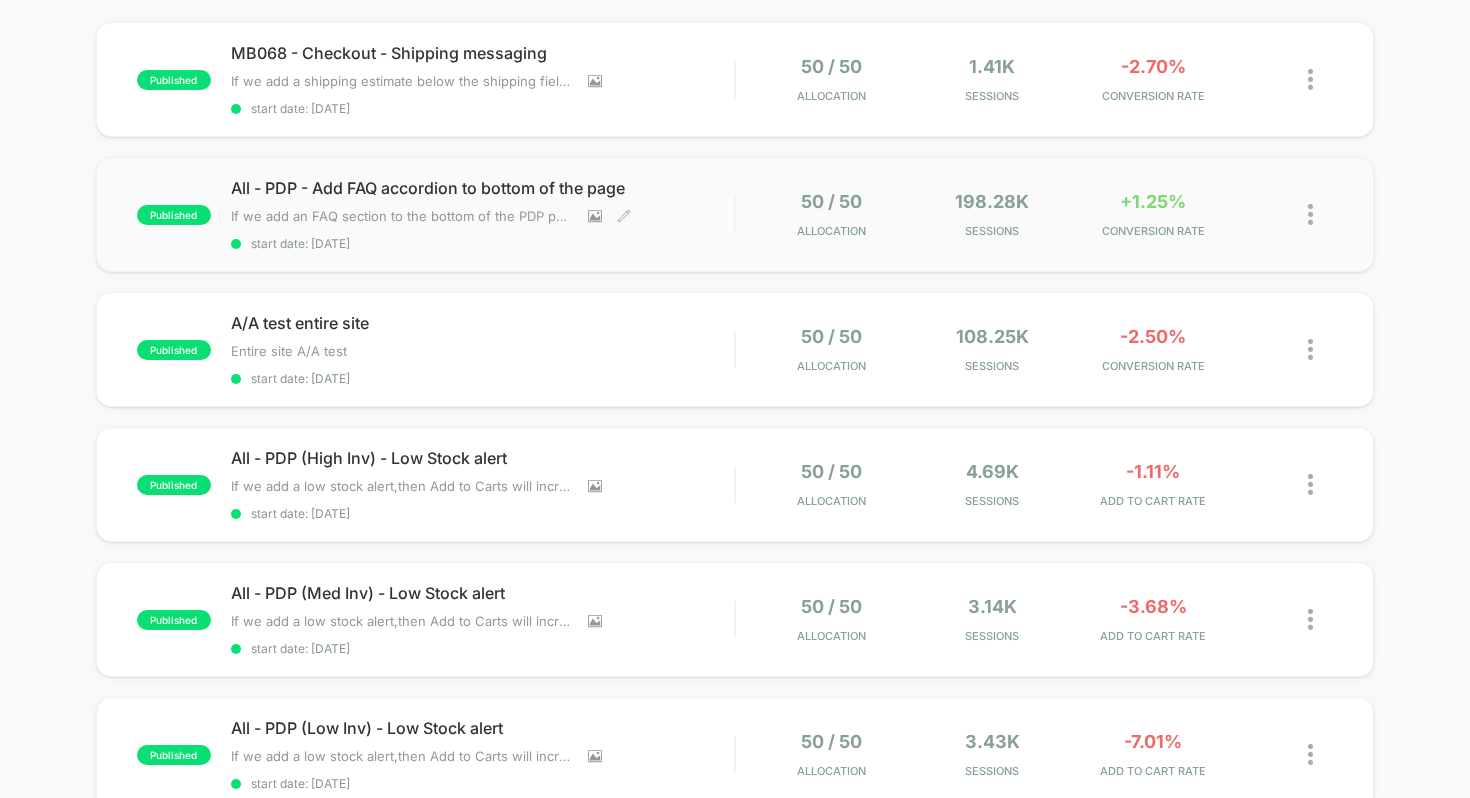 click on "All - PDP - Add FAQ accordion to bottom of the page" at bounding box center (483, 188) 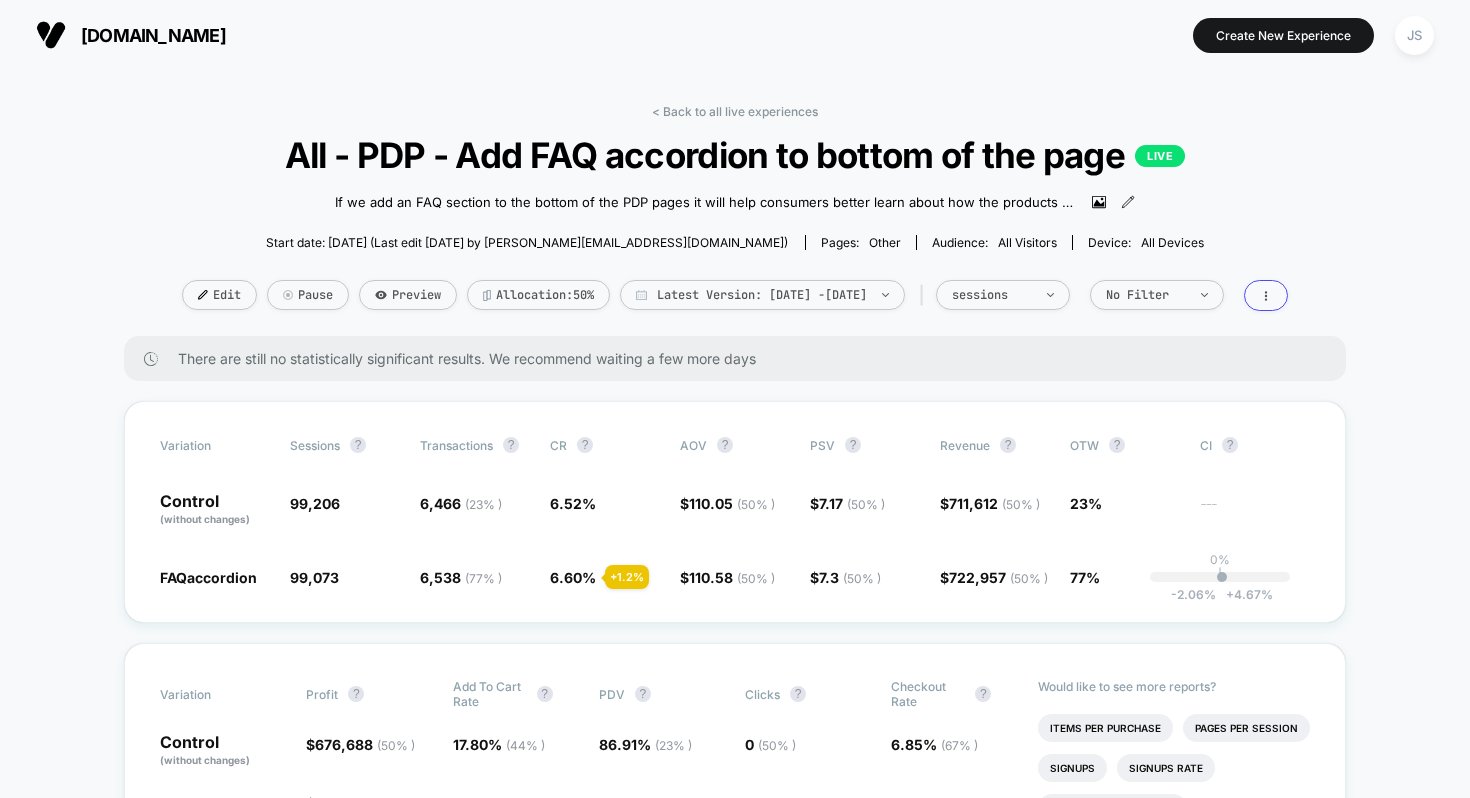 click on "< Back to all live experiences  All - PDP - Add FAQ accordion to bottom of the page  LIVE If we add an FAQ section to the bottom of the PDP pages it will help consumers better learn about how the products works as well as providing us key info on what information is missing from the PDP page [DATE] - Fixed Clarity JS [DATE] - Added Clarity JS for heatmapping and segmentation Click to view images Click to edit experience details If we add an FAQ section to the bottom of the PDP pages it will help consumers better learn about how the products works as well as providing us key info on what information is missing from the PDP page30/06/25 - Fixed Clarity JS17/06/2025 - Added Clarity JS for heatmapping and segmentation Start date: [DATE] (Last edit [DATE] by [PERSON_NAME][EMAIL_ADDRESS][DOMAIN_NAME]) Pages: other Audience: All Visitors Device: all devices Edit Pause  Preview Allocation:  50% Latest Version:     [DATE]    -    [DATE] |   sessions   No Filter" at bounding box center (735, 220) 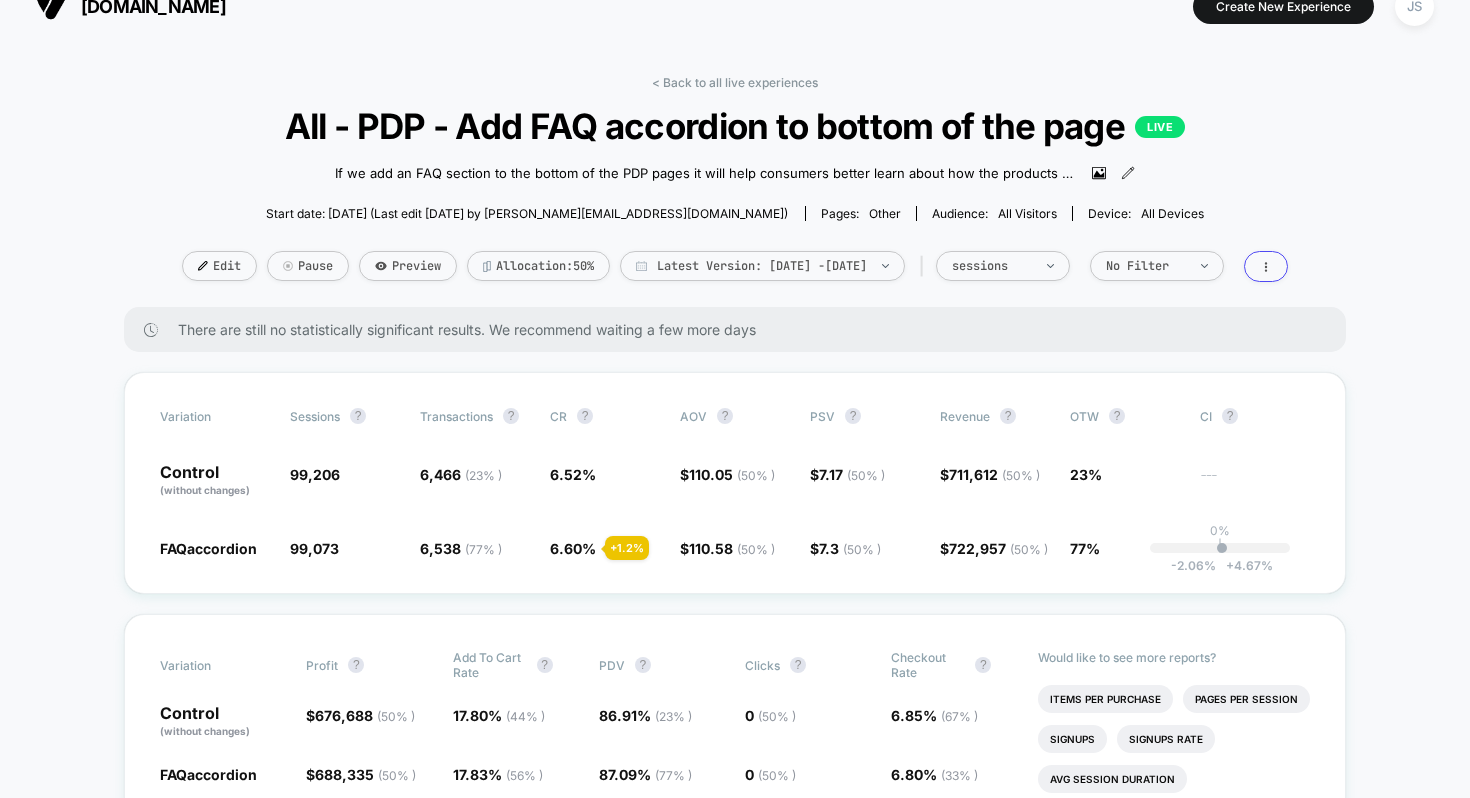 scroll, scrollTop: 90, scrollLeft: 0, axis: vertical 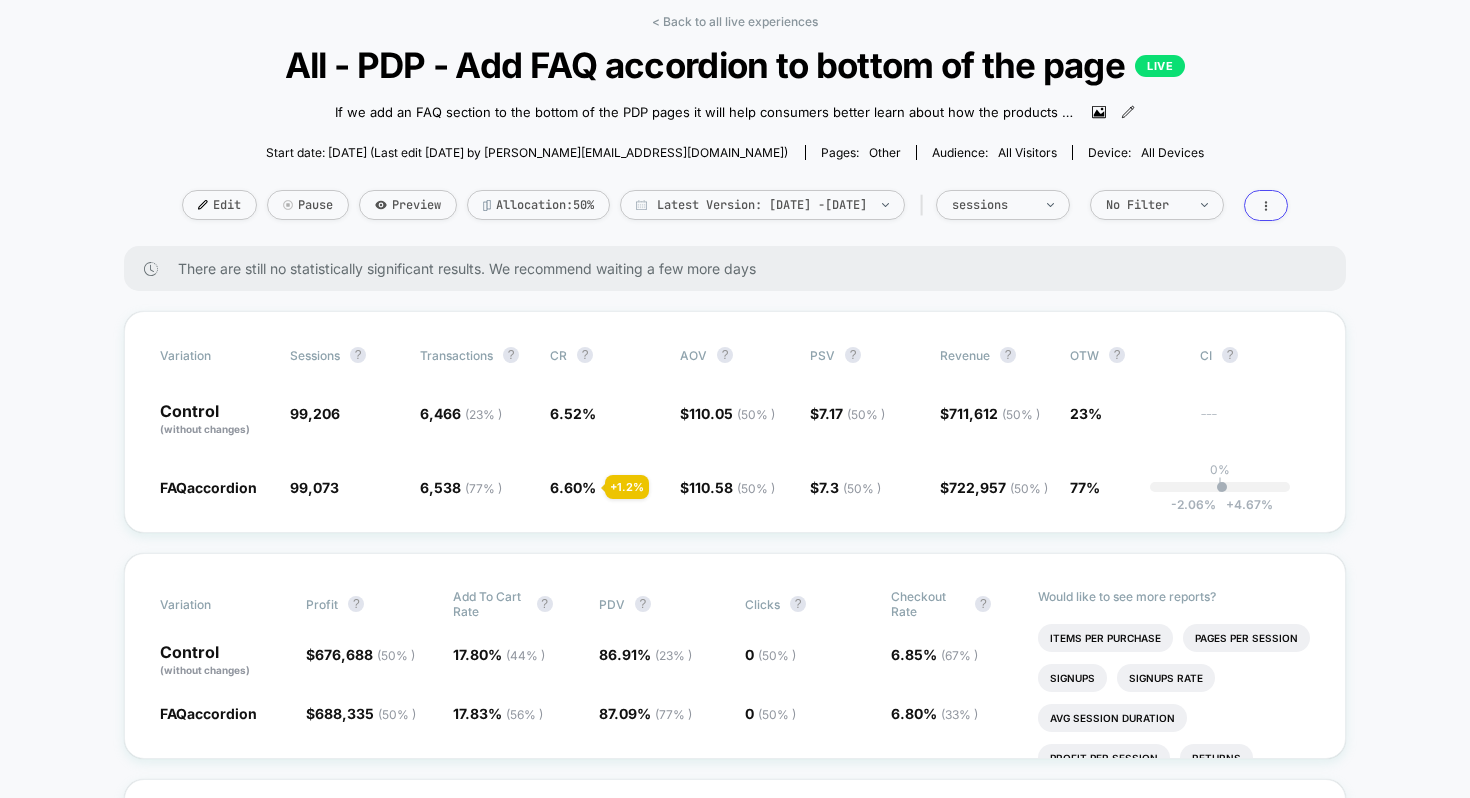 click on "< Back to all live experiences  All - PDP - Add FAQ accordion to bottom of the page  LIVE If we add an FAQ section to the bottom of the PDP pages it will help consumers better learn about how the products works as well as providing us key info on what information is missing from the PDP page [DATE] - Fixed Clarity JS [DATE] - Added Clarity JS for heatmapping and segmentation Click to view images Click to edit experience details If we add an FAQ section to the bottom of the PDP pages it will help consumers better learn about how the products works as well as providing us key info on what information is missing from the PDP page30/06/25 - Fixed Clarity JS17/06/2025 - Added Clarity JS for heatmapping and segmentation Start date: [DATE] (Last edit [DATE] by [PERSON_NAME][EMAIL_ADDRESS][DOMAIN_NAME]) Pages: other Audience: All Visitors Device: all devices Edit Pause  Preview Allocation:  50% Latest Version:     [DATE]    -    [DATE] |   sessions   No Filter" at bounding box center [735, 130] 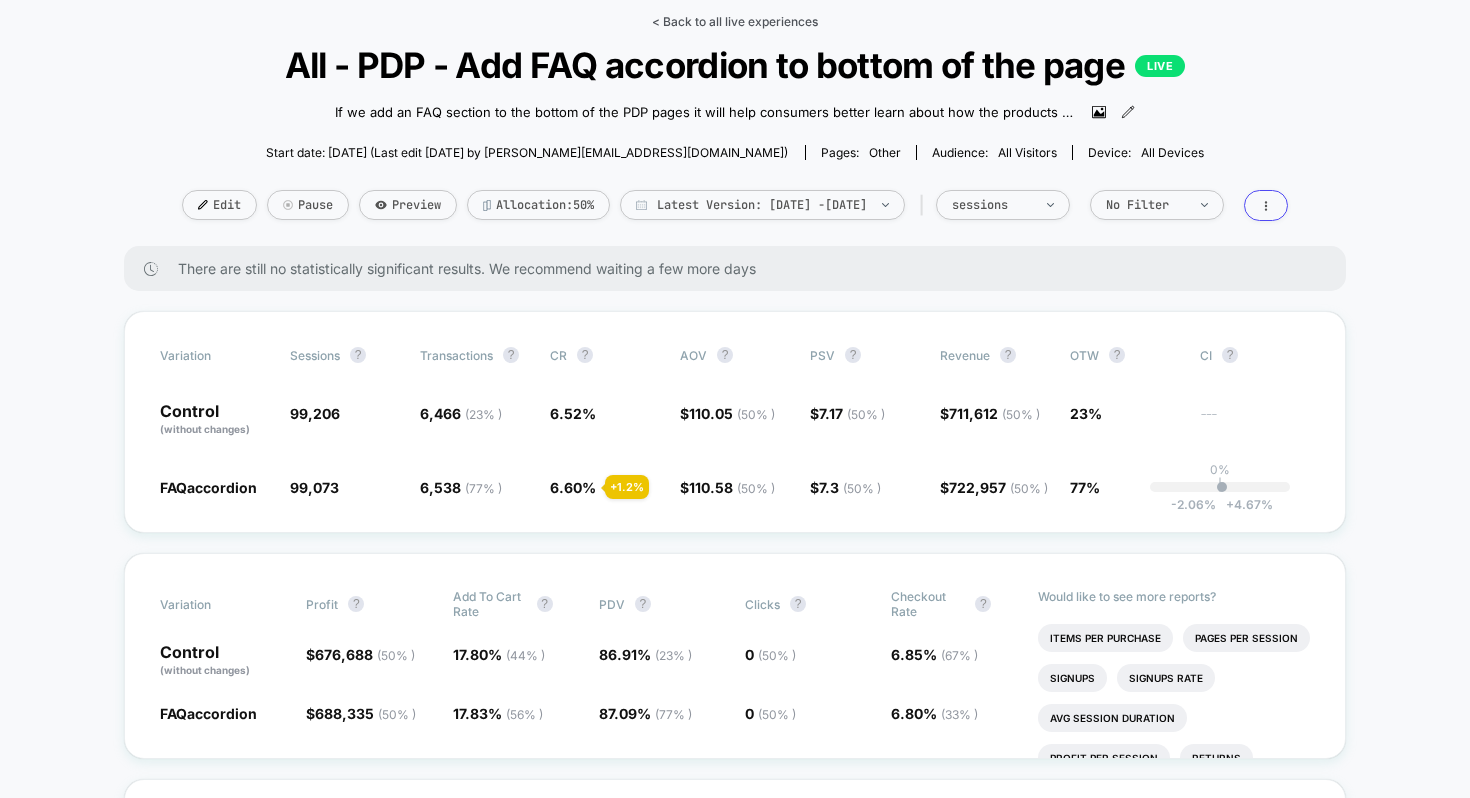click on "< Back to all live experiences" at bounding box center [735, 21] 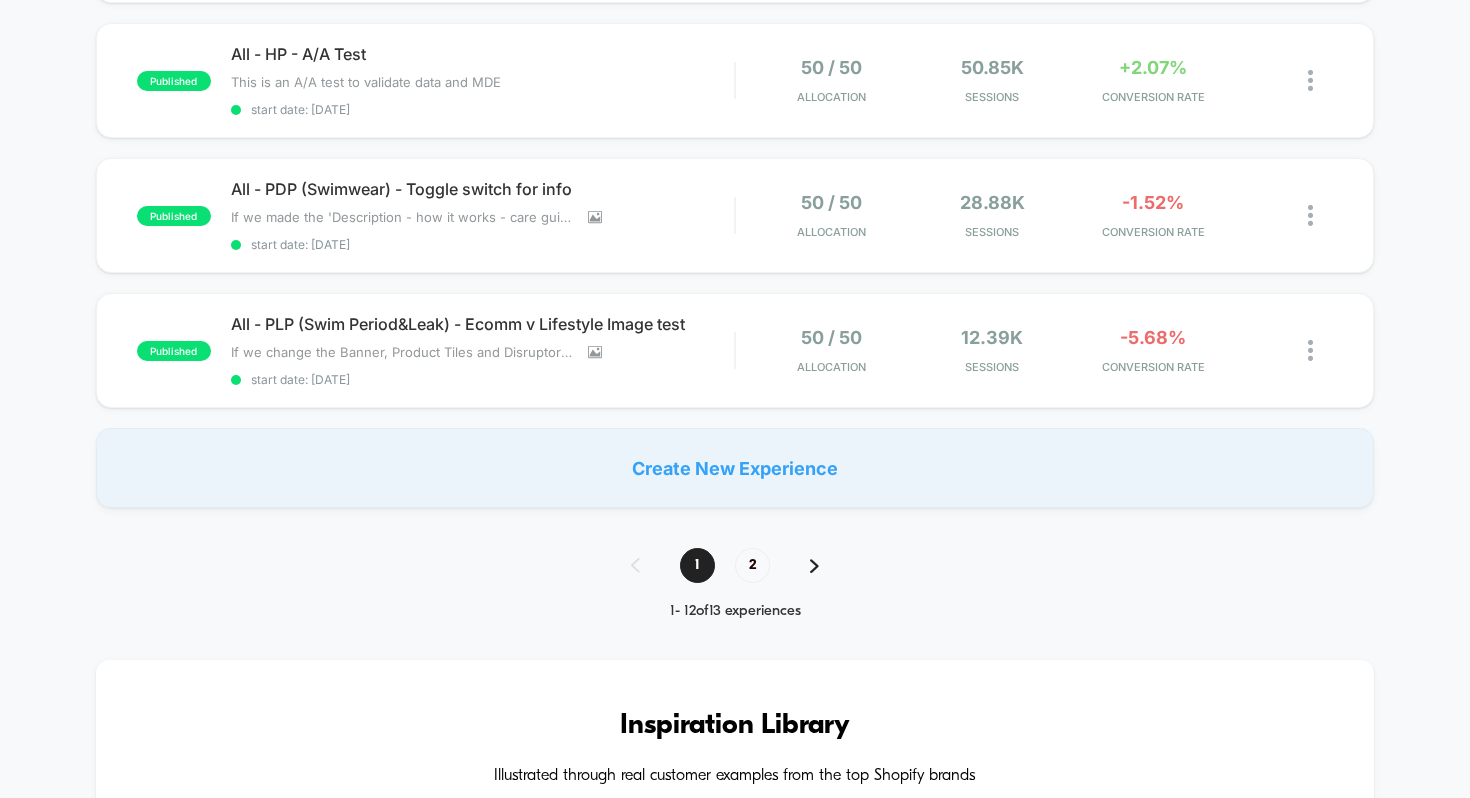 scroll, scrollTop: 1423, scrollLeft: 0, axis: vertical 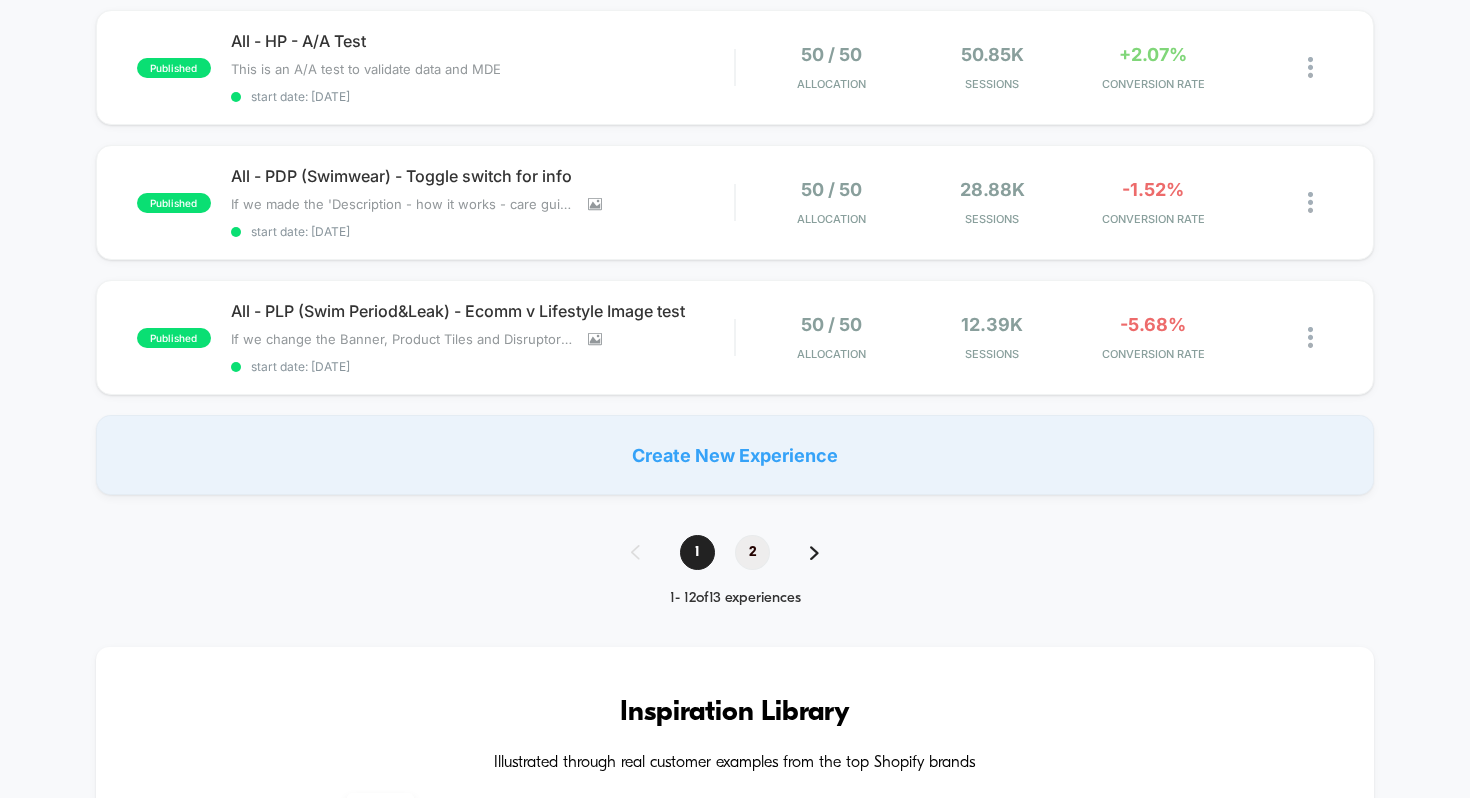 click on "2" at bounding box center [752, 552] 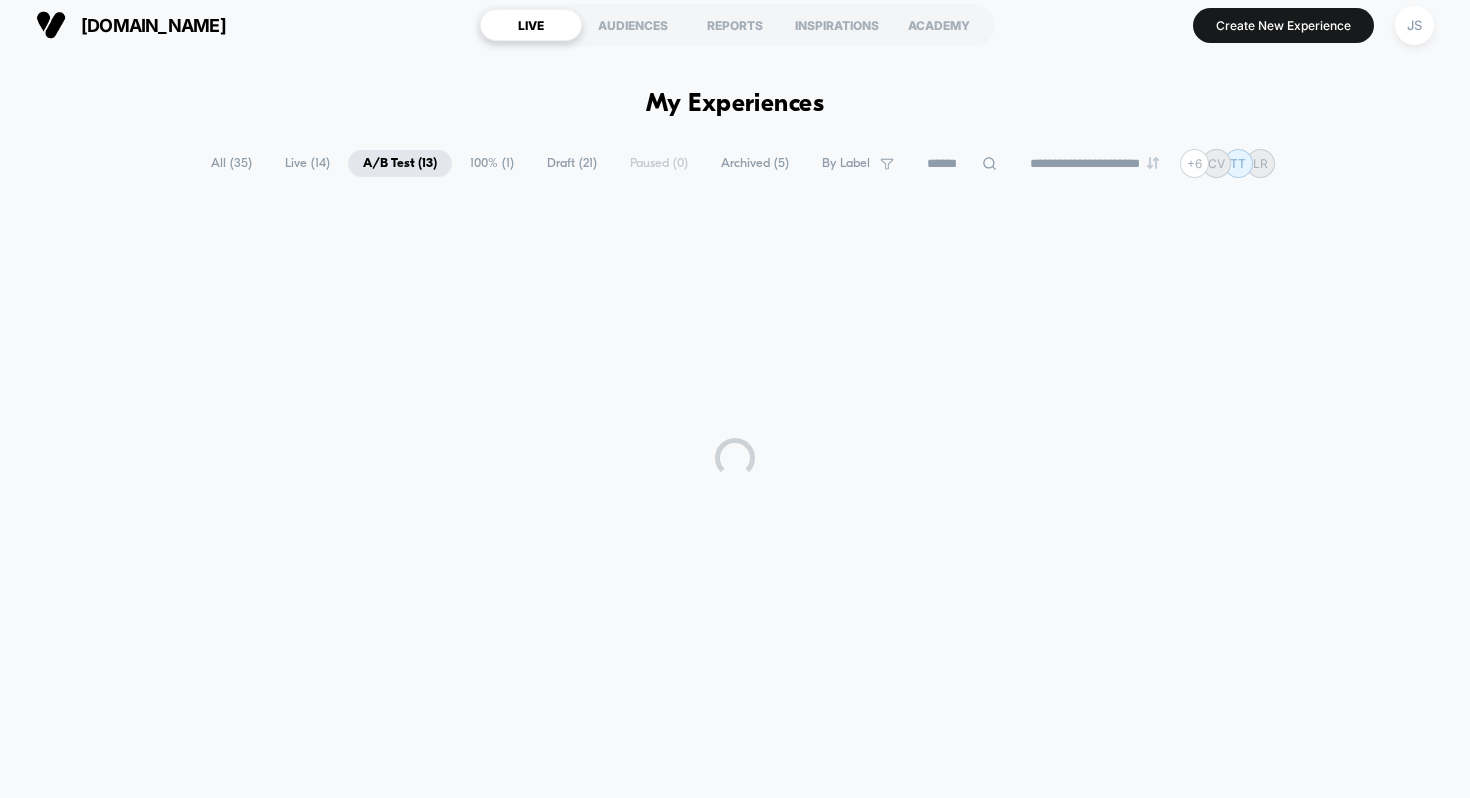 scroll, scrollTop: 0, scrollLeft: 0, axis: both 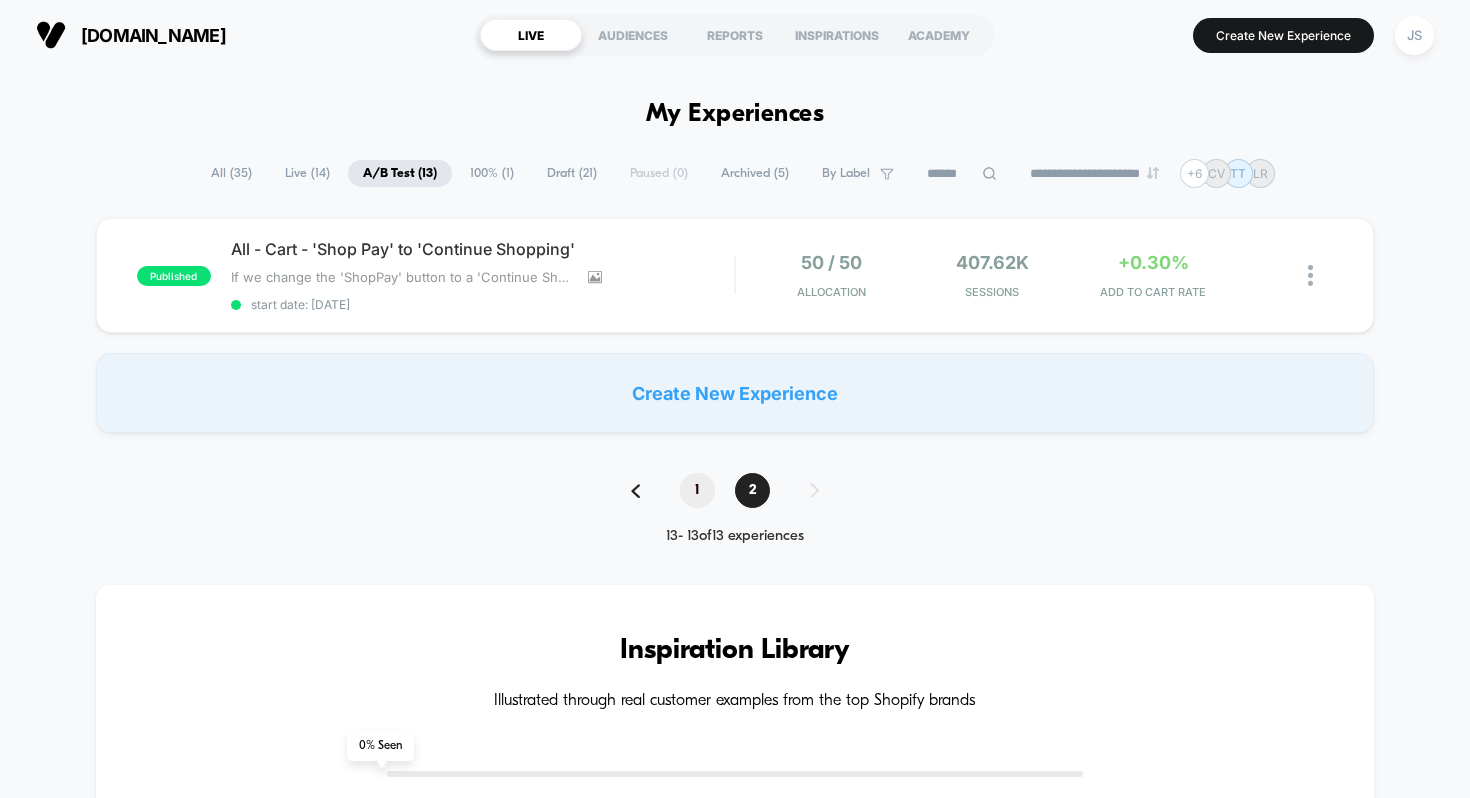 click on "1" at bounding box center (697, 490) 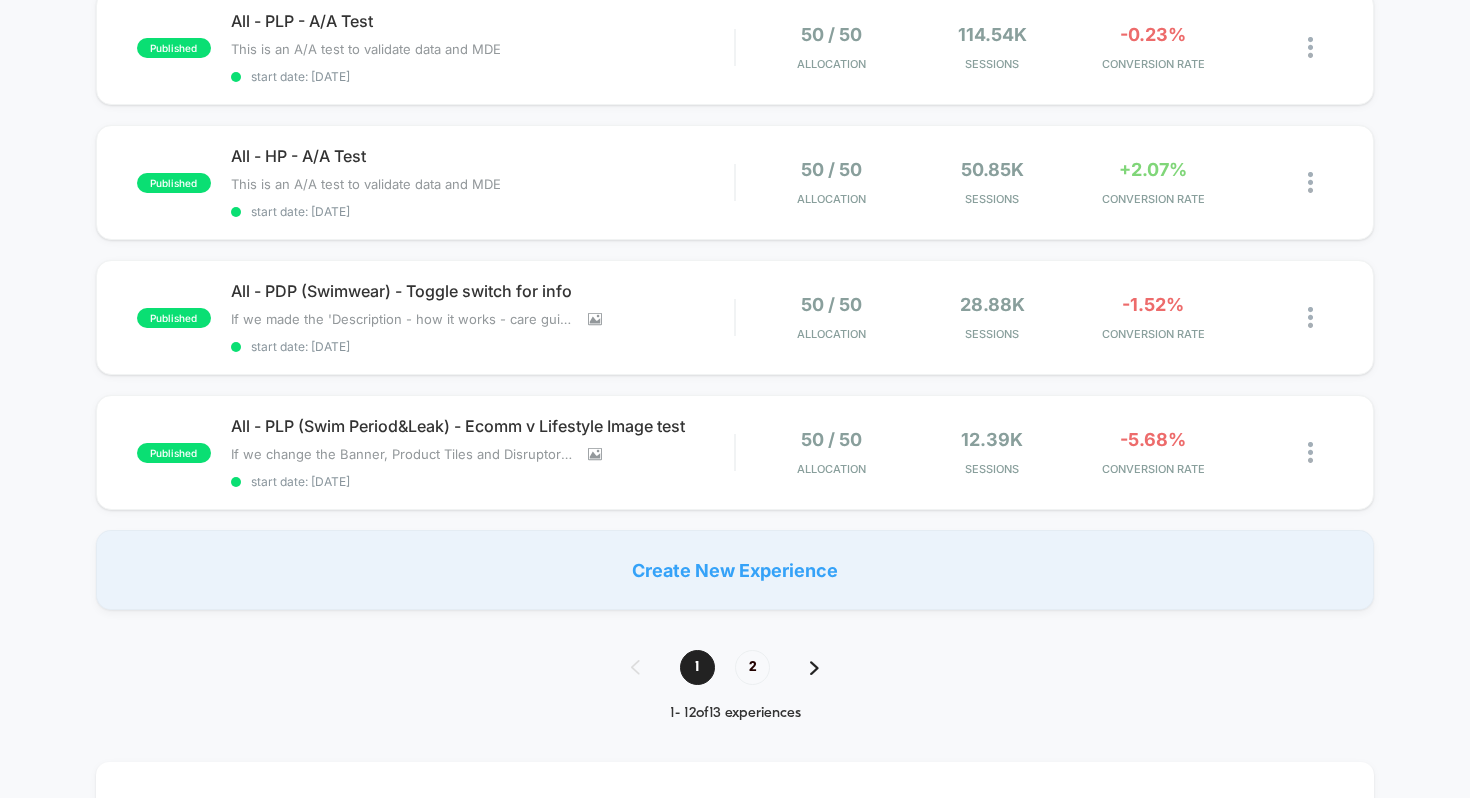 scroll, scrollTop: 1309, scrollLeft: 0, axis: vertical 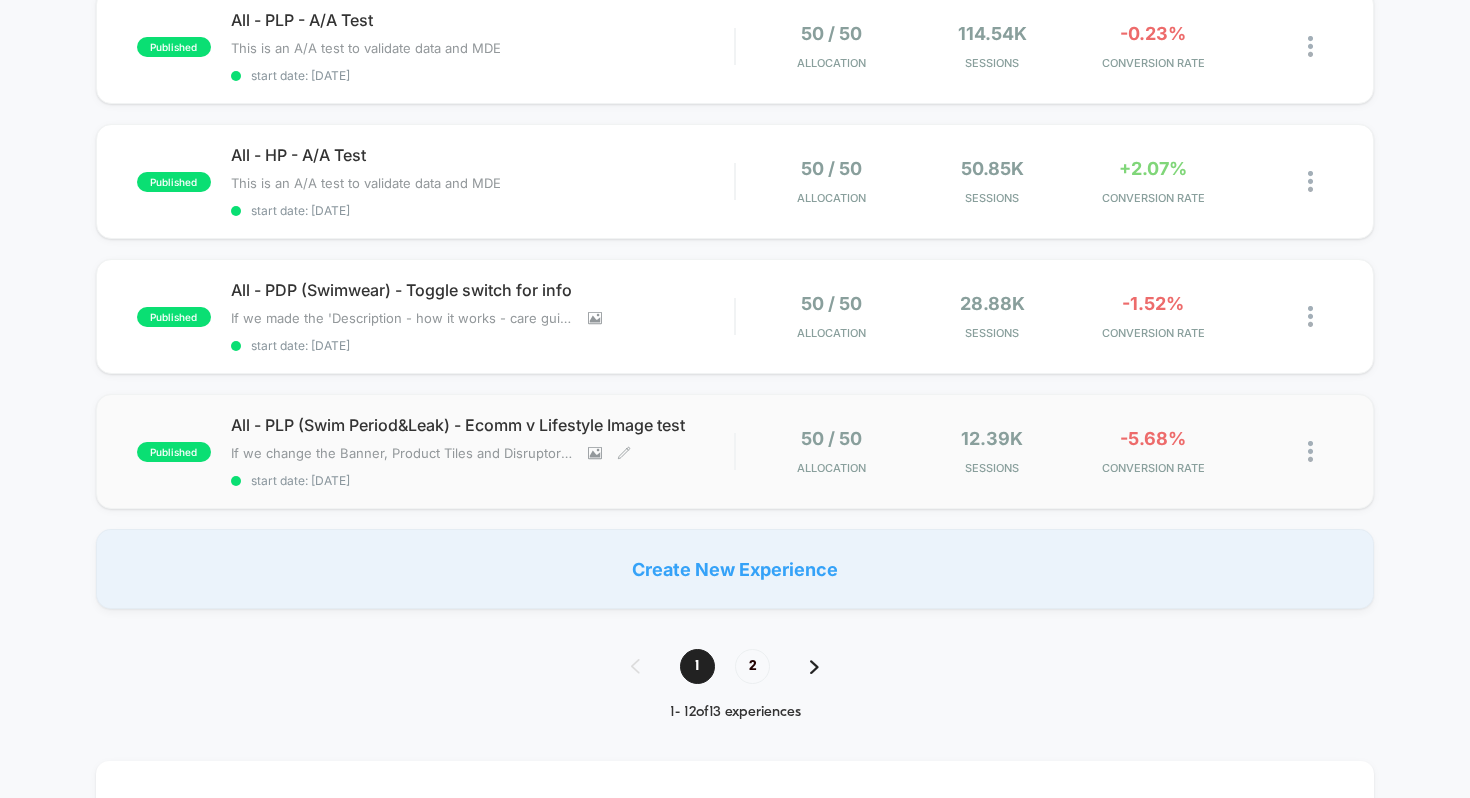 click on "All - PLP (Swim Period&Leak) - Ecomm v Lifestyle Image test" at bounding box center (483, 425) 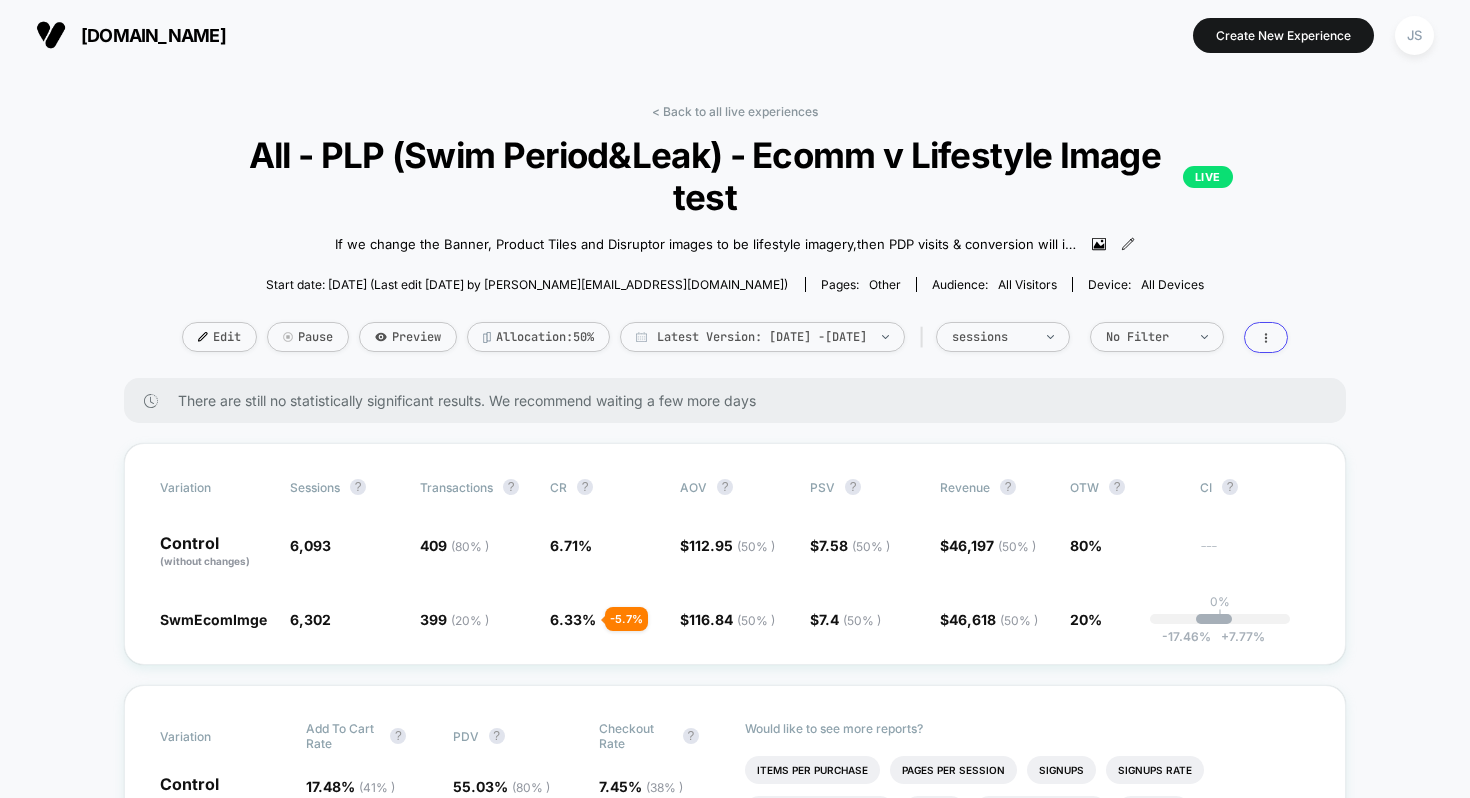 click on "< Back to all live experiences  All - PLP (Swim Period&Leak) - Ecomm v Lifestyle Image test LIVE If we  change the Banner, Product Tiles and Disruptor images to be lifestyle imagery , then  PDP visits & conversion  will  increase , because  the products appear more enticing as well helps strengthen the brand image.  Click to view images Click to edit experience details If we change the Banner, Product Tiles and Disruptor images to be lifestyle imagery,then PDP visits & conversion will increase,because the products appear more enticing as well helps strengthen the brand image.  Start date: [DATE] (Last edit [DATE] by [PERSON_NAME][EMAIL_ADDRESS][DOMAIN_NAME]) Pages: other Audience: All Visitors Device: all devices Edit Pause  Preview Allocation:  50% Latest Version:     [DATE]    -    [DATE] |   sessions   No Filter There are still no statistically significant results. We recommend waiting a few more days Variation Sessions ? Transactions ? CR ? AOV ? PSV ? Revenue ? OTW ? CI ? Control (without changes) 6,093 %" at bounding box center (735, 3289) 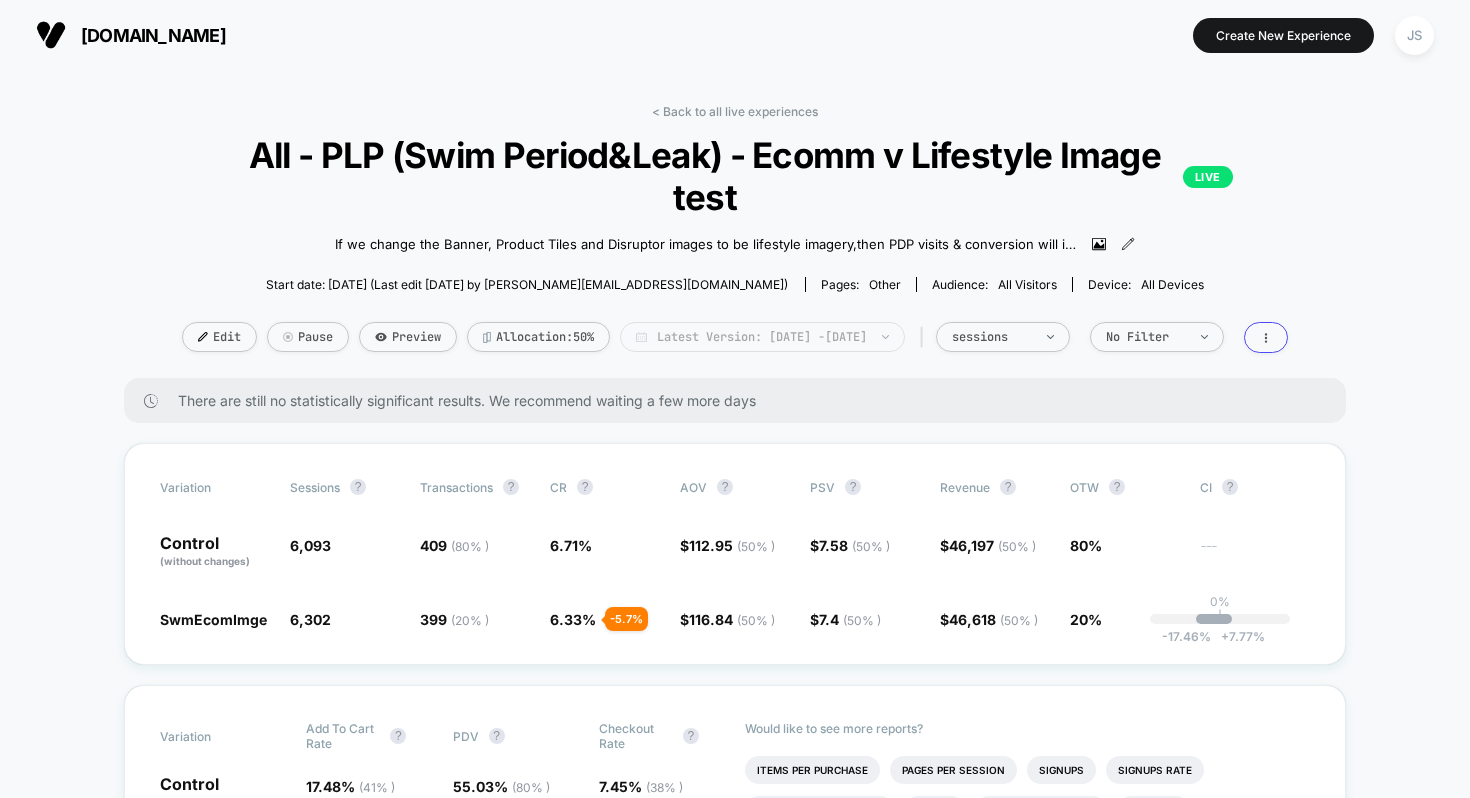 click on "Latest Version:     [DATE]    -    [DATE]" at bounding box center (762, 337) 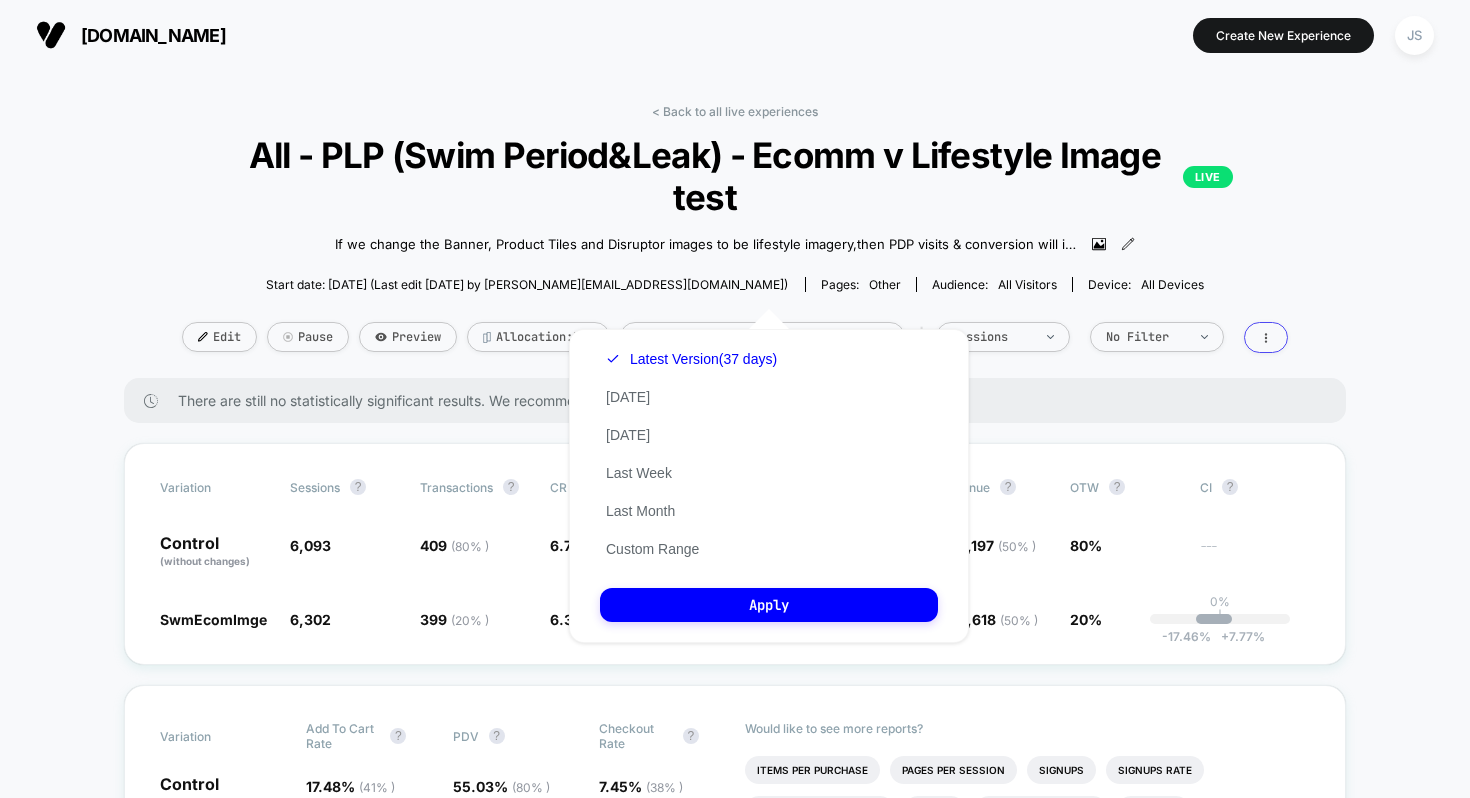click on "< Back to all live experiences  All - PLP (Swim Period&Leak) - Ecomm v Lifestyle Image test LIVE If we  change the Banner, Product Tiles and Disruptor images to be lifestyle imagery , then  PDP visits & conversion  will  increase , because  the products appear more enticing as well helps strengthen the brand image.  Click to view images Click to edit experience details If we change the Banner, Product Tiles and Disruptor images to be lifestyle imagery,then PDP visits & conversion will increase,because the products appear more enticing as well helps strengthen the brand image.  Start date: [DATE] (Last edit [DATE] by [PERSON_NAME][EMAIL_ADDRESS][DOMAIN_NAME]) Pages: other Audience: All Visitors Device: all devices Edit Pause  Preview Allocation:  50% Latest Version:     [DATE]    -    [DATE] |   sessions   No Filter" at bounding box center [735, 241] 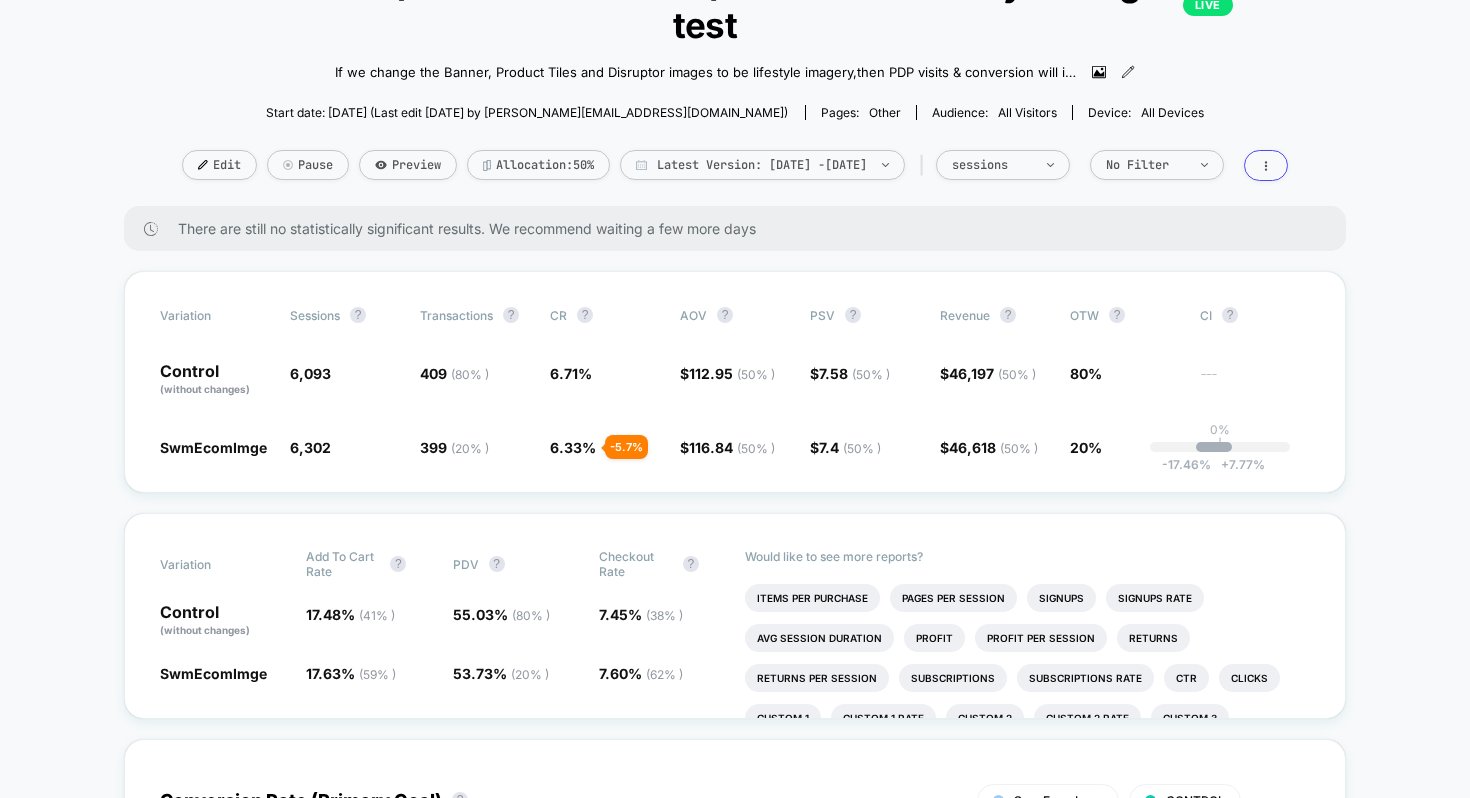 scroll, scrollTop: 167, scrollLeft: 0, axis: vertical 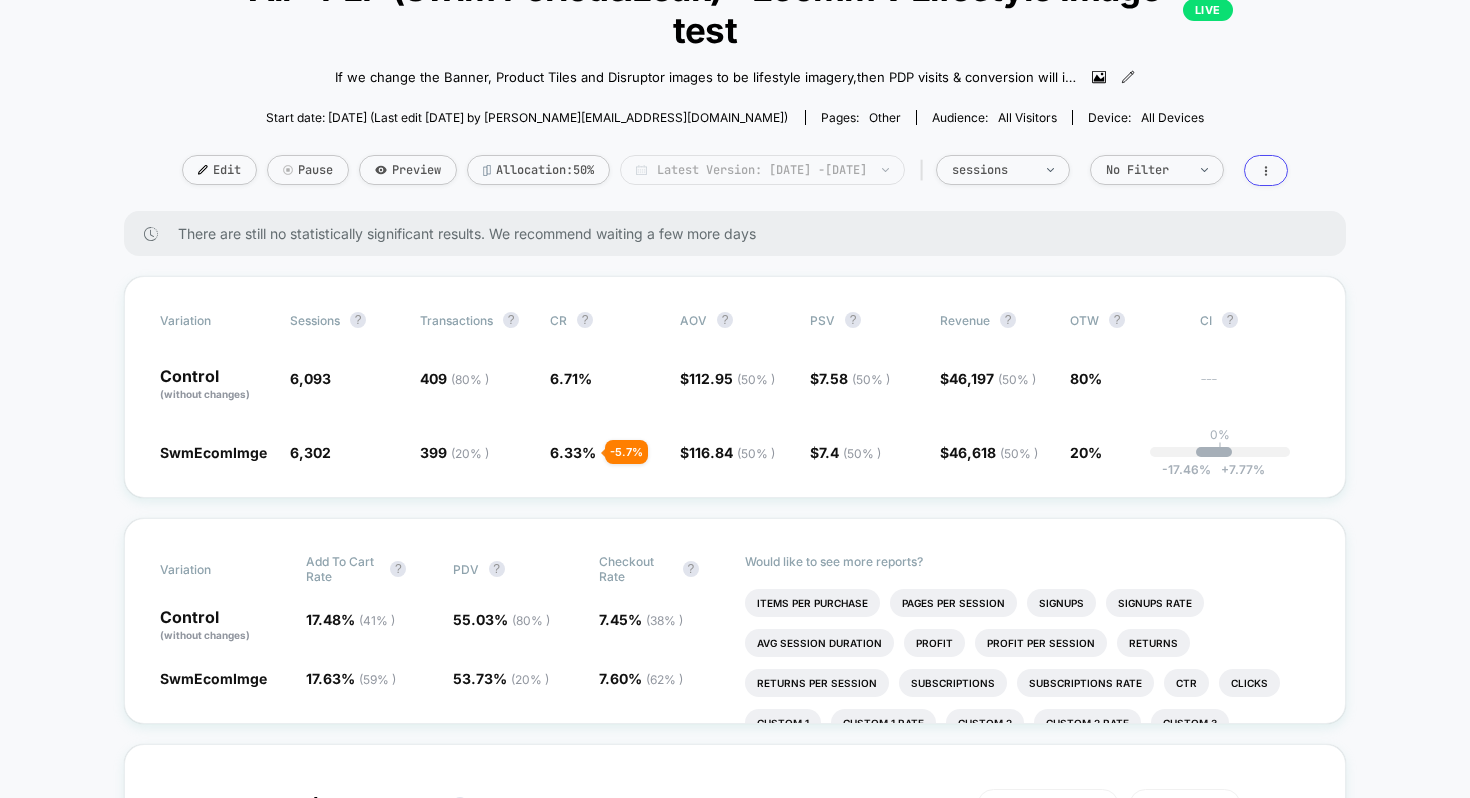 click on "Latest Version:     [DATE]    -    [DATE]" at bounding box center [762, 170] 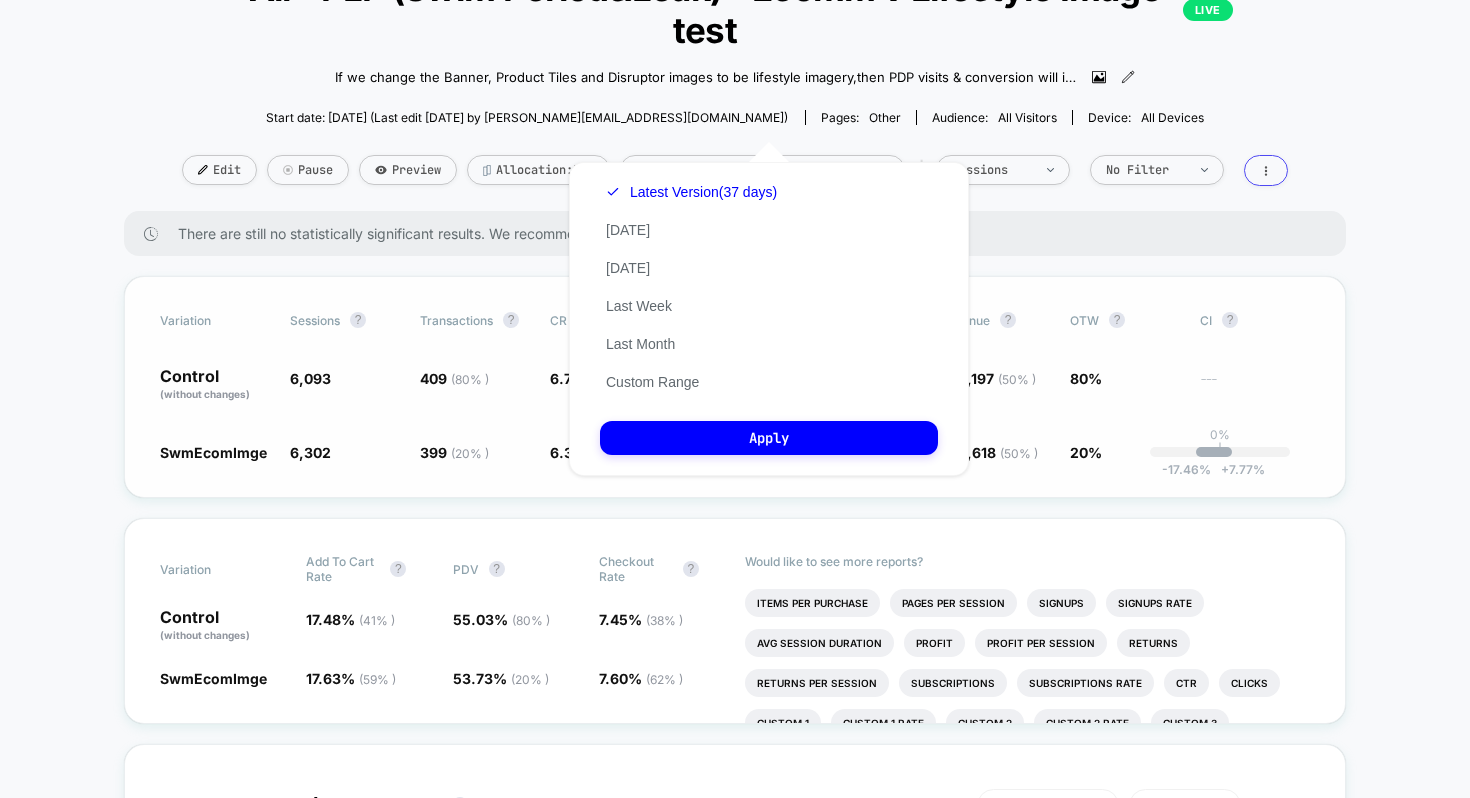 click on "Variation Sessions ? Transactions ? CR ? AOV ? PSV ? Revenue ? OTW ? CI ? Control (without changes) 6,093 409 (  80 % ) 6.71 % $ 112.95 (  50 % ) $ 7.58 (  50 % ) $ 46,197 (  50 % ) 80% --- SwmEcomImge 6,302 + 3.4 % 399 (  20 % ) - 5.7 % 6.33 % - 5.7 % $ 116.84 (  50 % ) + 3.4 % $ 7.4 (  50 % ) - 2.4 % $ 46,618 (  50 % ) - 2.4 % 20% 0% | -17.46 % + 7.77 %" at bounding box center (735, 387) 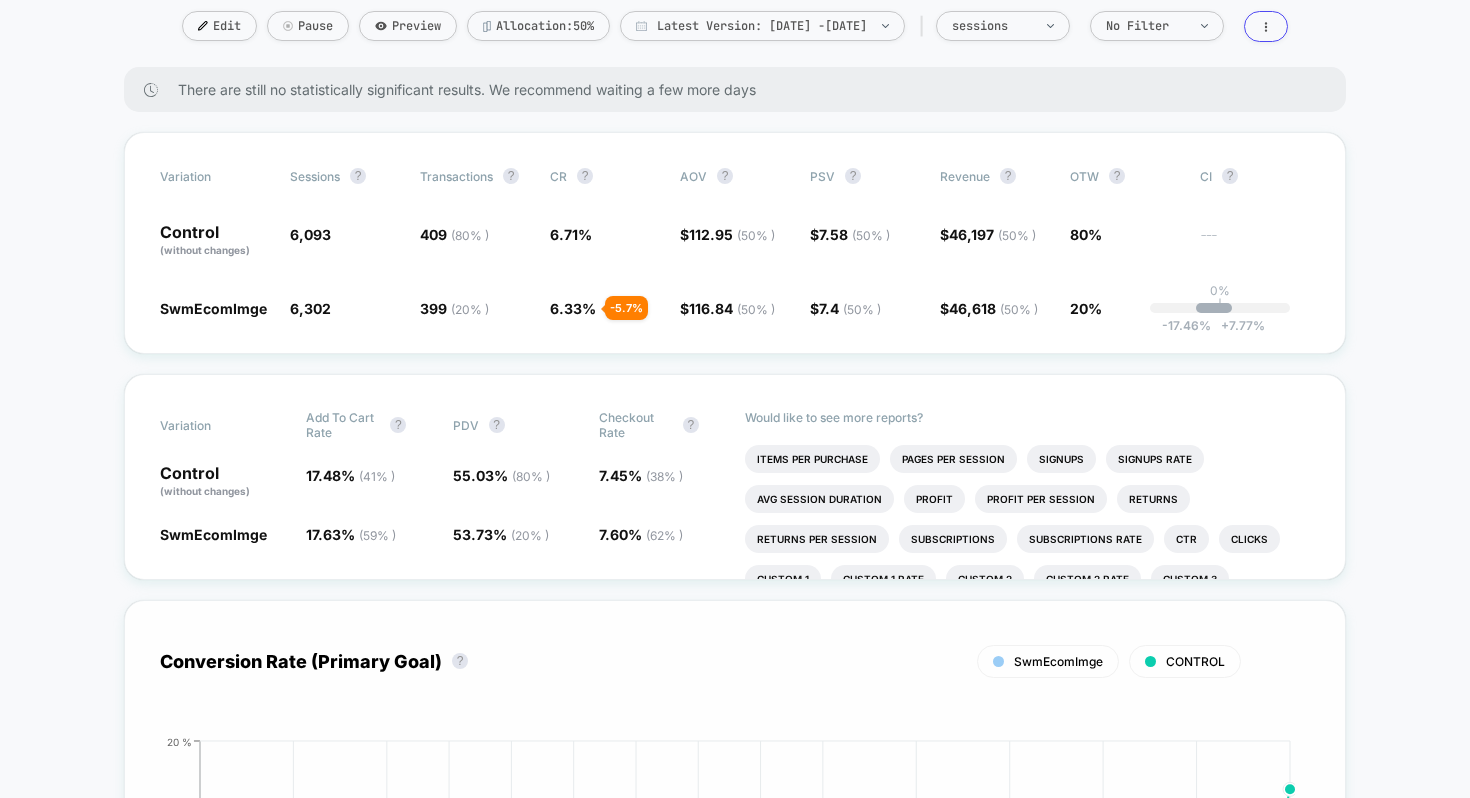 scroll, scrollTop: 79, scrollLeft: 0, axis: vertical 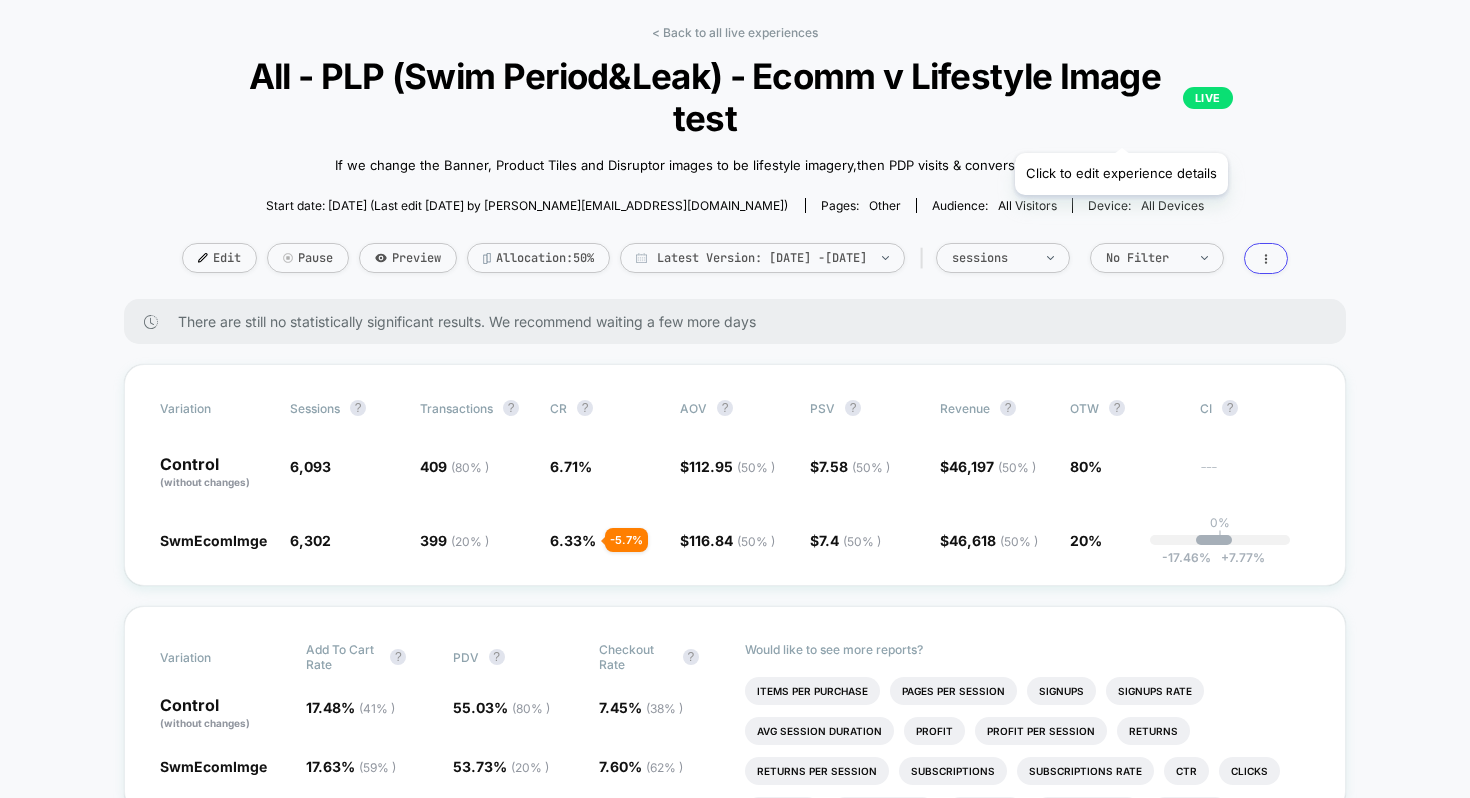 click 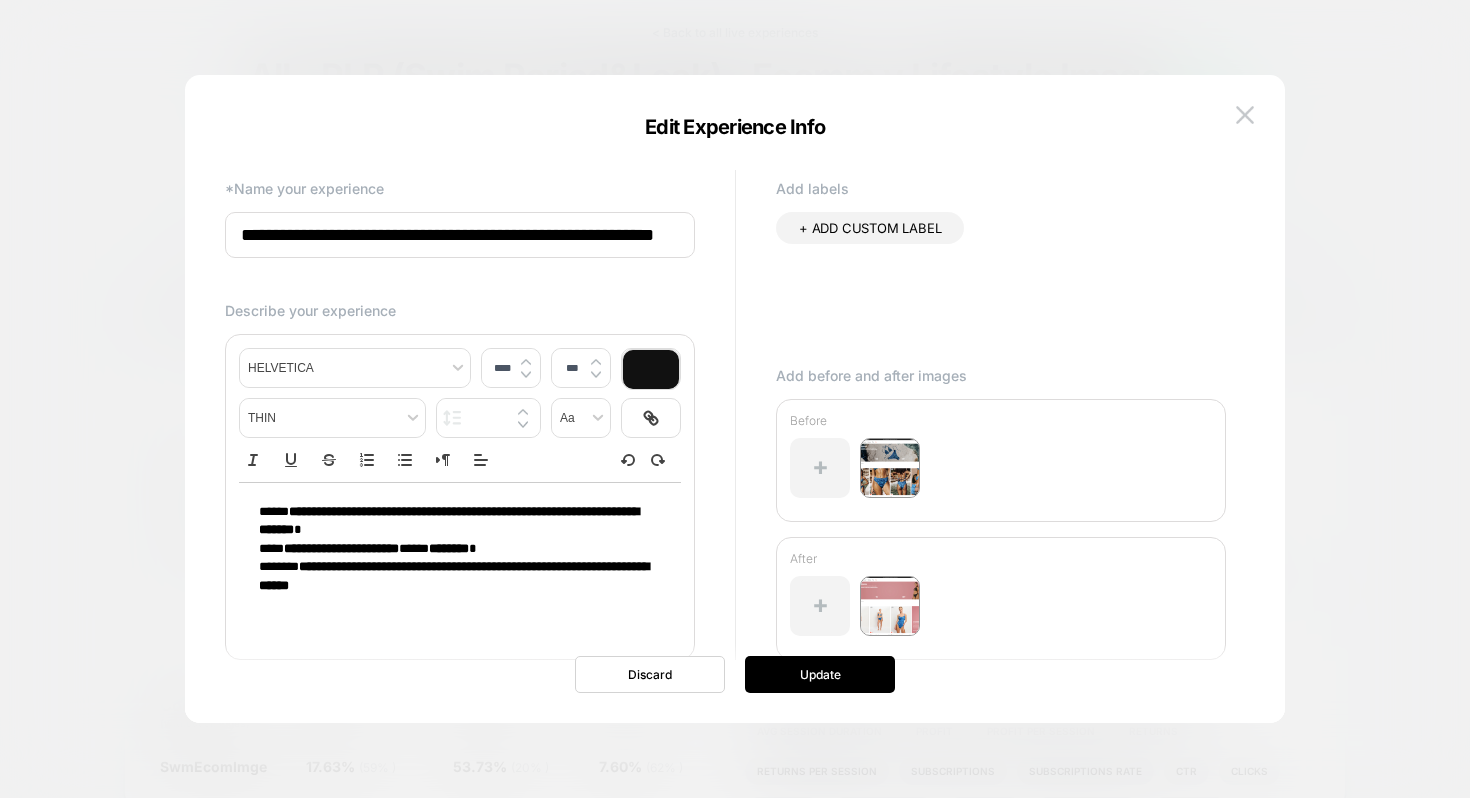 scroll, scrollTop: 0, scrollLeft: 71, axis: horizontal 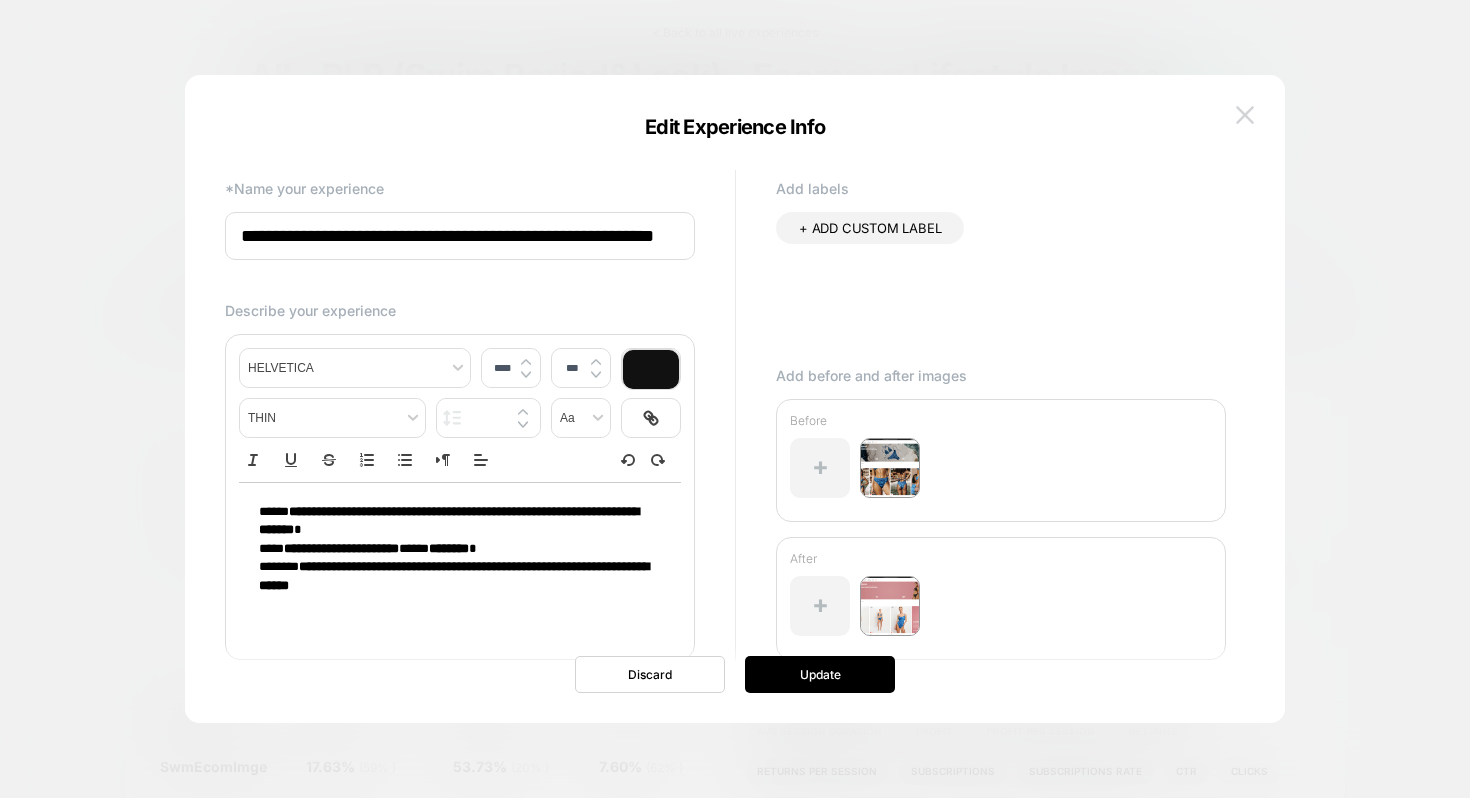 click at bounding box center [1245, 114] 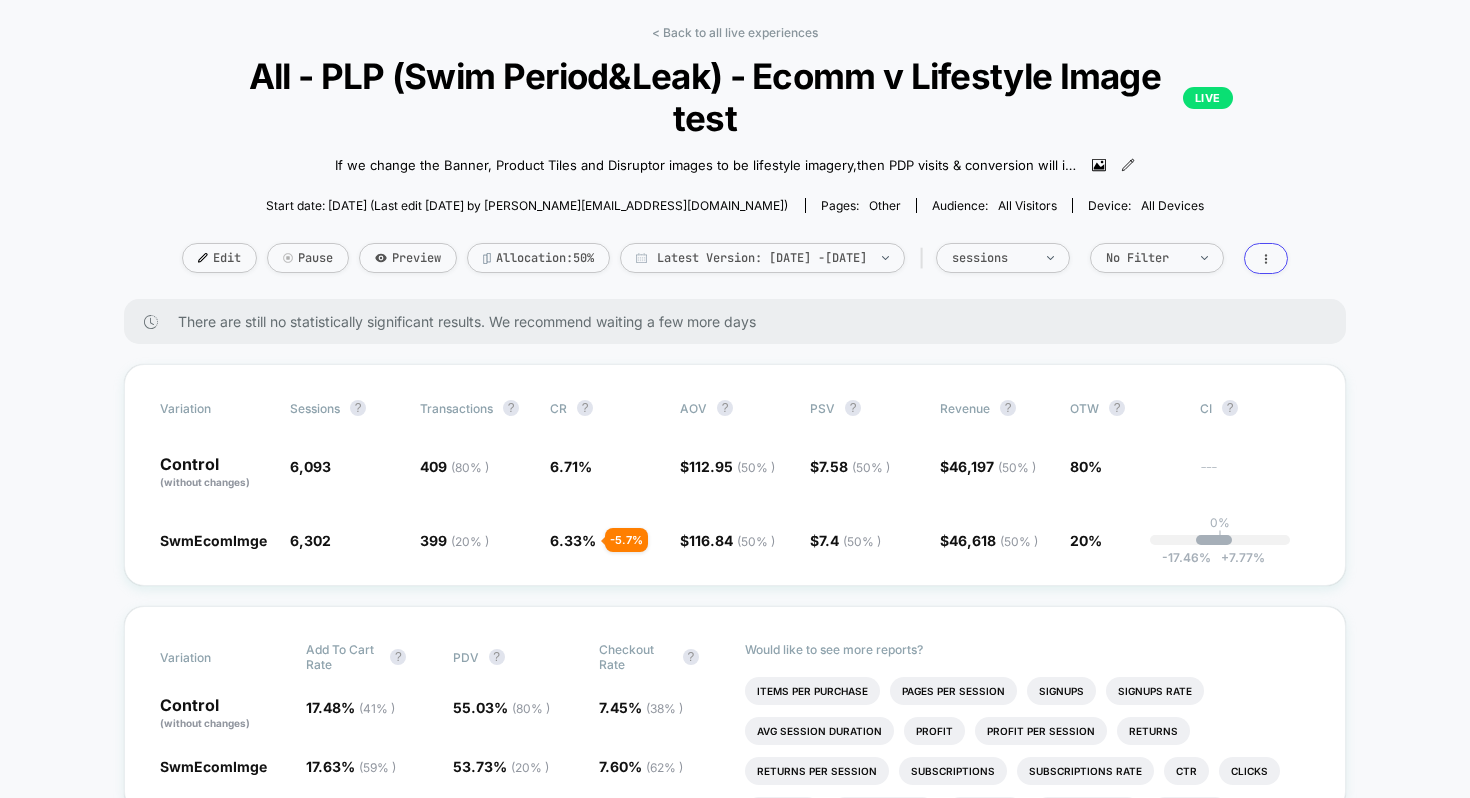 click on "< Back to all live experiences  All - PLP (Swim Period&Leak) - Ecomm v Lifestyle Image test LIVE If we  change the Banner, Product Tiles and Disruptor images to be lifestyle imagery , then  PDP visits & conversion  will  increase , because  the products appear more enticing as well helps strengthen the brand image.  Click to view images Click to edit experience details If we change the Banner, Product Tiles and Disruptor images to be lifestyle imagery,then PDP visits & conversion will increase,because the products appear more enticing as well helps strengthen the brand image.  Start date: [DATE] (Last edit [DATE] by [PERSON_NAME][EMAIL_ADDRESS][DOMAIN_NAME]) Pages: other Audience: All Visitors Device: all devices Edit Pause  Preview Allocation:  50% Latest Version:     [DATE]    -    [DATE] |   sessions   No Filter" at bounding box center (735, 162) 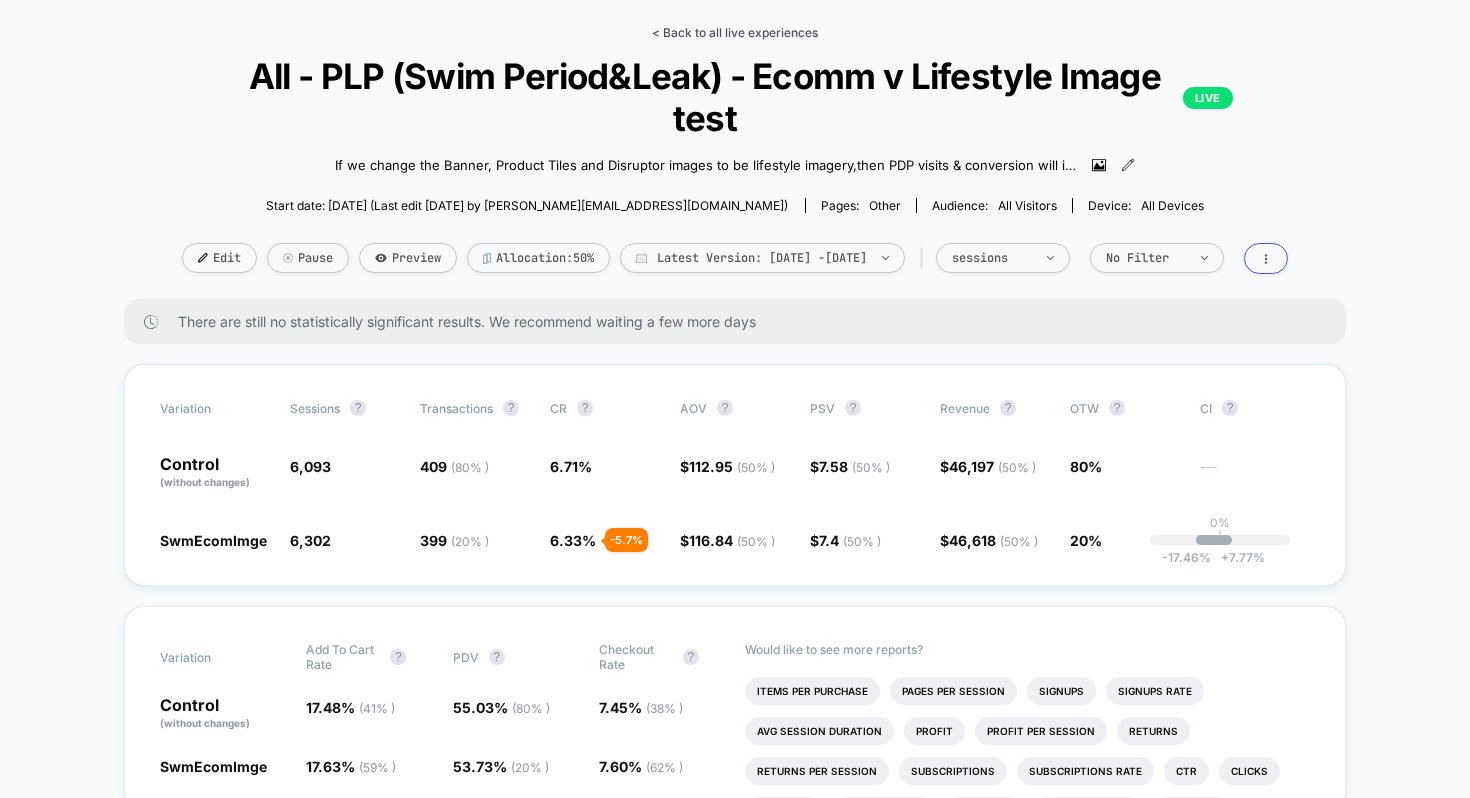 click on "< Back to all live experiences" at bounding box center (735, 32) 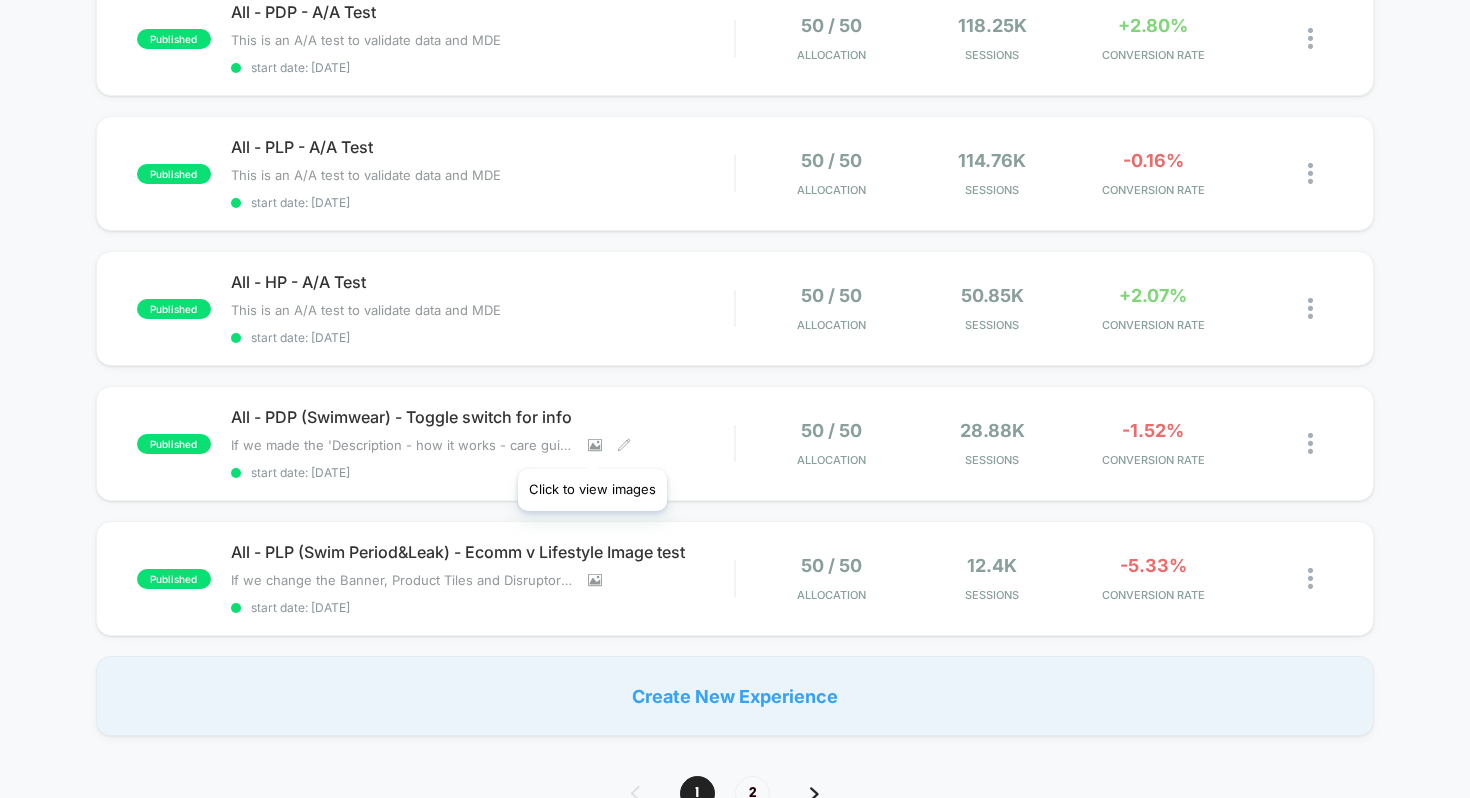 scroll, scrollTop: 1184, scrollLeft: 0, axis: vertical 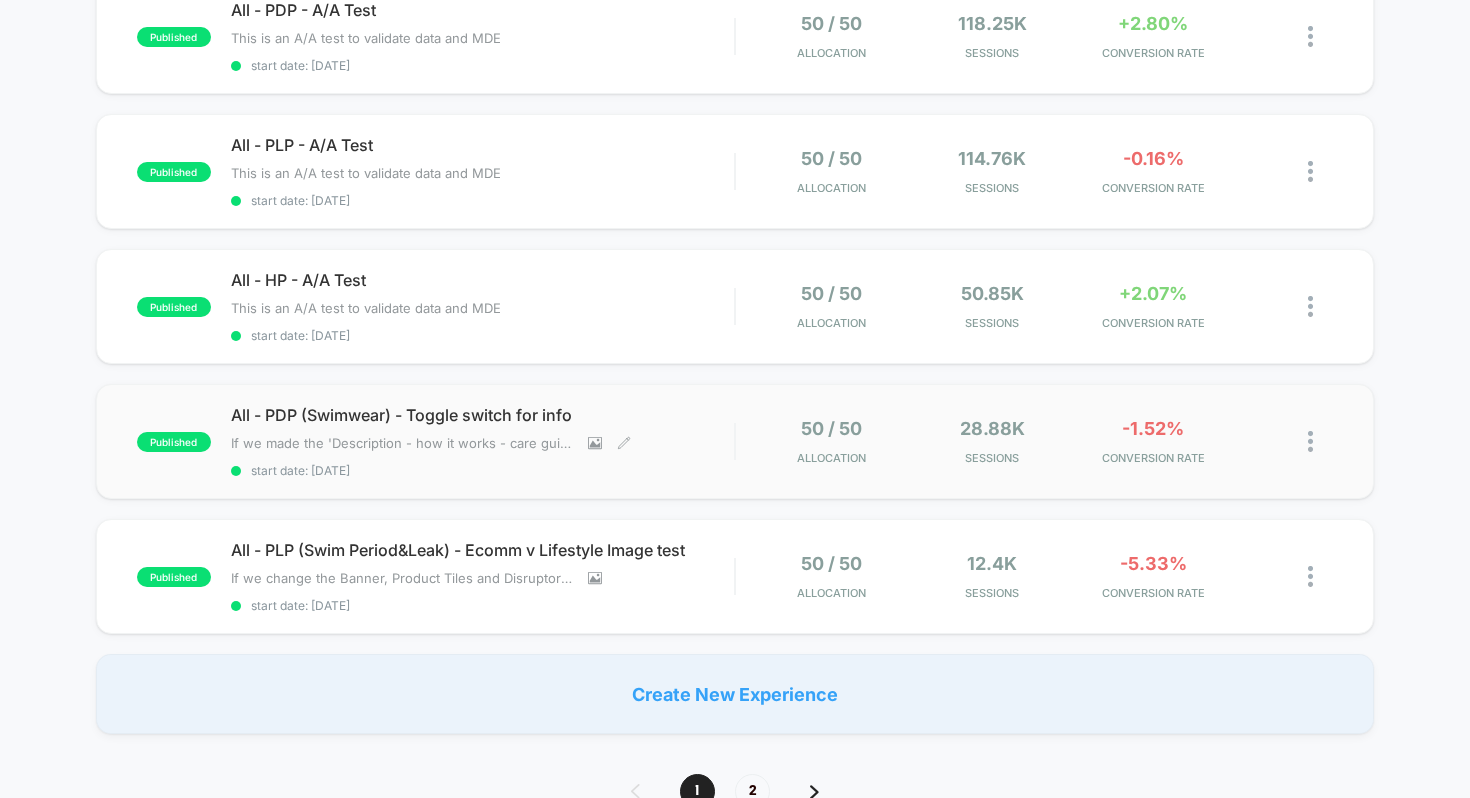 click on "All - PDP (Swimwear) - Toggle switch for info" at bounding box center [483, 415] 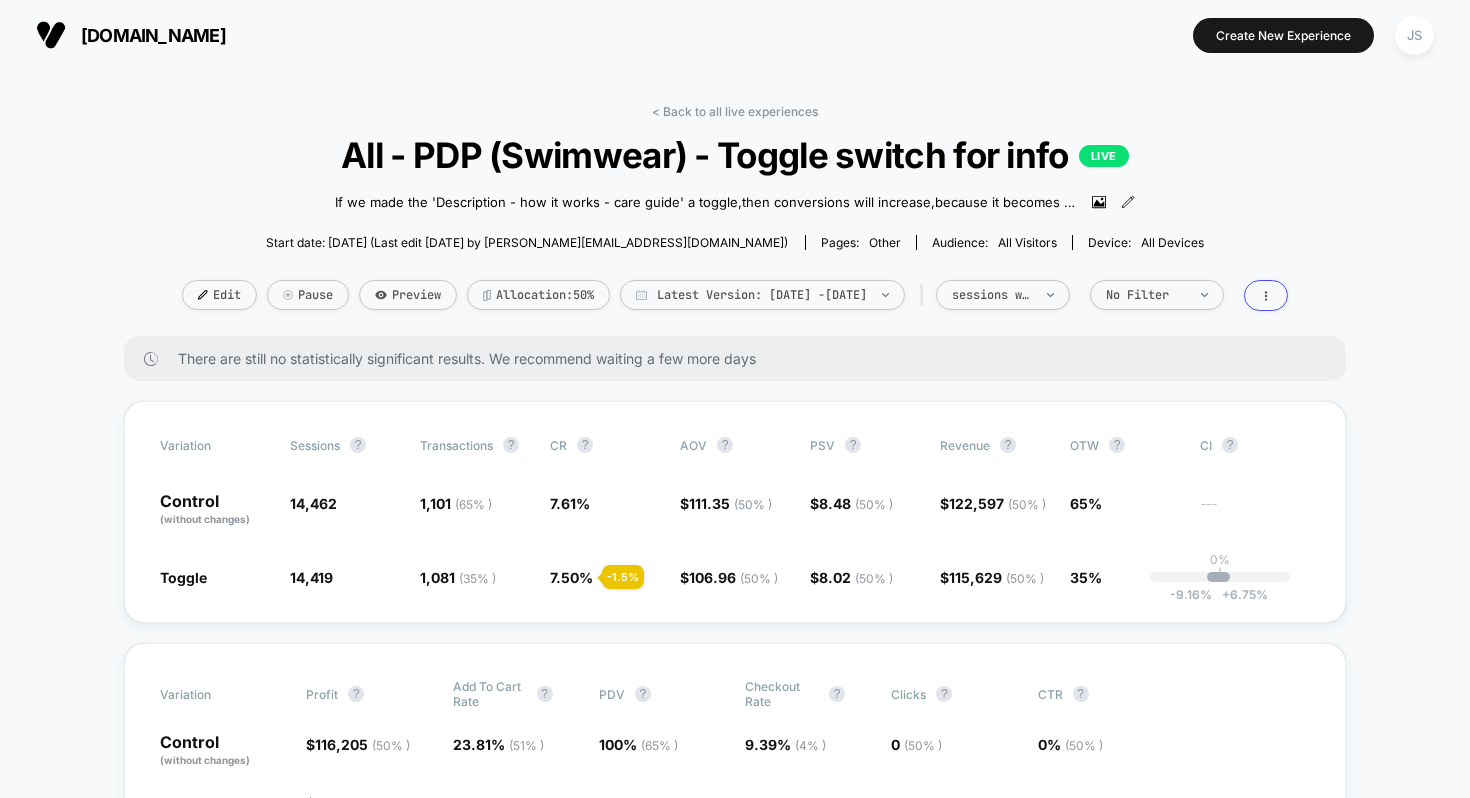 click on "< Back to all live experiences  All - PDP (Swimwear) - Toggle switch for info LIVE If we  made the 'Description - how it works - care guide' a toggle , then  conversions  will  increase , because  it becomes more clear that the other pages exist, leading to increased usage, addressing FUD's . [DATE] - Republished test with fixes to CSS to hide component properly [DATE] - PAUSED TEST -  The O.g component isn't hiding, so it's showing the toggle and the O.G section when it should only be showing the toggle.  [DATE] - Republished test -Added Clarity JS to test on both devices for tracking.  Click to view images Click to edit experience details Start date: [DATE] (Last edit [DATE] by [PERSON_NAME][EMAIL_ADDRESS][DOMAIN_NAME]) Pages: other Audience: All Visitors Device: all devices Edit Pause  Preview Allocation:  50% Latest Version:     [DATE]    -    [DATE] |   sessions with impression   No Filter" at bounding box center (735, 220) 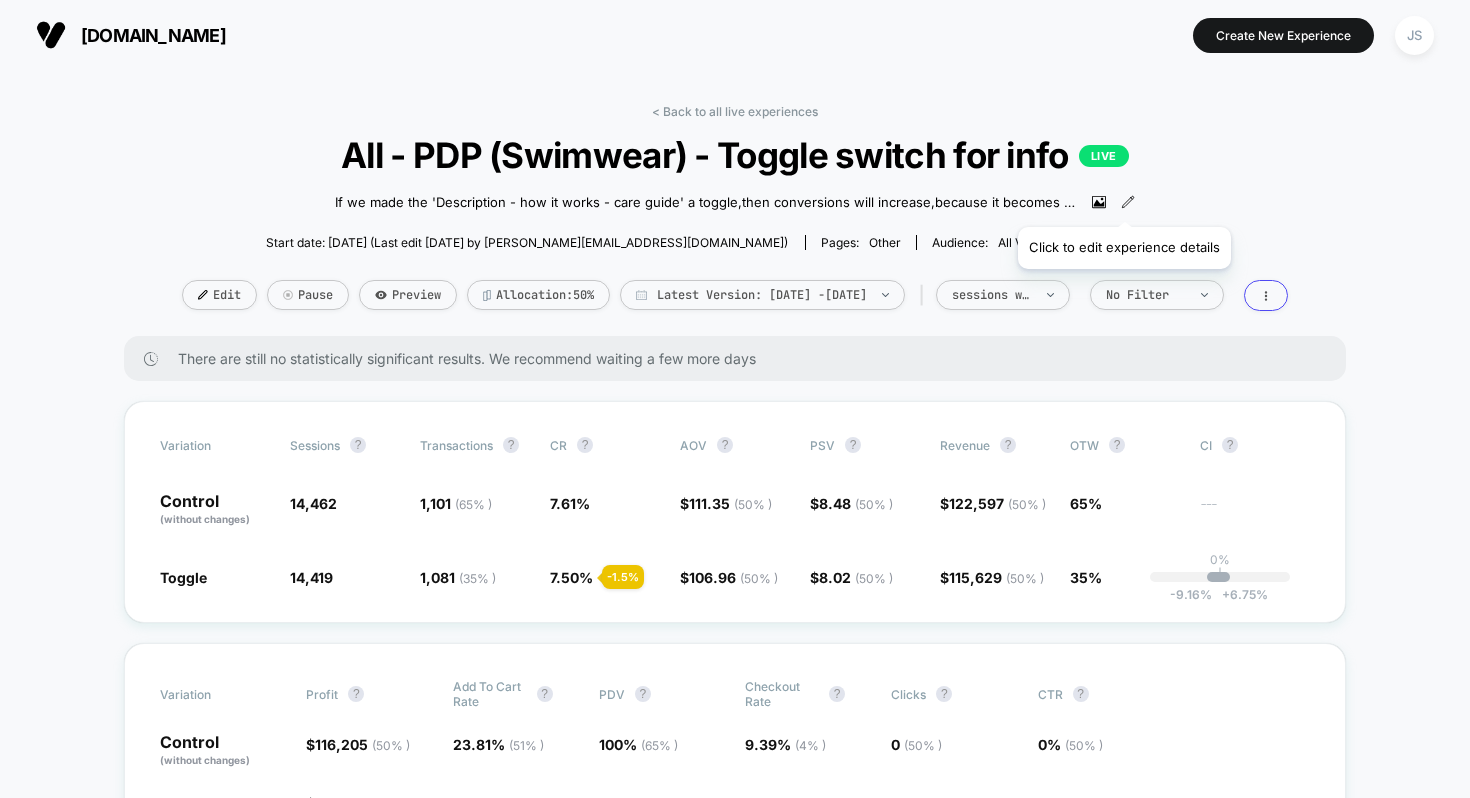 click 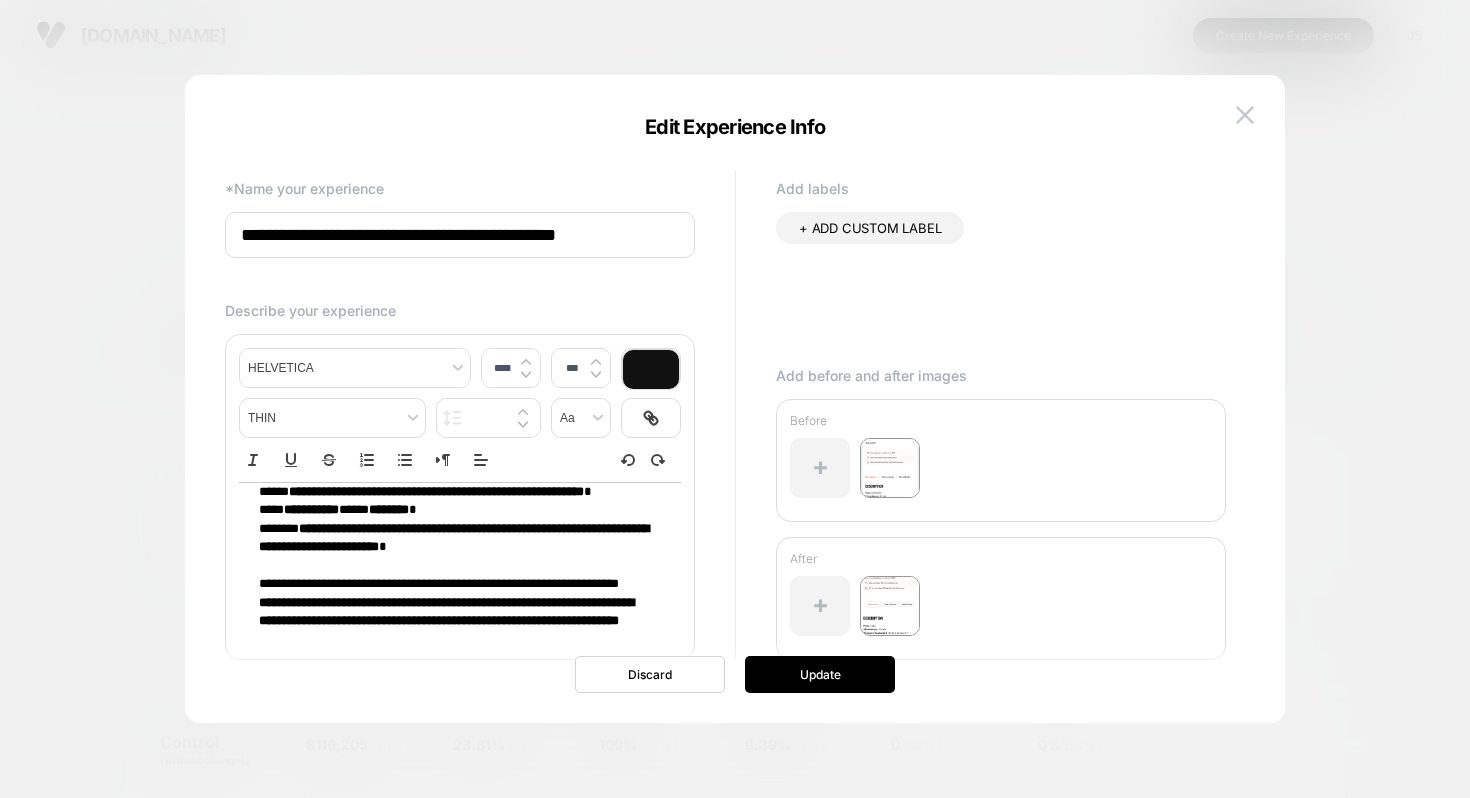 scroll, scrollTop: 25, scrollLeft: 0, axis: vertical 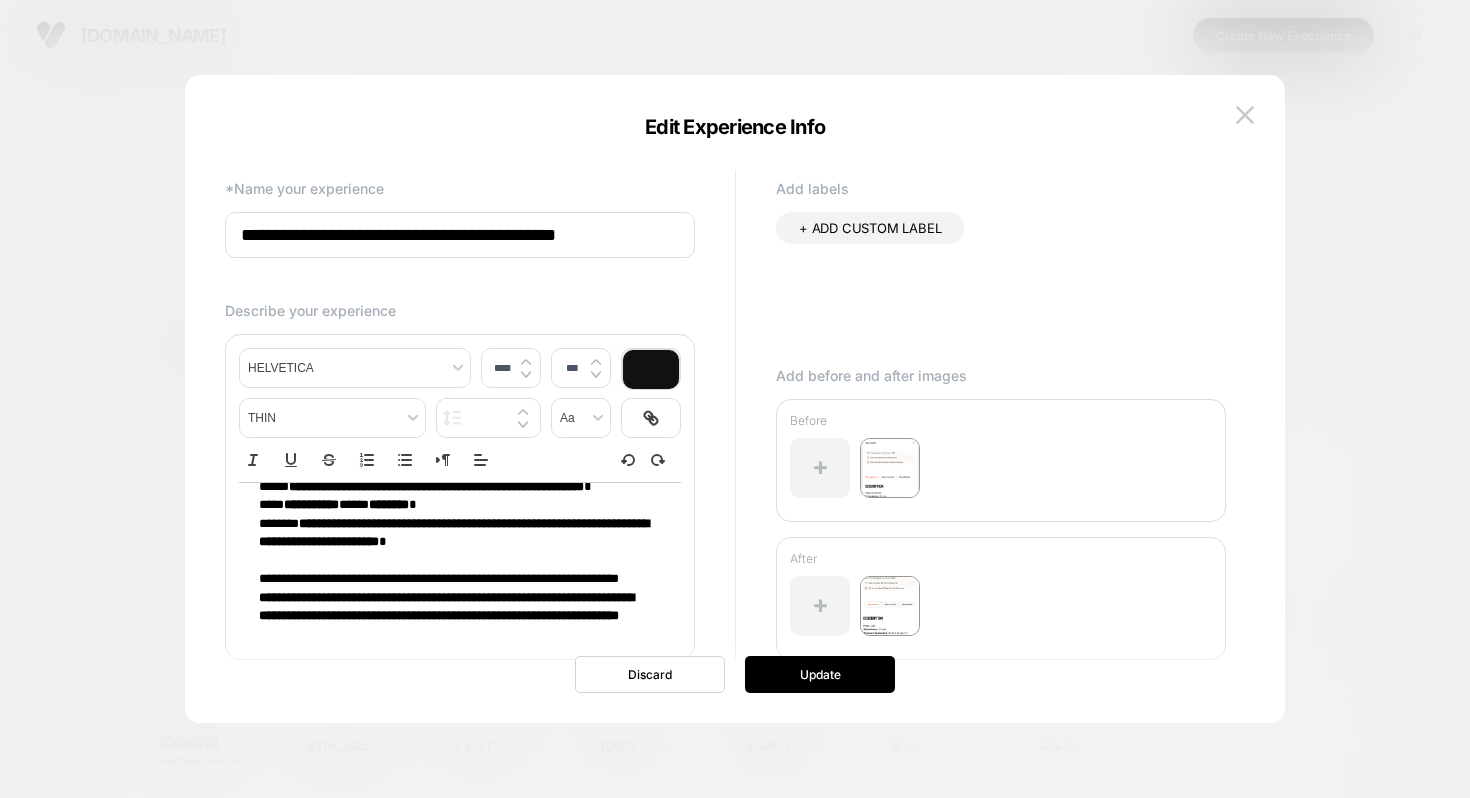 type on "****" 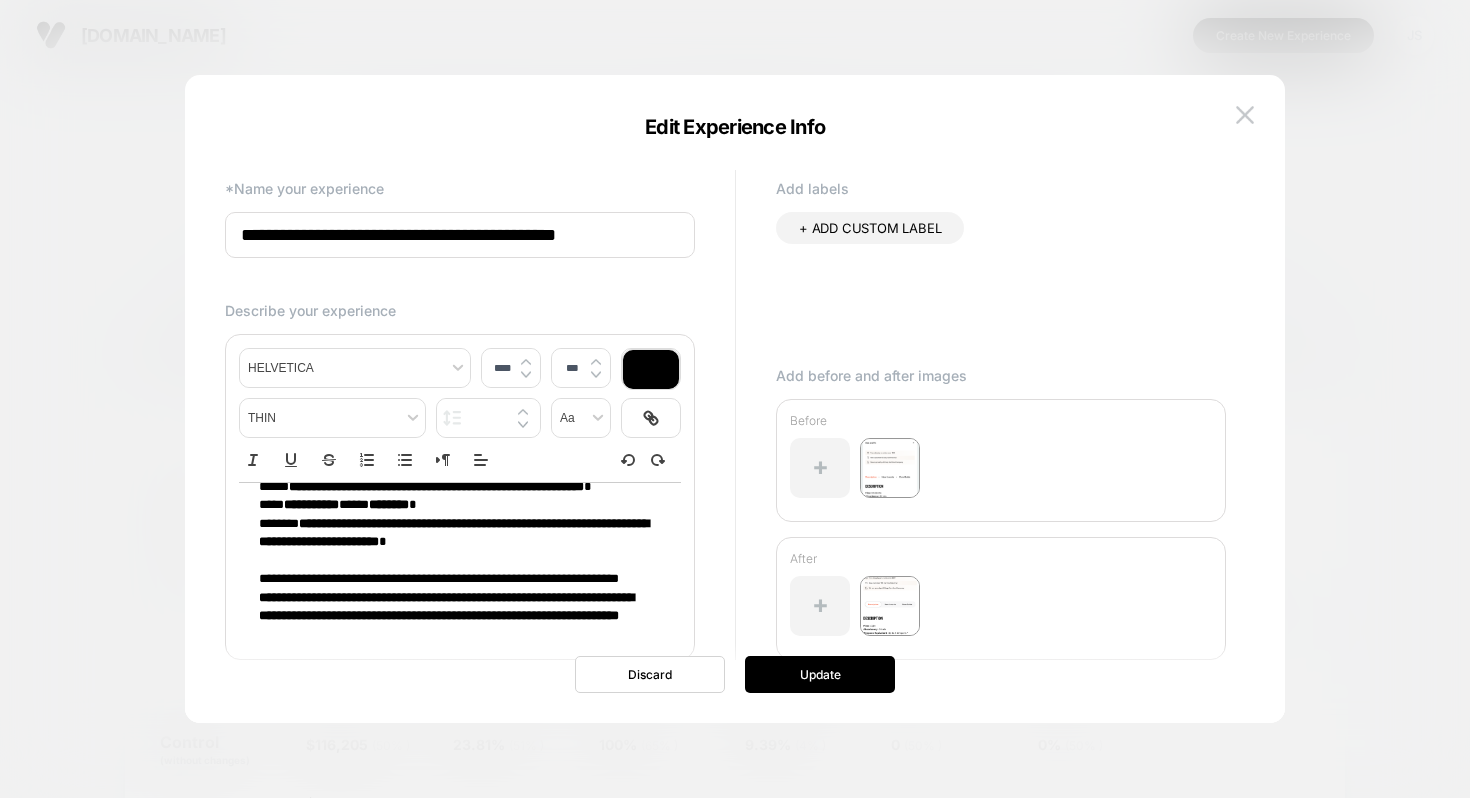 drag, startPoint x: 575, startPoint y: 565, endPoint x: 407, endPoint y: 533, distance: 171.02046 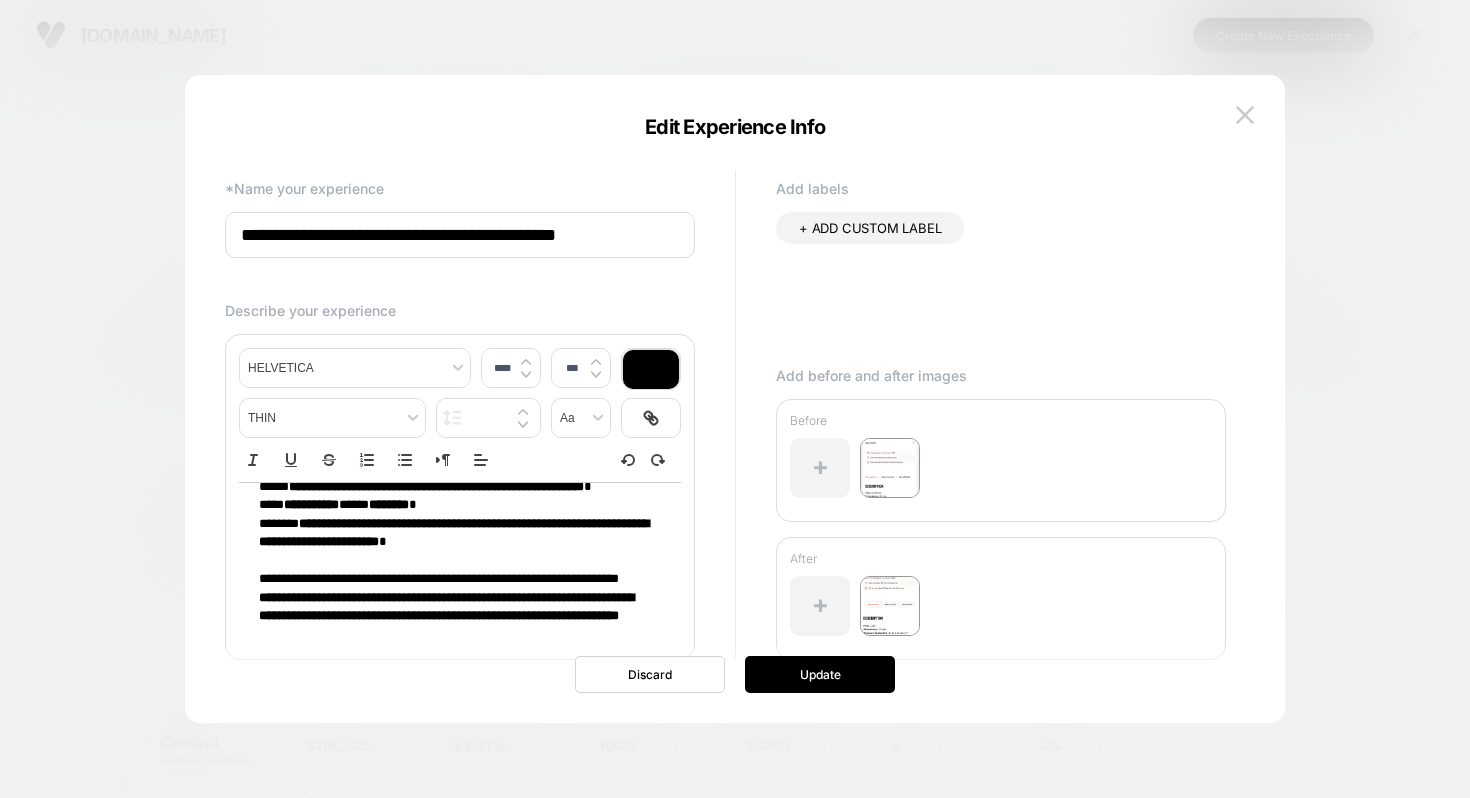 click on "**********" at bounding box center [452, 533] 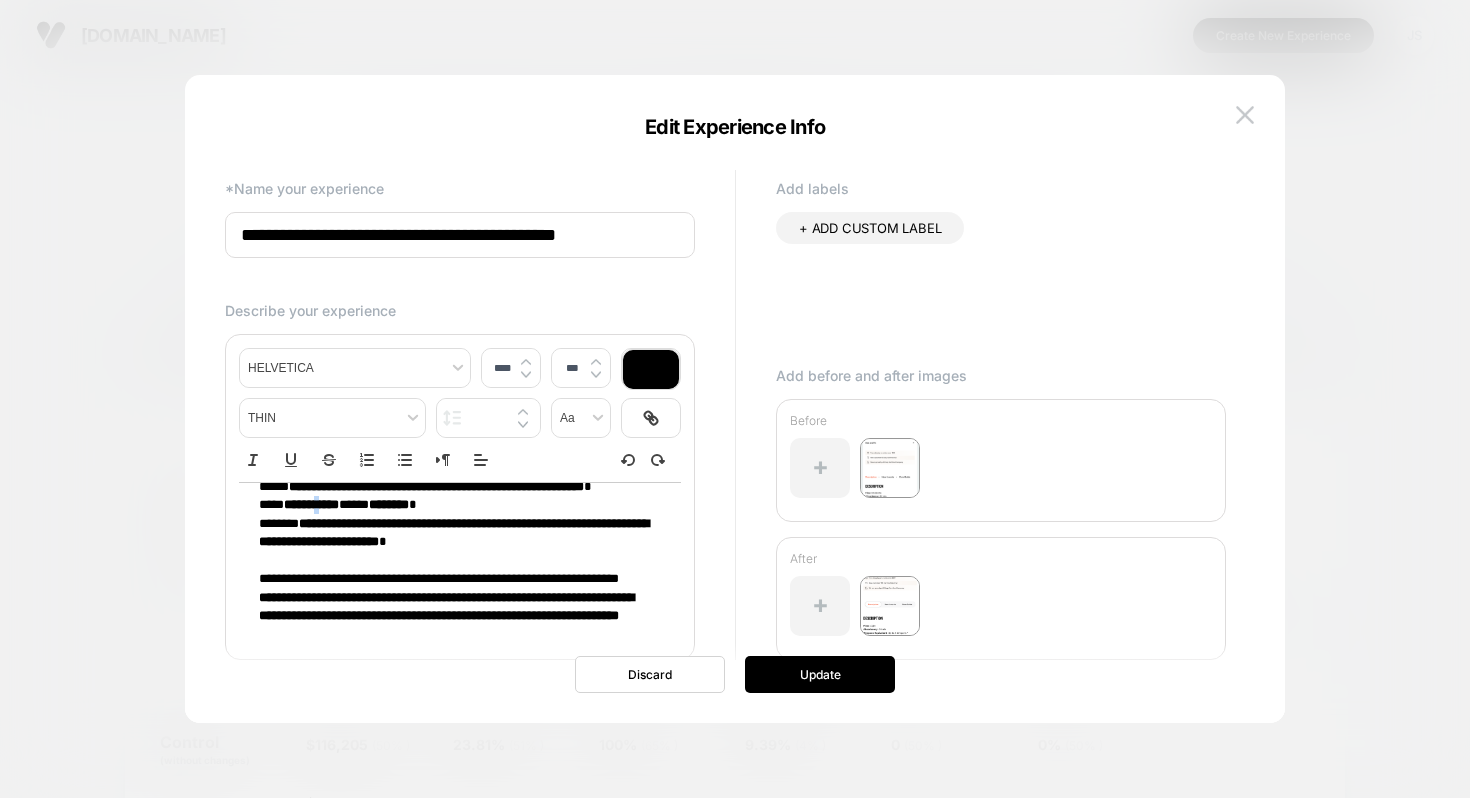 drag, startPoint x: 556, startPoint y: 562, endPoint x: 327, endPoint y: 521, distance: 232.64136 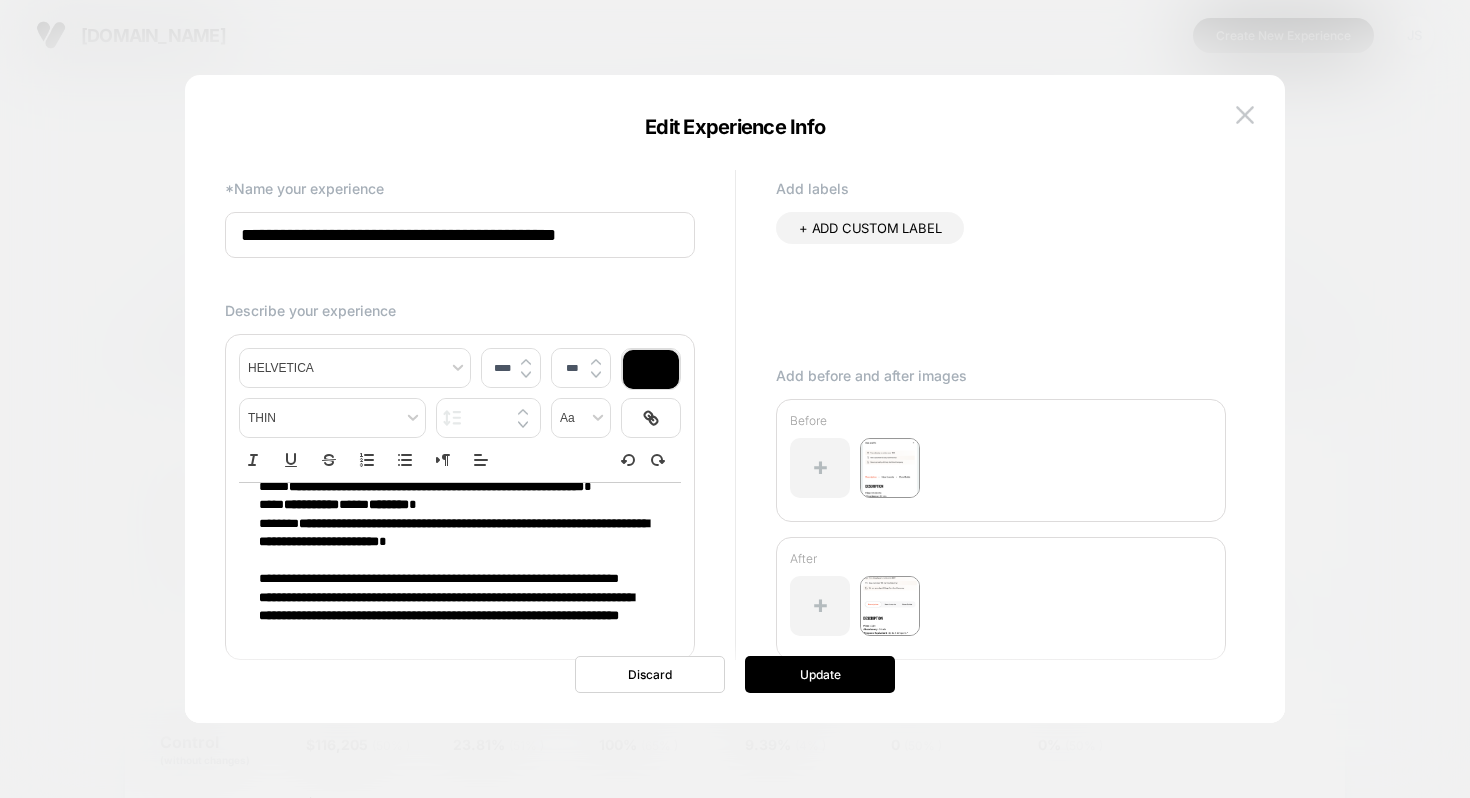 scroll, scrollTop: 0, scrollLeft: 0, axis: both 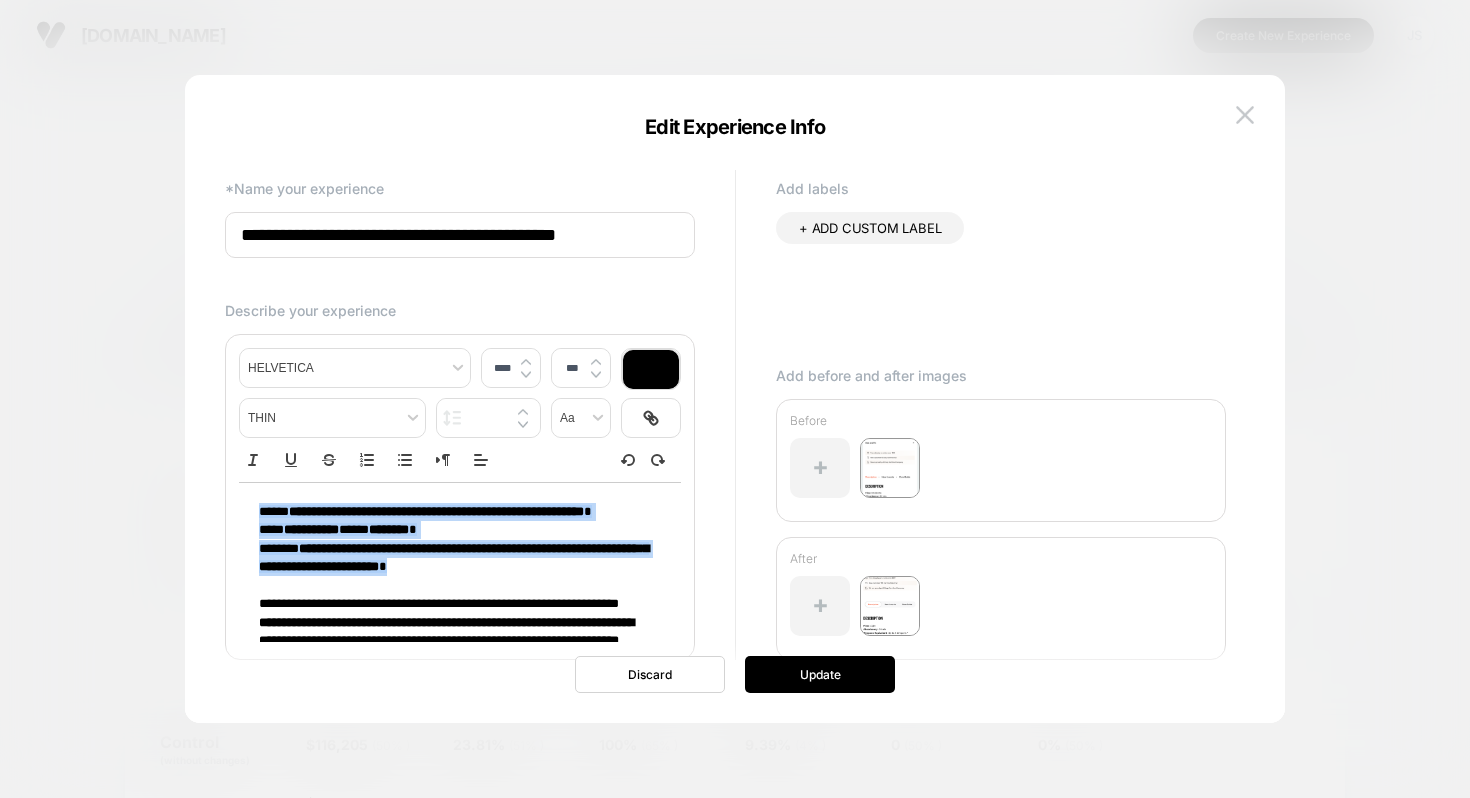 drag, startPoint x: 258, startPoint y: 512, endPoint x: 583, endPoint y: 587, distance: 333.5416 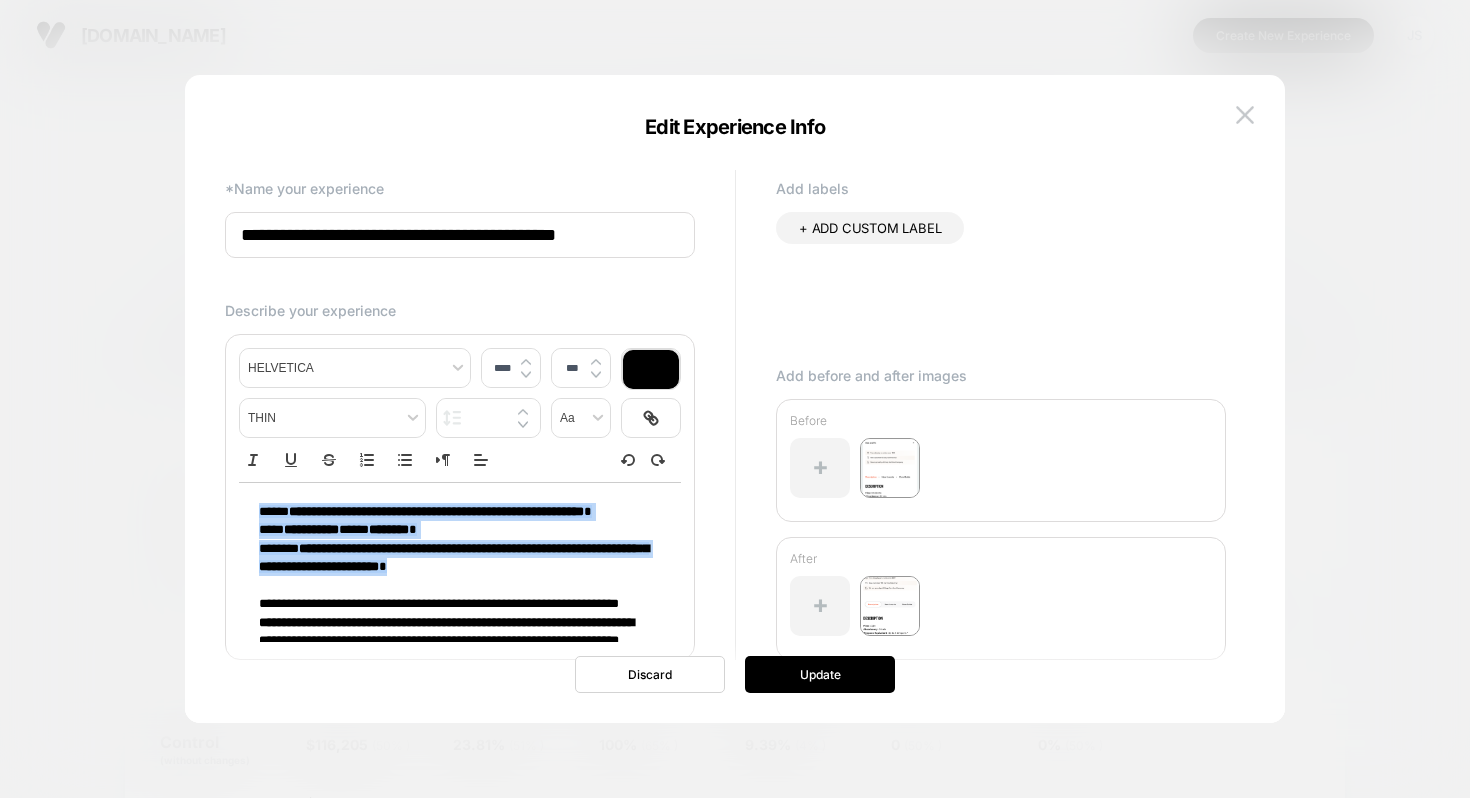 click on "**********" at bounding box center (460, 604) 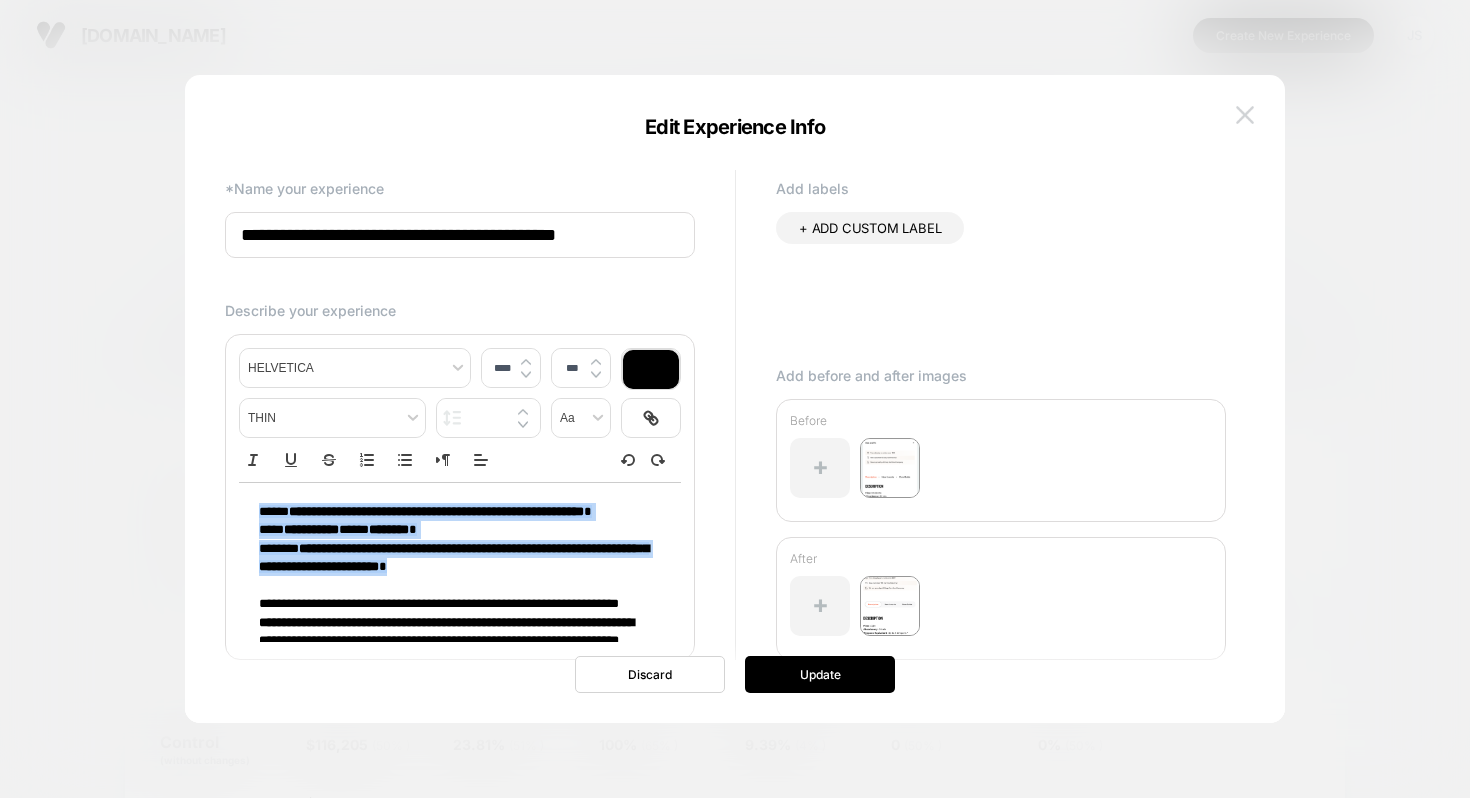 click at bounding box center (1245, 114) 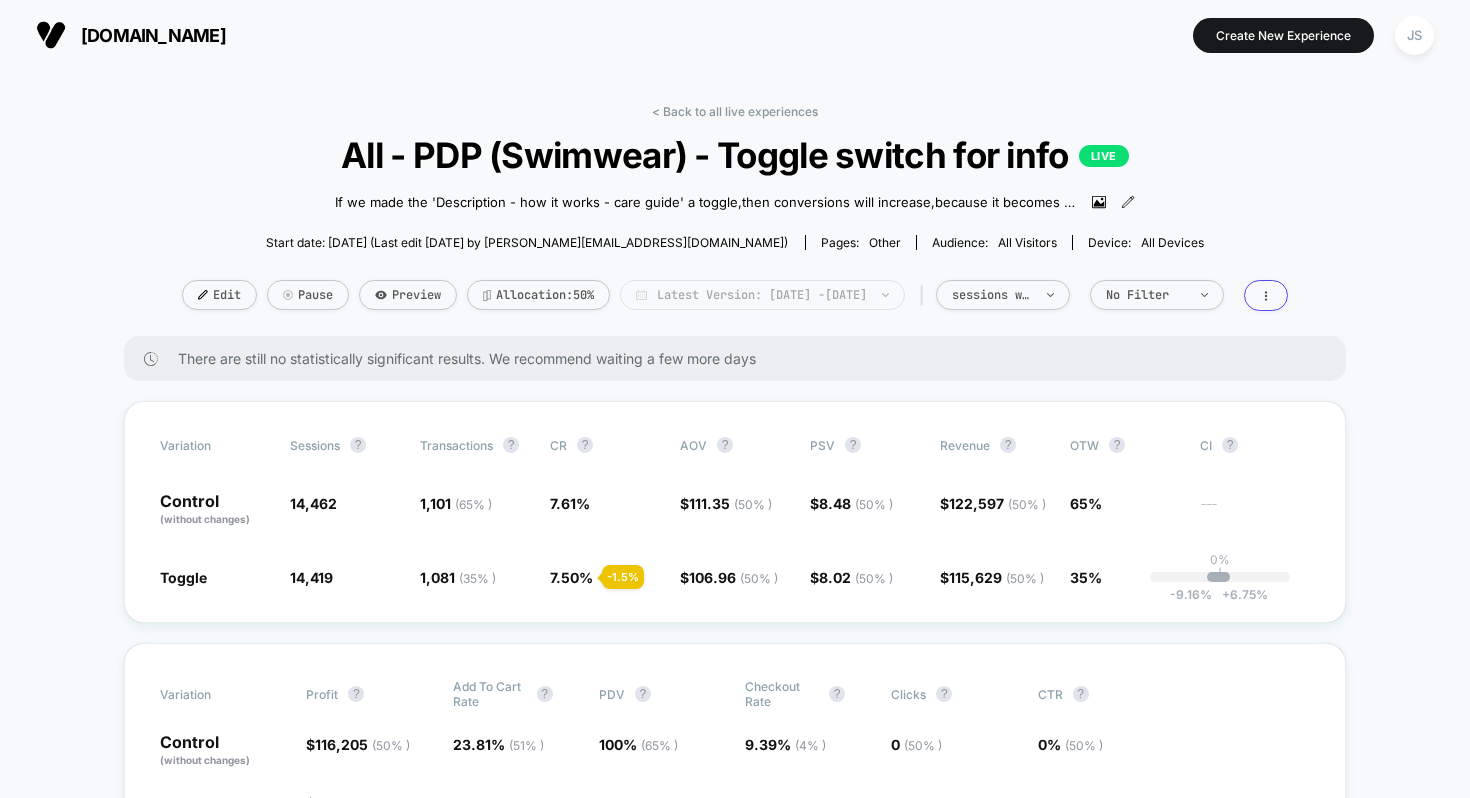 click on "Latest Version:     [DATE]    -    [DATE]" at bounding box center (762, 295) 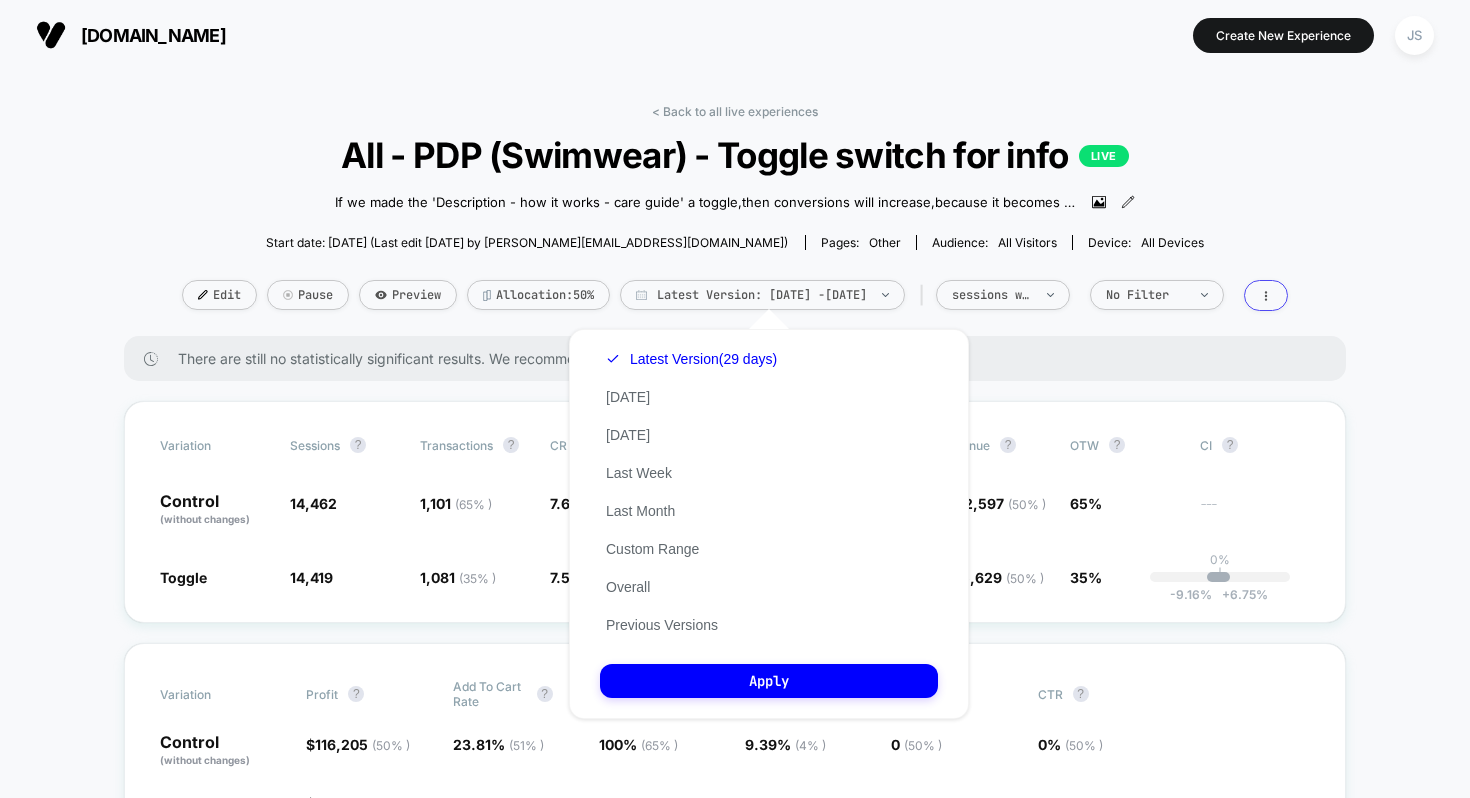 click on "< Back to all live experiences  All - PDP (Swimwear) - Toggle switch for info LIVE If we  made the 'Description - how it works - care guide' a toggle , then  conversions  will  increase , because  it becomes more clear that the other pages exist, leading to increased usage, addressing FUD's . [DATE] - Republished test with fixes to CSS to hide component properly [DATE] - PAUSED TEST -  The O.g component isn't hiding, so it's showing the toggle and the O.G section when it should only be showing the toggle.  [DATE] - Republished test -Added Clarity JS to test on both devices for tracking.  Click to view images Click to edit experience details Start date: [DATE] (Last edit [DATE] by [PERSON_NAME][EMAIL_ADDRESS][DOMAIN_NAME]) Pages: other Audience: All Visitors Device: all devices Edit Pause  Preview Allocation:  50% Latest Version:     [DATE]    -    [DATE] |   sessions with impression   No Filter" at bounding box center (735, 220) 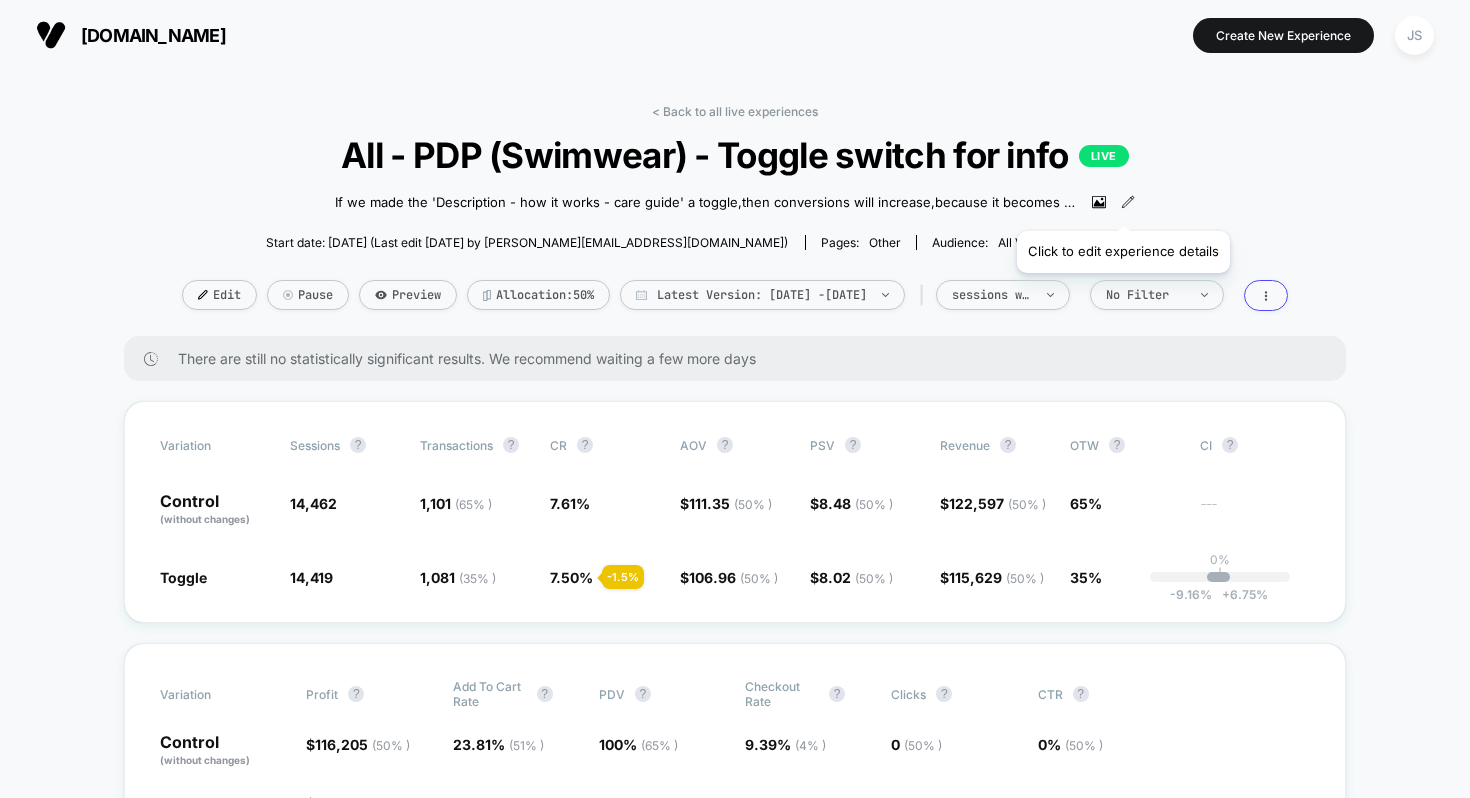 click 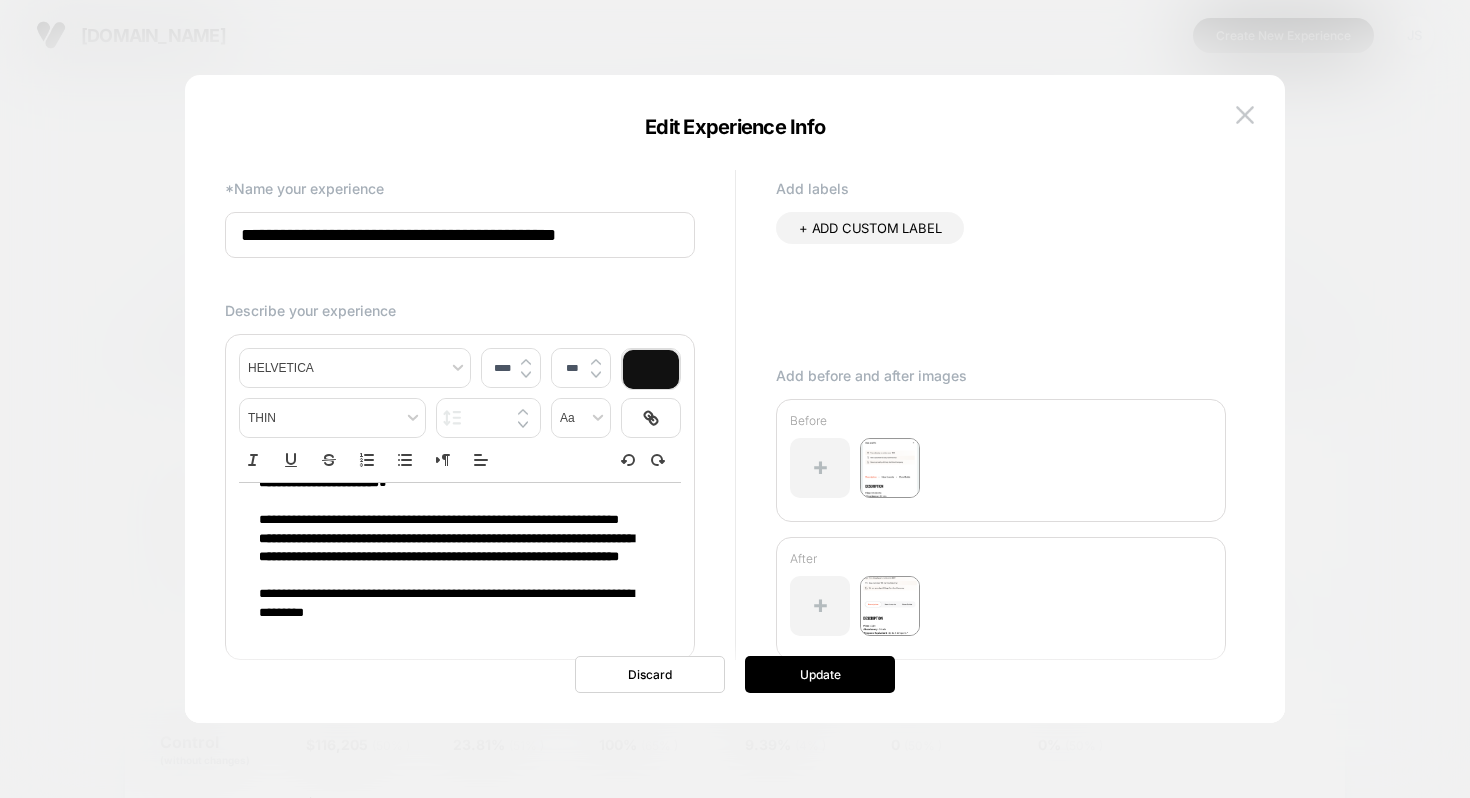 scroll, scrollTop: 139, scrollLeft: 0, axis: vertical 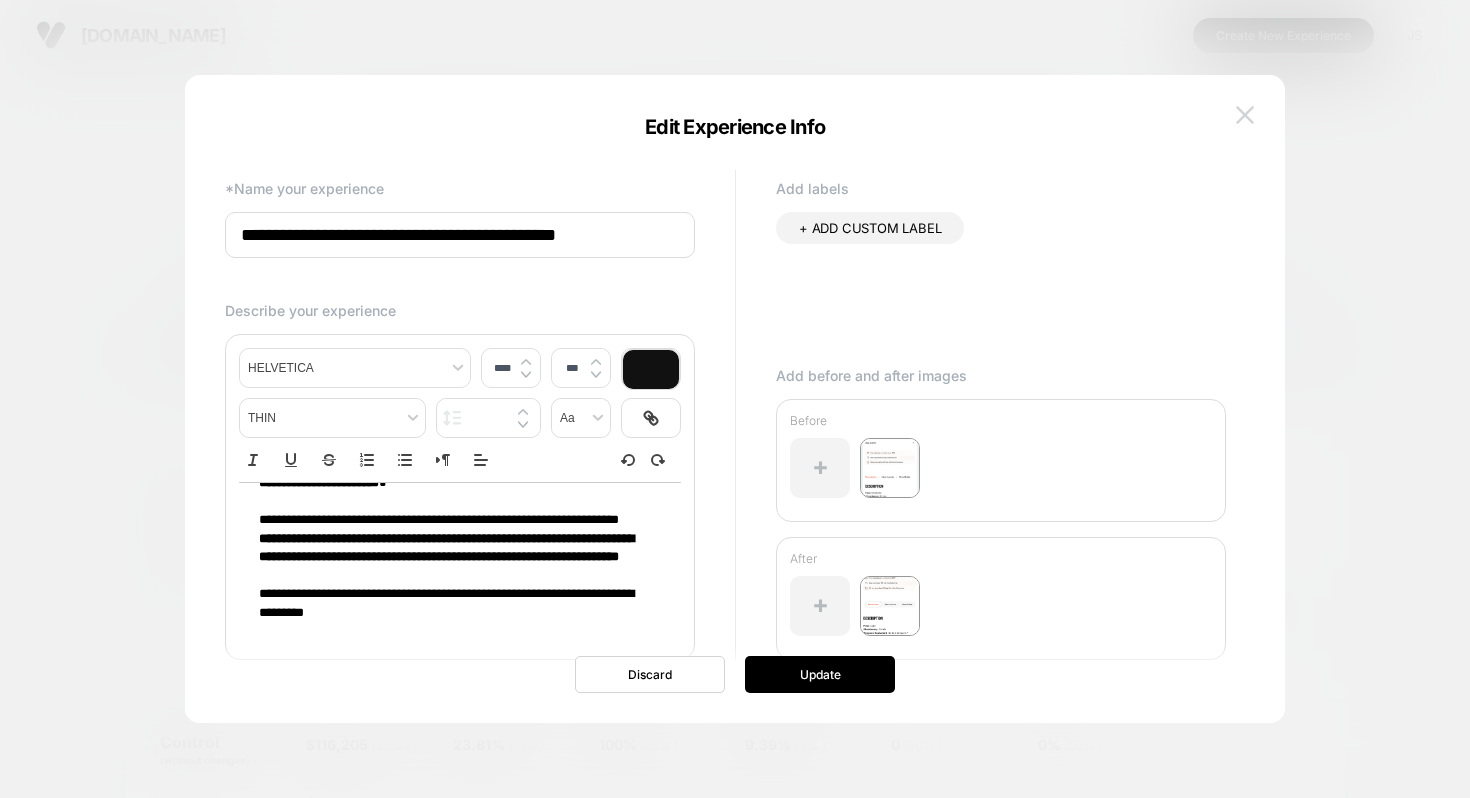 click at bounding box center (1245, 115) 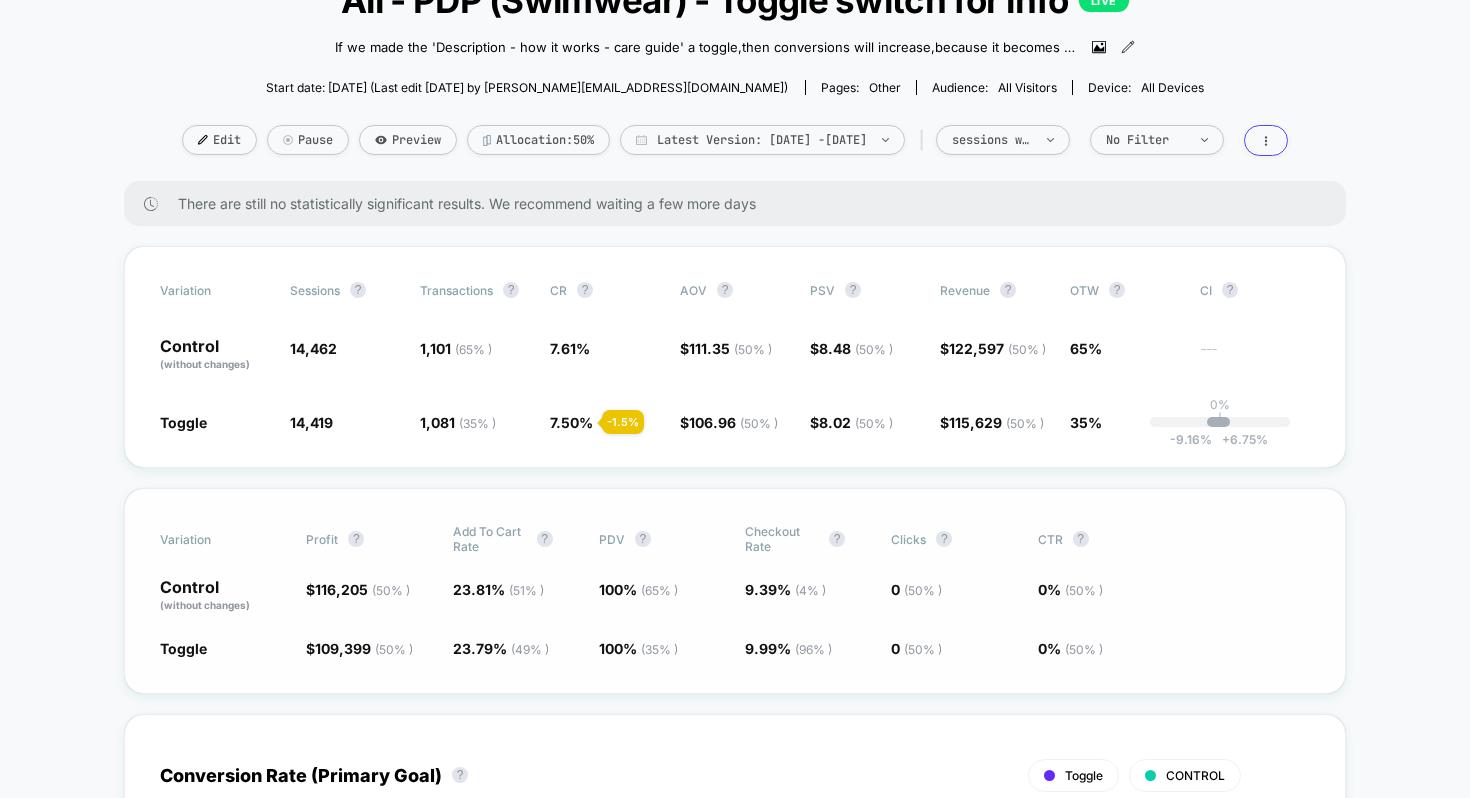 scroll, scrollTop: 154, scrollLeft: 0, axis: vertical 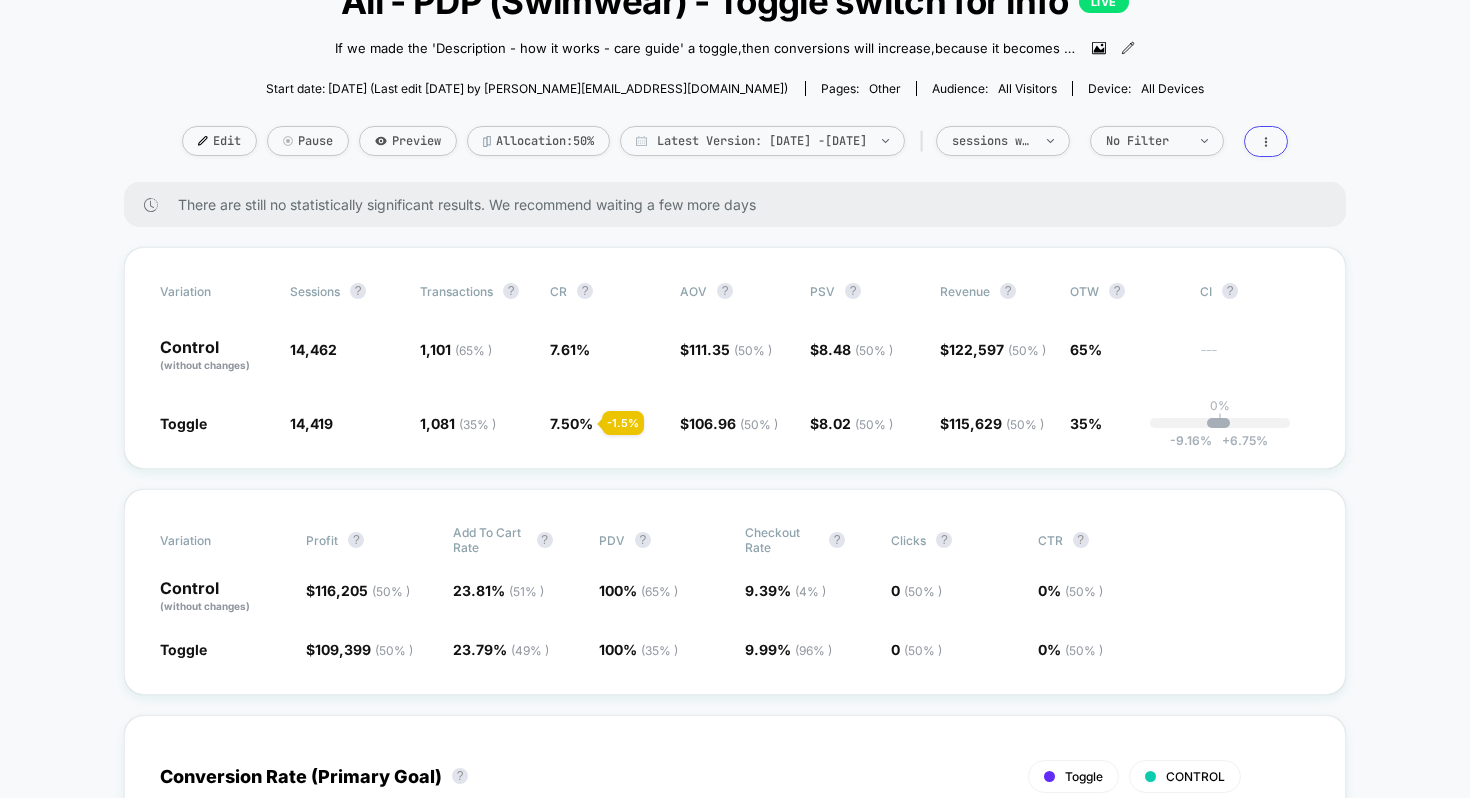click on "Start date: [DATE] (Last edit [DATE] by [PERSON_NAME][EMAIL_ADDRESS][DOMAIN_NAME]) Pages: other Audience: All Visitors Device: all devices" at bounding box center (735, 88) 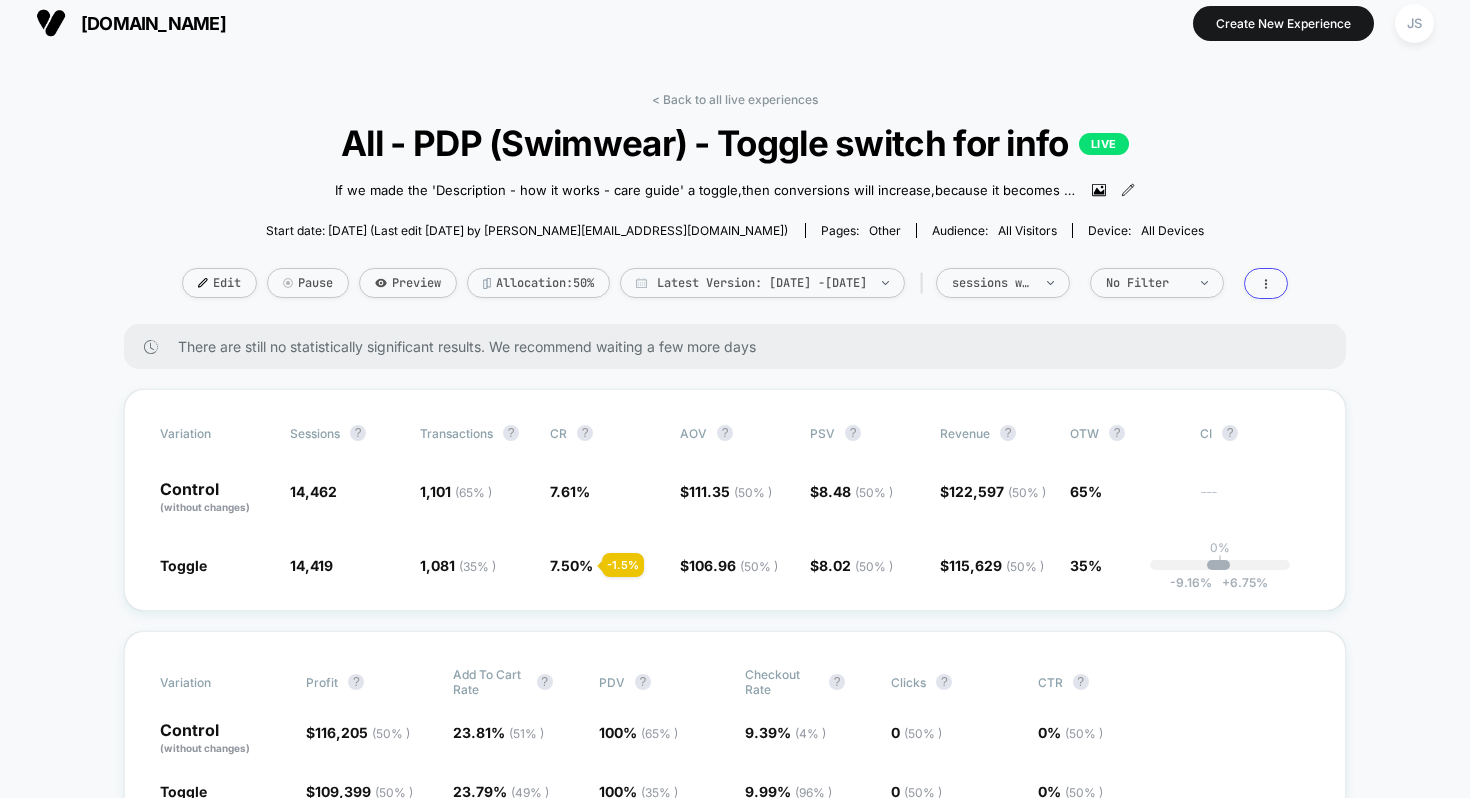 scroll, scrollTop: 13, scrollLeft: 0, axis: vertical 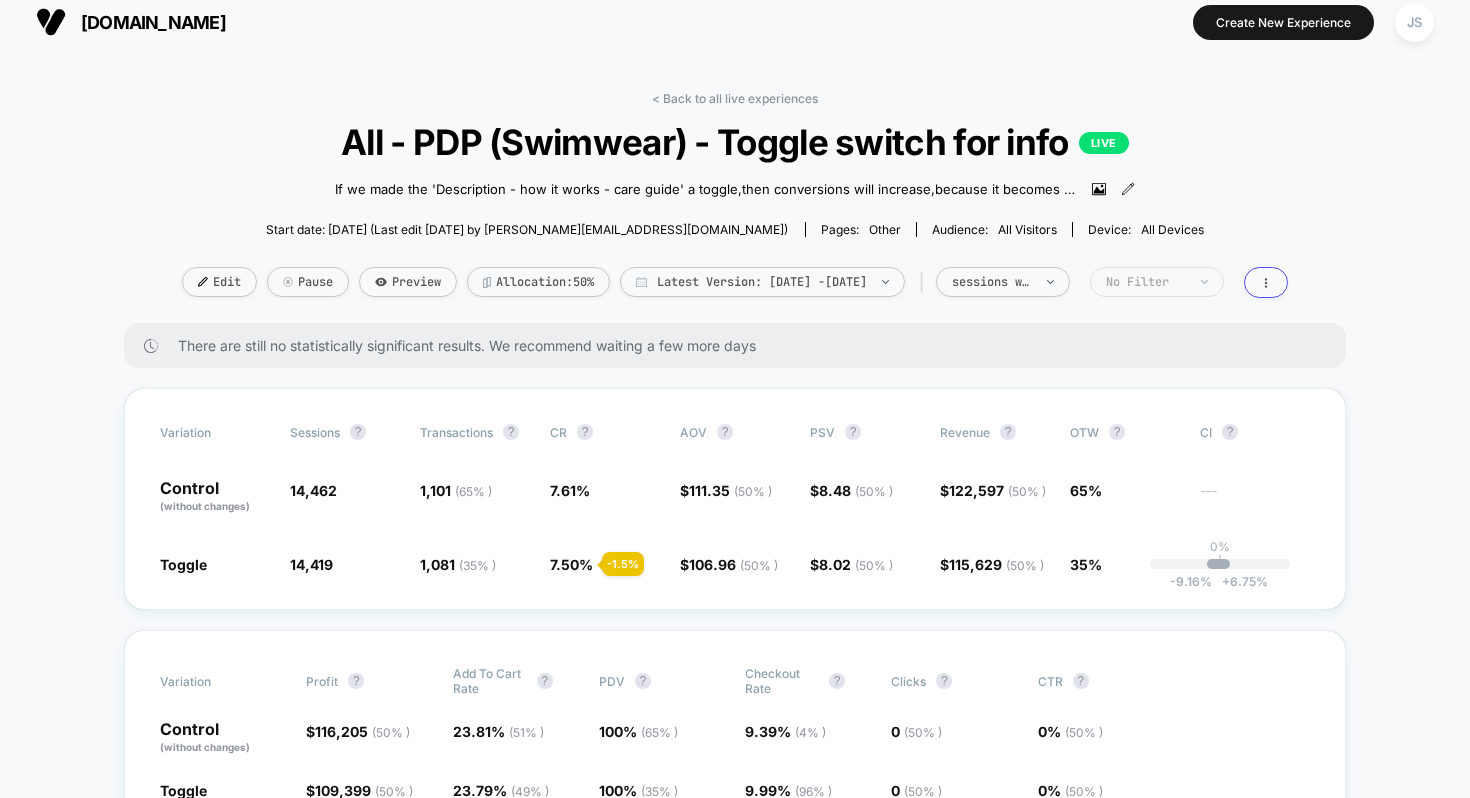 click on "No Filter" at bounding box center [1146, 282] 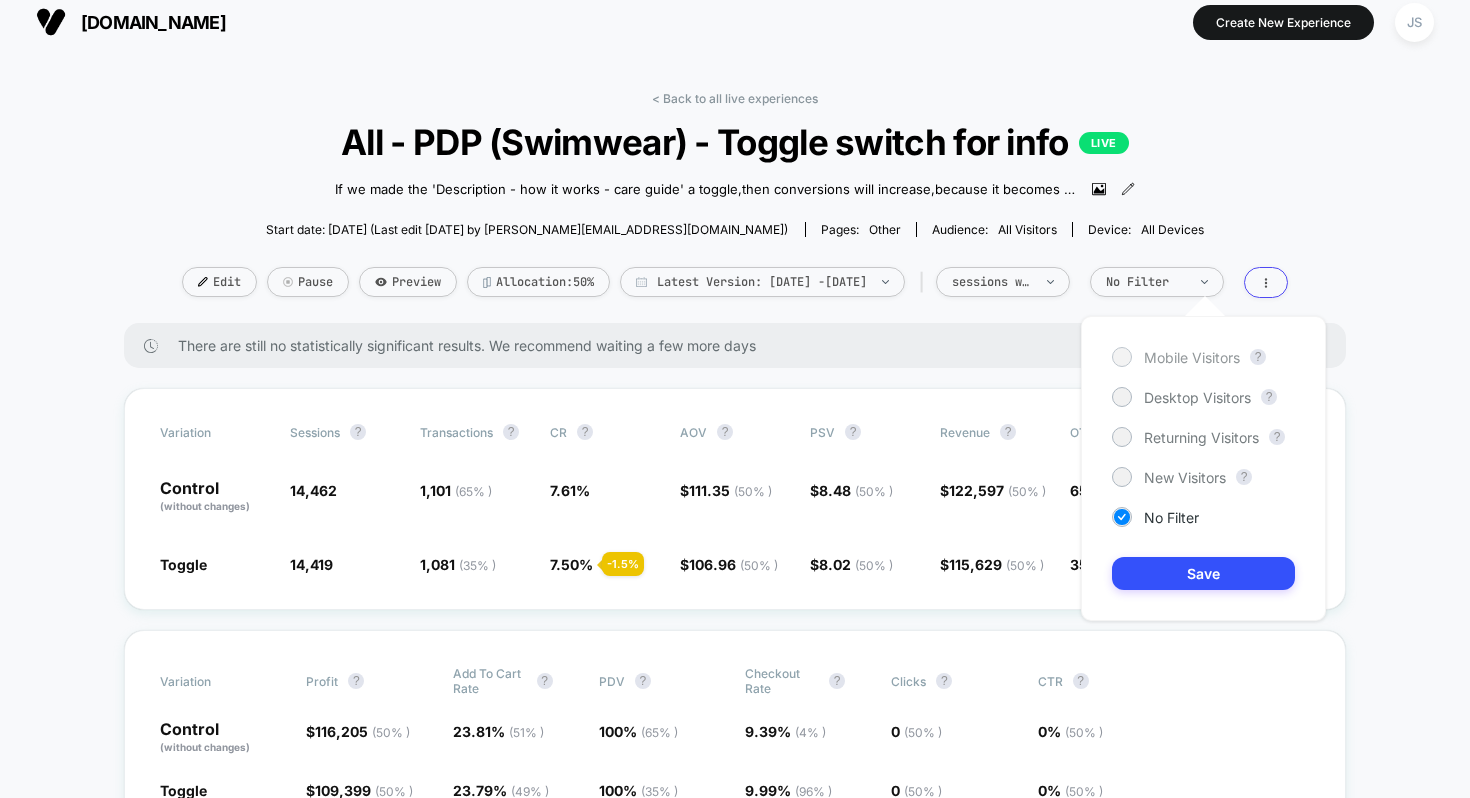 click on "Mobile Visitors" at bounding box center [1192, 357] 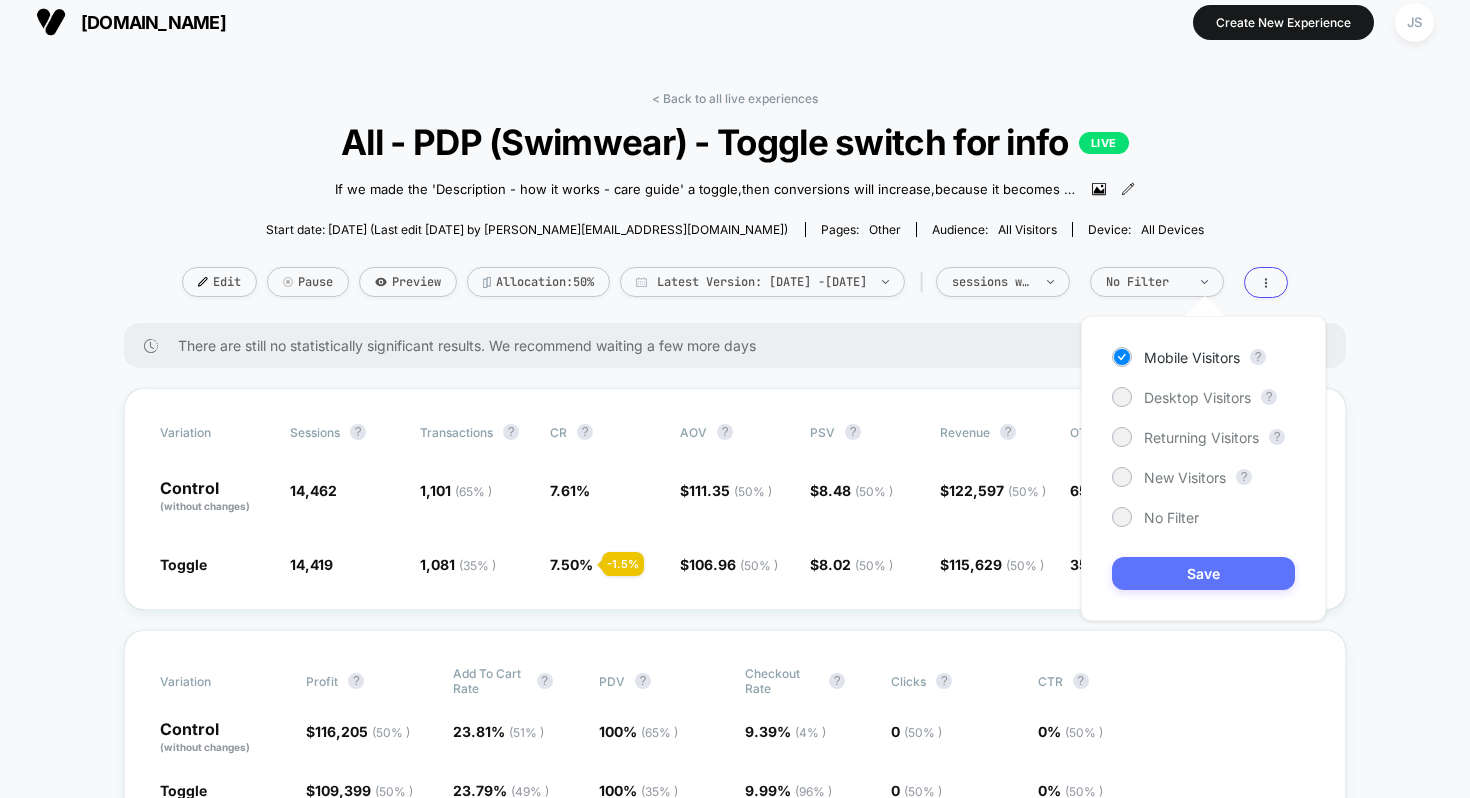 click on "Save" at bounding box center [1203, 573] 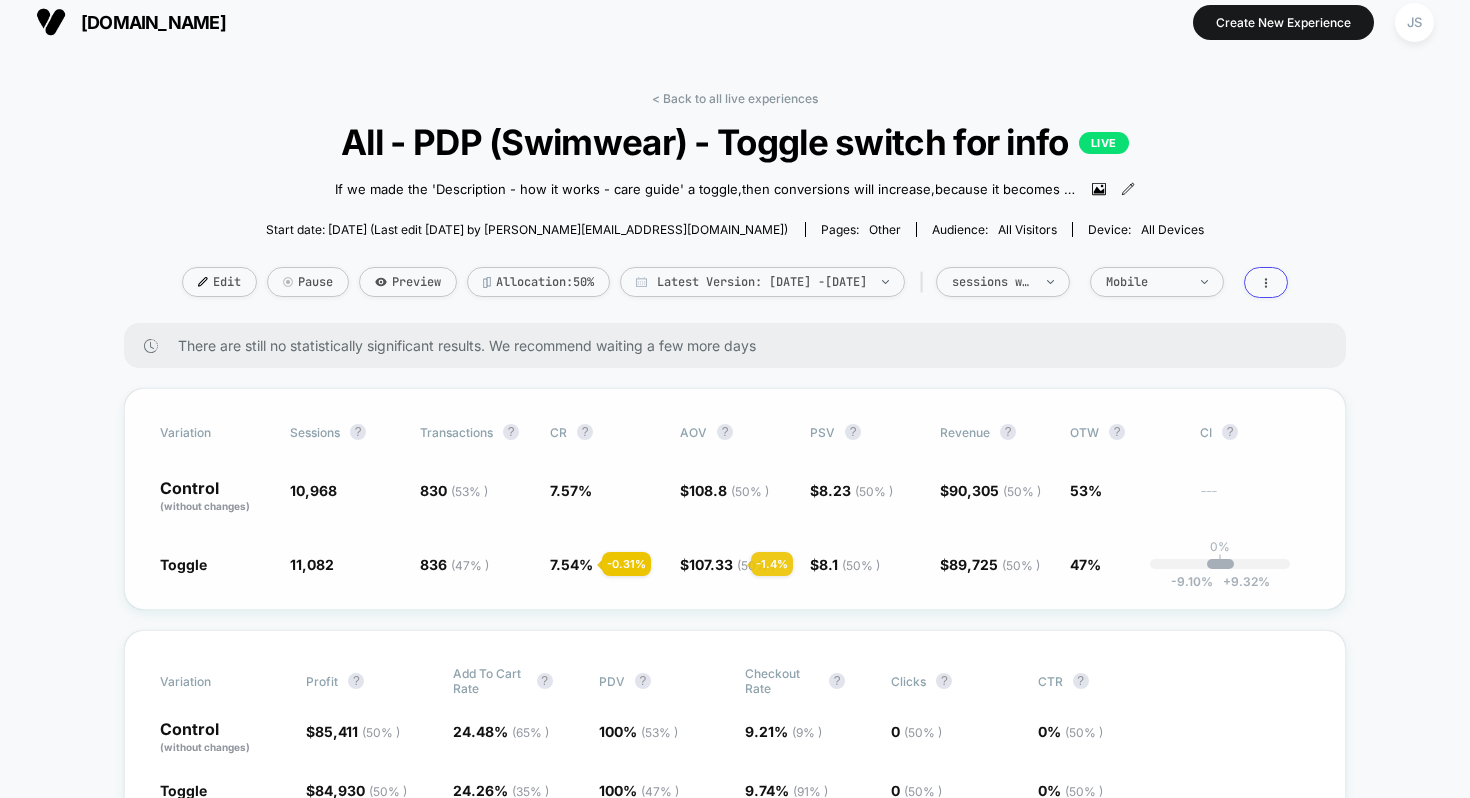scroll, scrollTop: 89, scrollLeft: 0, axis: vertical 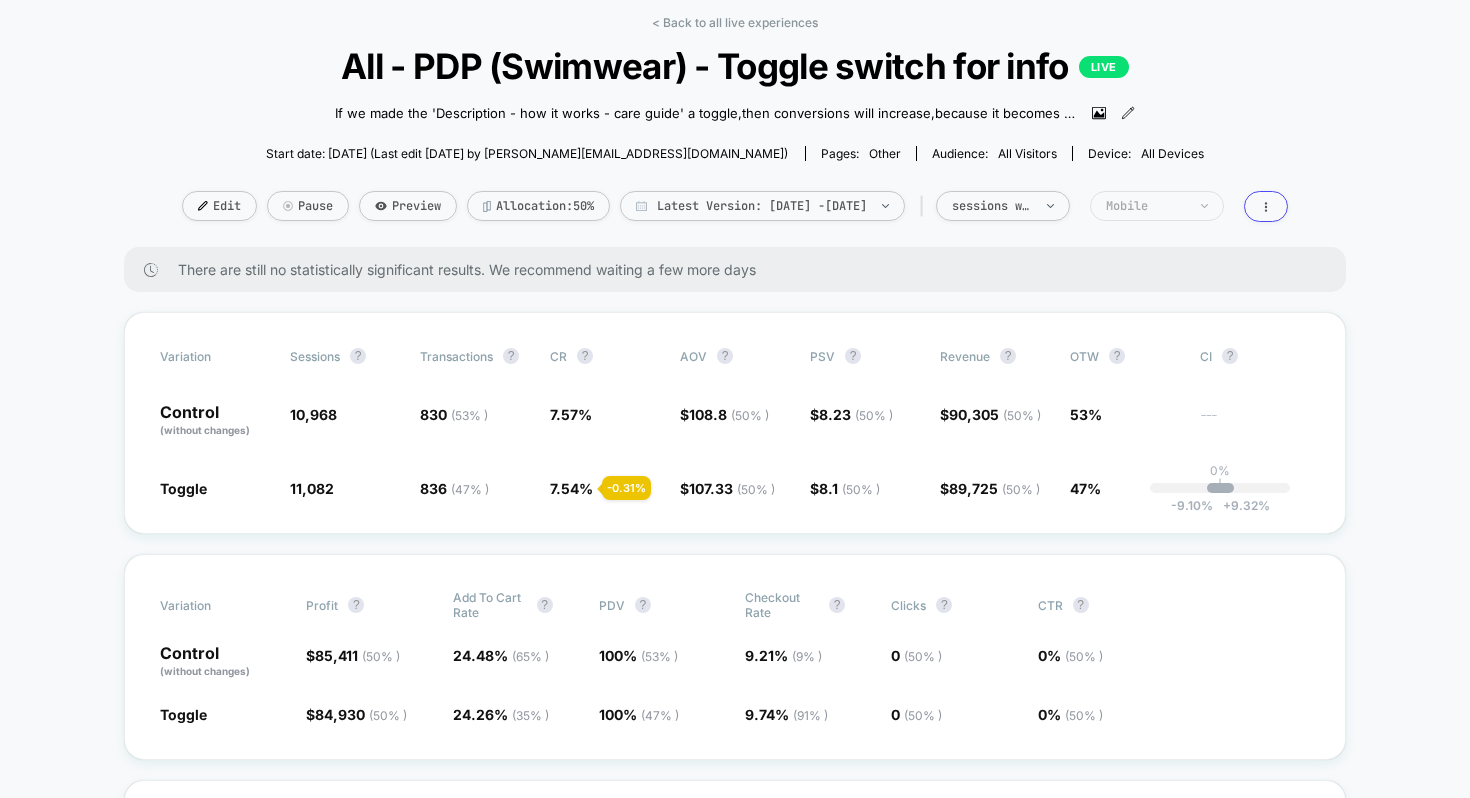 click on "Mobile" at bounding box center (1157, 206) 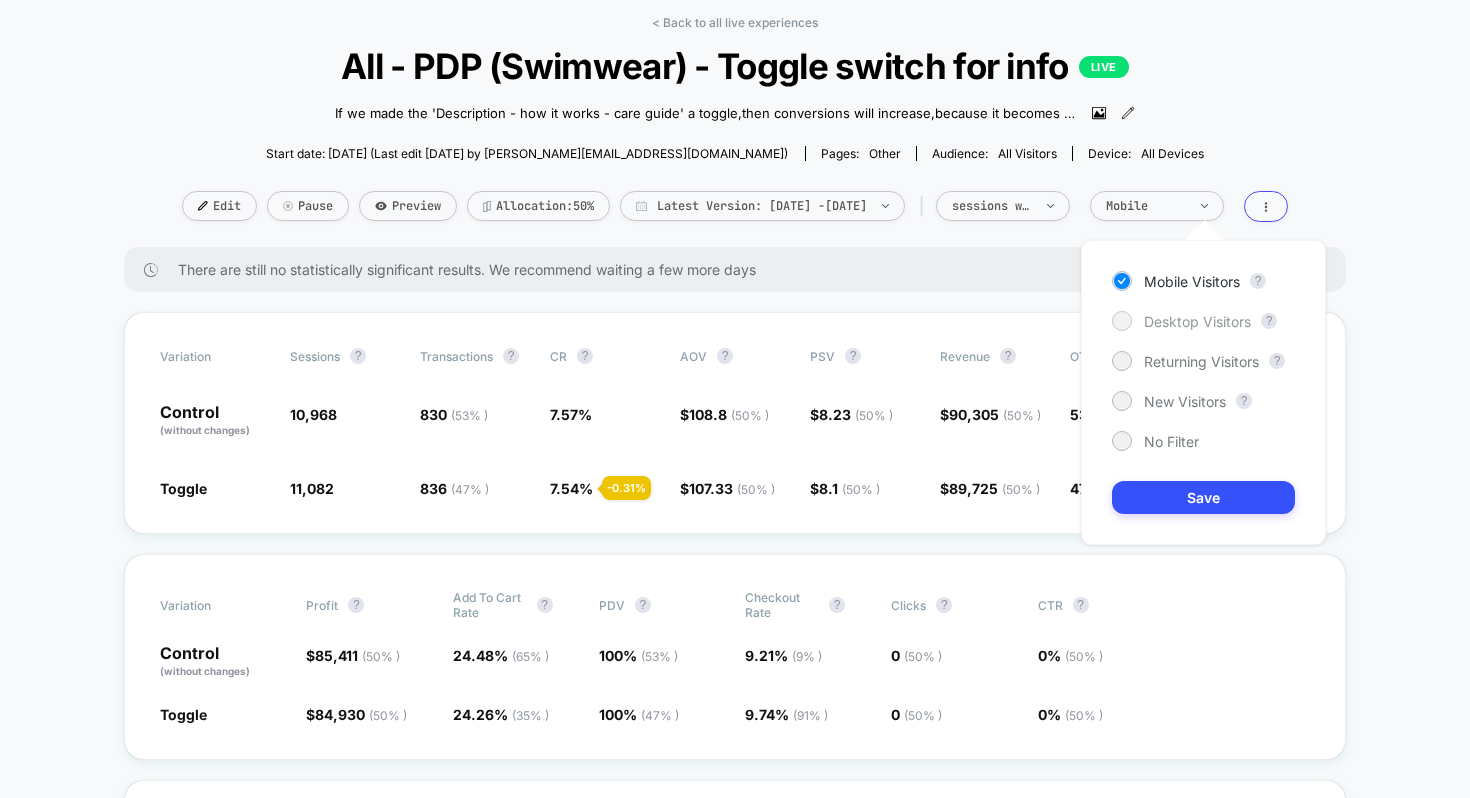 click on "Desktop Visitors" at bounding box center (1197, 321) 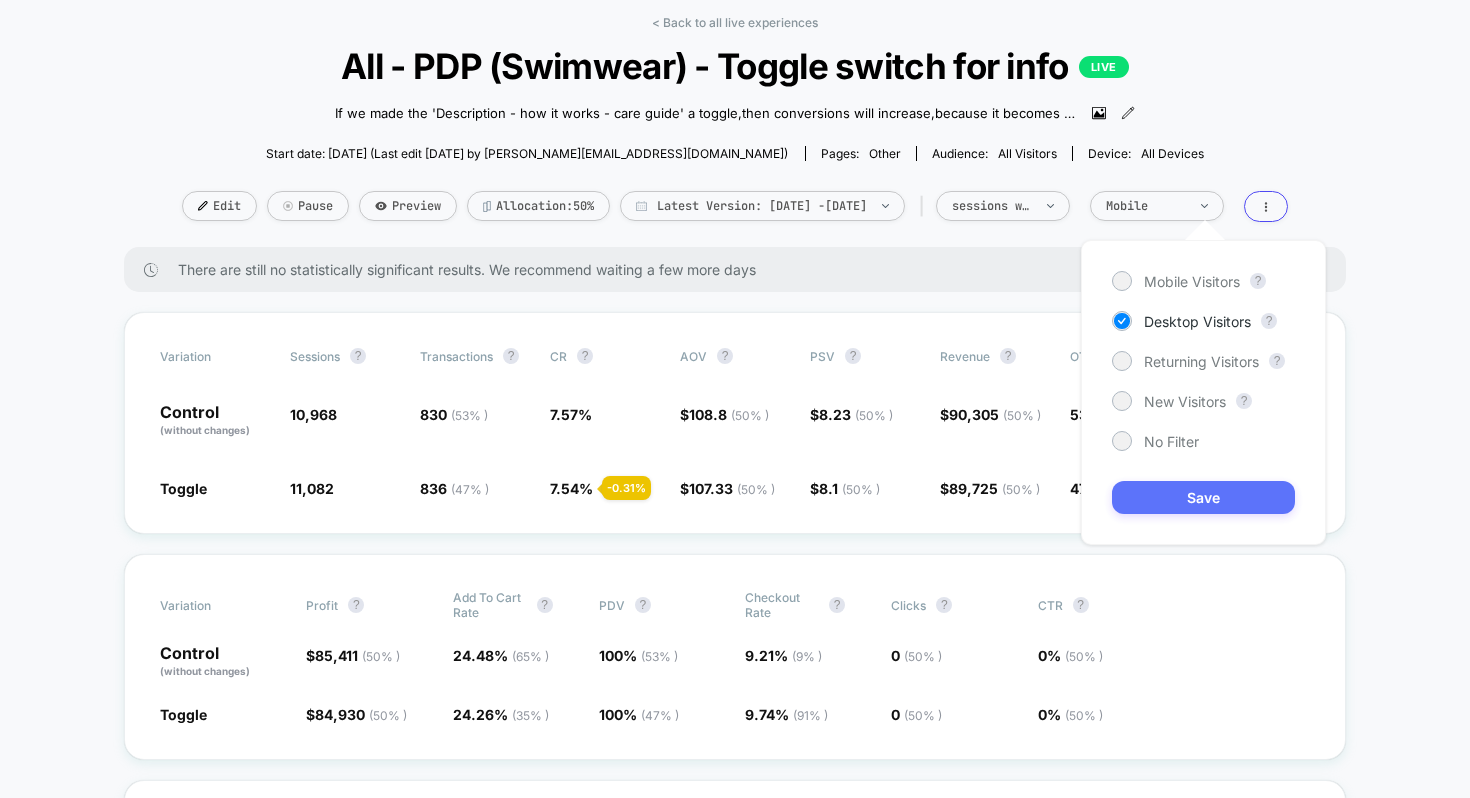 click on "Save" at bounding box center (1203, 497) 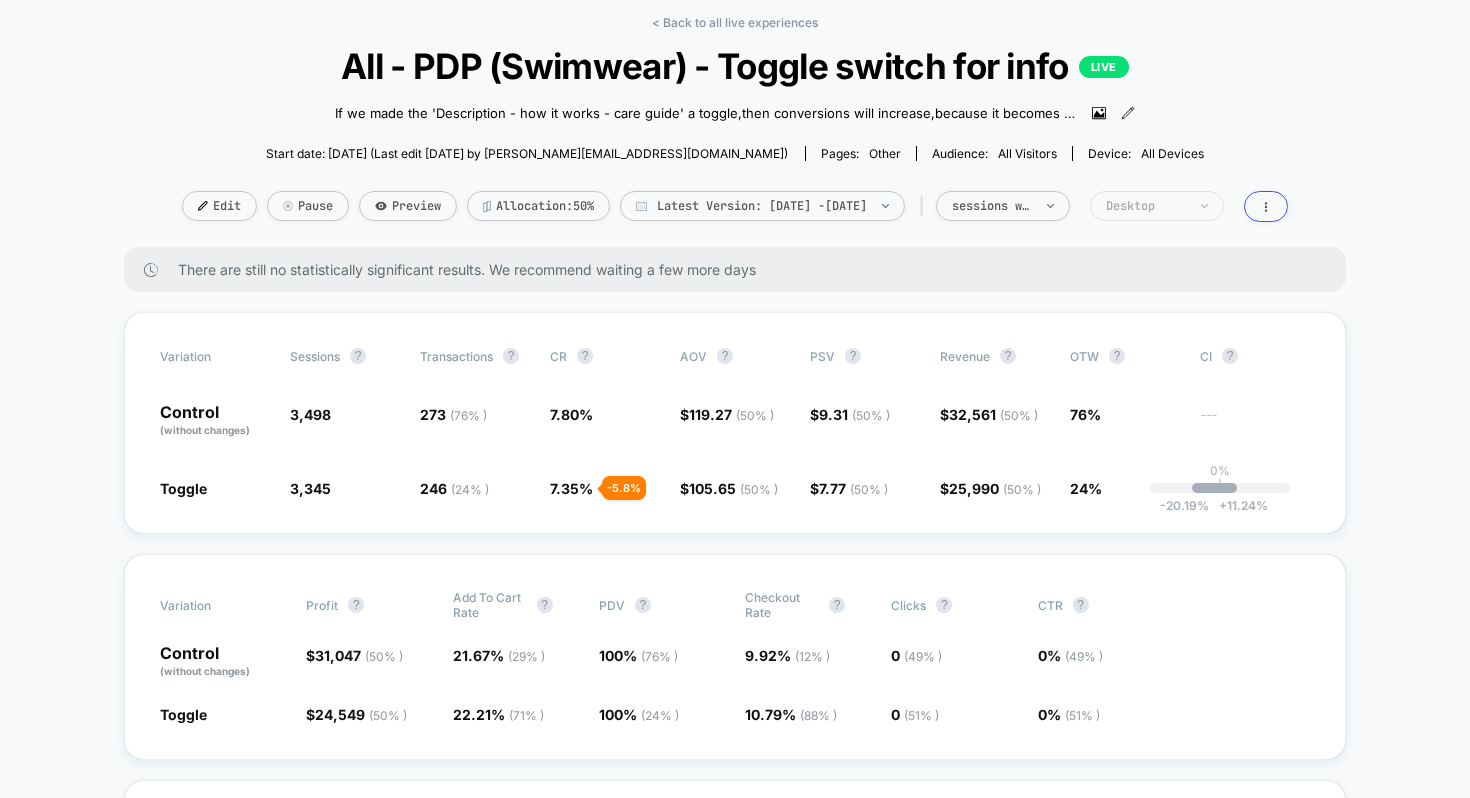 click on "Desktop" at bounding box center (1146, 206) 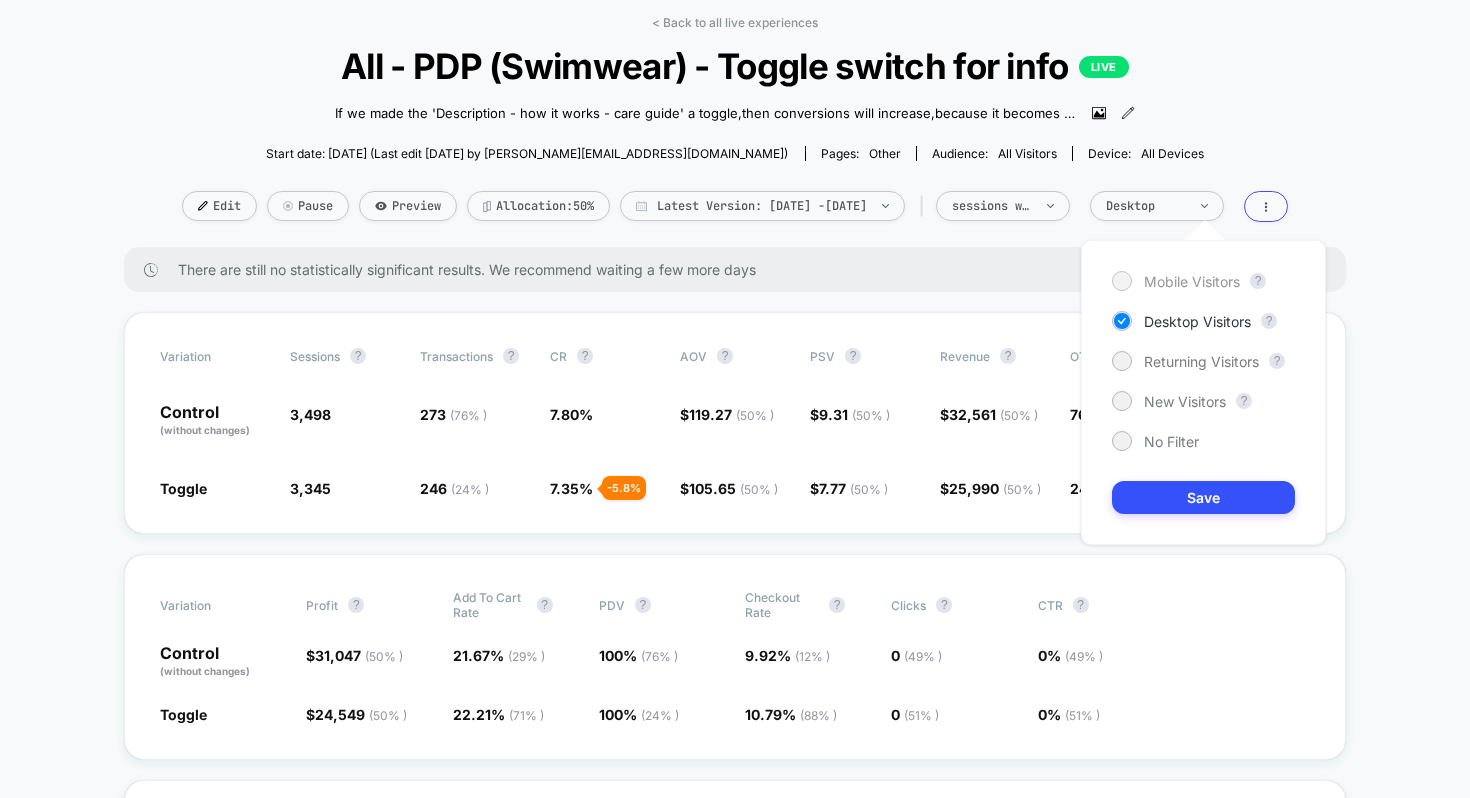 click on "Mobile Visitors" at bounding box center [1192, 281] 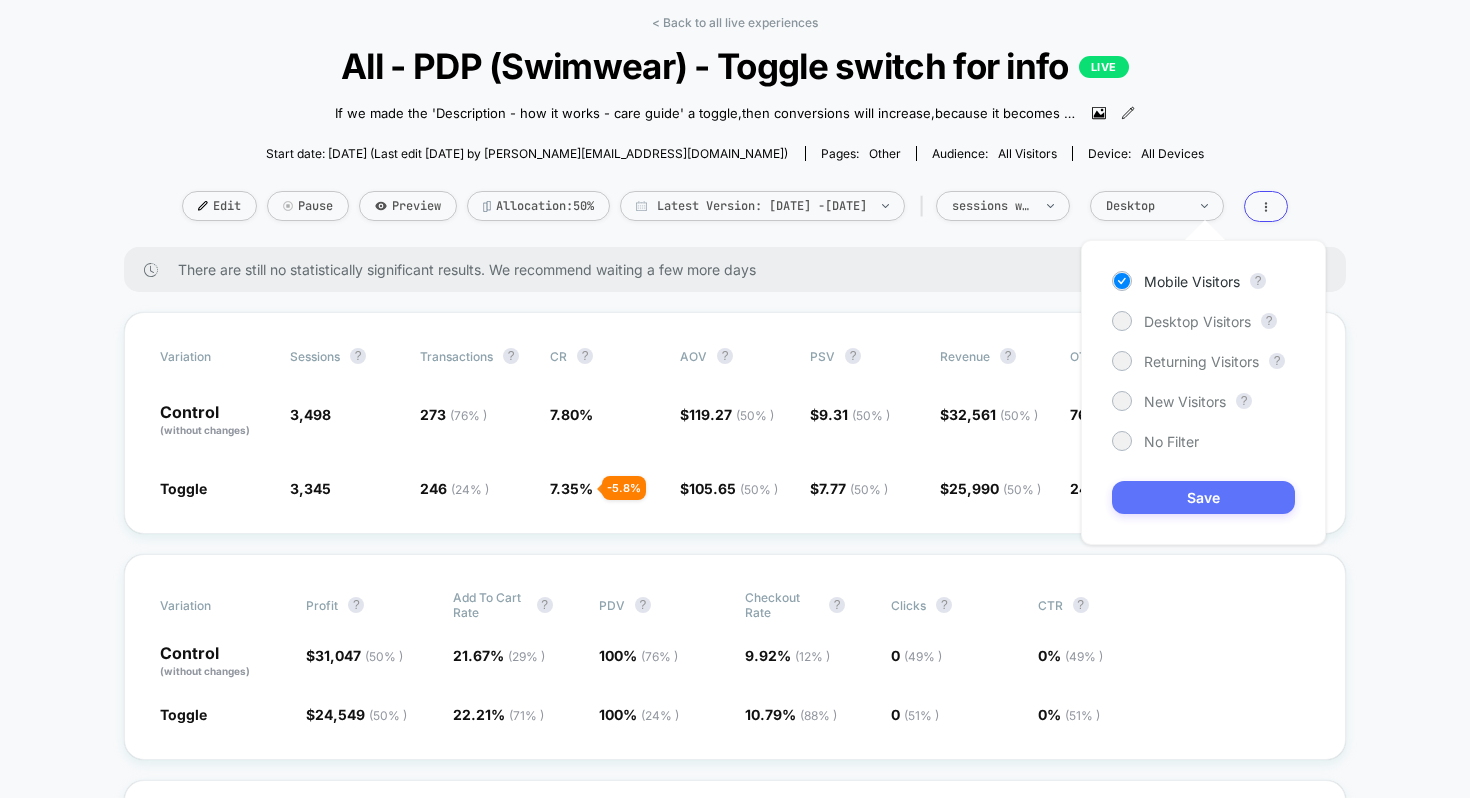 click on "Save" at bounding box center [1203, 497] 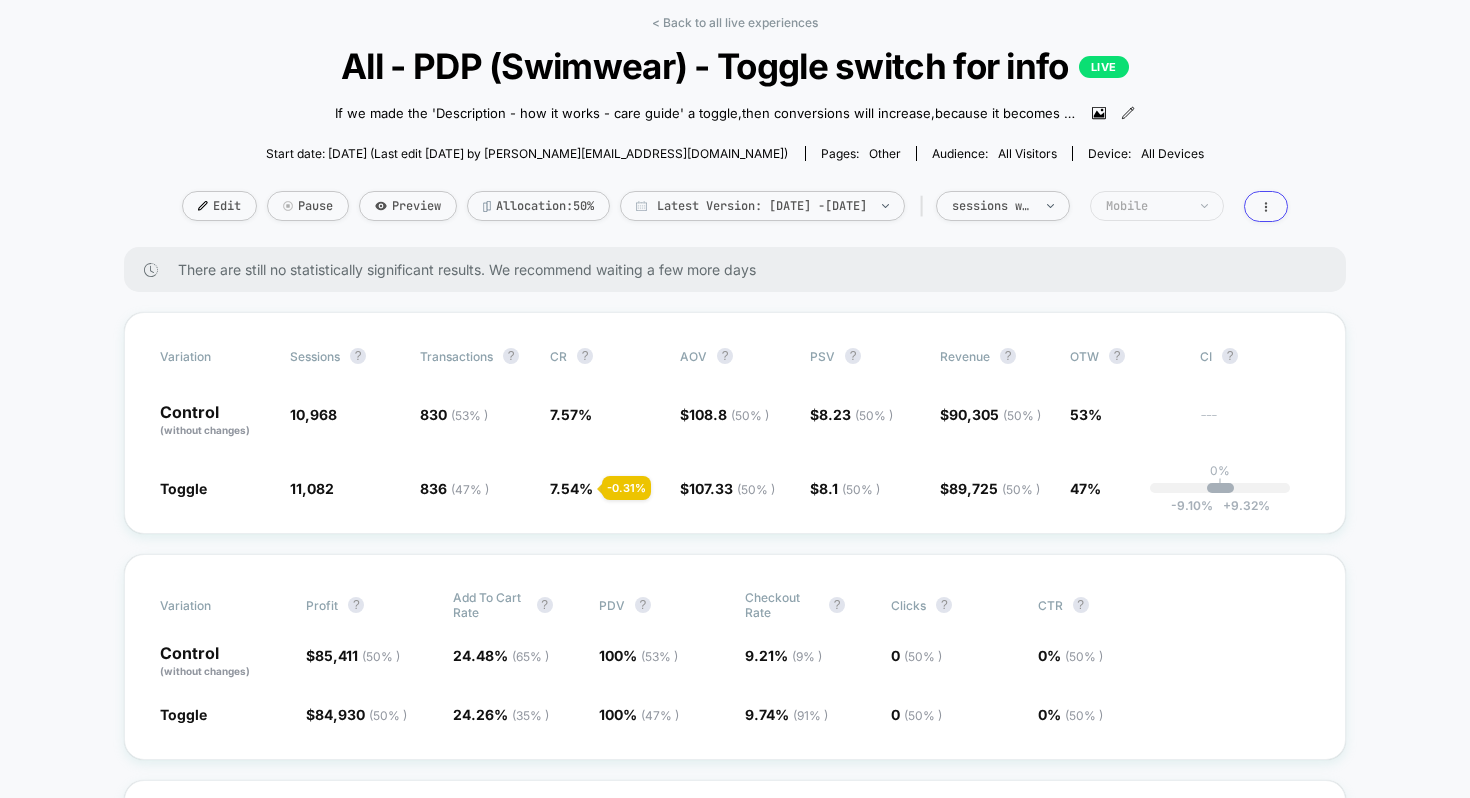 click on "Mobile" at bounding box center [1146, 206] 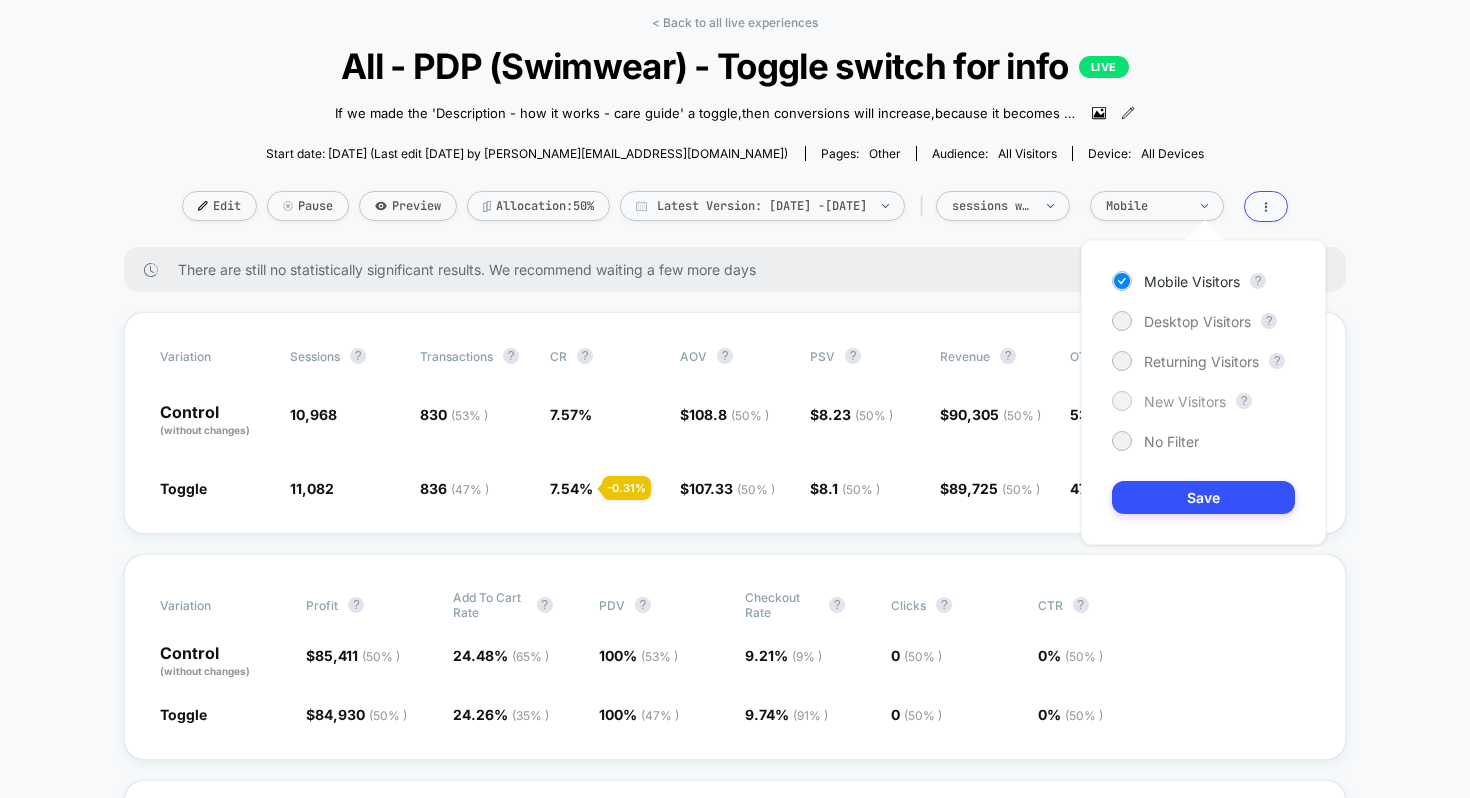 click on "New Visitors" at bounding box center [1185, 401] 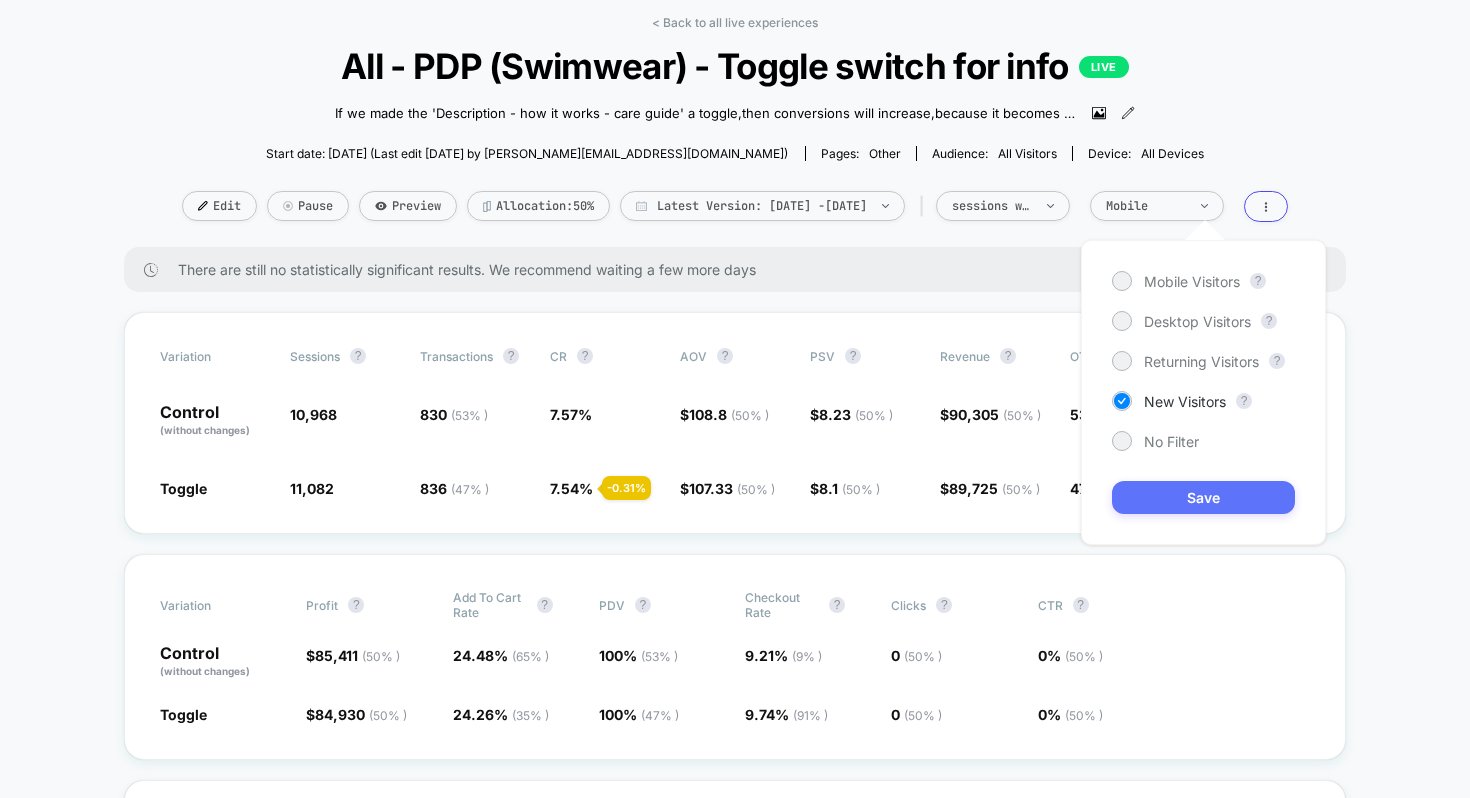 click on "Save" at bounding box center (1203, 497) 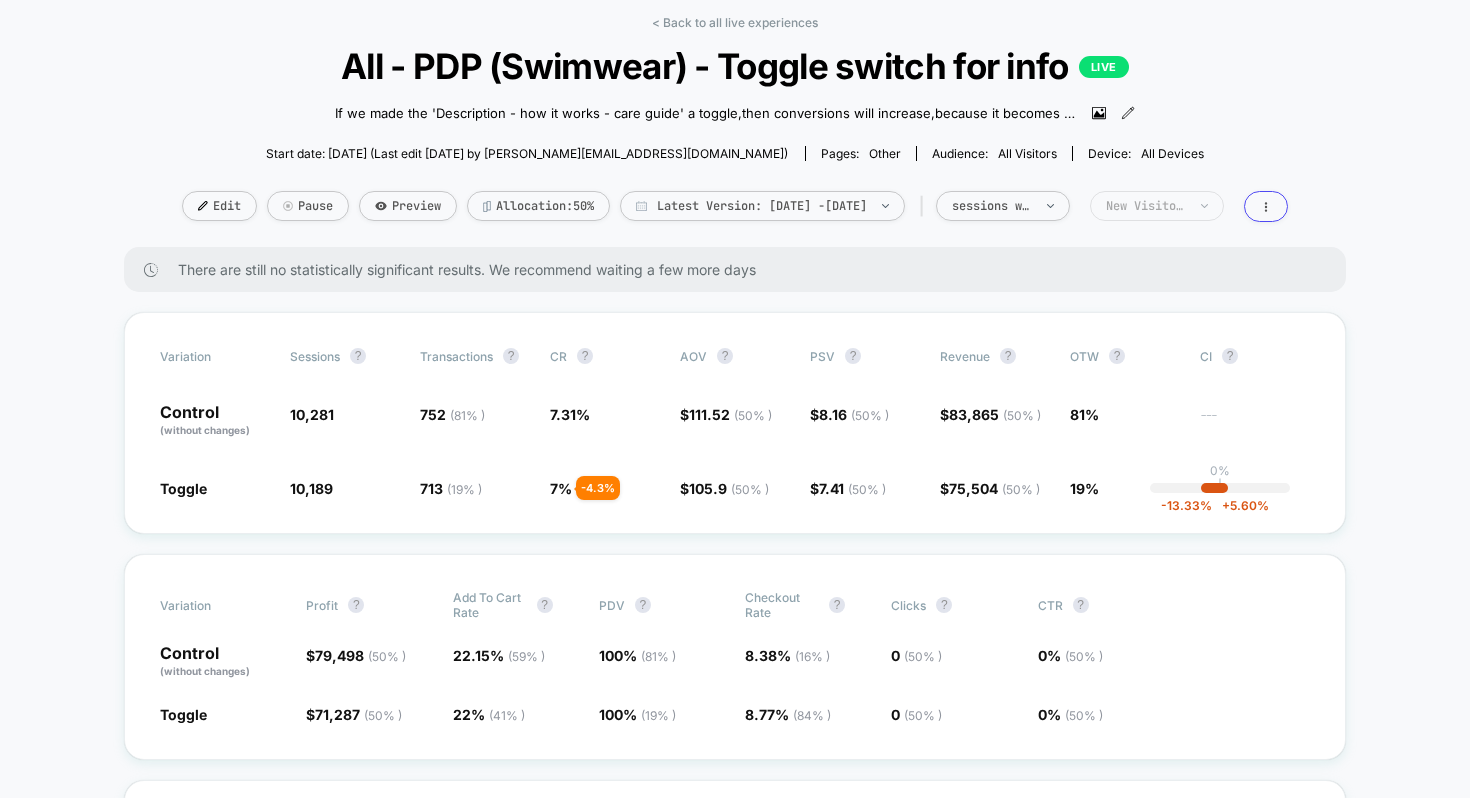 click on "New Visitors" at bounding box center [1146, 206] 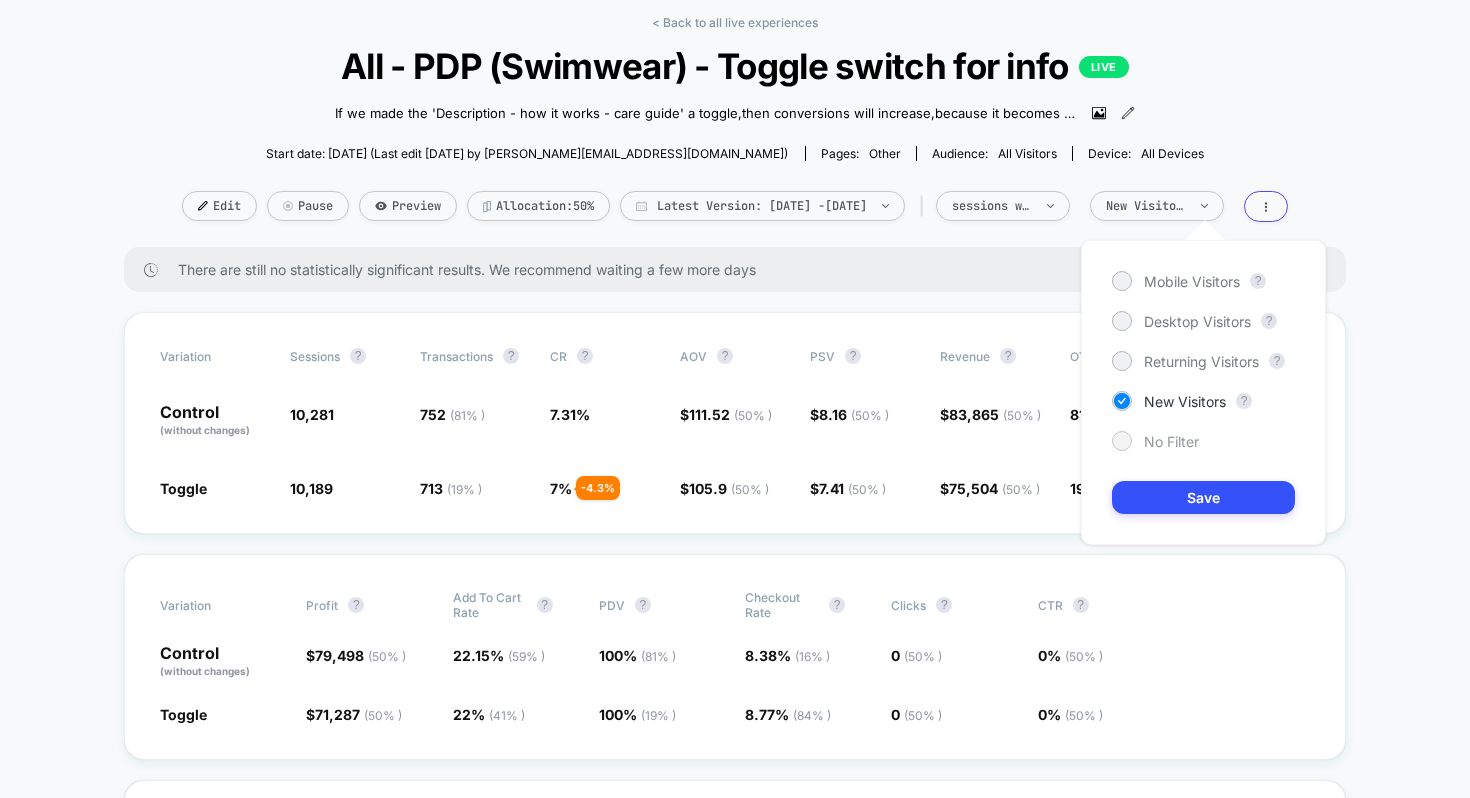 click on "No Filter" at bounding box center [1155, 441] 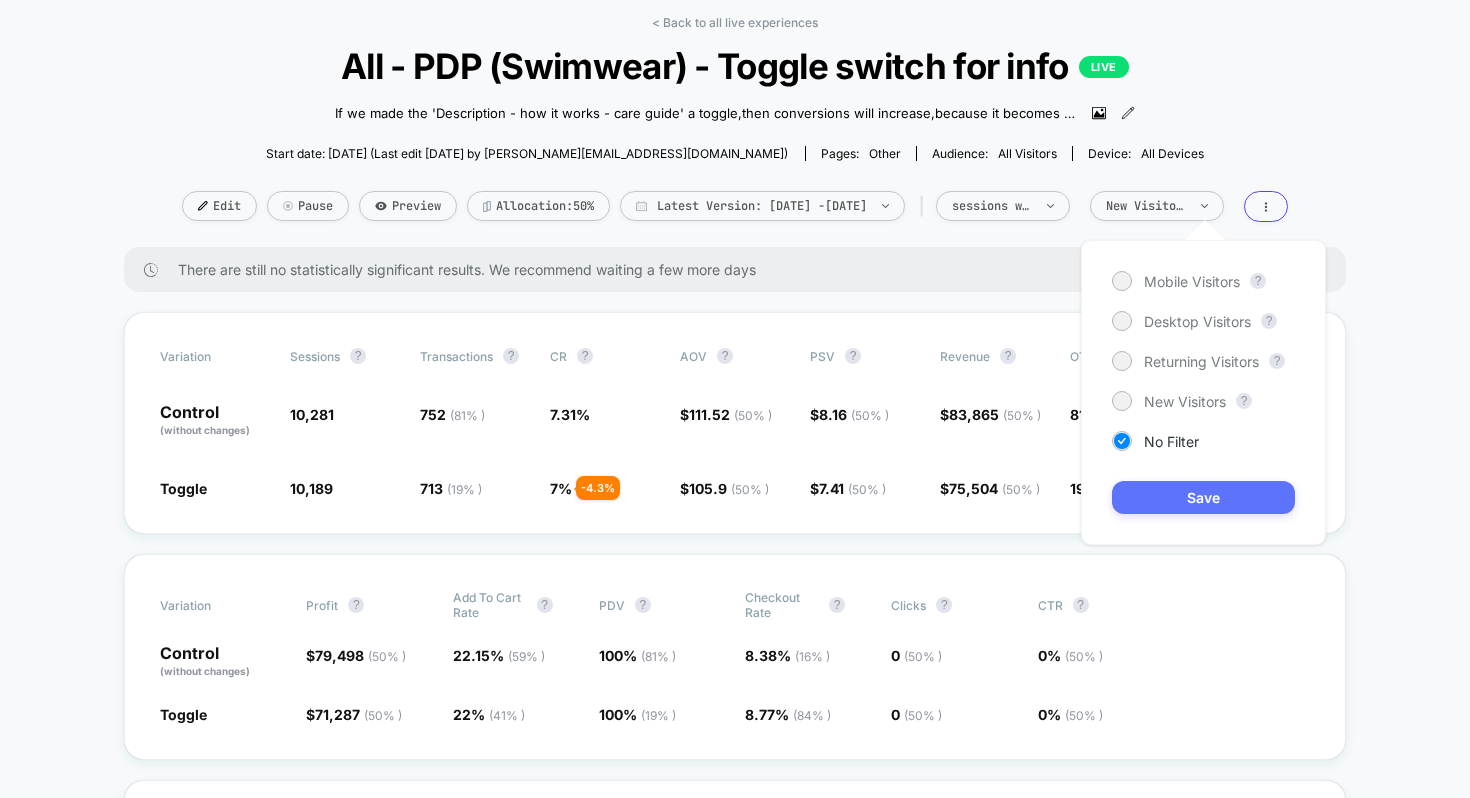 click on "Save" at bounding box center [1203, 497] 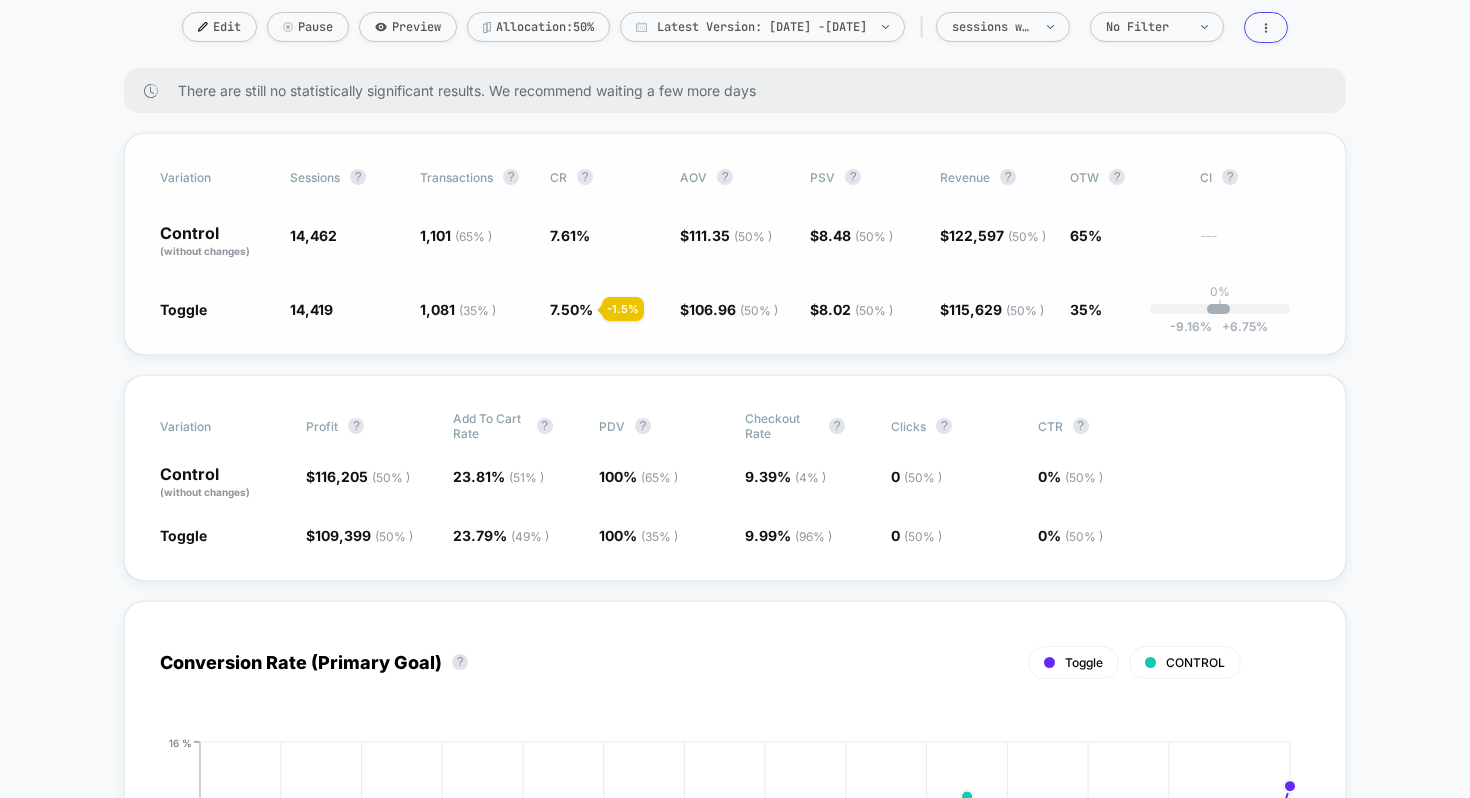 scroll, scrollTop: 226, scrollLeft: 0, axis: vertical 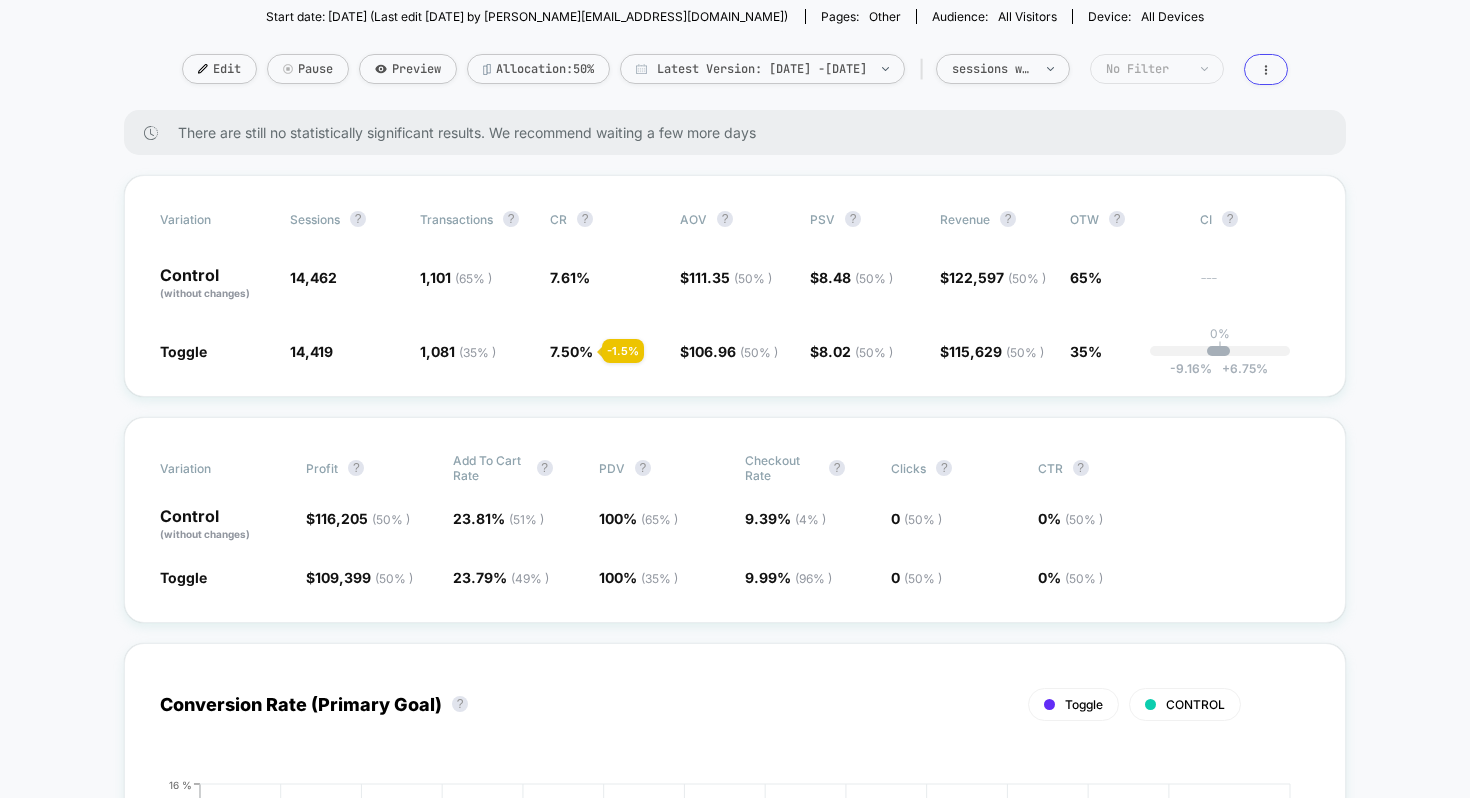 click on "No Filter" at bounding box center (1146, 69) 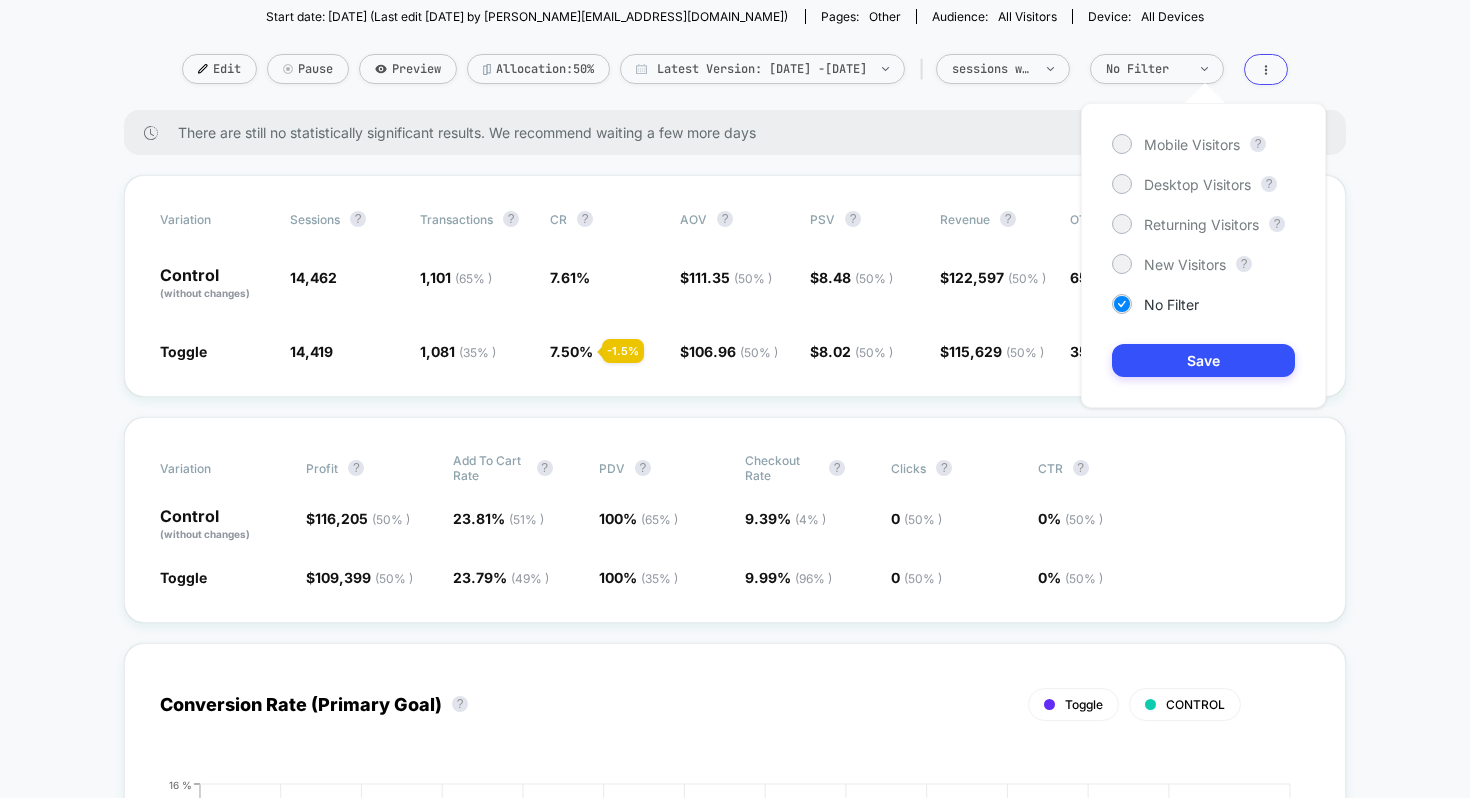 click on "Mobile Visitors ? Desktop Visitors ? Returning Visitors ? New Visitors ? No Filter Save" at bounding box center [1203, 255] 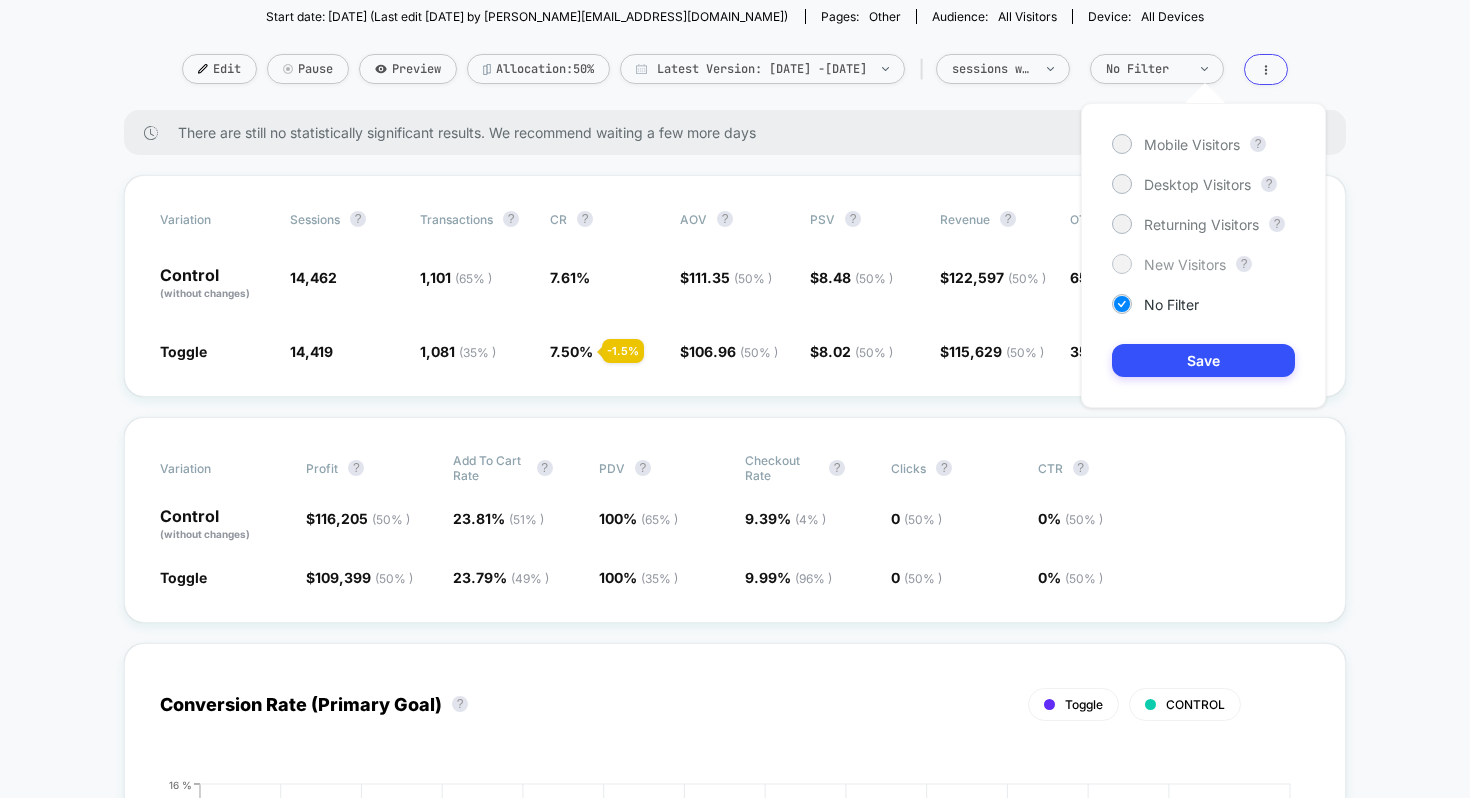 click on "New Visitors" at bounding box center [1185, 264] 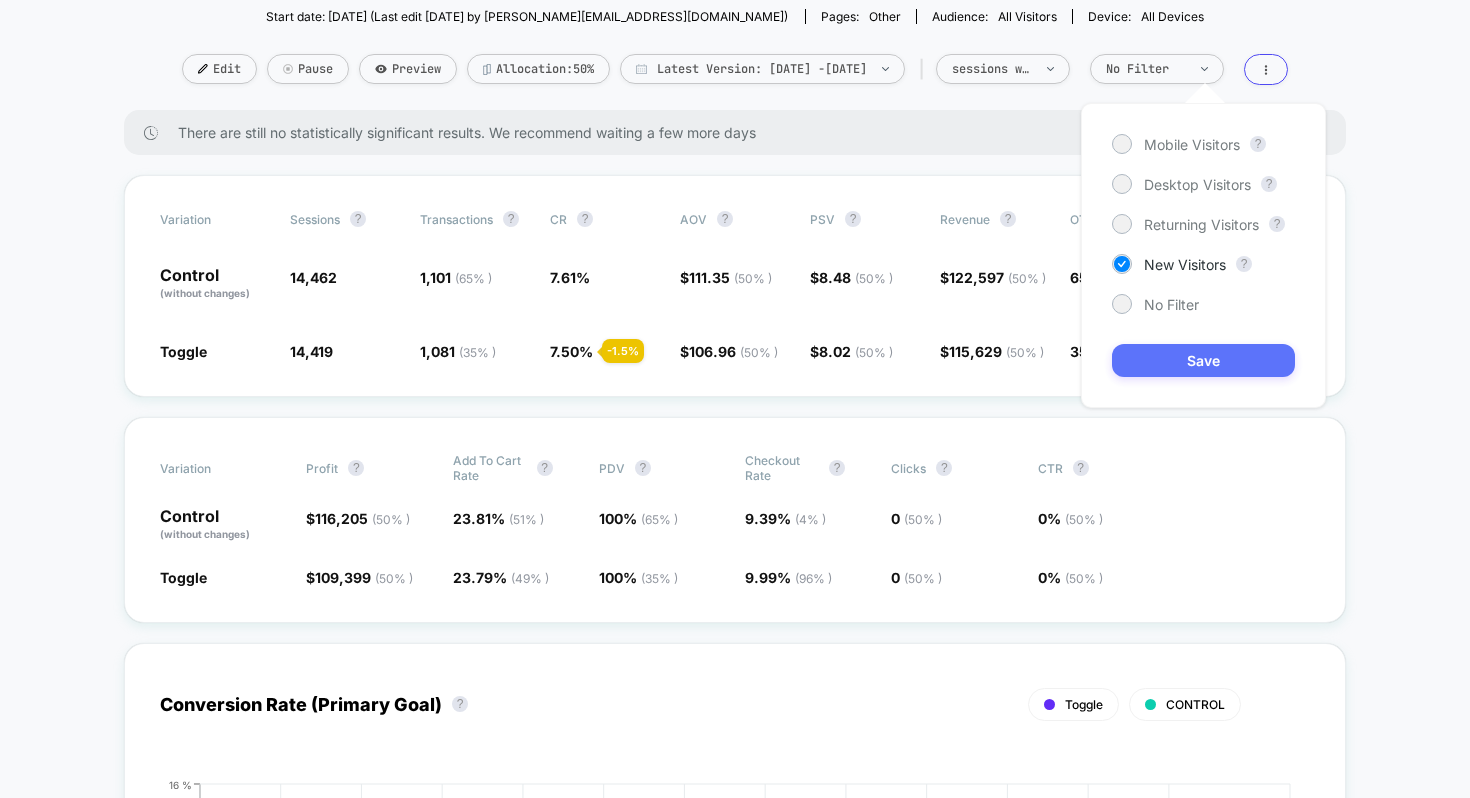 click on "Save" at bounding box center [1203, 360] 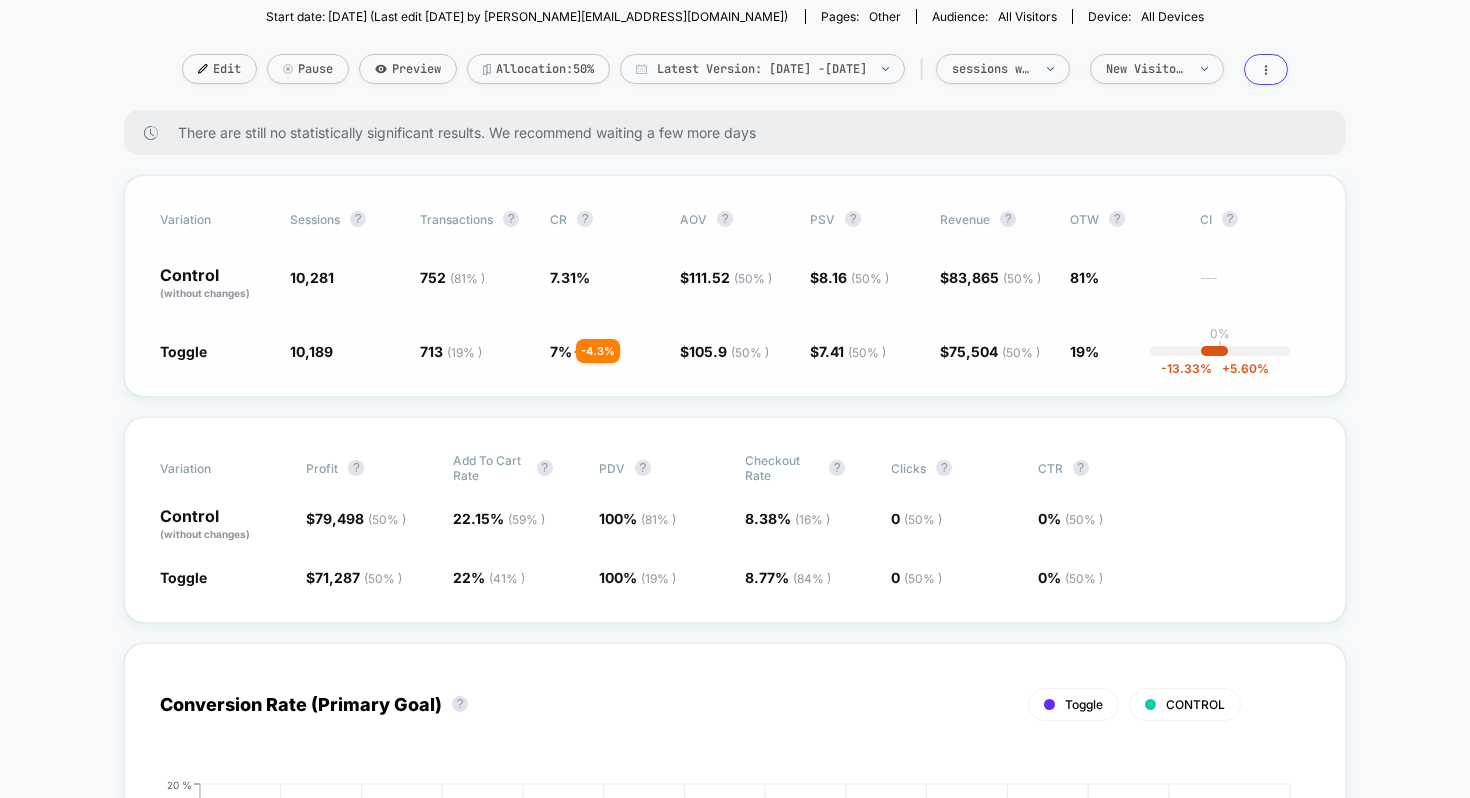 click on "Variation Sessions ? Transactions ? CR ? AOV ? PSV ? Revenue ? OTW ? CI ? Control (without changes) 10,281 752 (  81 % ) 7.31 % $ 111.52 (  50 % ) $ 8.16 (  50 % ) $ 83,865 (  50 % ) 81% --- Toggle 10,189 - 0.89 % 713 (  19 % ) - 4.3 % 7 % - 4.3 % $ 105.9 (  50 % ) - 5 % $ 7.41 (  50 % ) - 9.2 % $ 75,504 (  50 % ) - 9.2 % 19% 0% | -13.33 % + 5.60 %" at bounding box center (735, 286) 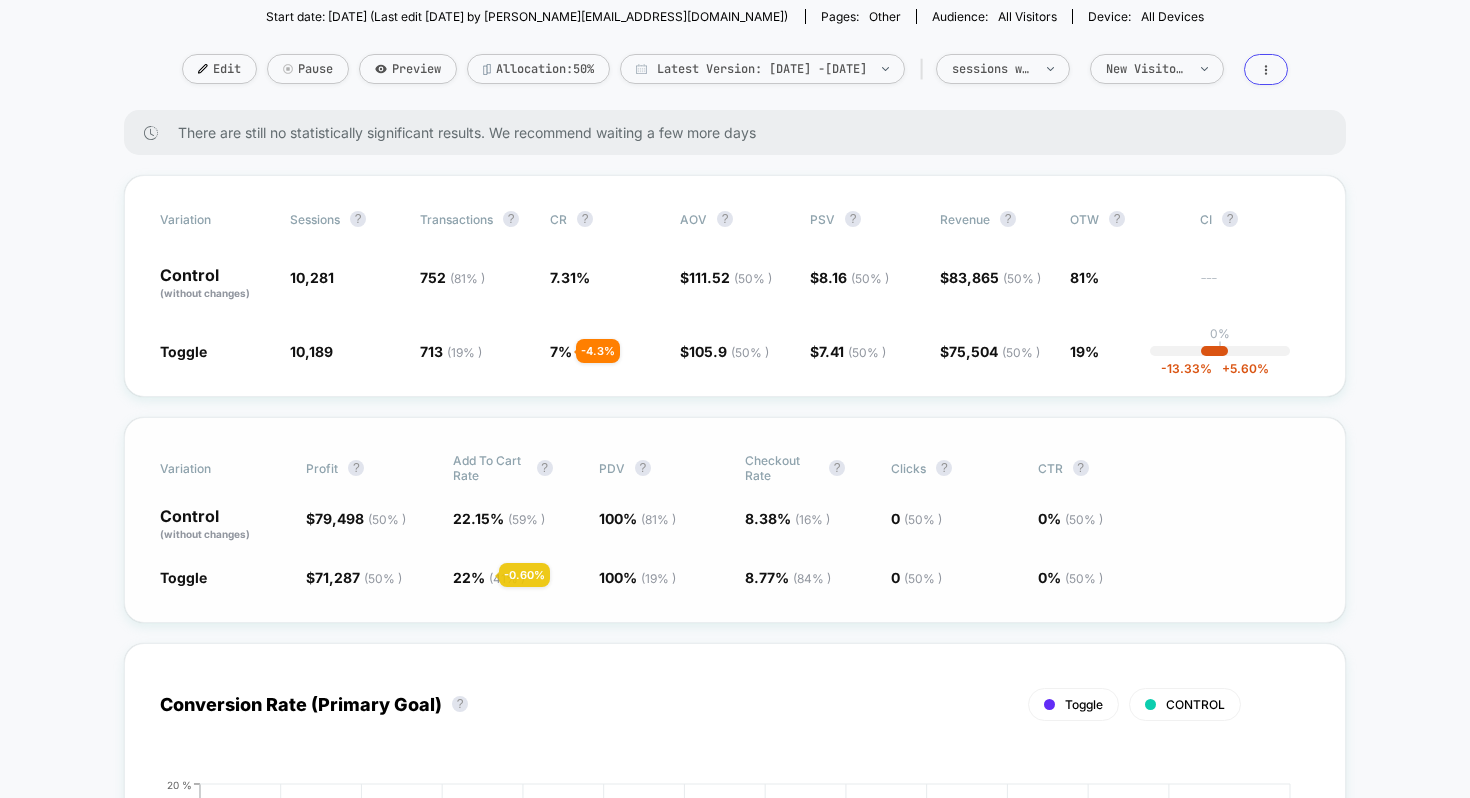 click on "22 % (  41 % )" 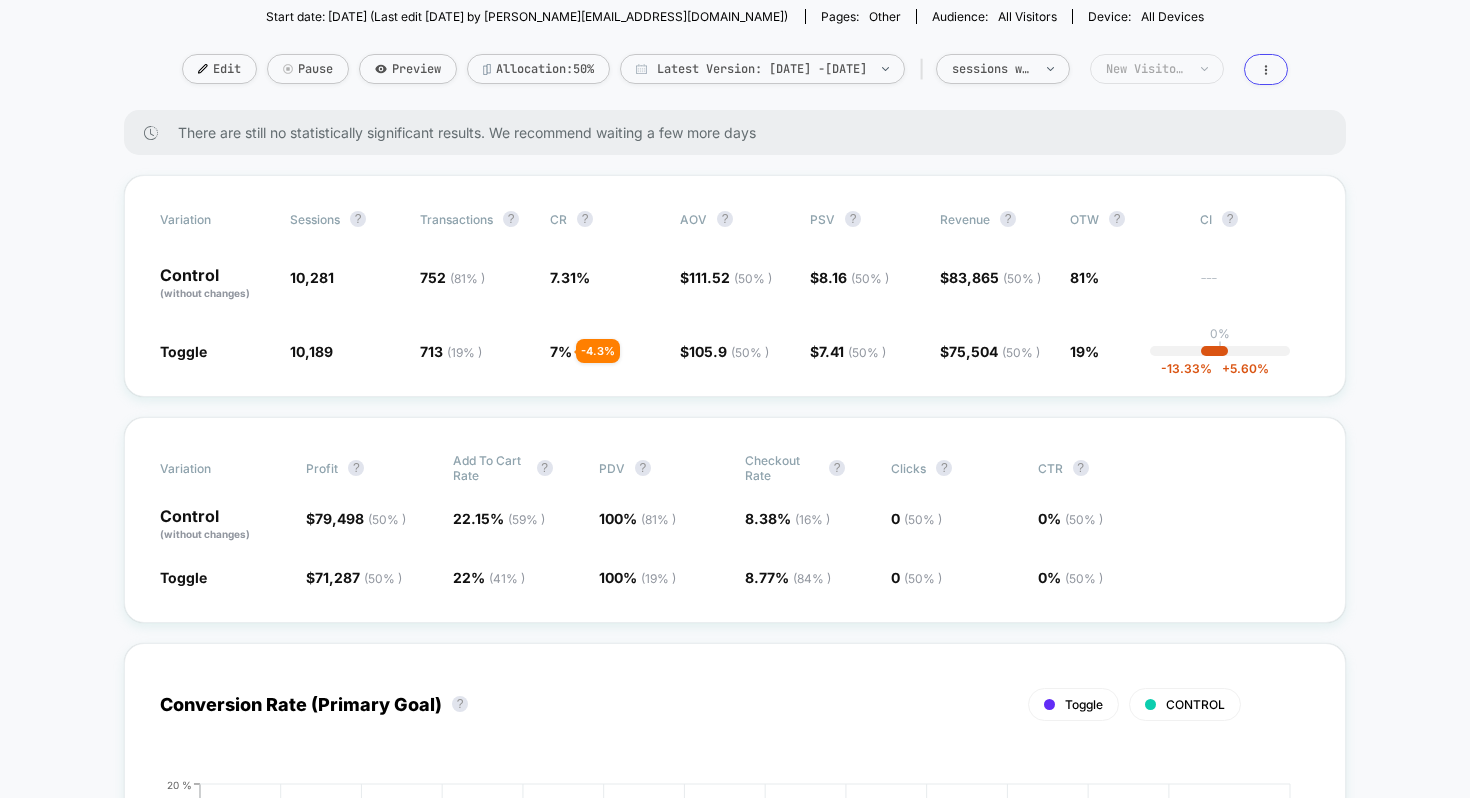 click on "New Visitors" at bounding box center [1146, 69] 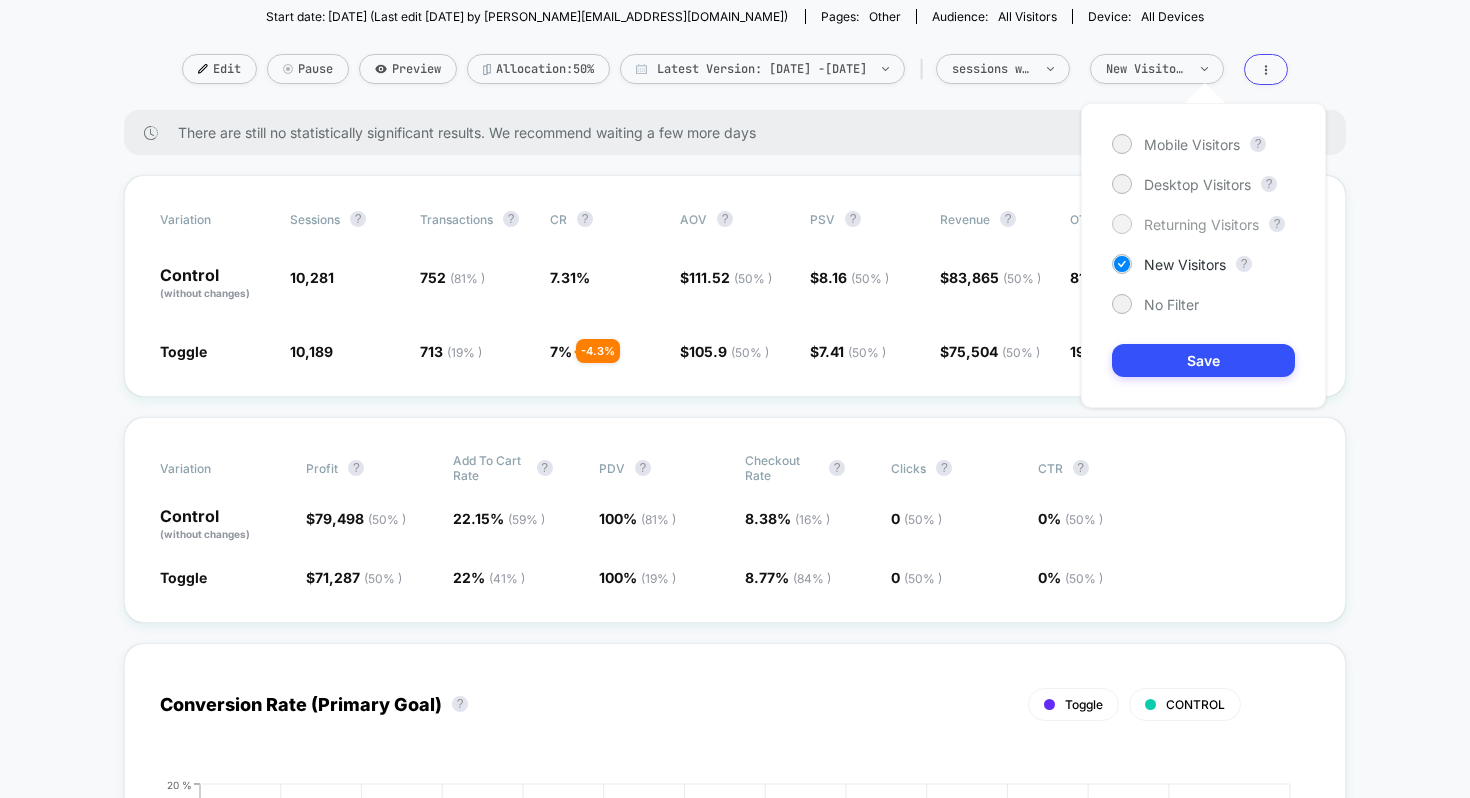 click on "Returning Visitors" at bounding box center (1185, 224) 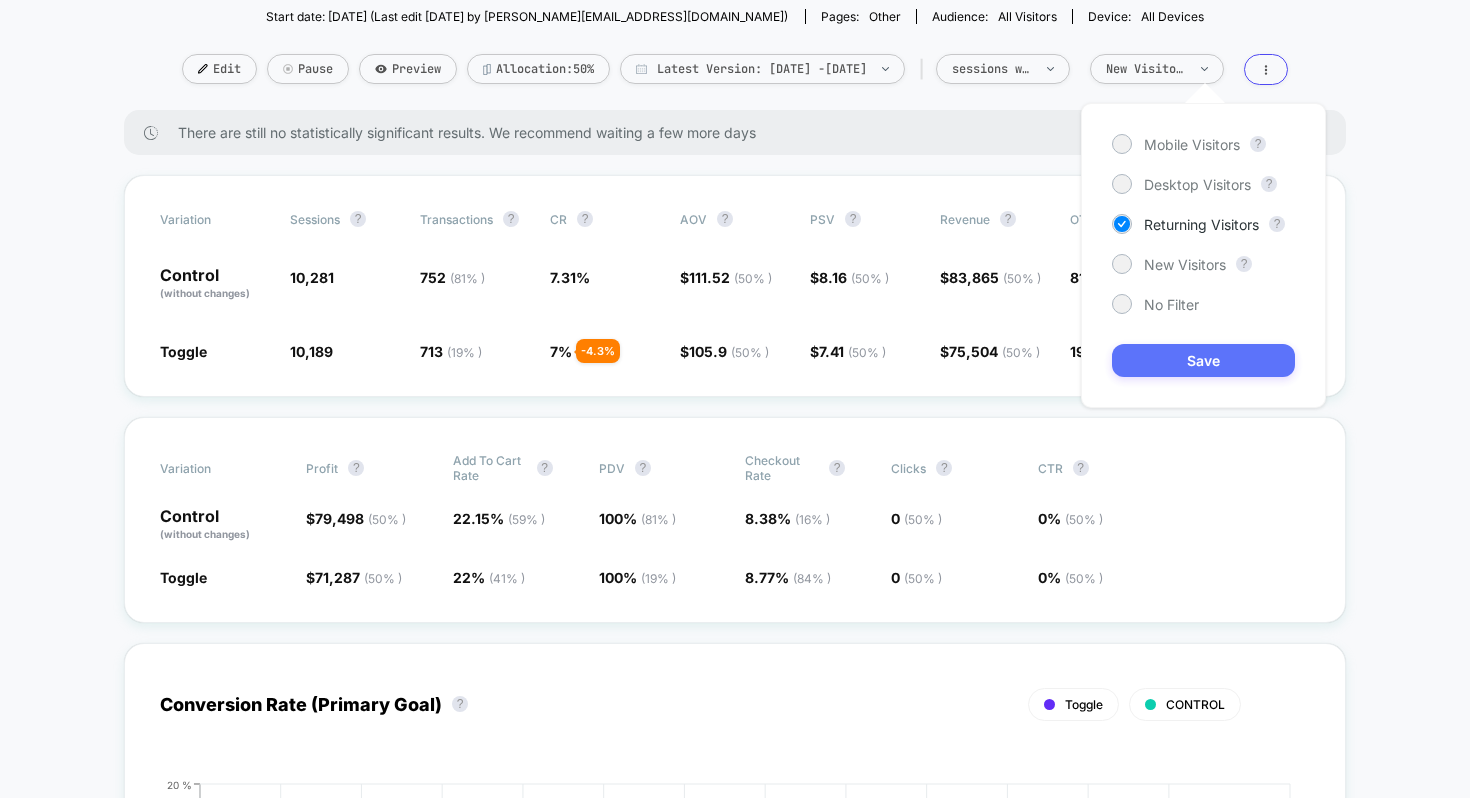 click on "Save" at bounding box center [1203, 360] 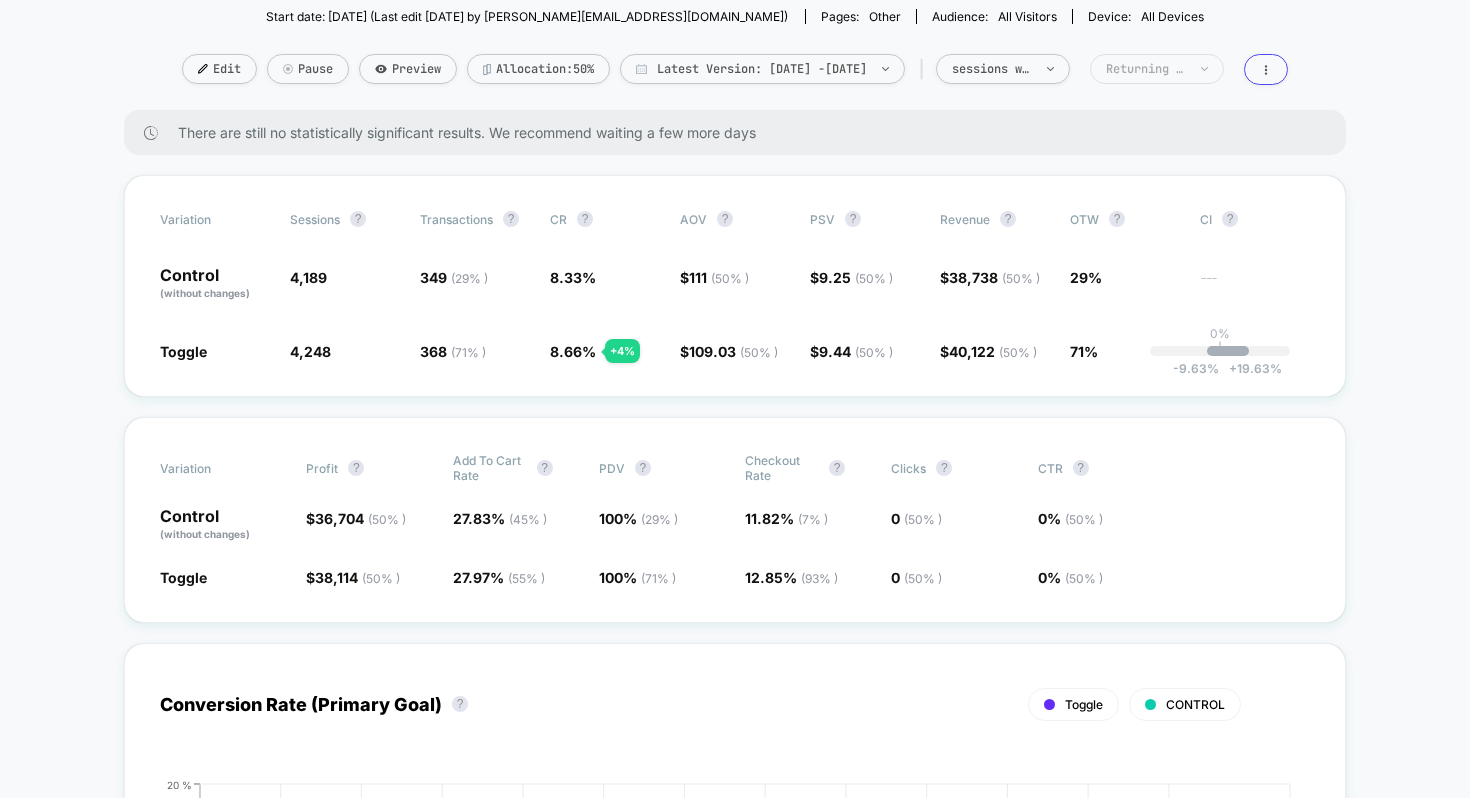 click on "Returning Visitors" at bounding box center [1146, 69] 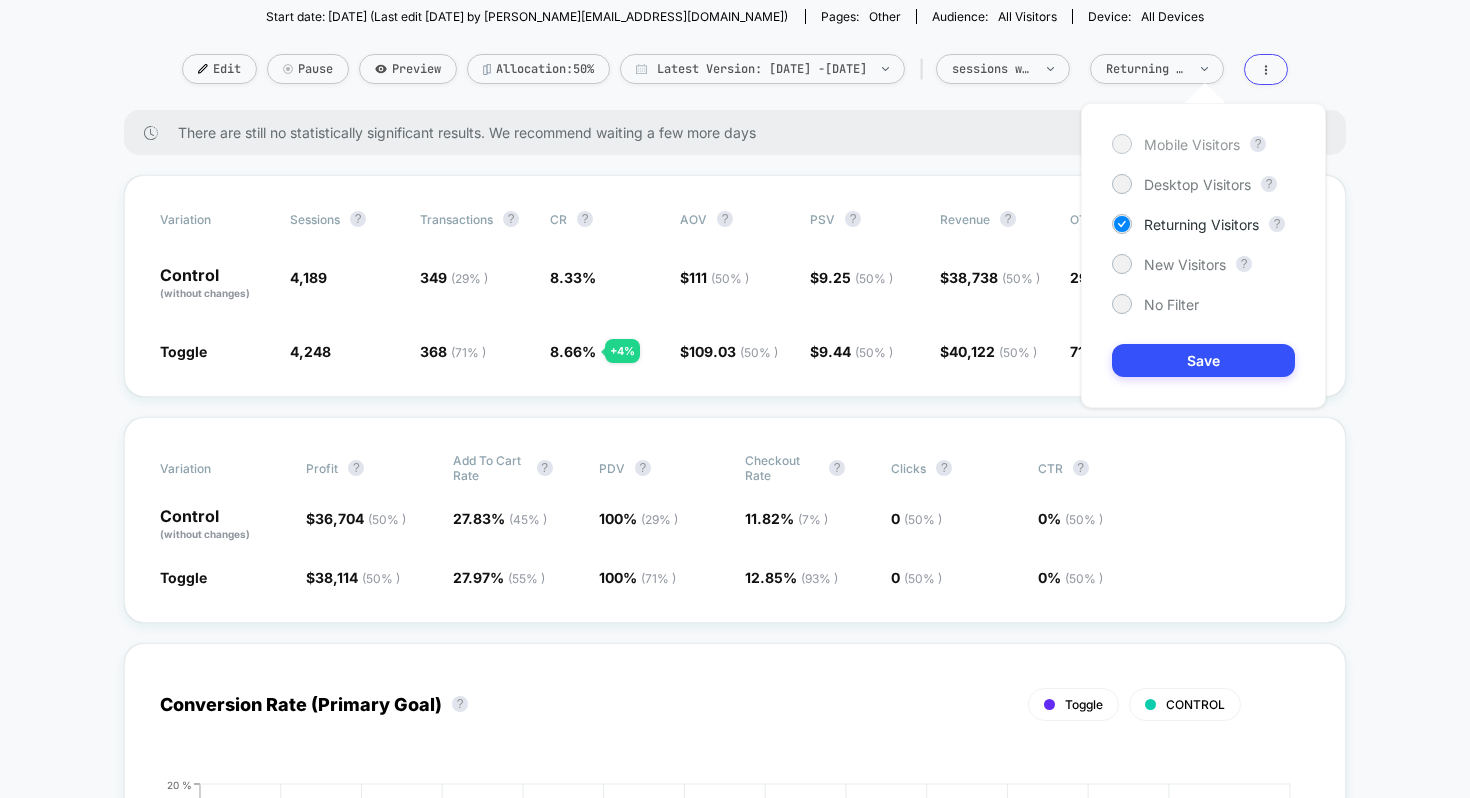 click on "Mobile Visitors" at bounding box center [1192, 144] 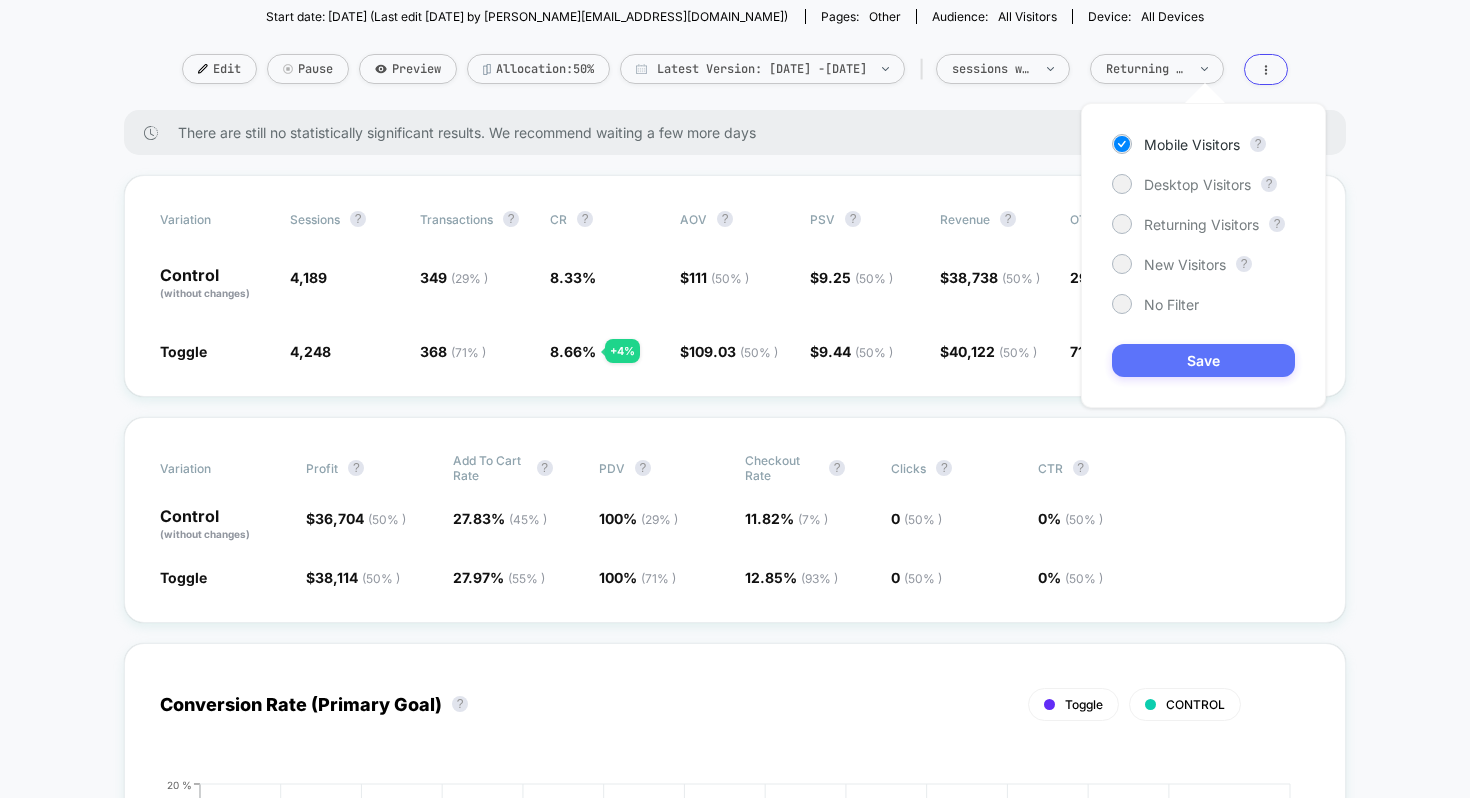 click on "Save" at bounding box center (1203, 360) 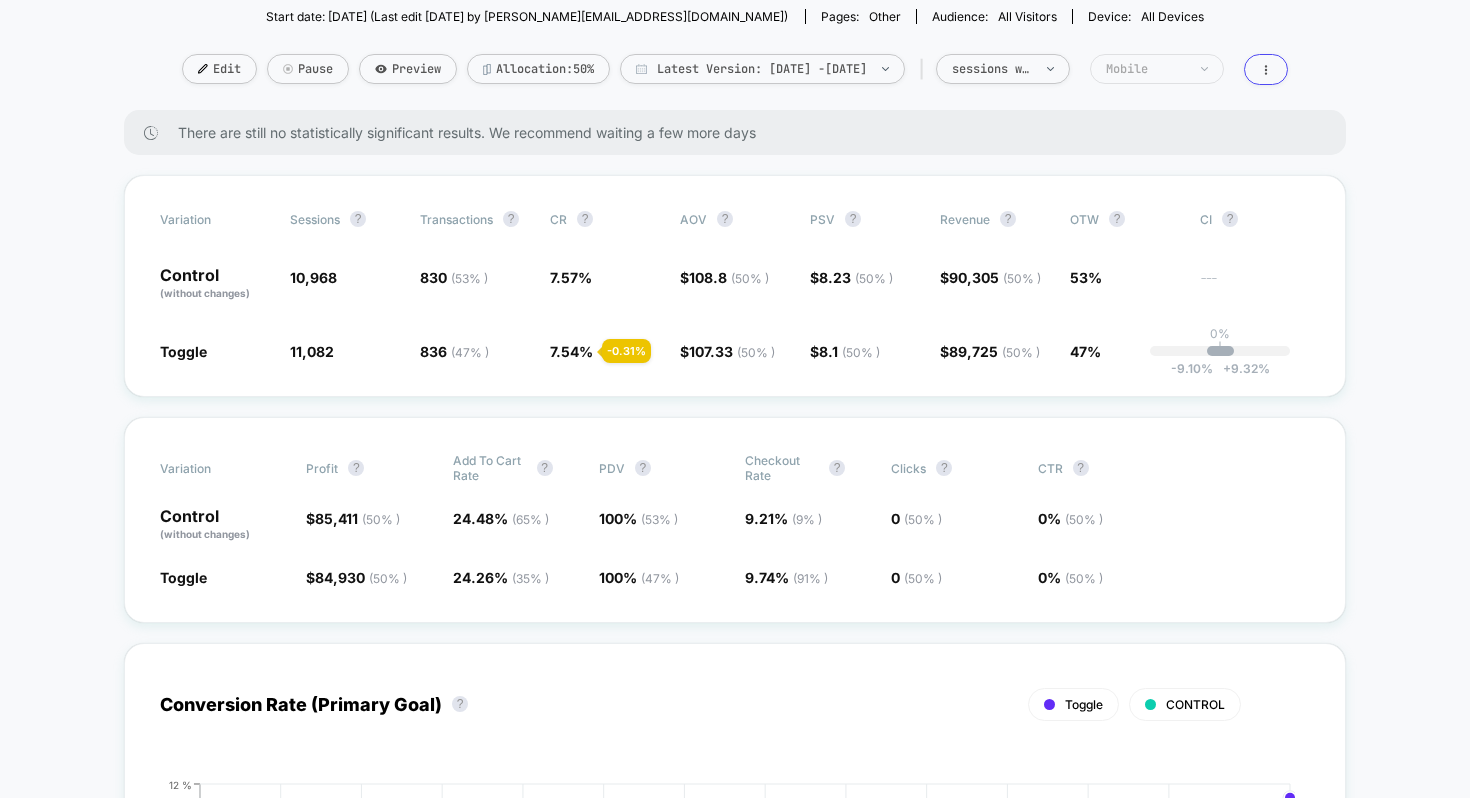 click on "Mobile" at bounding box center (1157, 69) 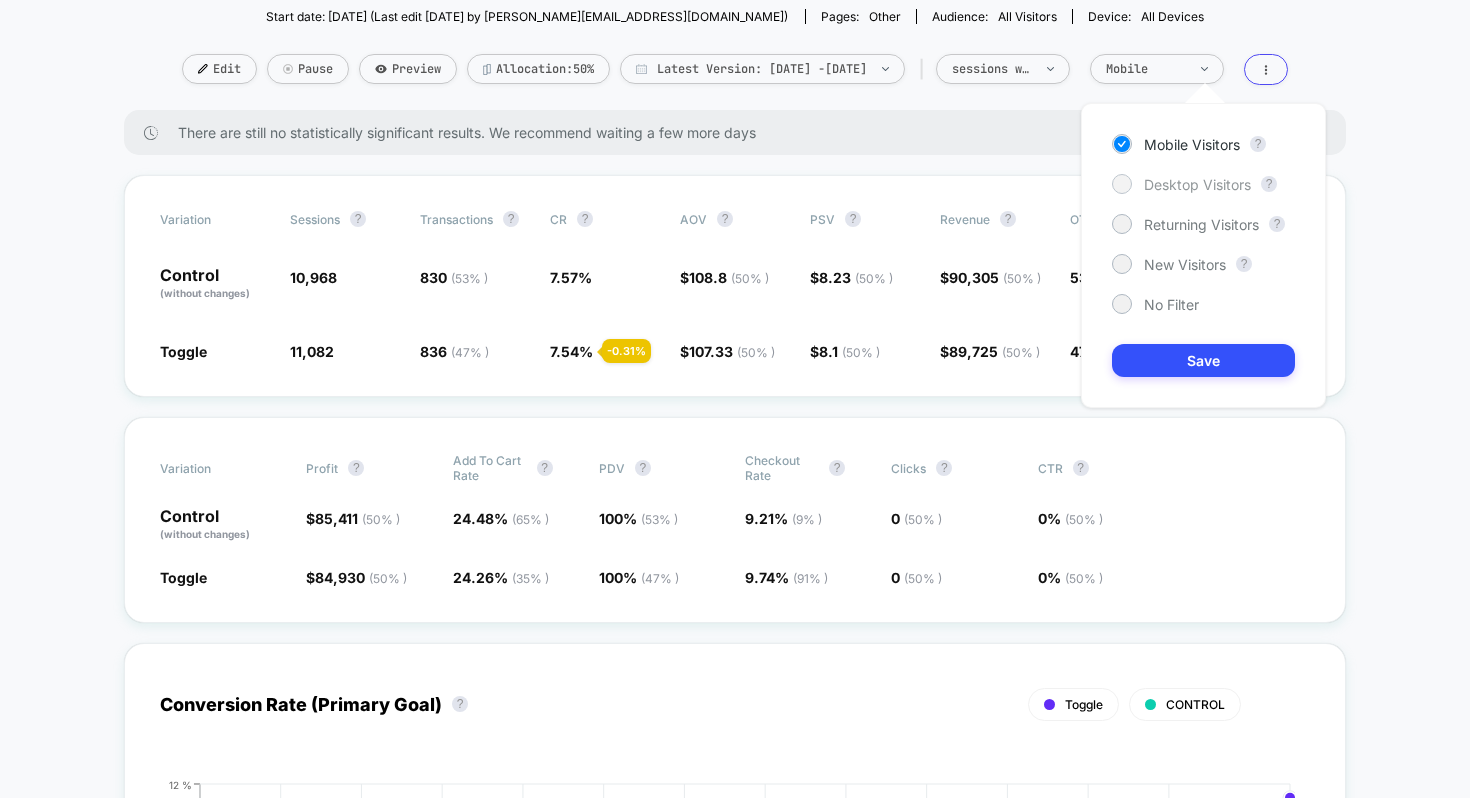 click on "Desktop Visitors" at bounding box center (1197, 184) 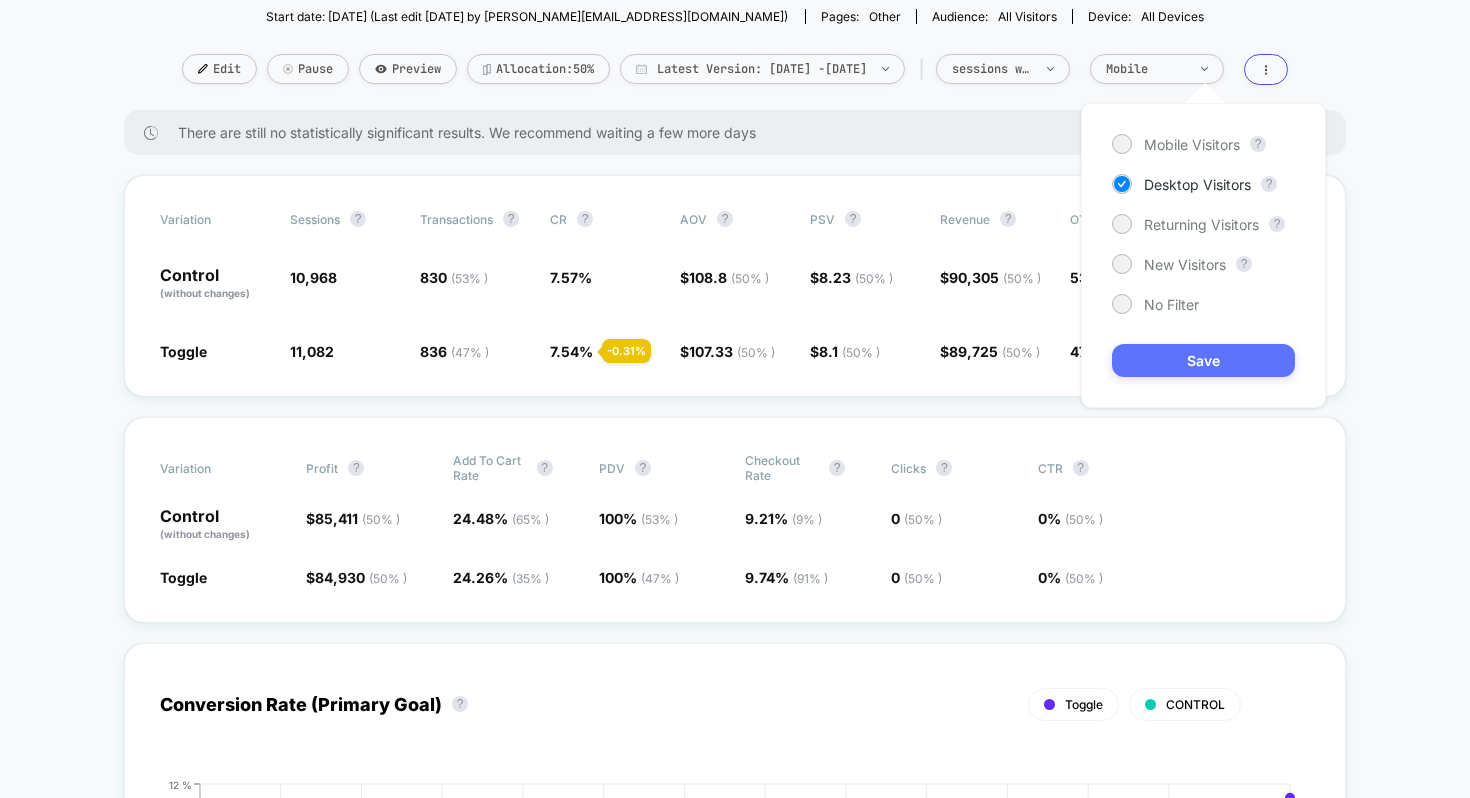 click on "Save" at bounding box center [1203, 360] 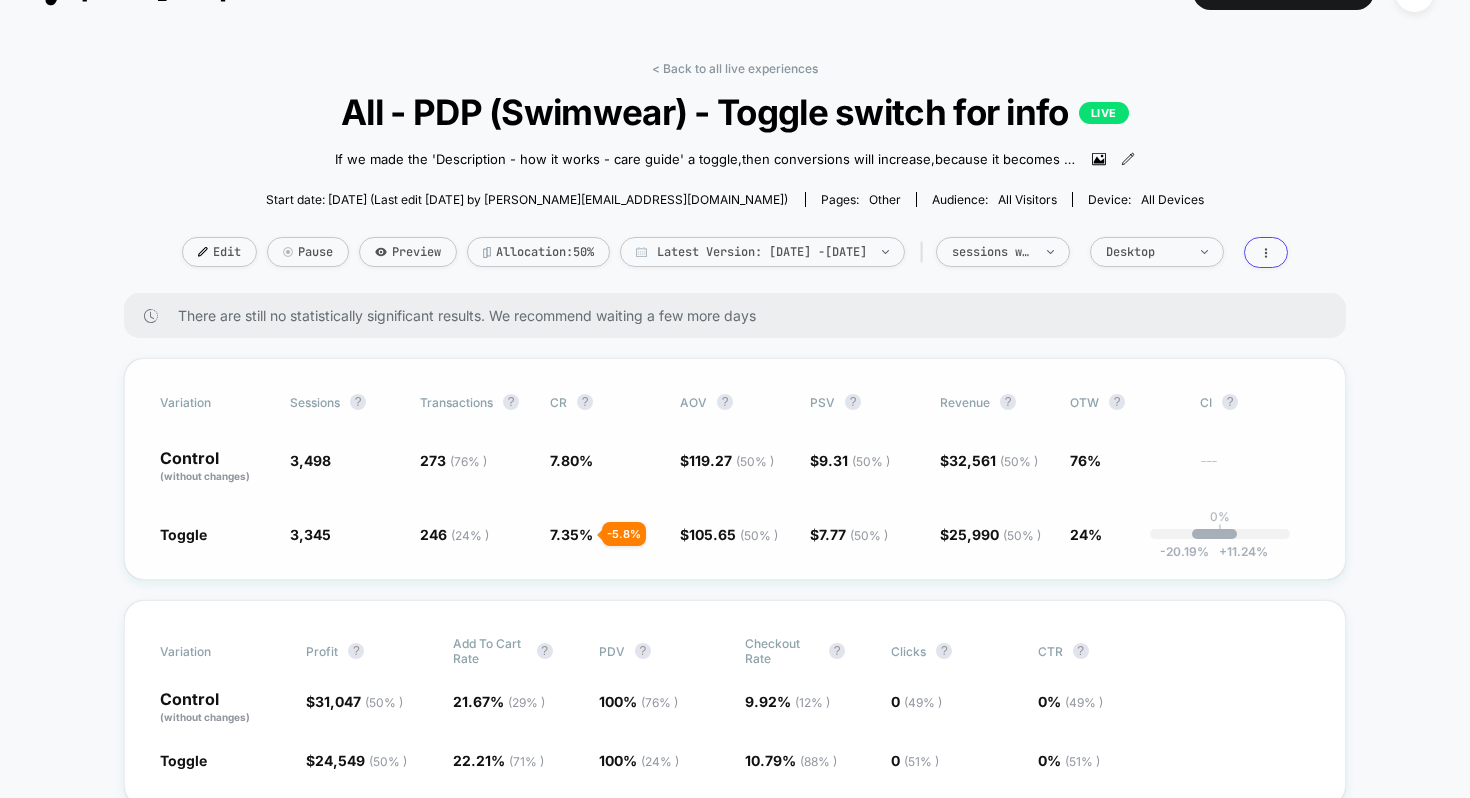 scroll, scrollTop: 49, scrollLeft: 0, axis: vertical 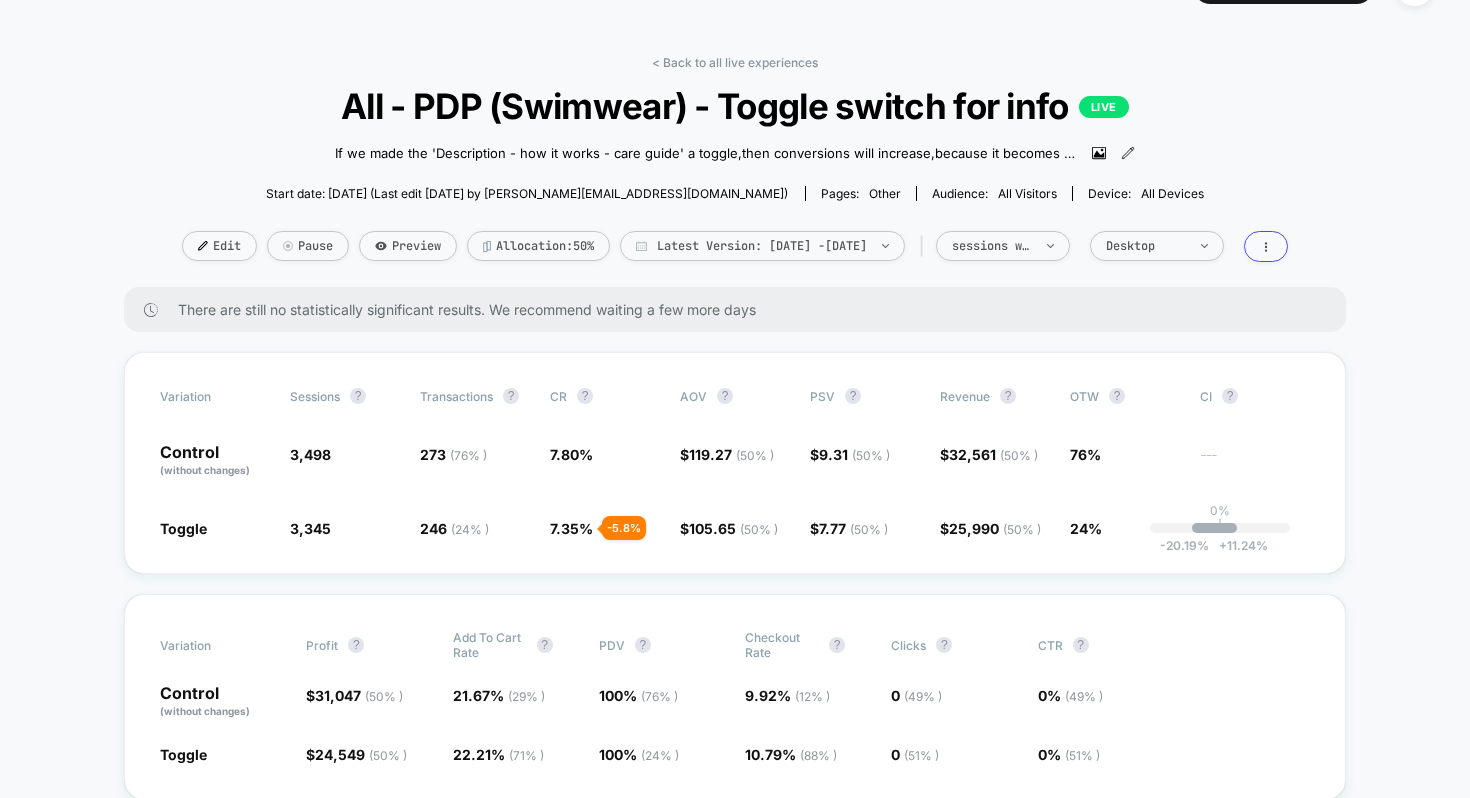 click on "< Back to all live experiences  All - PDP (Swimwear) - Toggle switch for info LIVE If we  made the 'Description - how it works - care guide' a toggle , then  conversions  will  increase , because  it becomes more clear that the other pages exist, leading to increased usage, addressing FUD's . [DATE] - Republished test with fixes to CSS to hide component properly [DATE] - PAUSED TEST -  The O.g component isn't hiding, so it's showing the toggle and the O.G section when it should only be showing the toggle.  [DATE] - Republished test -Added Clarity JS to test on both devices for tracking.  Click to view images Click to edit experience details Start date: [DATE] (Last edit [DATE] by [PERSON_NAME][EMAIL_ADDRESS][DOMAIN_NAME]) Pages: other Audience: All Visitors Device: all devices Edit Pause  Preview Allocation:  50% Latest Version:     [DATE]    -    [DATE] |   sessions with impression   Desktop There are still no statistically significant results. We recommend waiting a few more days Variation Sessions ? ?" at bounding box center (735, 3691) 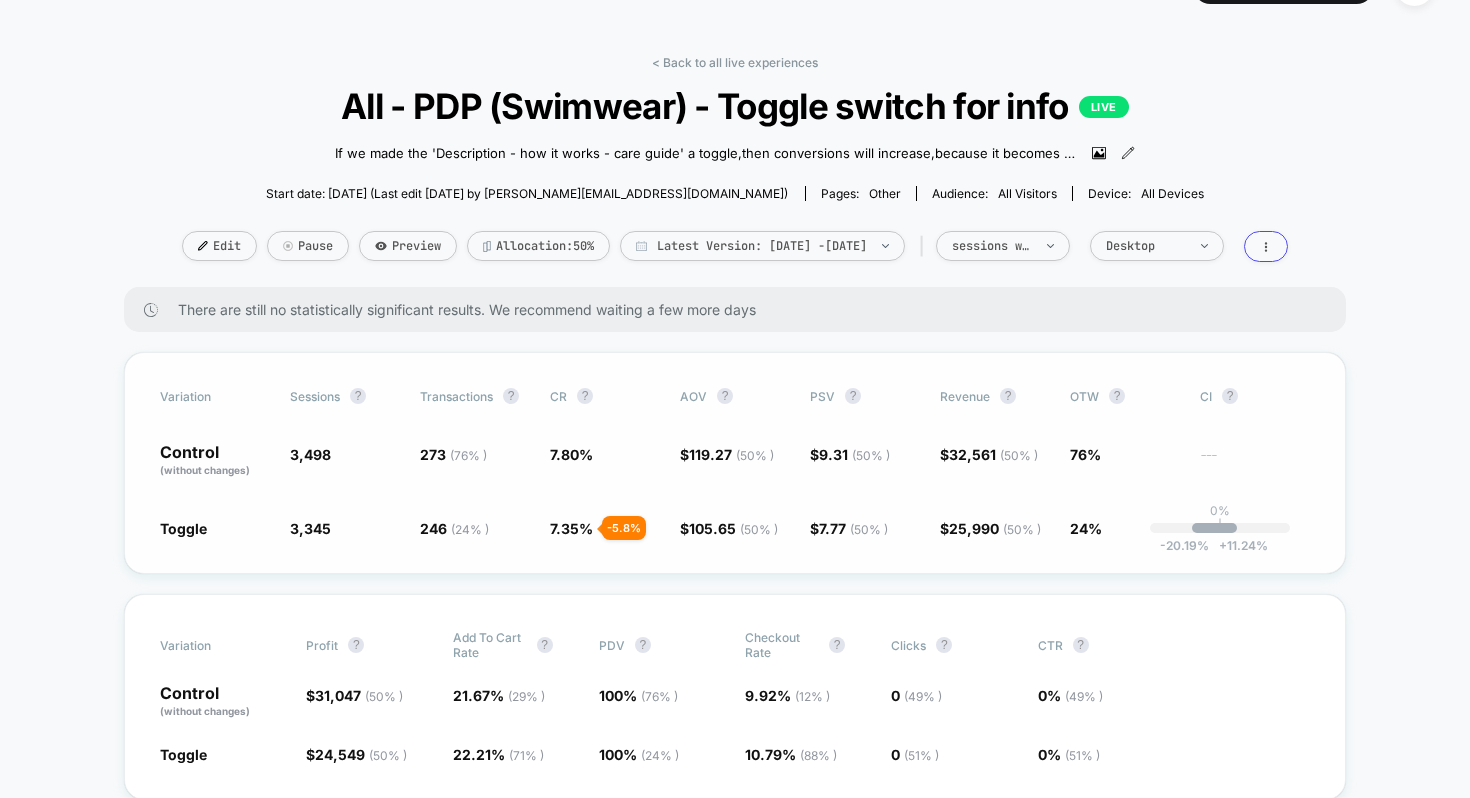 scroll, scrollTop: 51, scrollLeft: 0, axis: vertical 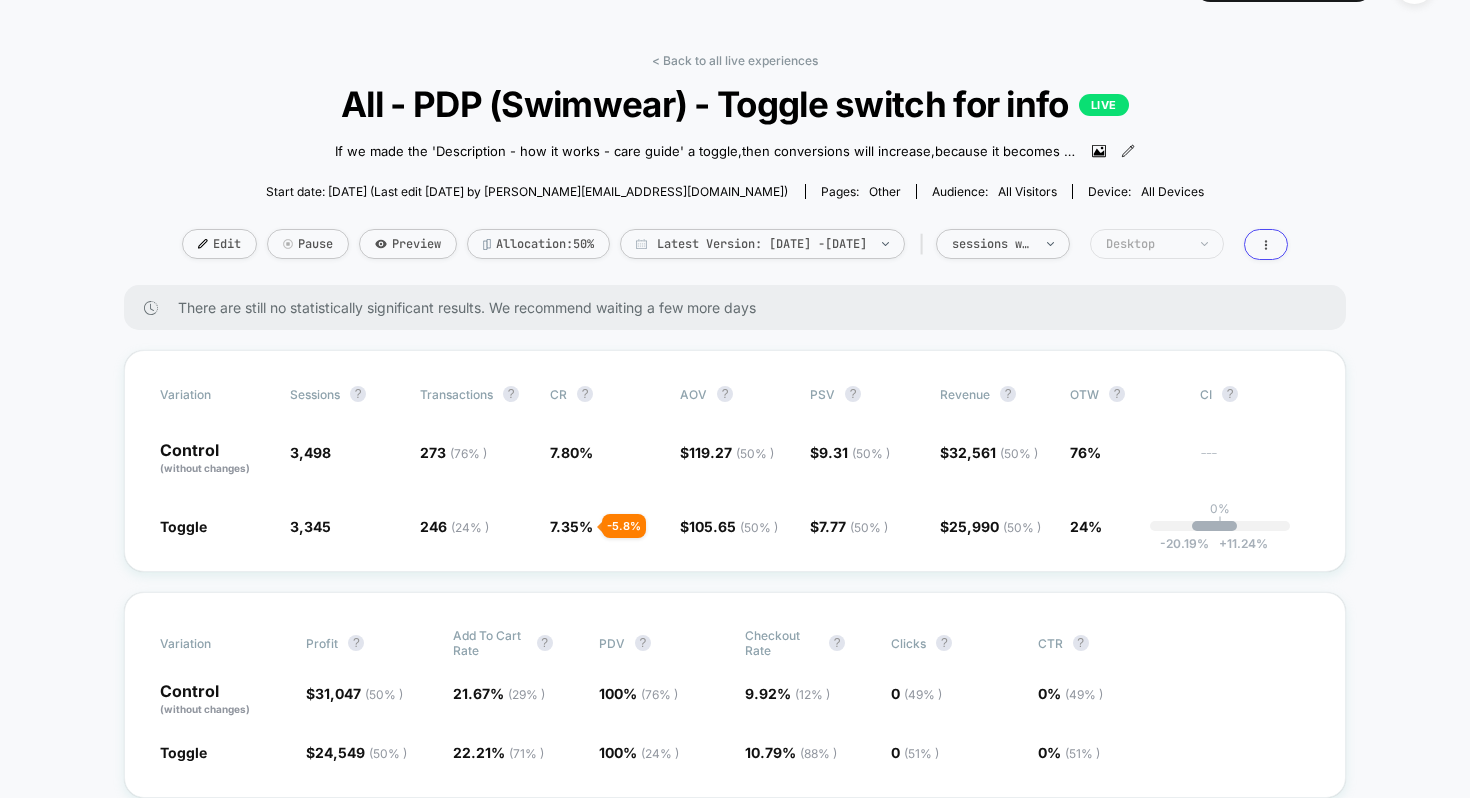 click on "Desktop" at bounding box center (1146, 244) 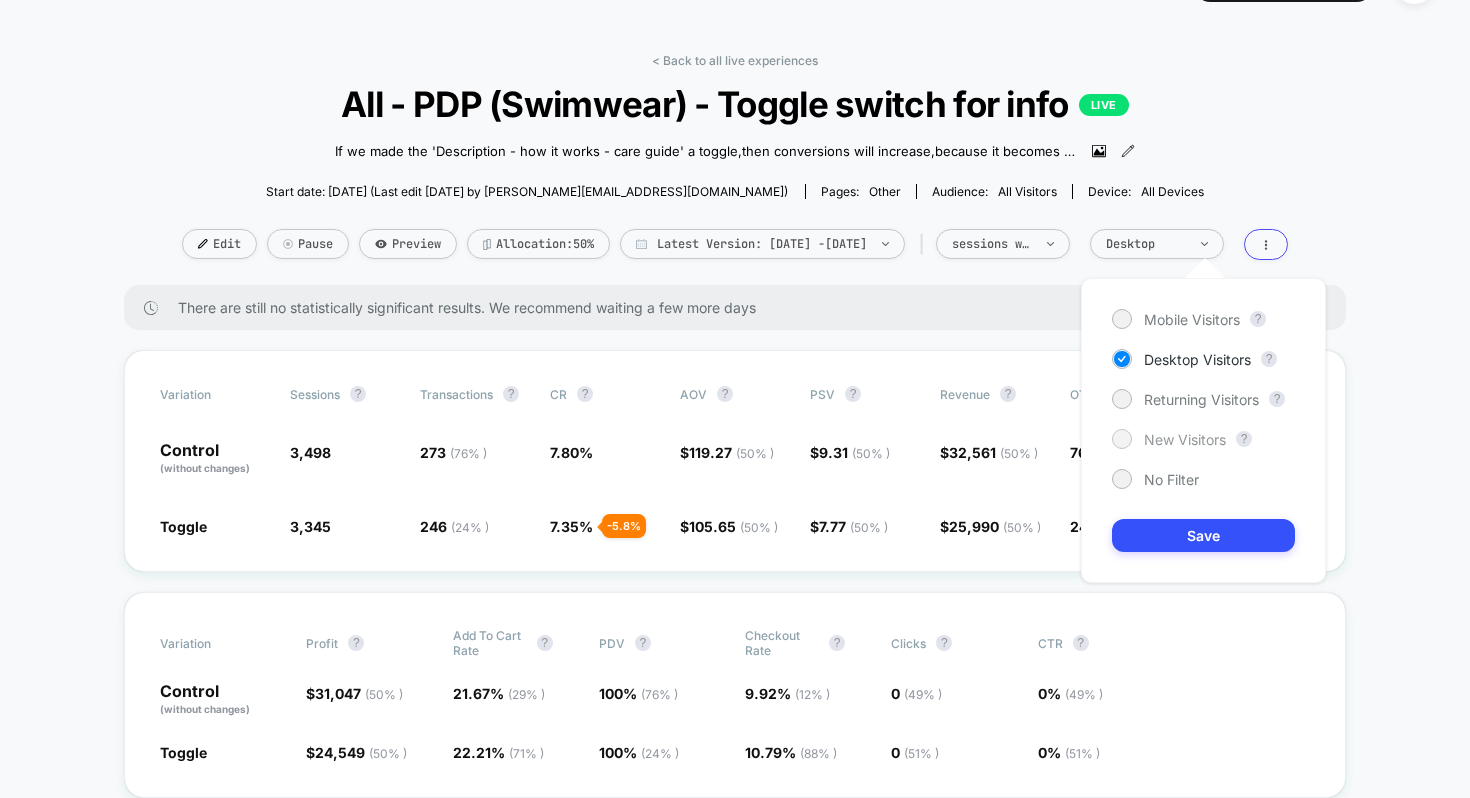 click on "New Visitors" at bounding box center [1185, 439] 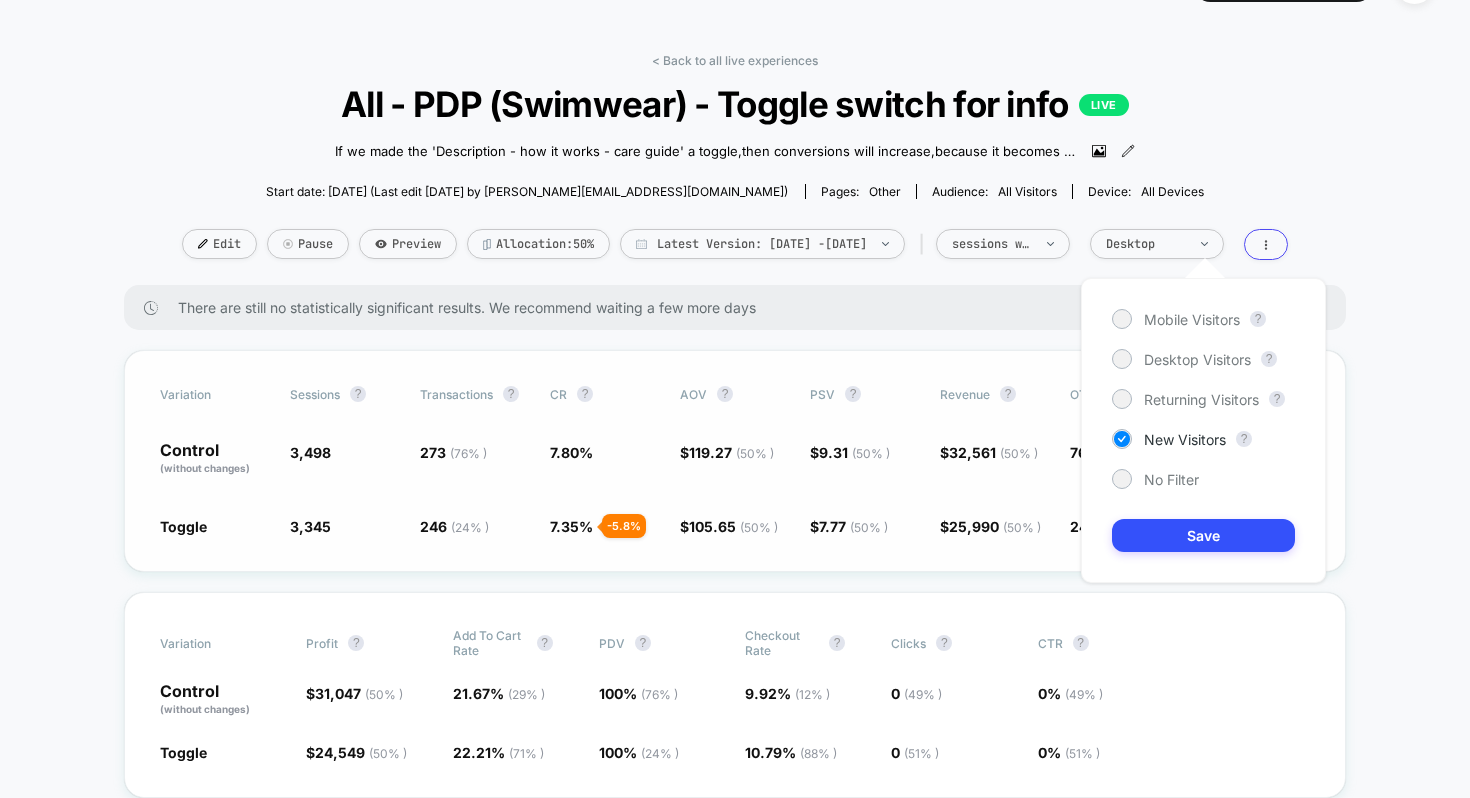 click on "Save" at bounding box center (1203, 535) 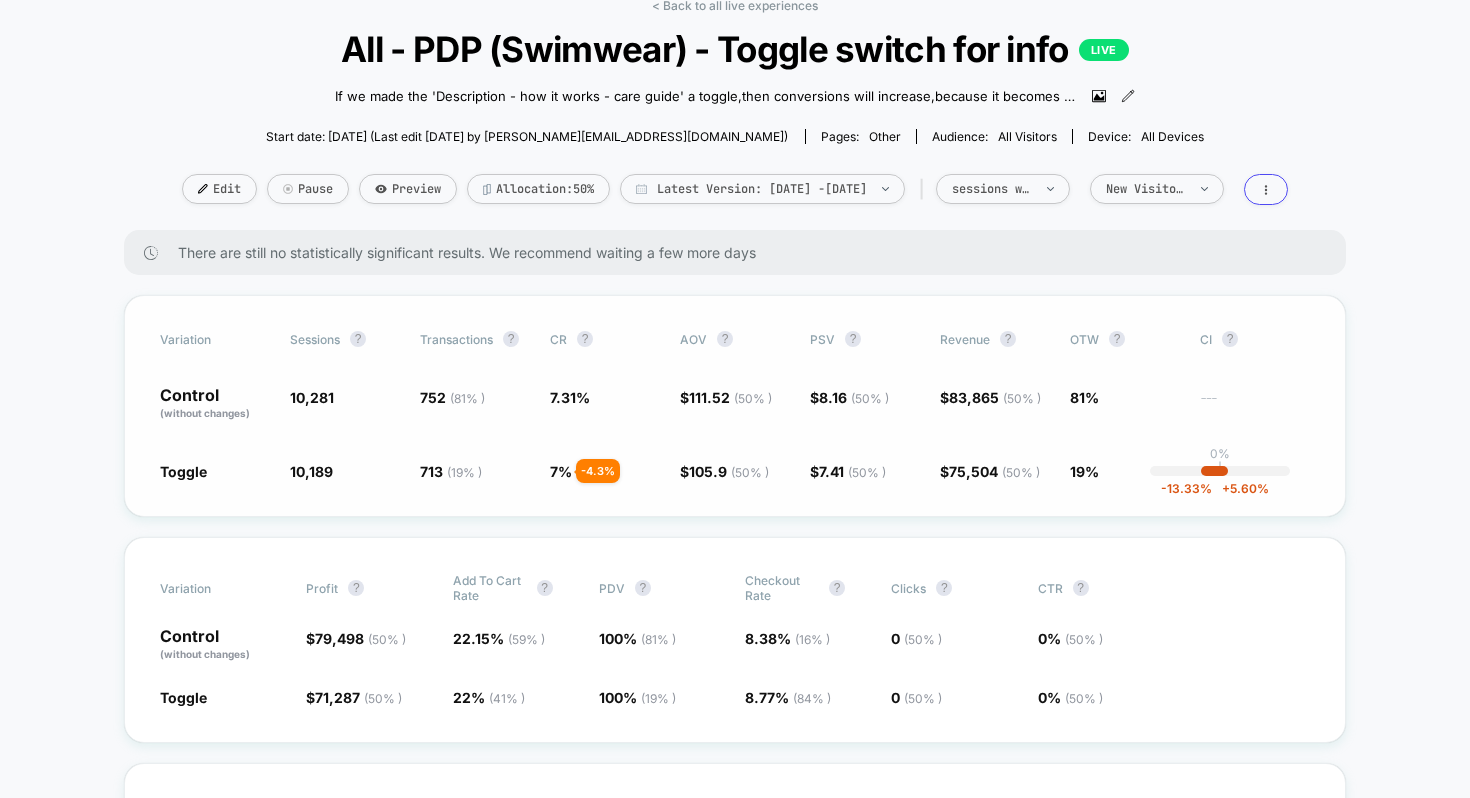 scroll, scrollTop: 108, scrollLeft: 0, axis: vertical 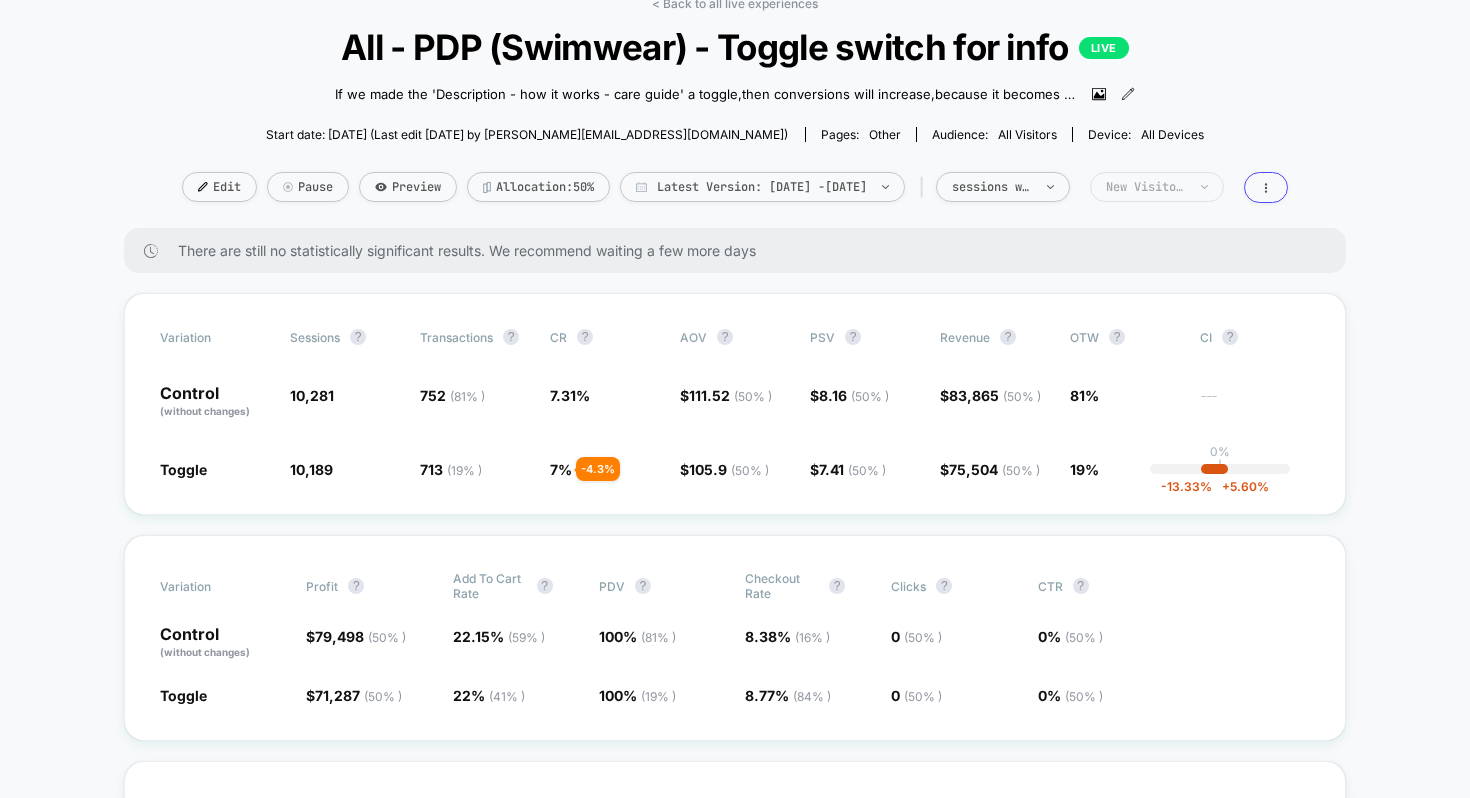 click on "New Visitors" at bounding box center (1157, 187) 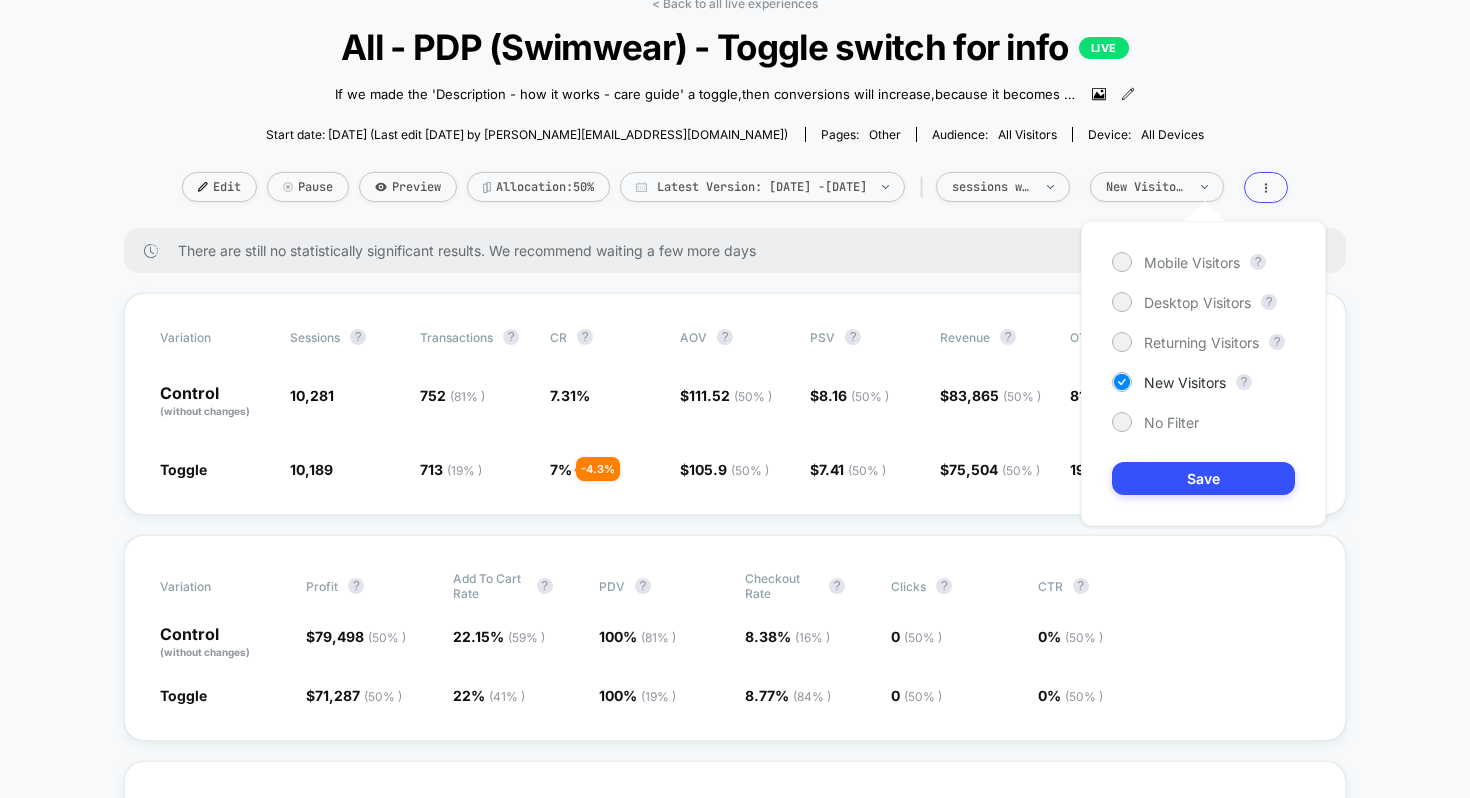 click on "Mobile Visitors ? Desktop Visitors ? Returning Visitors ? New Visitors ? No Filter Save" at bounding box center [1203, 373] 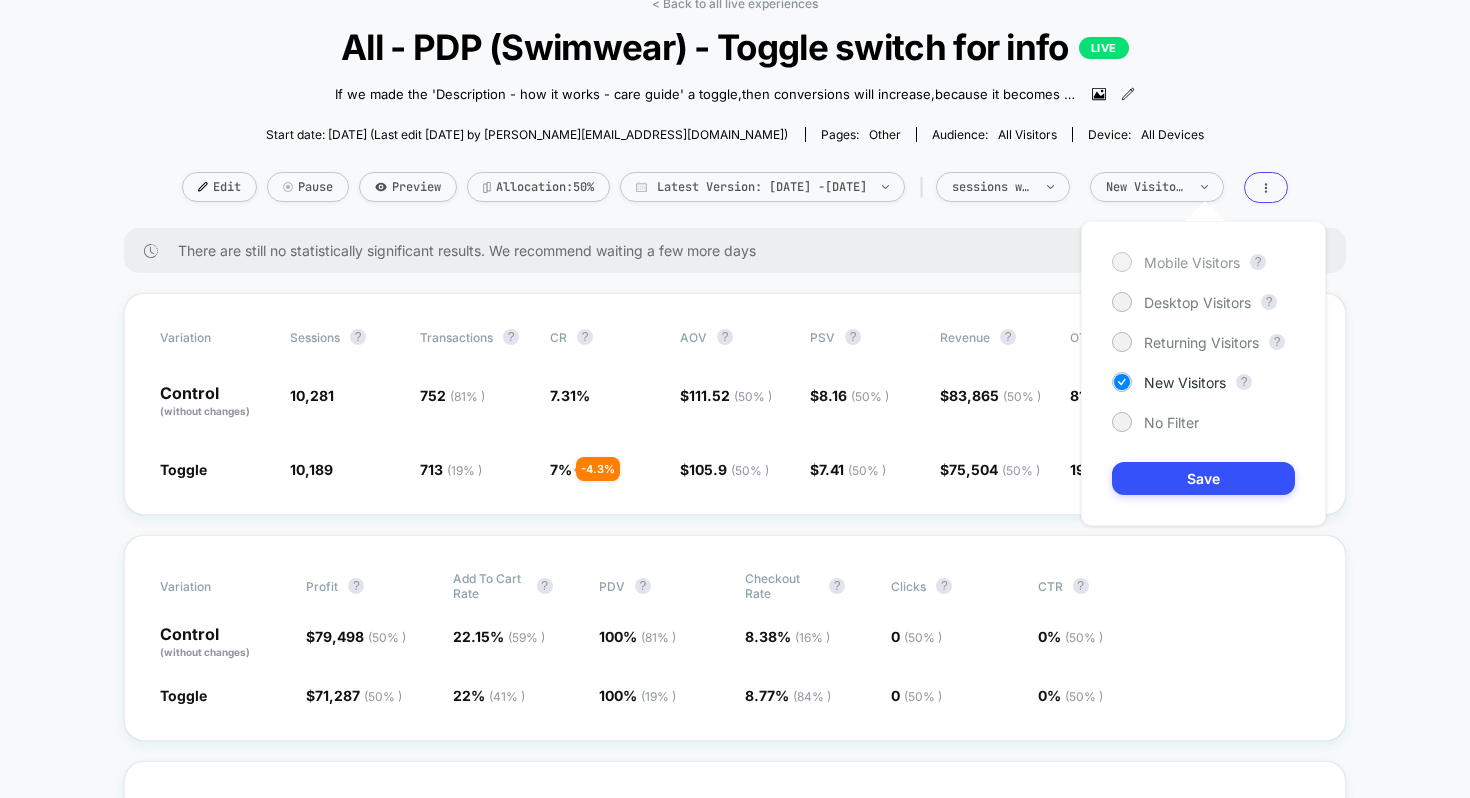 click at bounding box center [1121, 261] 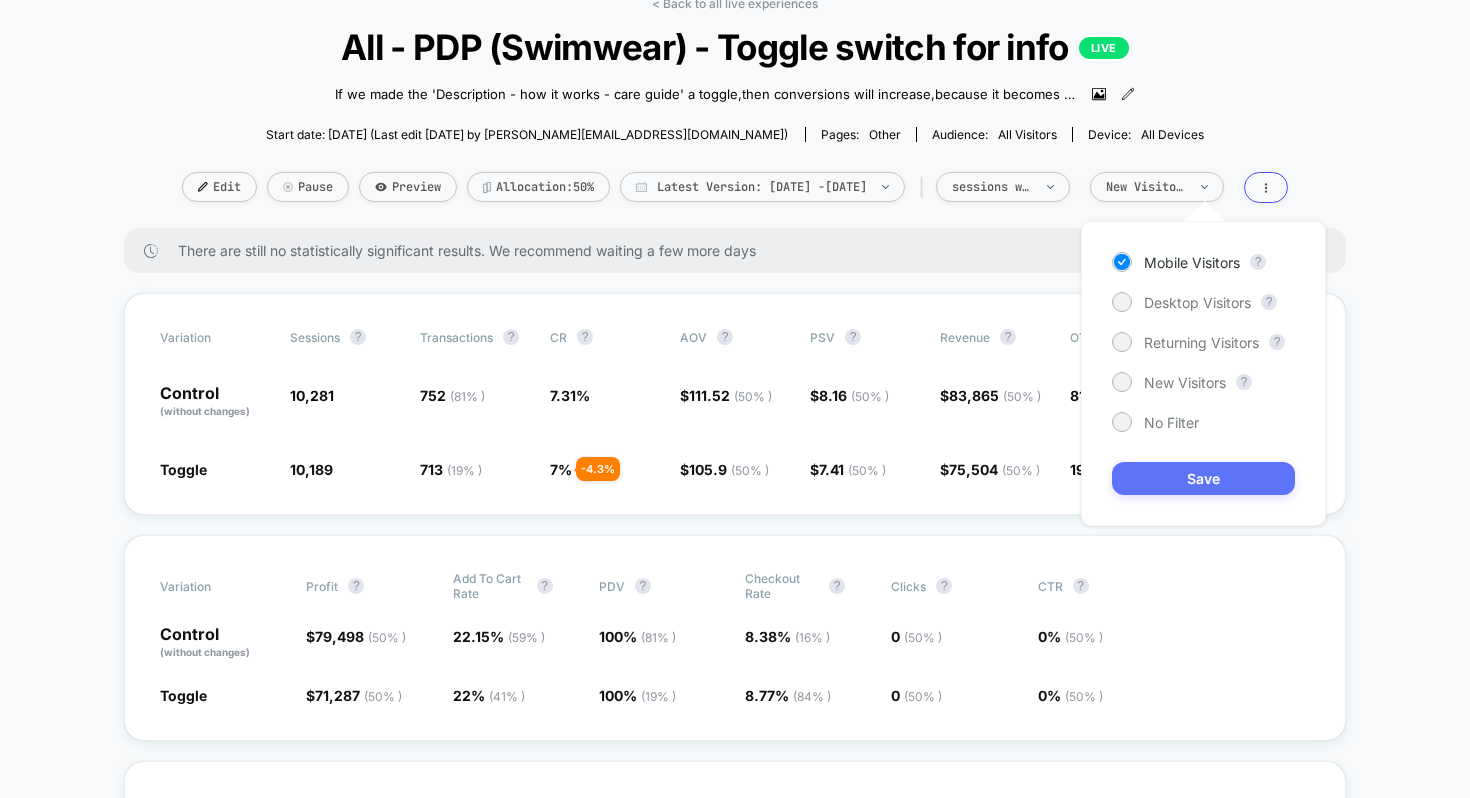 click on "Save" at bounding box center [1203, 478] 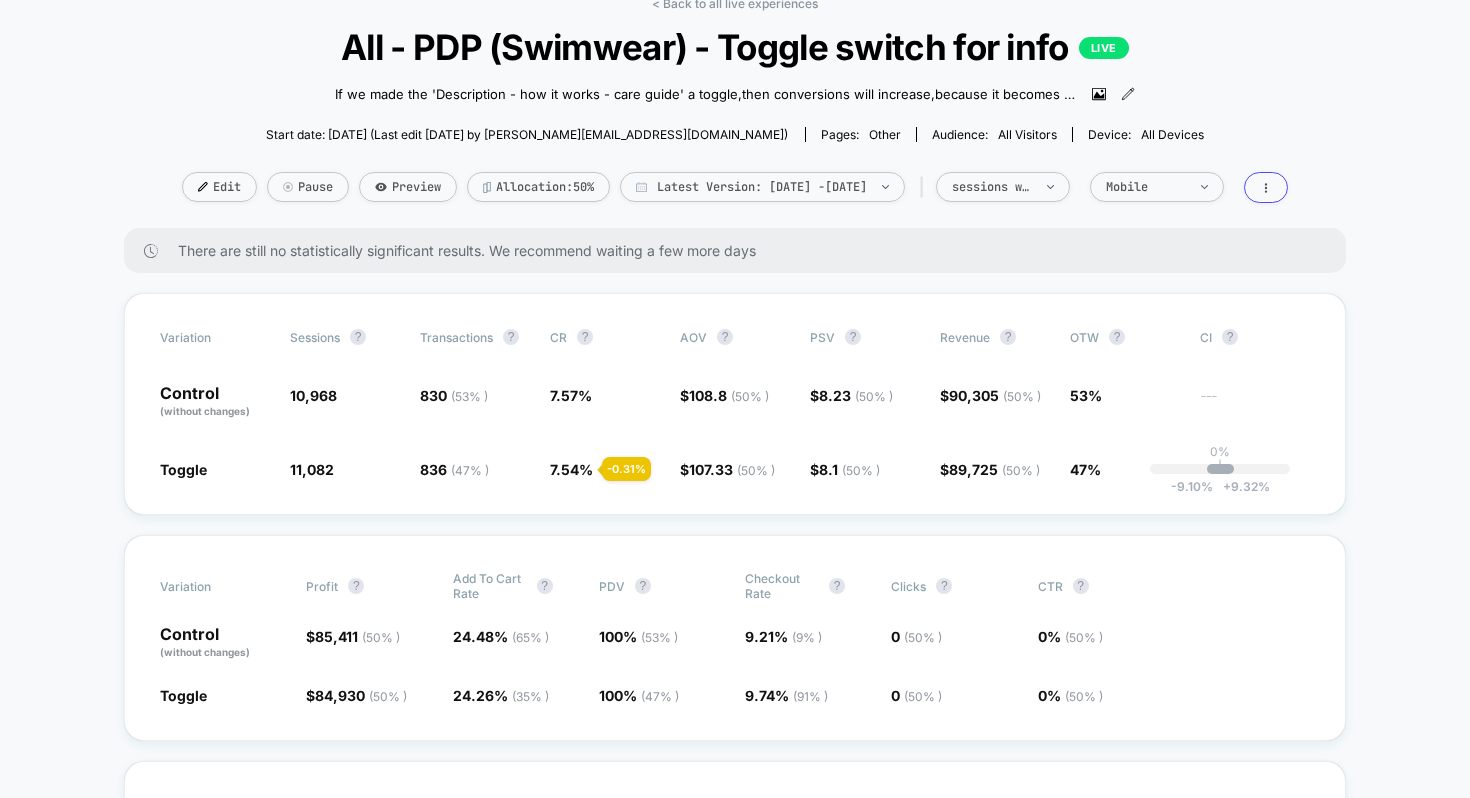 click on "Start date: [DATE] (Last edit [DATE] by [PERSON_NAME][EMAIL_ADDRESS][DOMAIN_NAME]) Pages: other Audience: All Visitors Device: all devices" at bounding box center [735, 134] 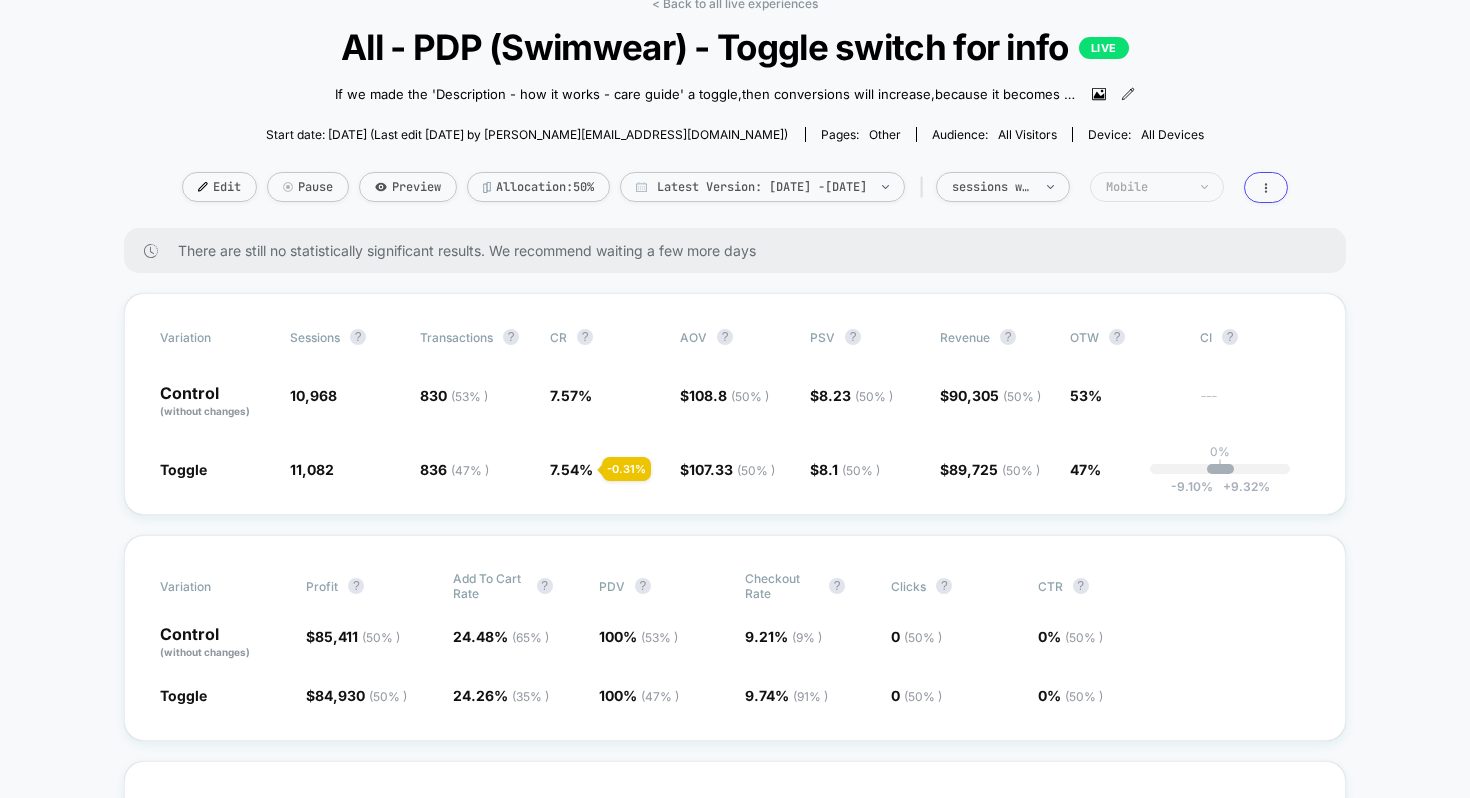 click on "Mobile" at bounding box center [1157, 187] 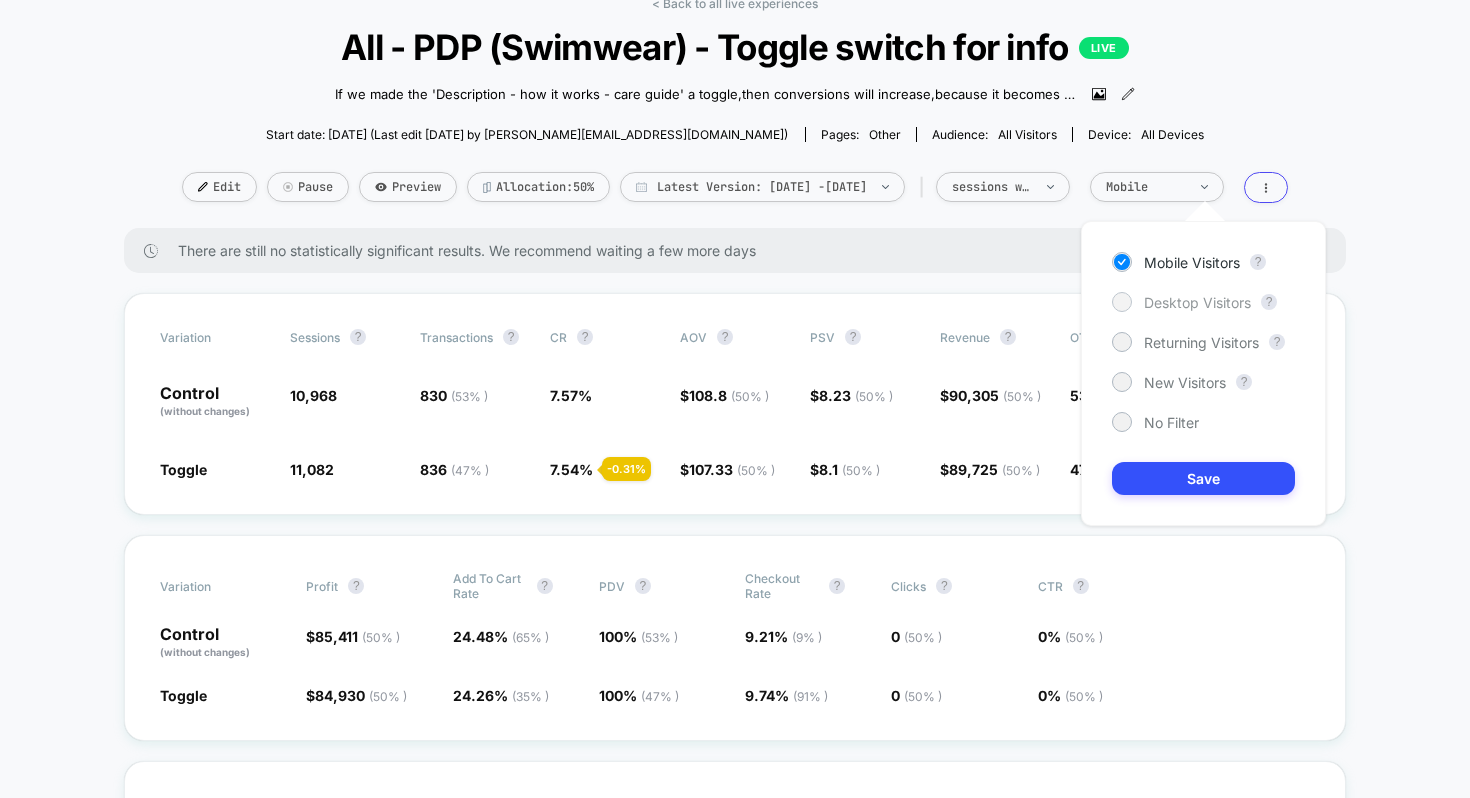 click on "Desktop Visitors" at bounding box center (1197, 302) 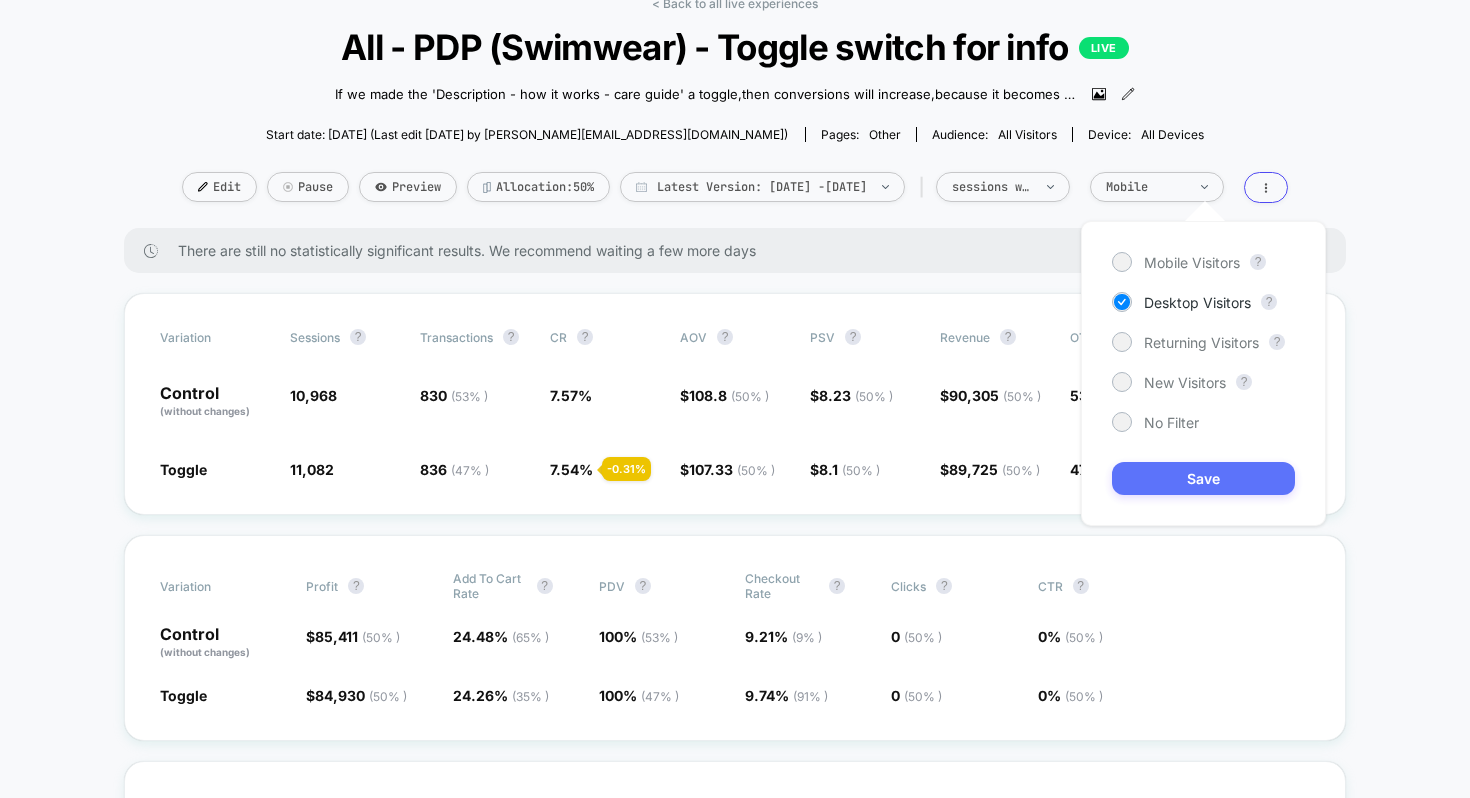 click on "Save" at bounding box center [1203, 478] 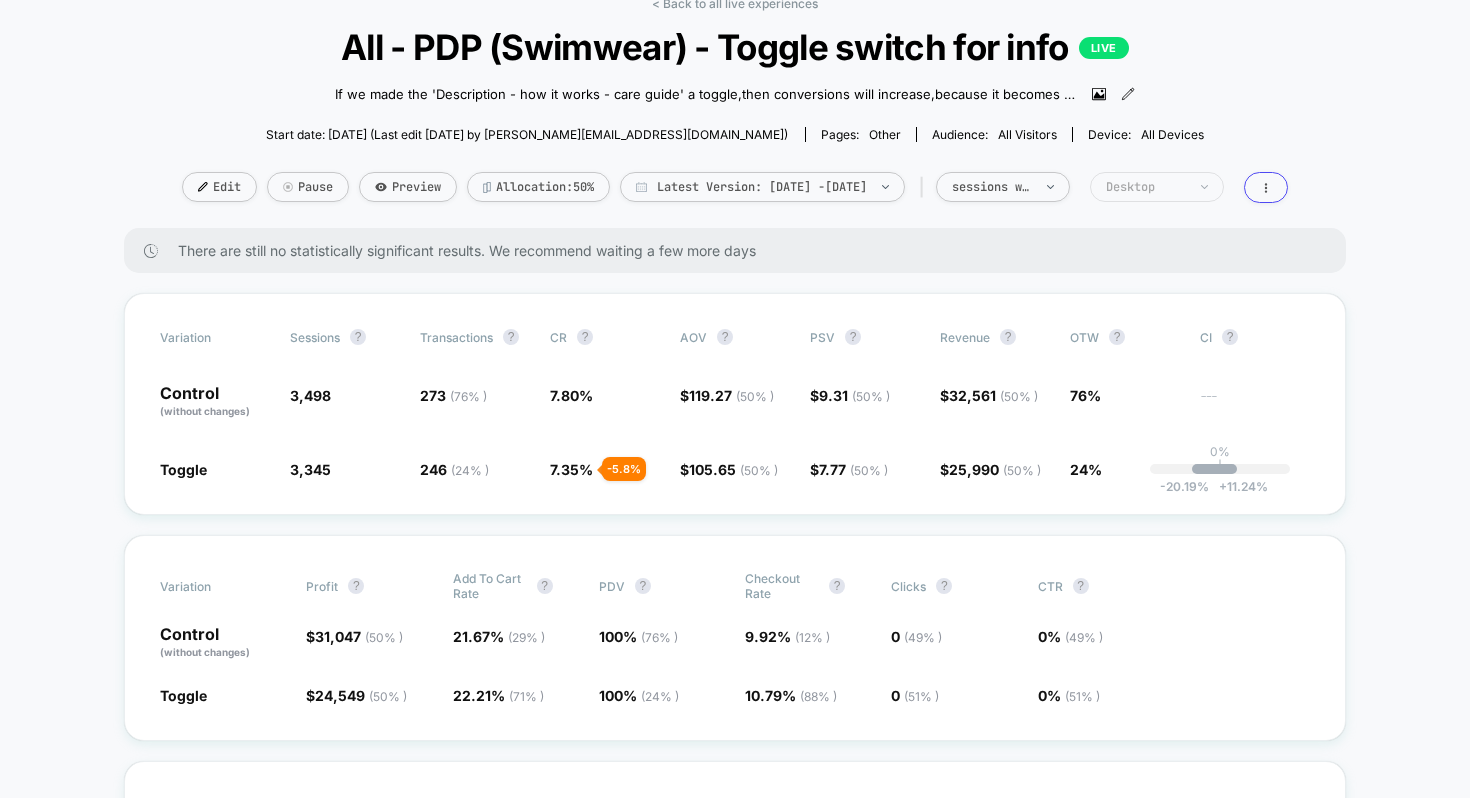 click on "Desktop" at bounding box center [1157, 187] 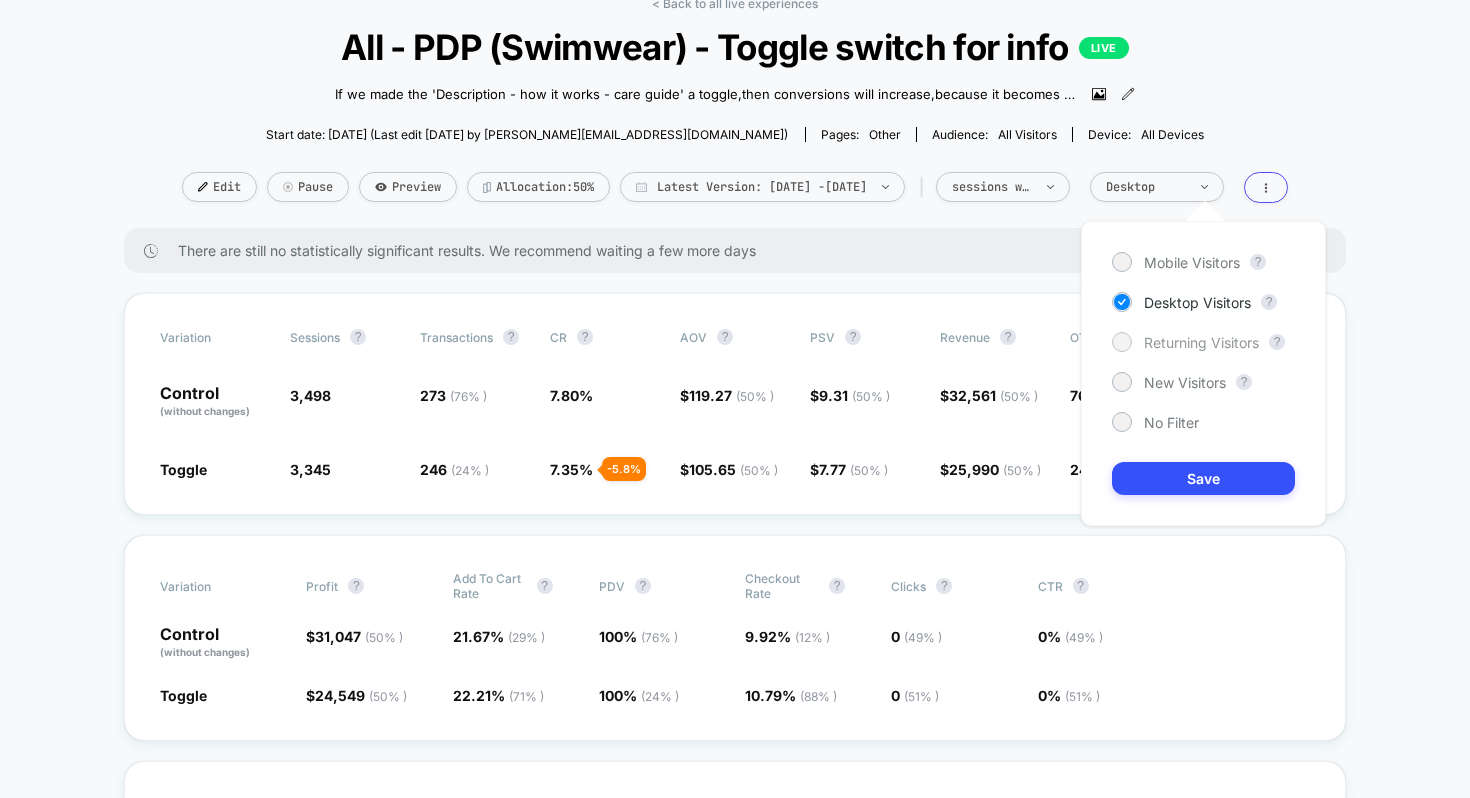 click on "Returning Visitors" at bounding box center (1201, 342) 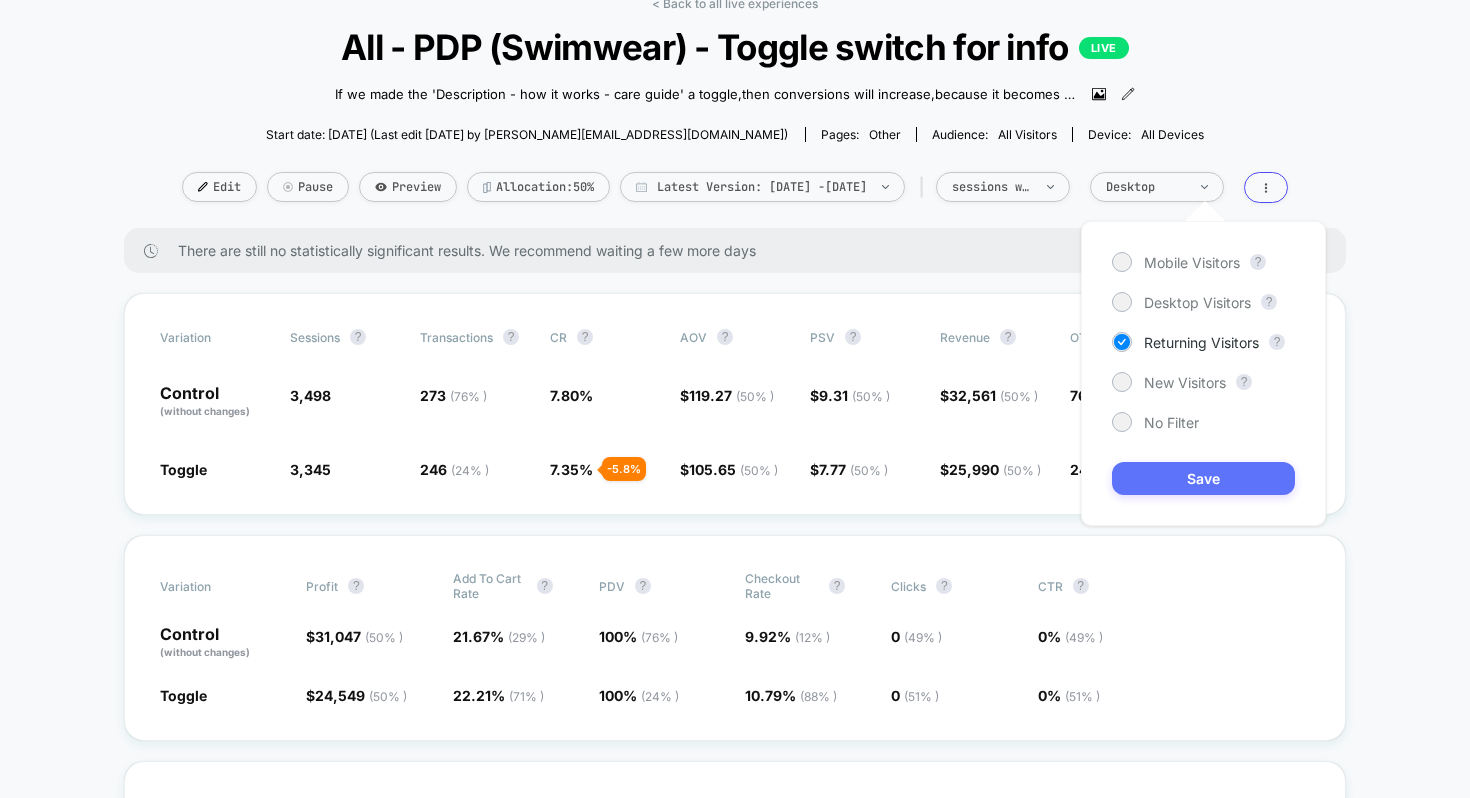 click on "Save" at bounding box center [1203, 478] 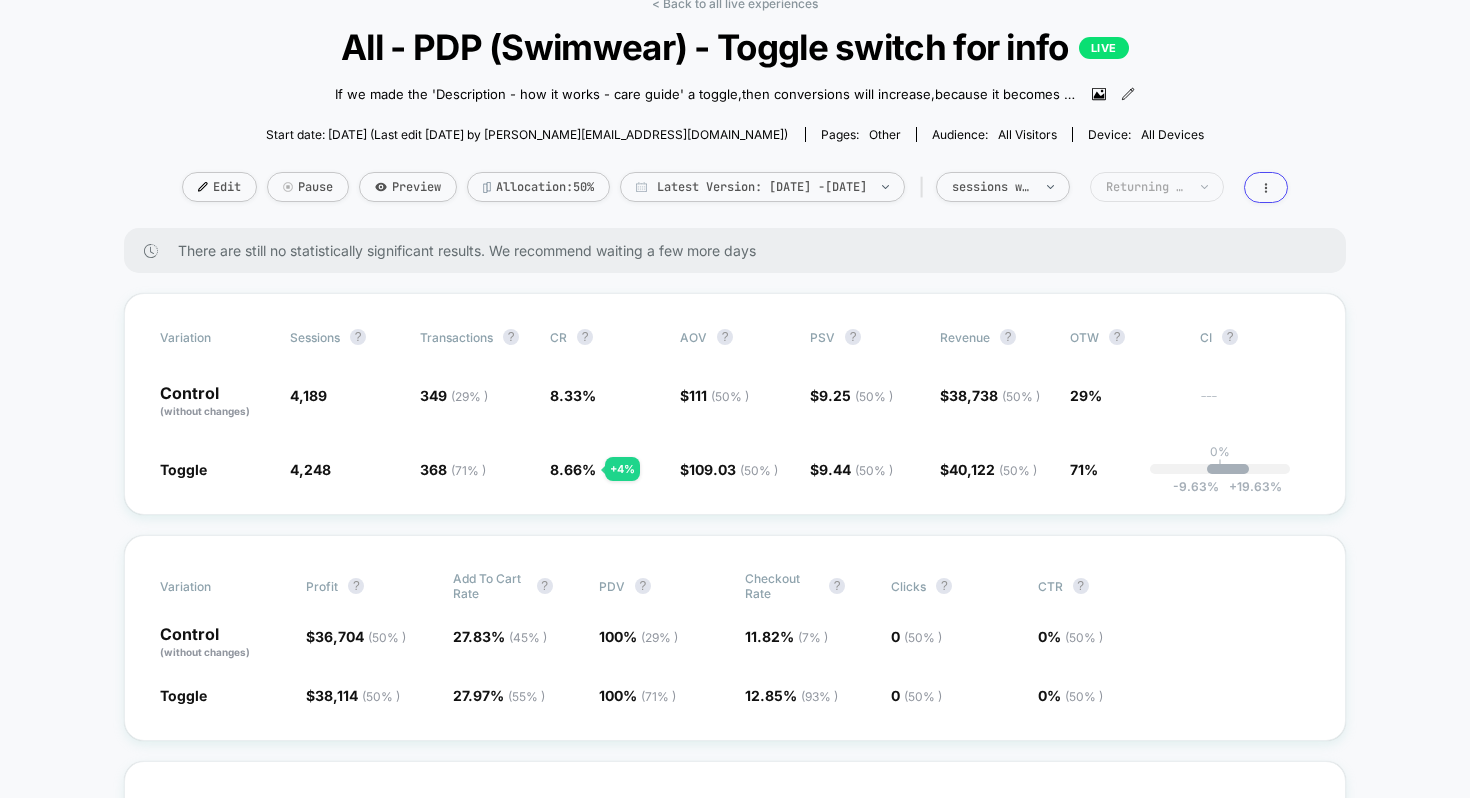 click on "Returning Visitors" at bounding box center [1146, 187] 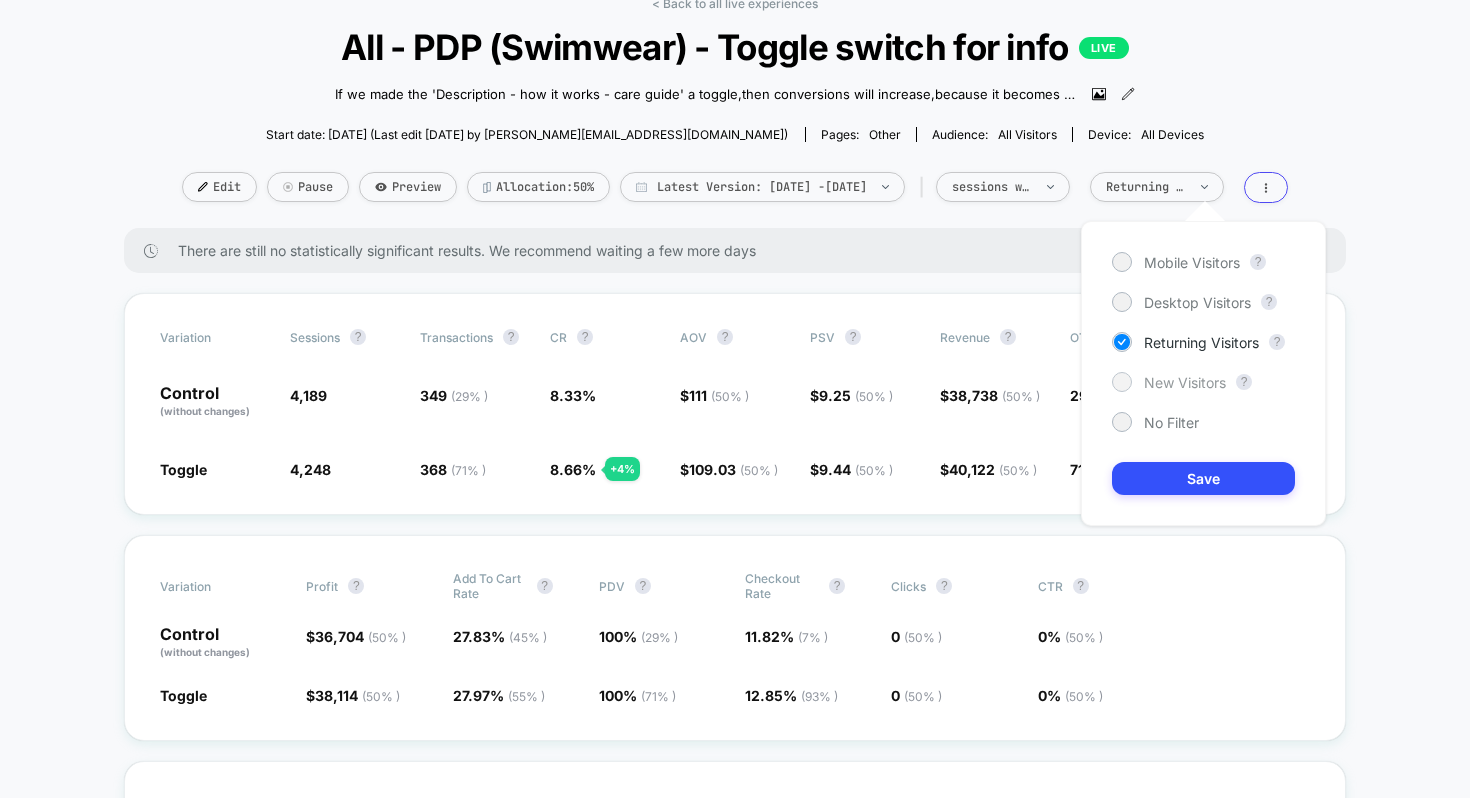 click on "New Visitors" at bounding box center [1185, 382] 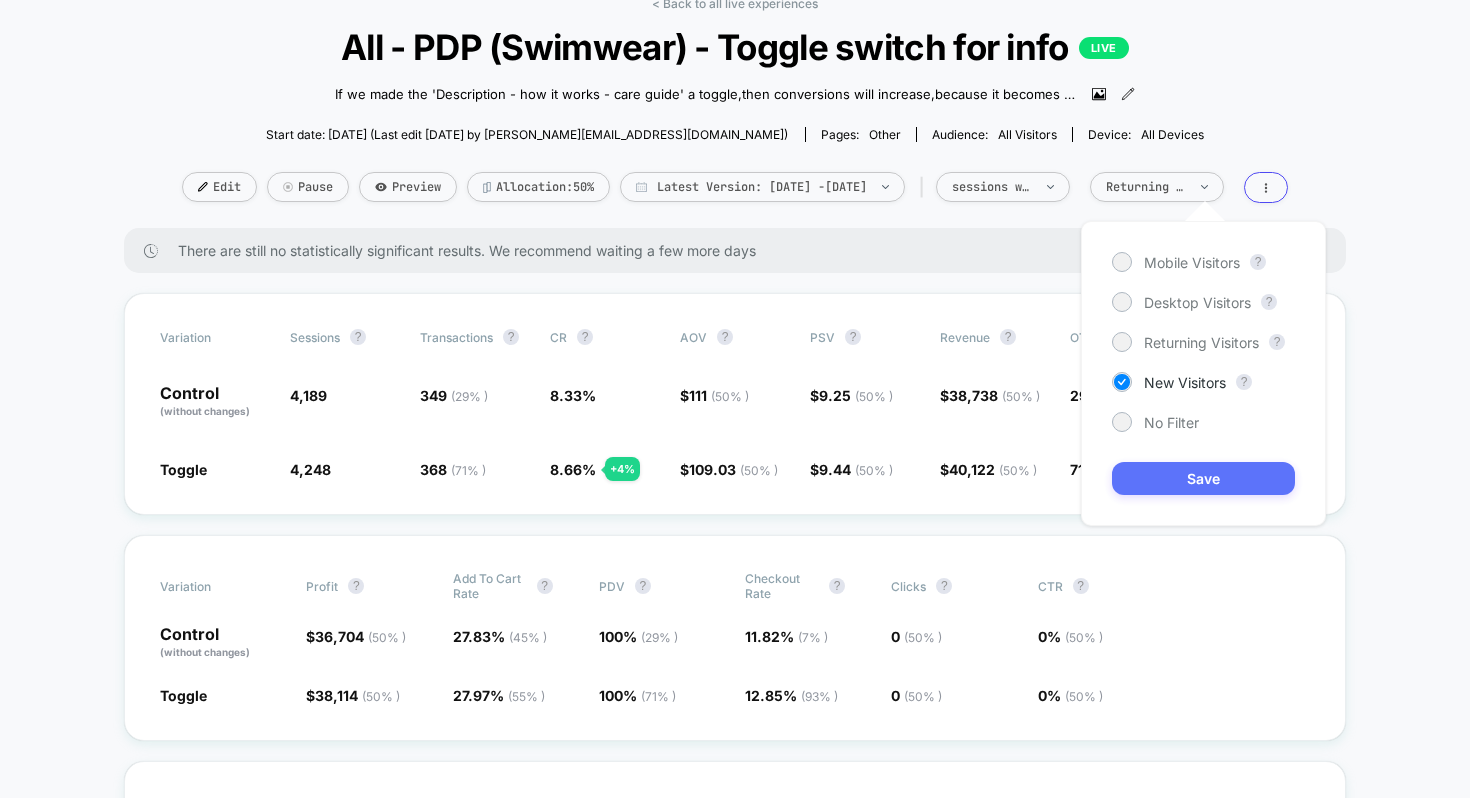 click on "Save" at bounding box center (1203, 478) 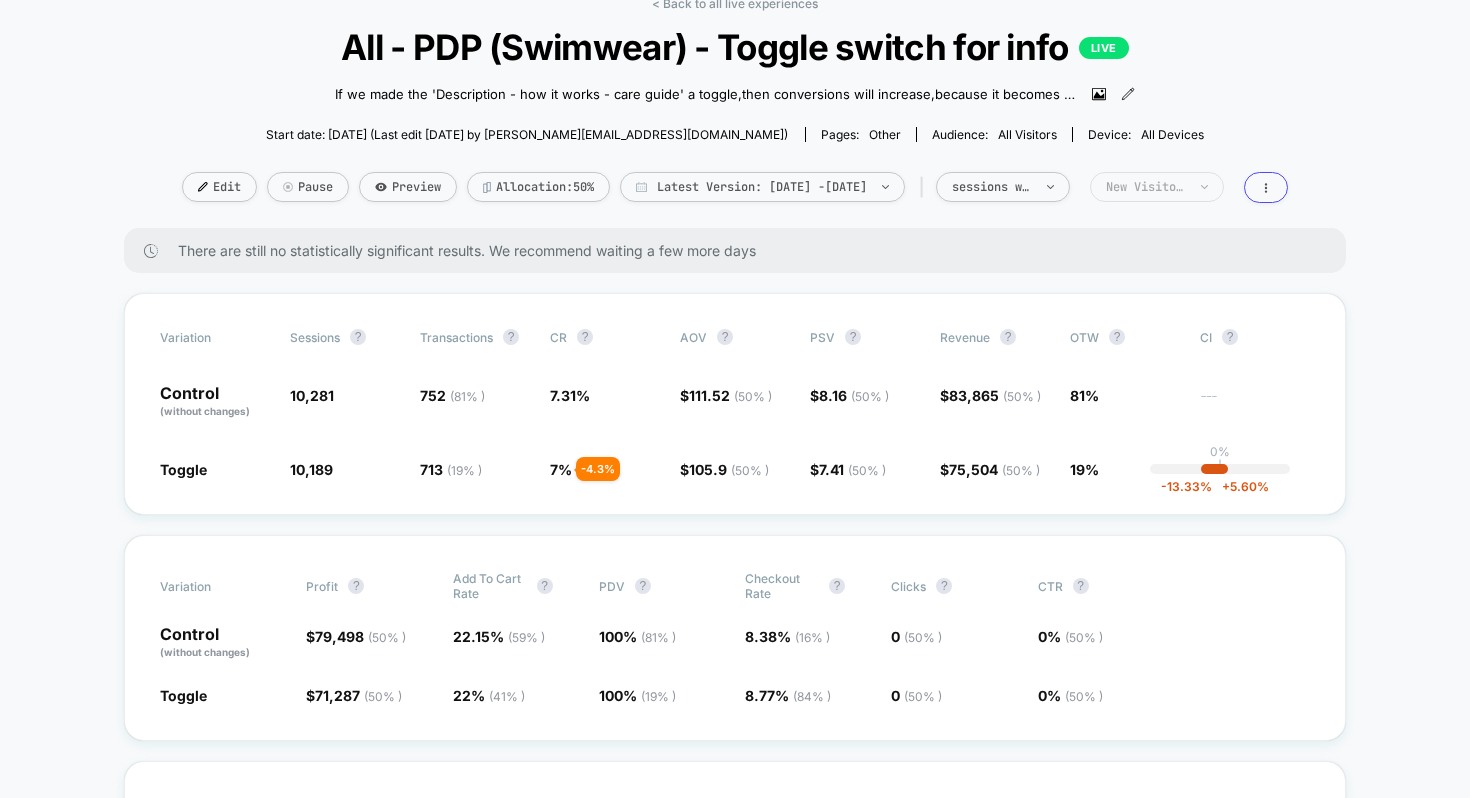 click on "New Visitors" at bounding box center (1146, 187) 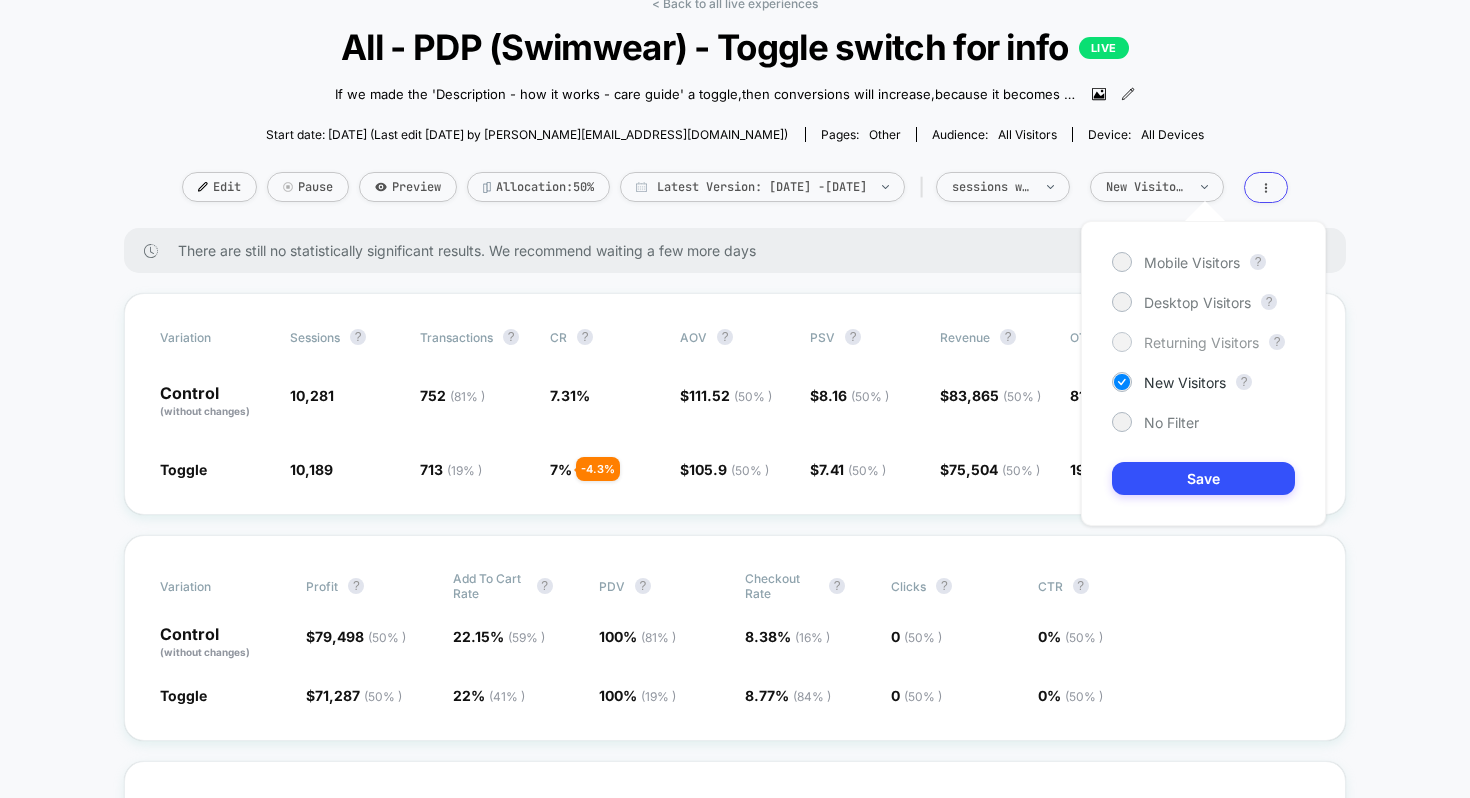 click on "Returning Visitors" at bounding box center (1185, 342) 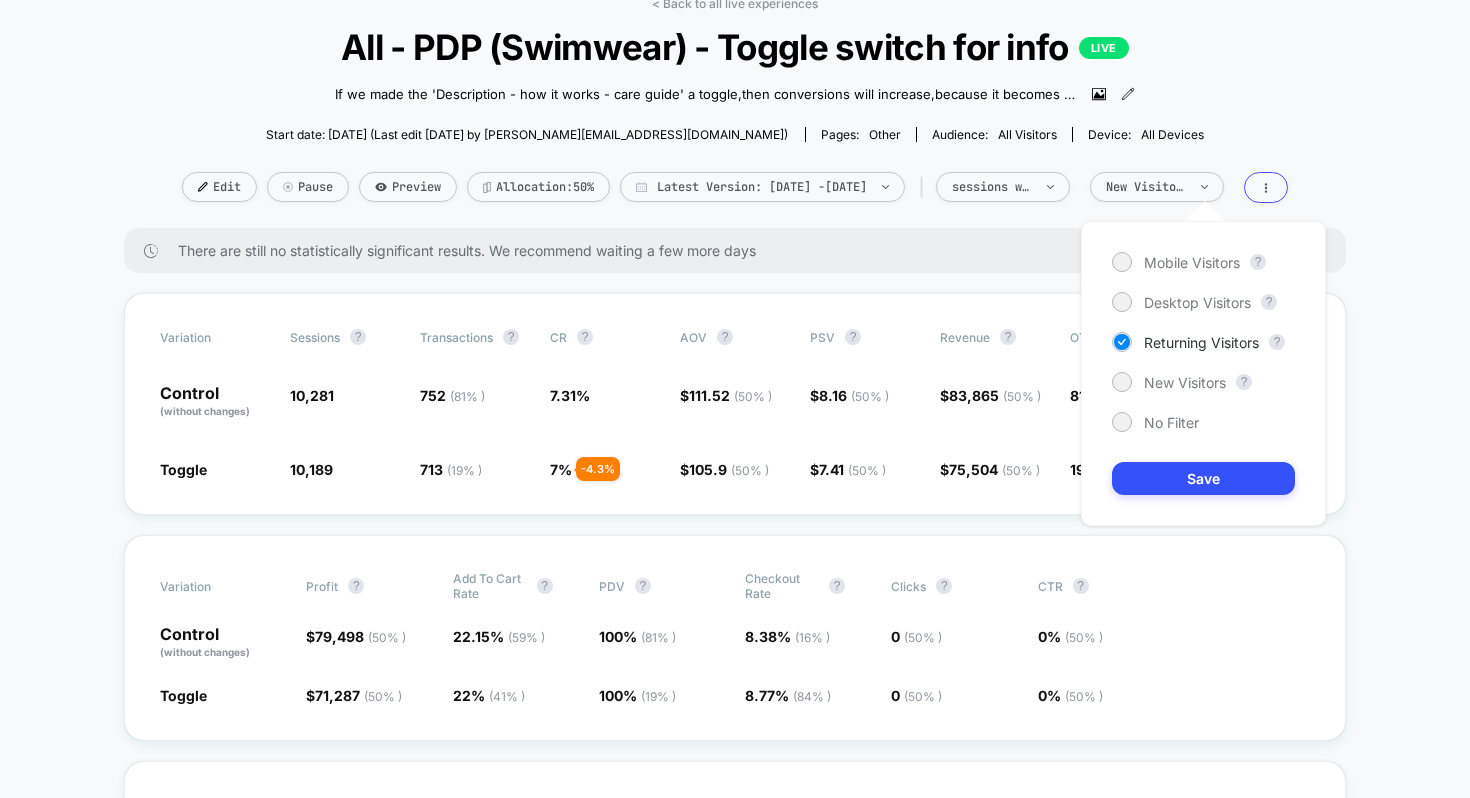 click on "Mobile Visitors ? Desktop Visitors ? Returning Visitors ? New Visitors ? No Filter Save" at bounding box center (1203, 373) 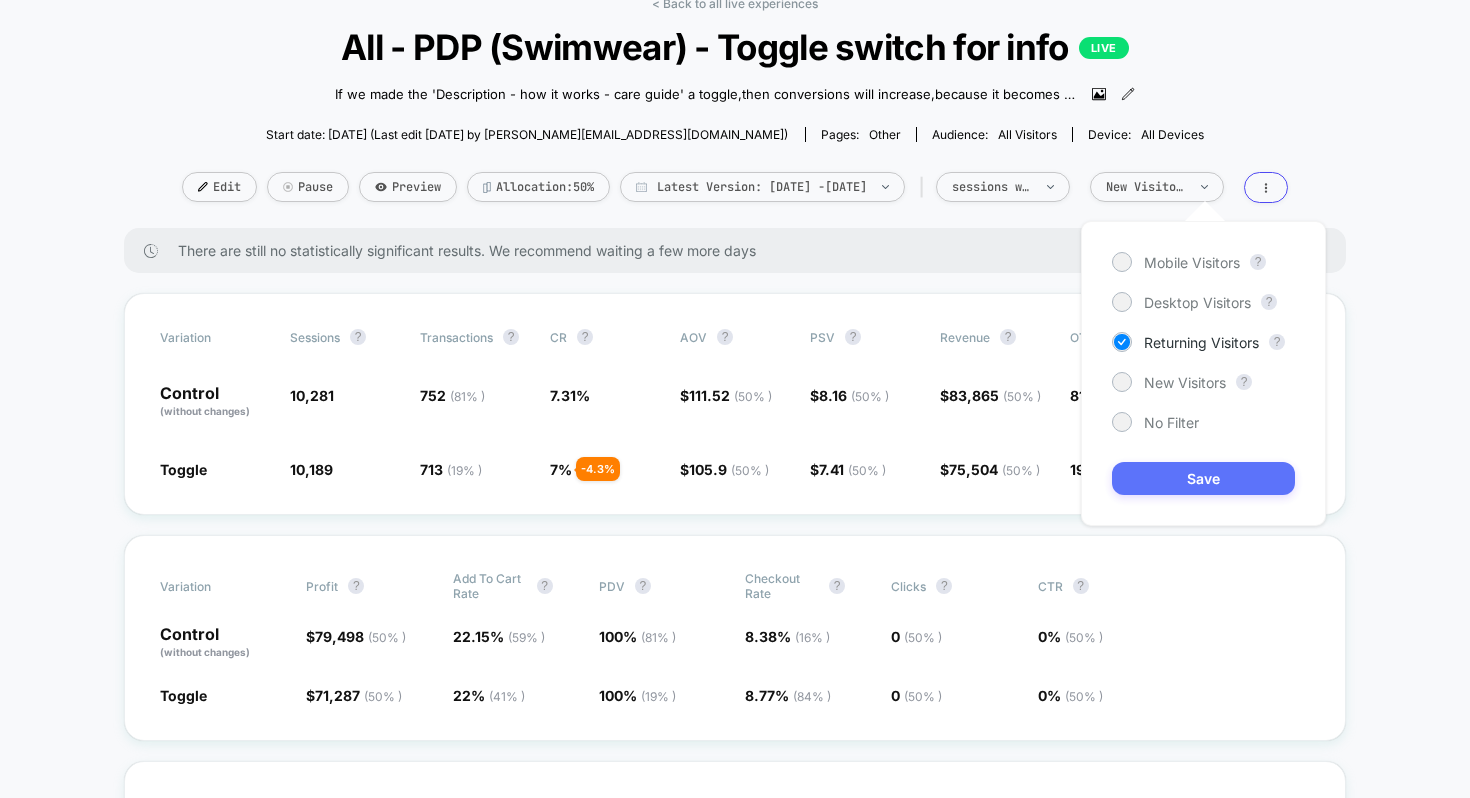 click on "Save" at bounding box center (1203, 478) 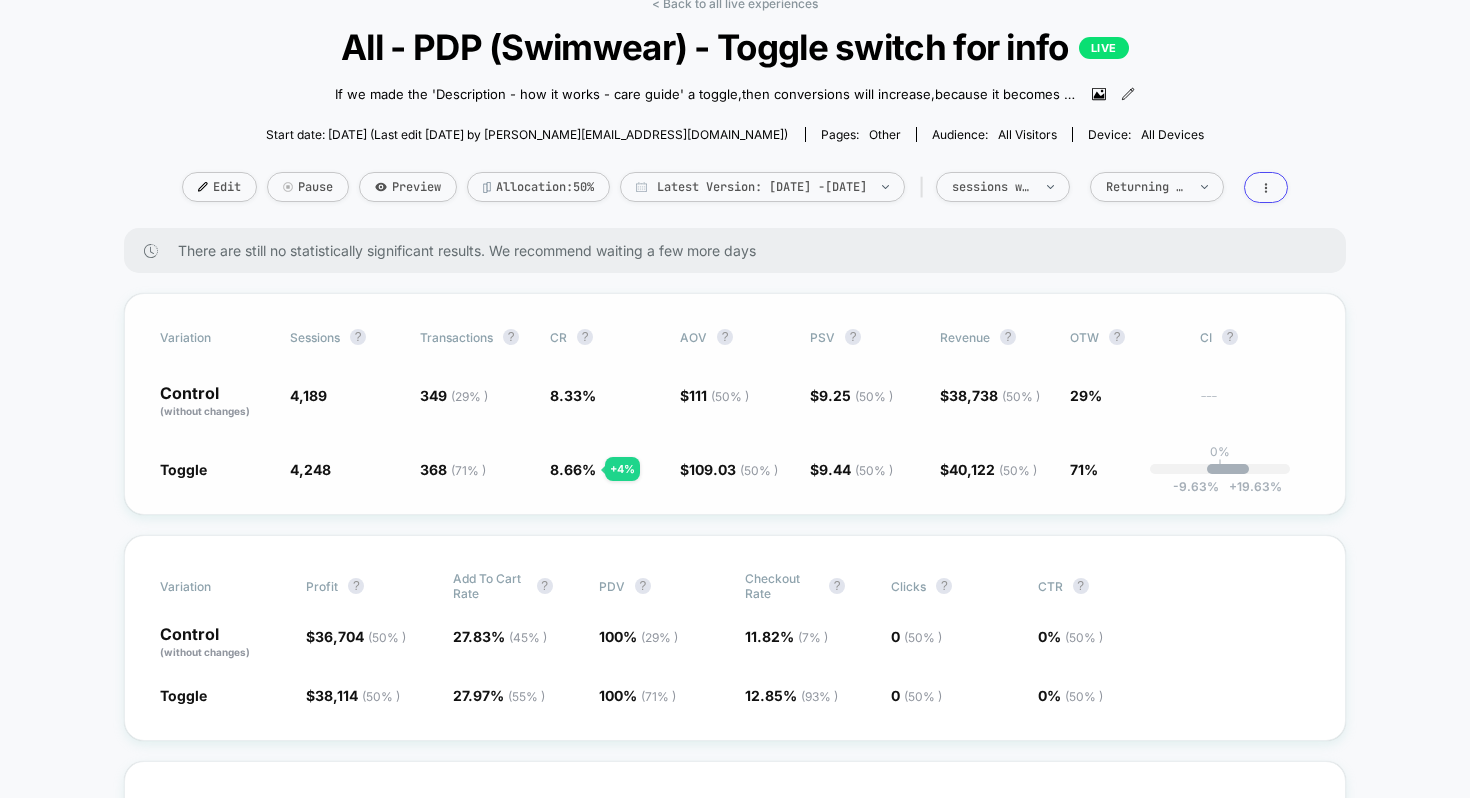 click on "8.66 %" 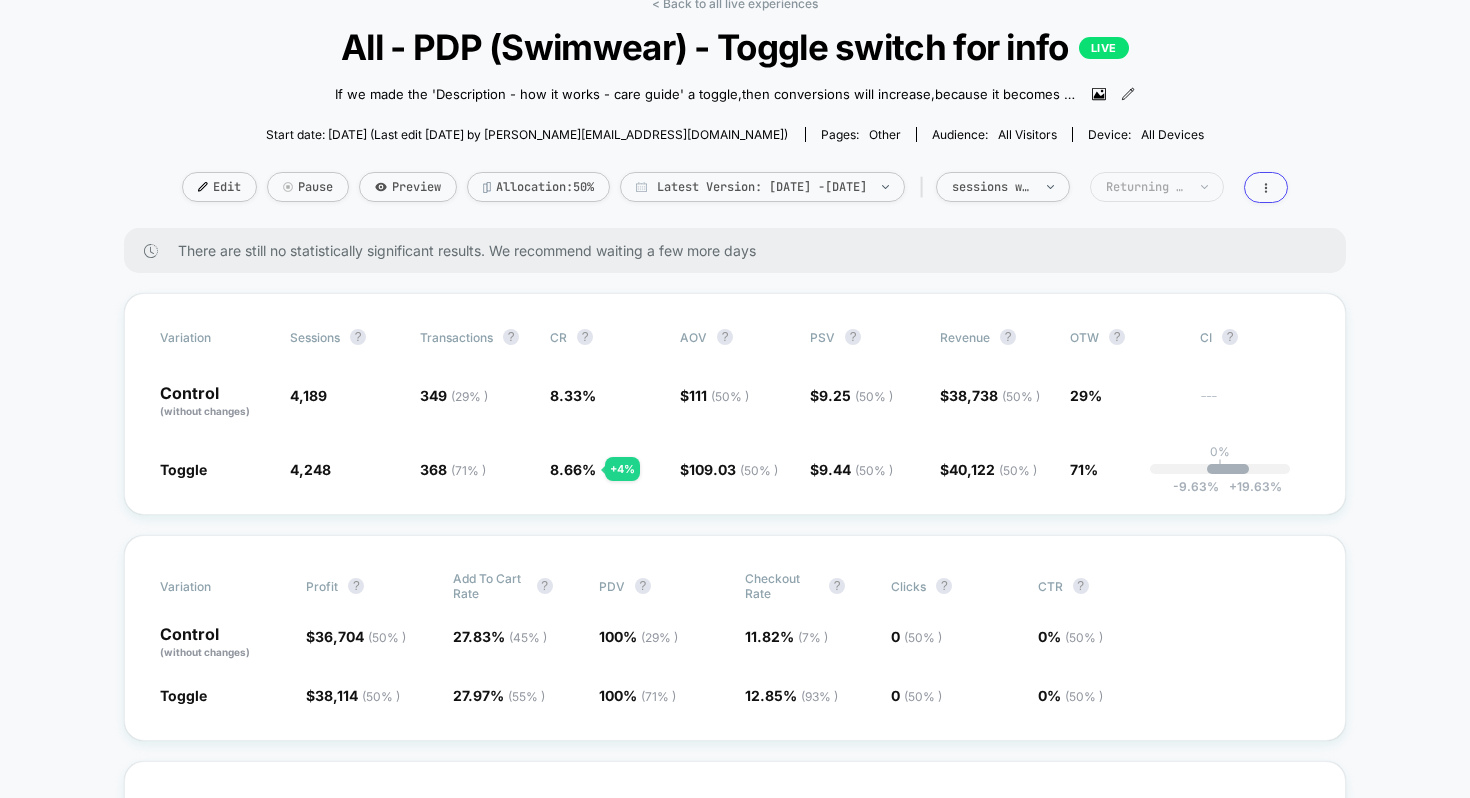 click on "Returning Visitors" at bounding box center [1157, 187] 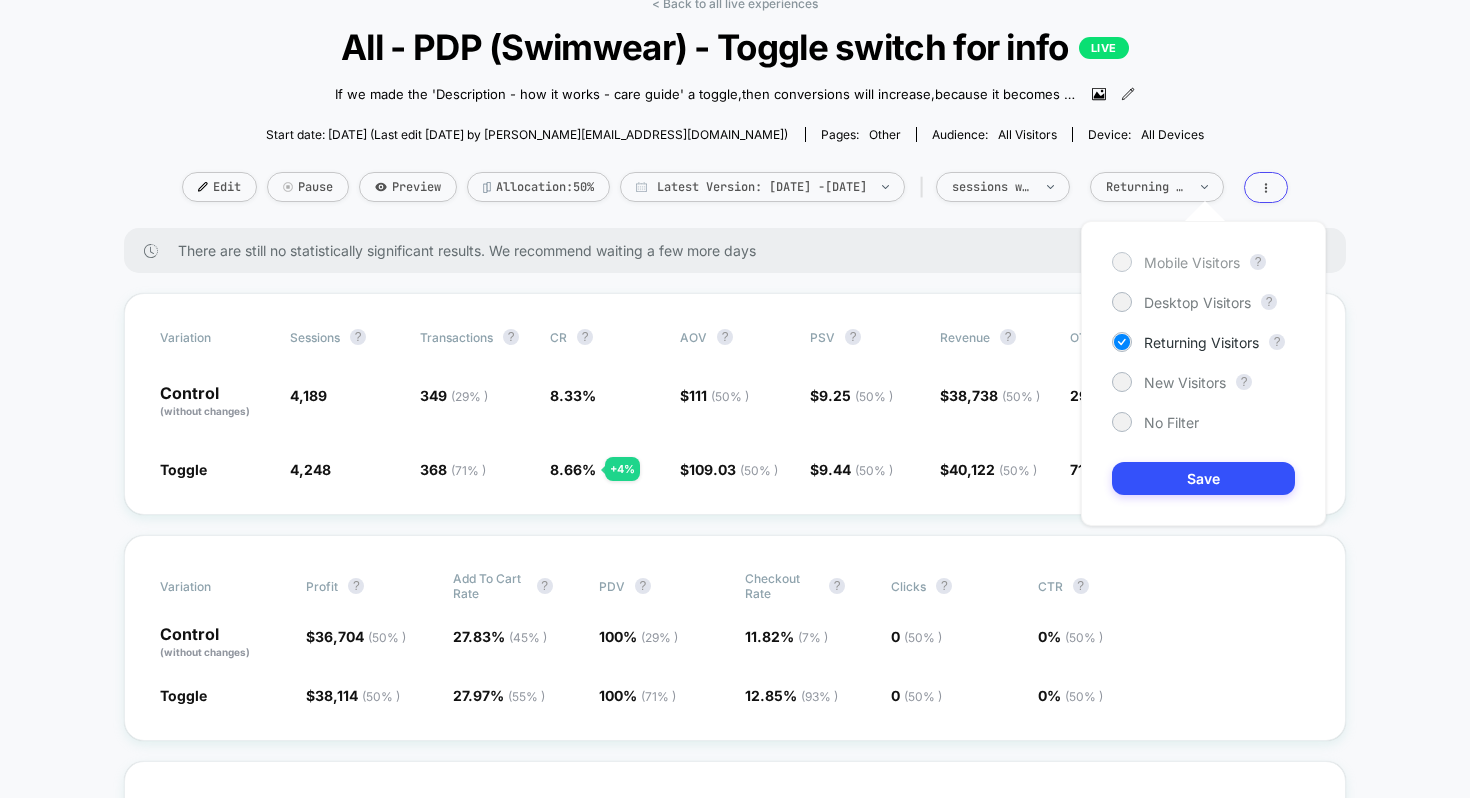 click on "Mobile Visitors" at bounding box center [1192, 262] 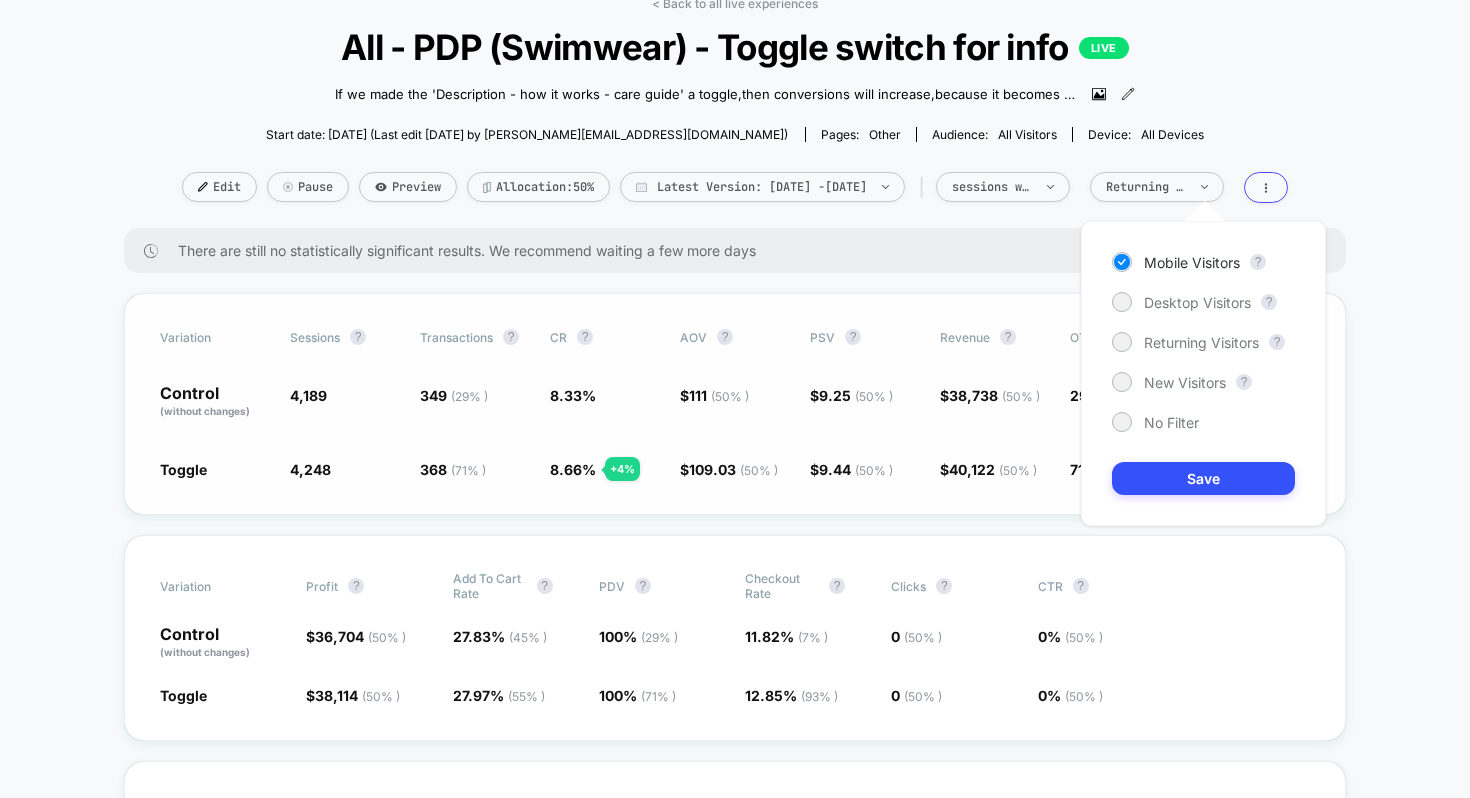 drag, startPoint x: 1157, startPoint y: 484, endPoint x: 1119, endPoint y: 484, distance: 38 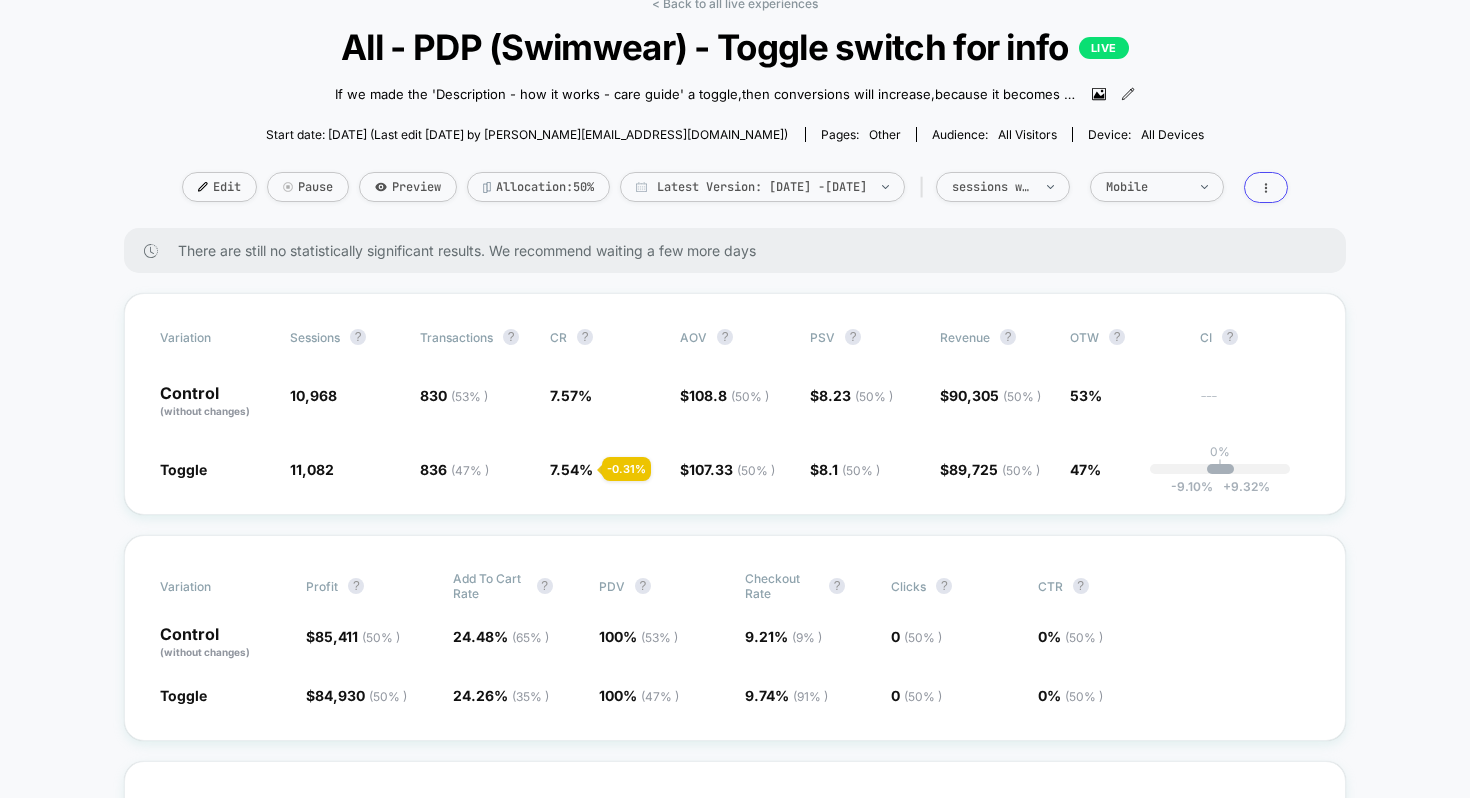 click on "Edit Pause  Preview Allocation:  50% Latest Version:     [DATE]    -    [DATE] |   sessions with impression   Mobile" at bounding box center [735, 187] 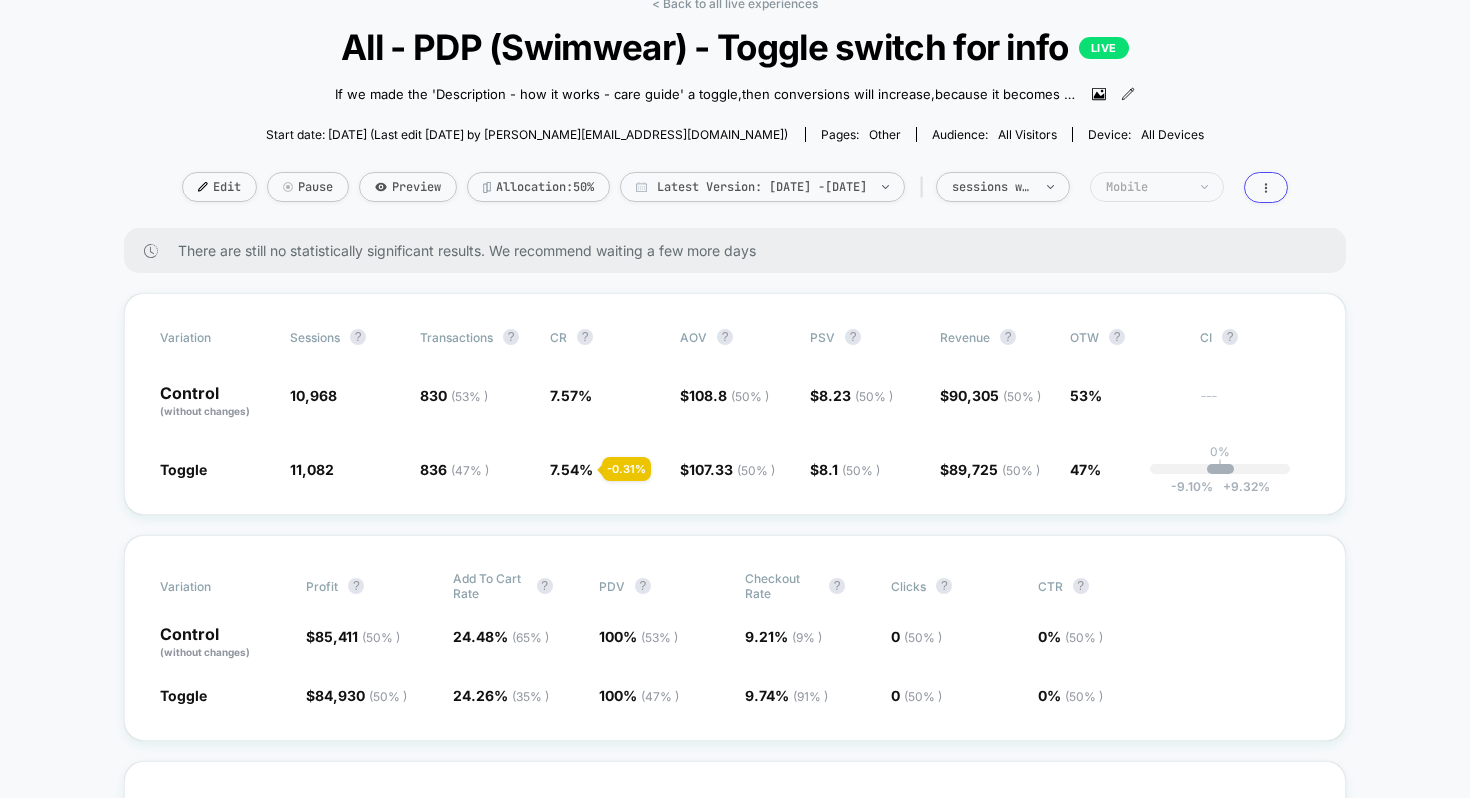 click on "Mobile" at bounding box center [1157, 187] 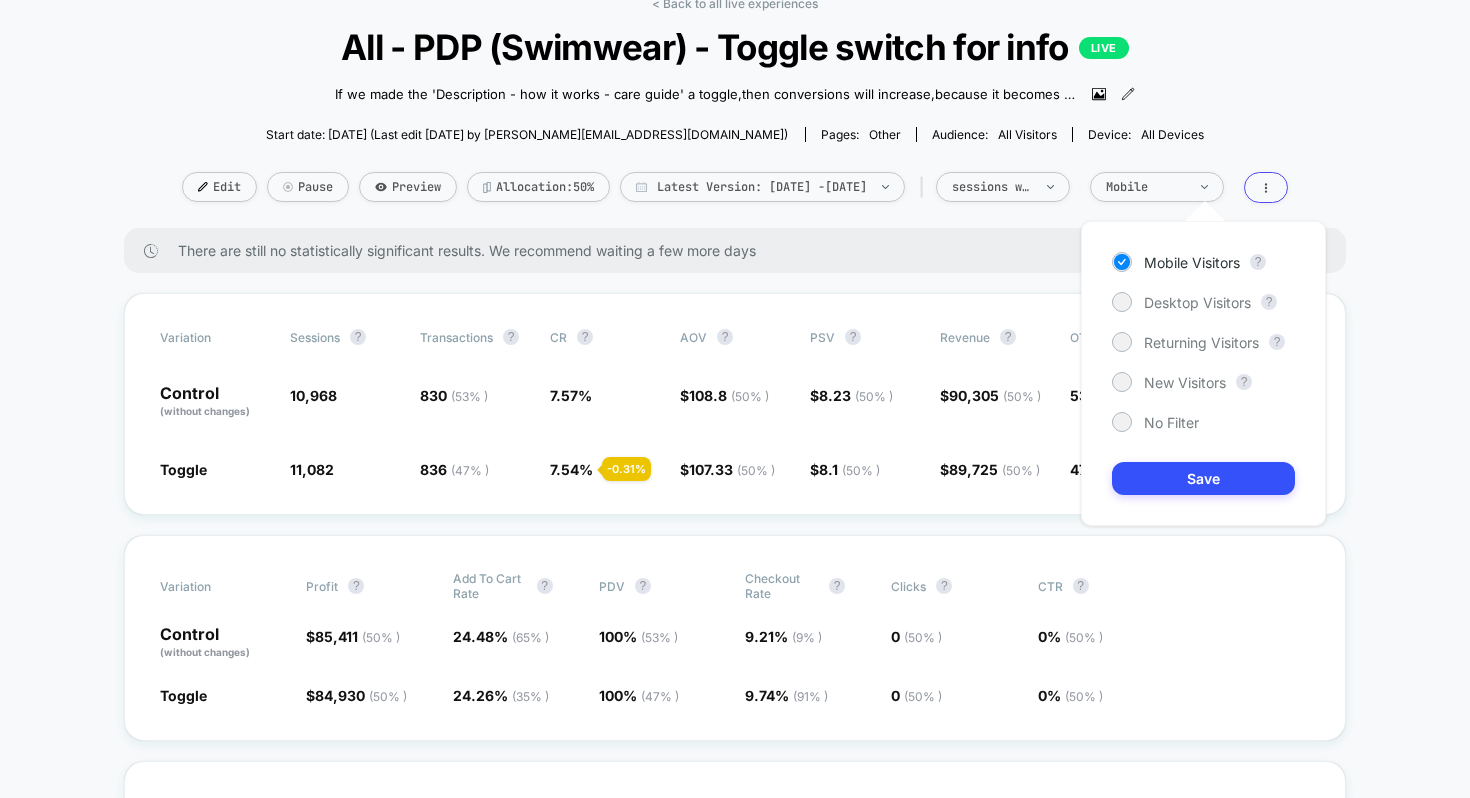 click on "Mobile Visitors ? Desktop Visitors ? Returning Visitors ? New Visitors ? No Filter Save" at bounding box center [1203, 373] 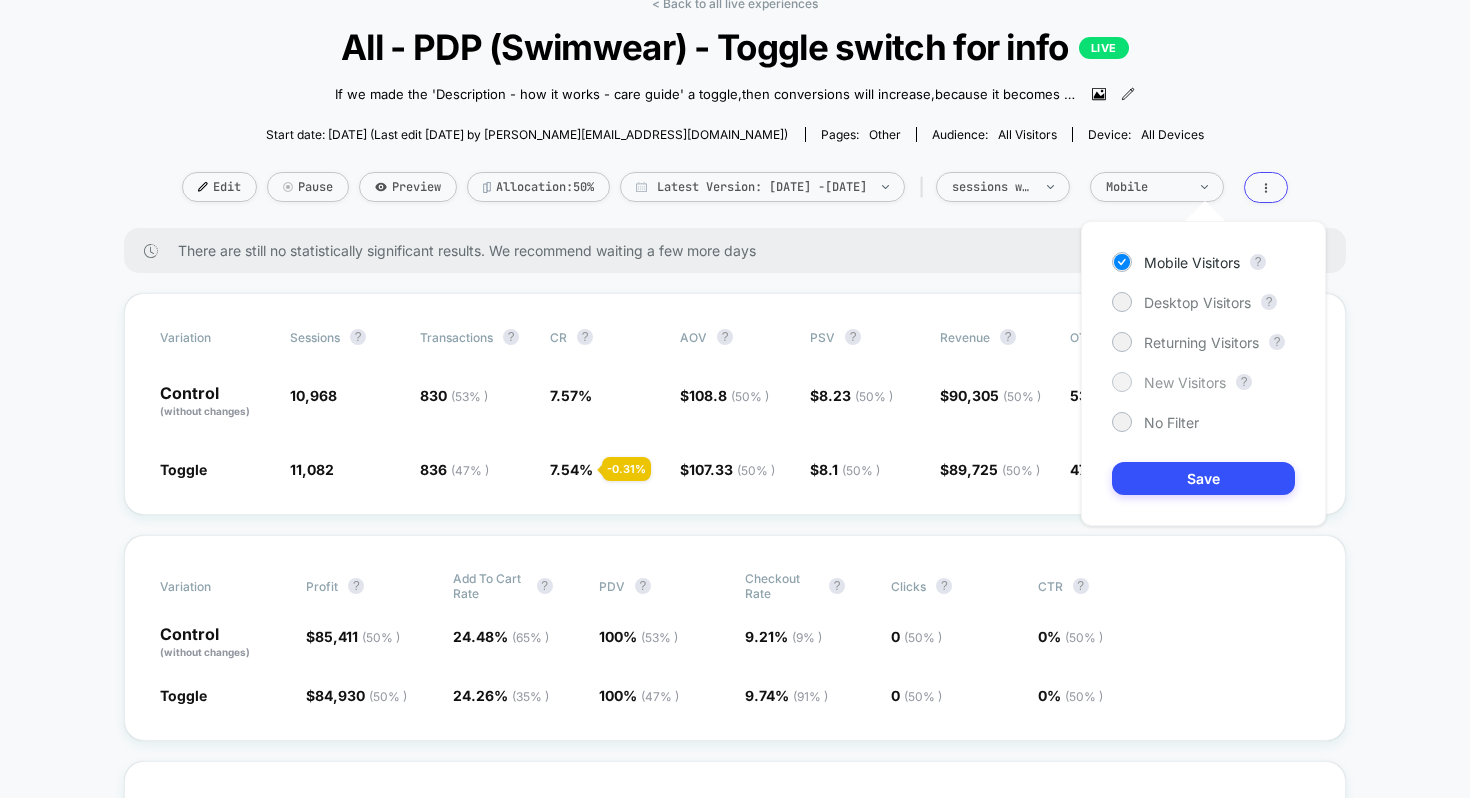 click on "New Visitors" at bounding box center (1169, 382) 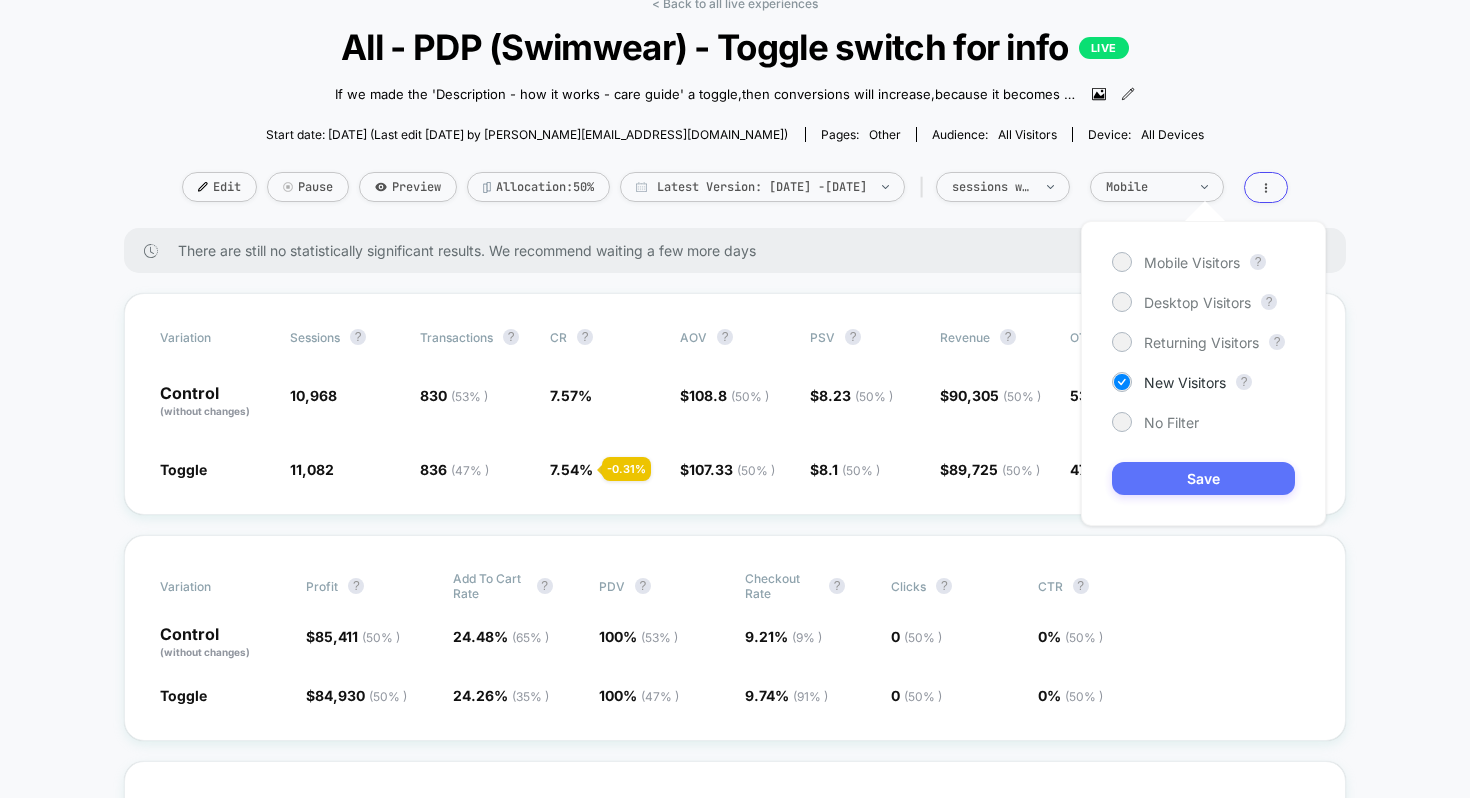 click on "Save" at bounding box center (1203, 478) 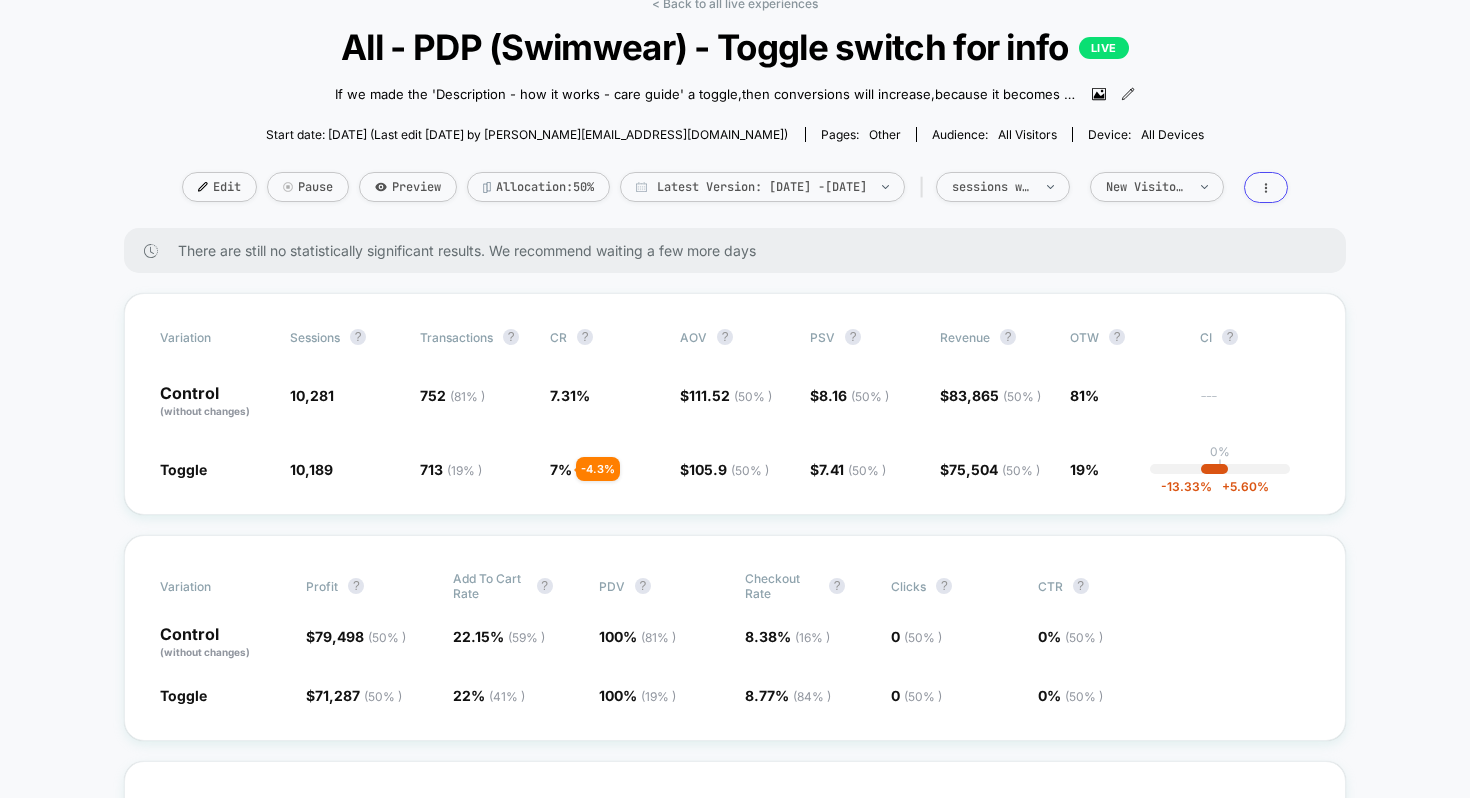 click on "< Back to all live experiences  All - PDP (Swimwear) - Toggle switch for info LIVE If we  made the 'Description - how it works - care guide' a toggle , then  conversions  will  increase , because  it becomes more clear that the other pages exist, leading to increased usage, addressing FUD's . [DATE] - Republished test with fixes to CSS to hide component properly [DATE] - PAUSED TEST -  The O.g component isn't hiding, so it's showing the toggle and the O.G section when it should only be showing the toggle.  [DATE] - Republished test -Added Clarity JS to test on both devices for tracking.  Click to view images Click to edit experience details Start date: [DATE] (Last edit [DATE] by [PERSON_NAME][EMAIL_ADDRESS][DOMAIN_NAME]) Pages: other Audience: All Visitors Device: all devices Edit Pause  Preview Allocation:  50% Latest Version:     [DATE]    -    [DATE] |   sessions with impression   New Visitors" at bounding box center (735, 112) 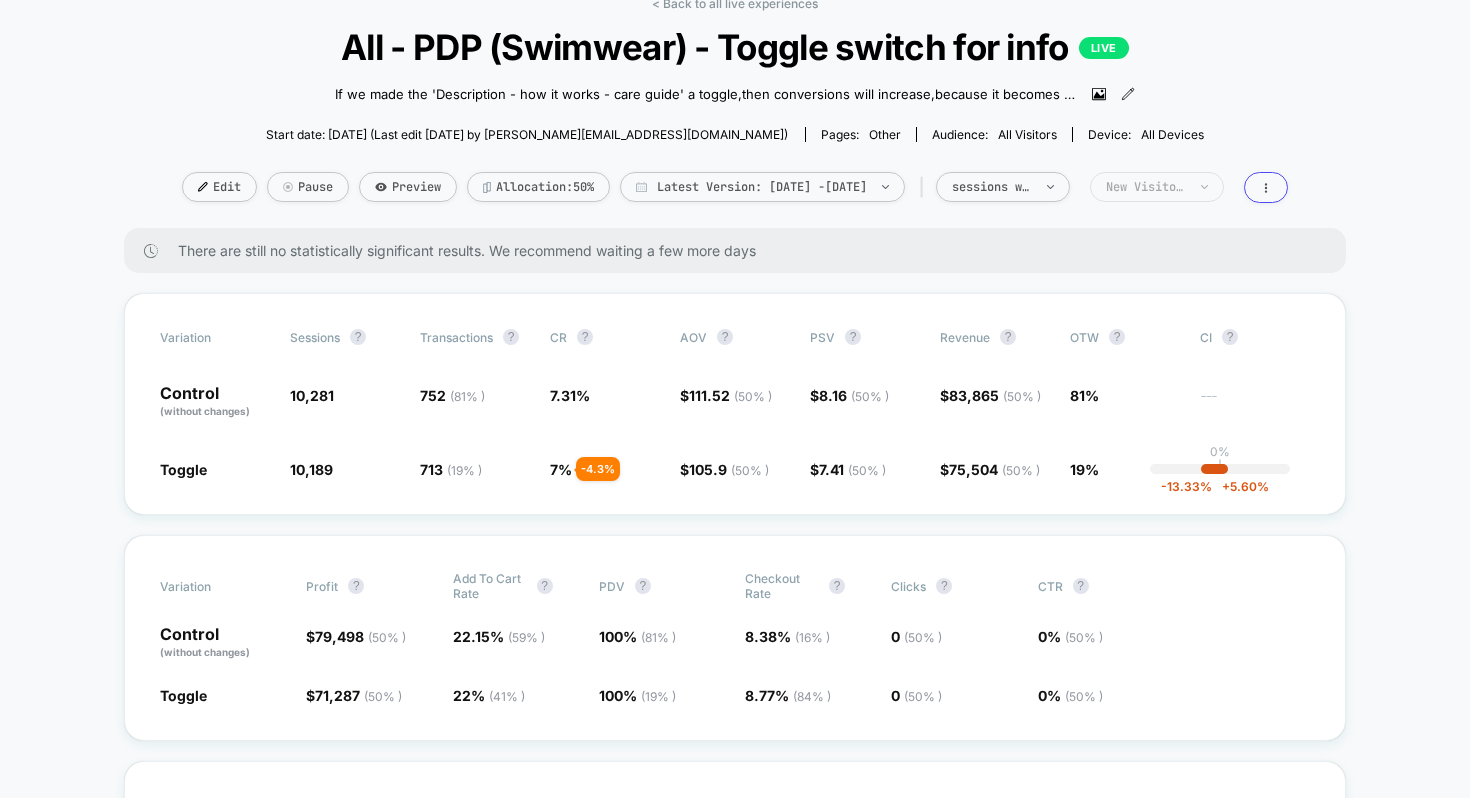click on "New Visitors" at bounding box center [1146, 187] 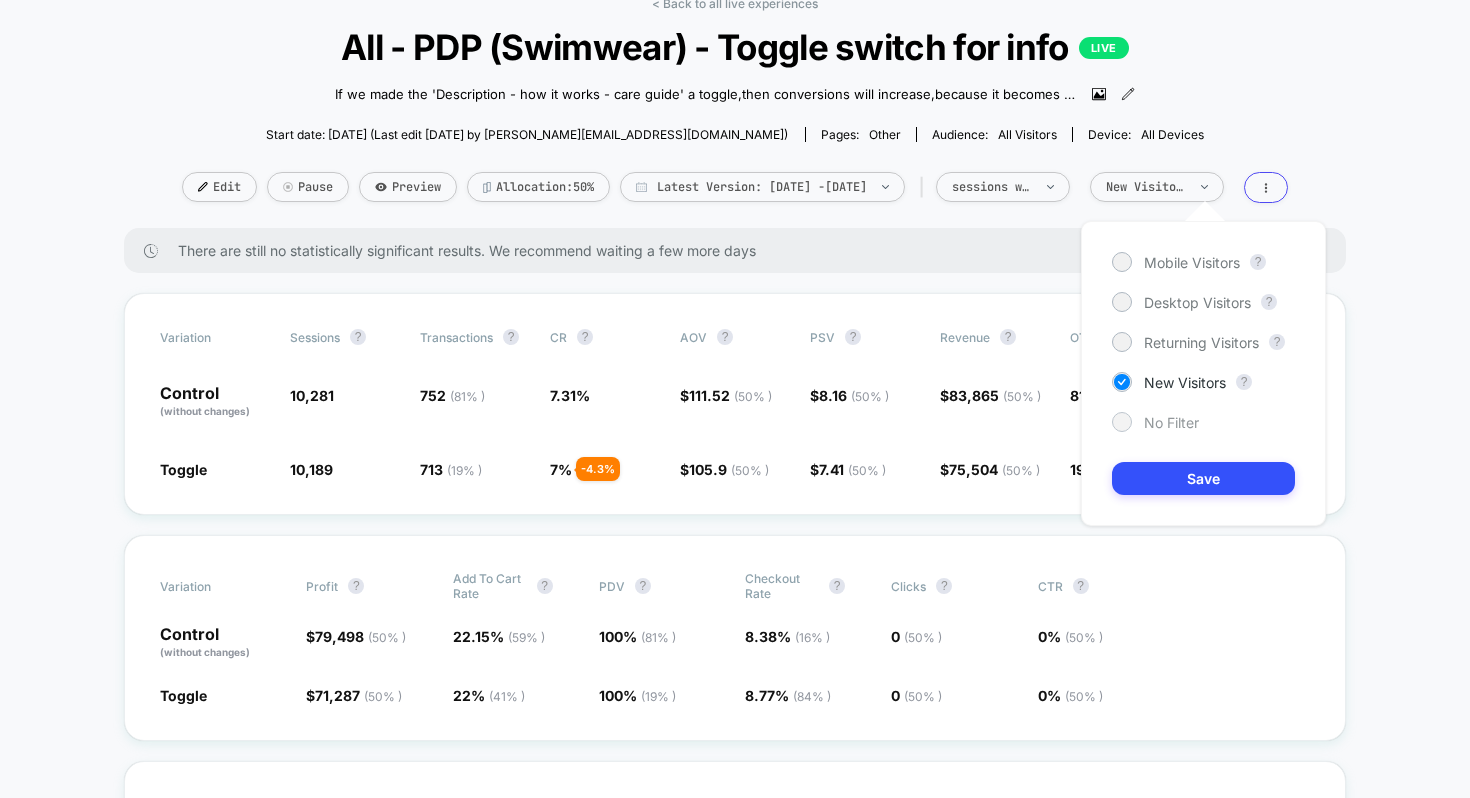 click on "No Filter" at bounding box center (1171, 422) 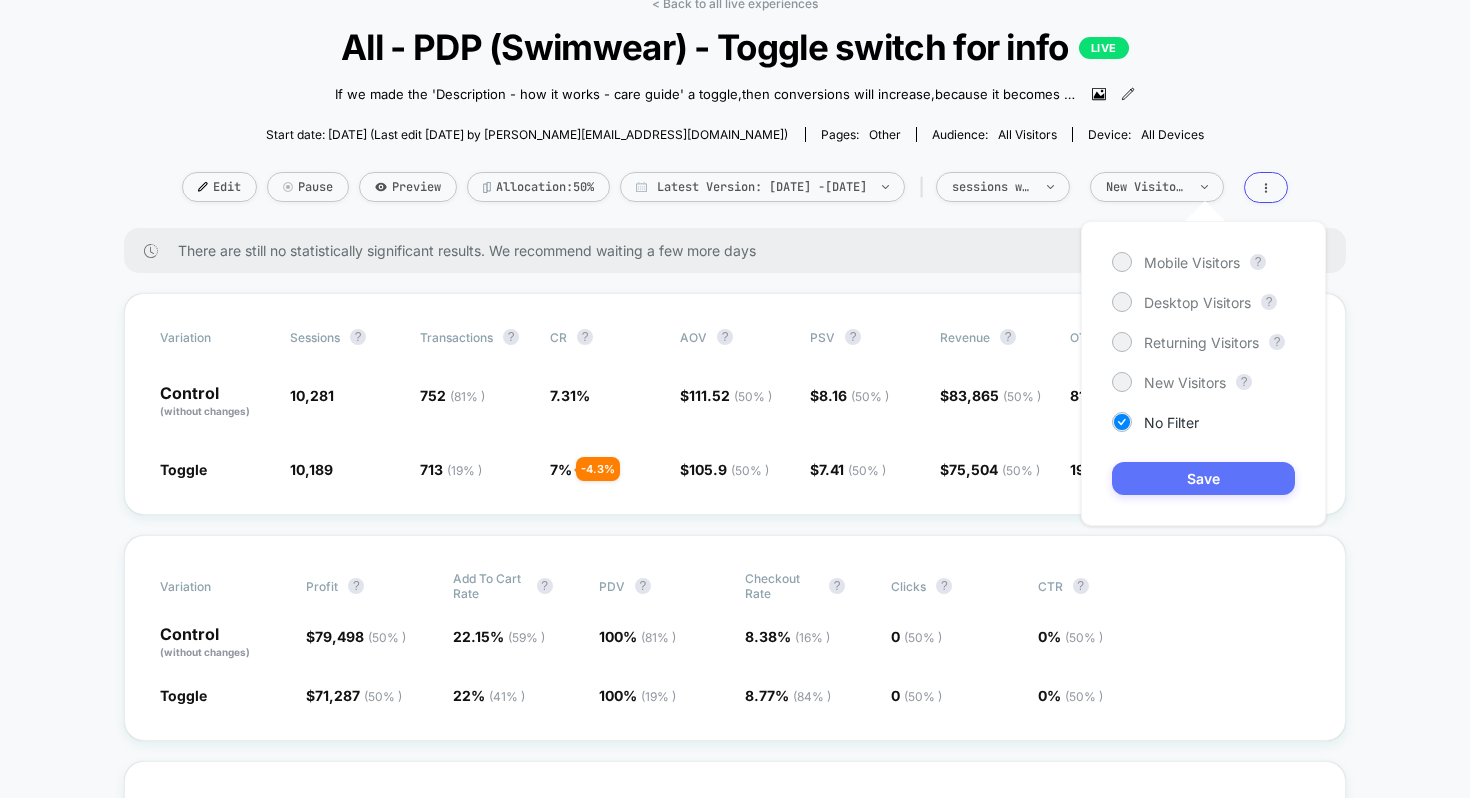 click on "Save" at bounding box center [1203, 478] 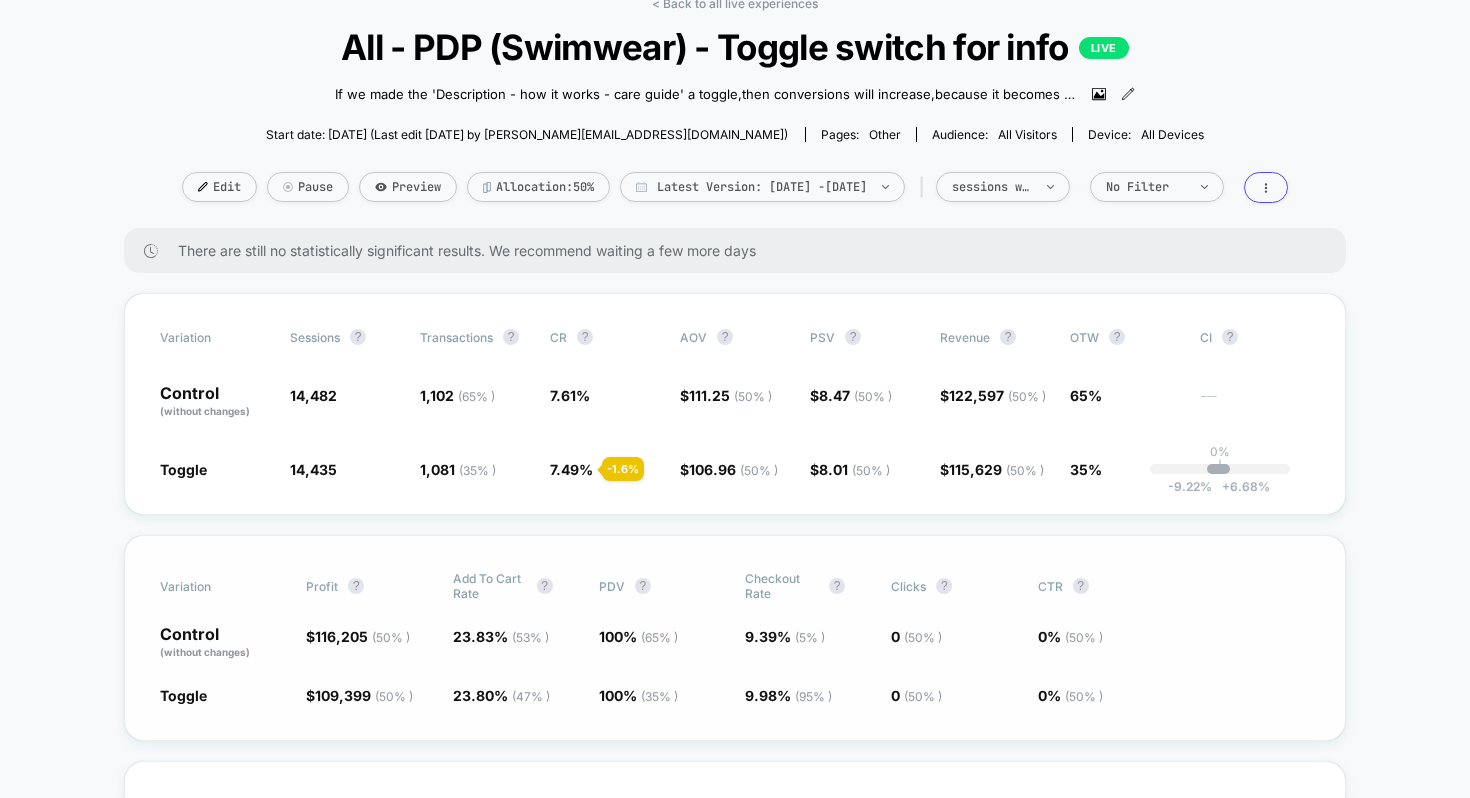 click on "0 % (  50 % )" 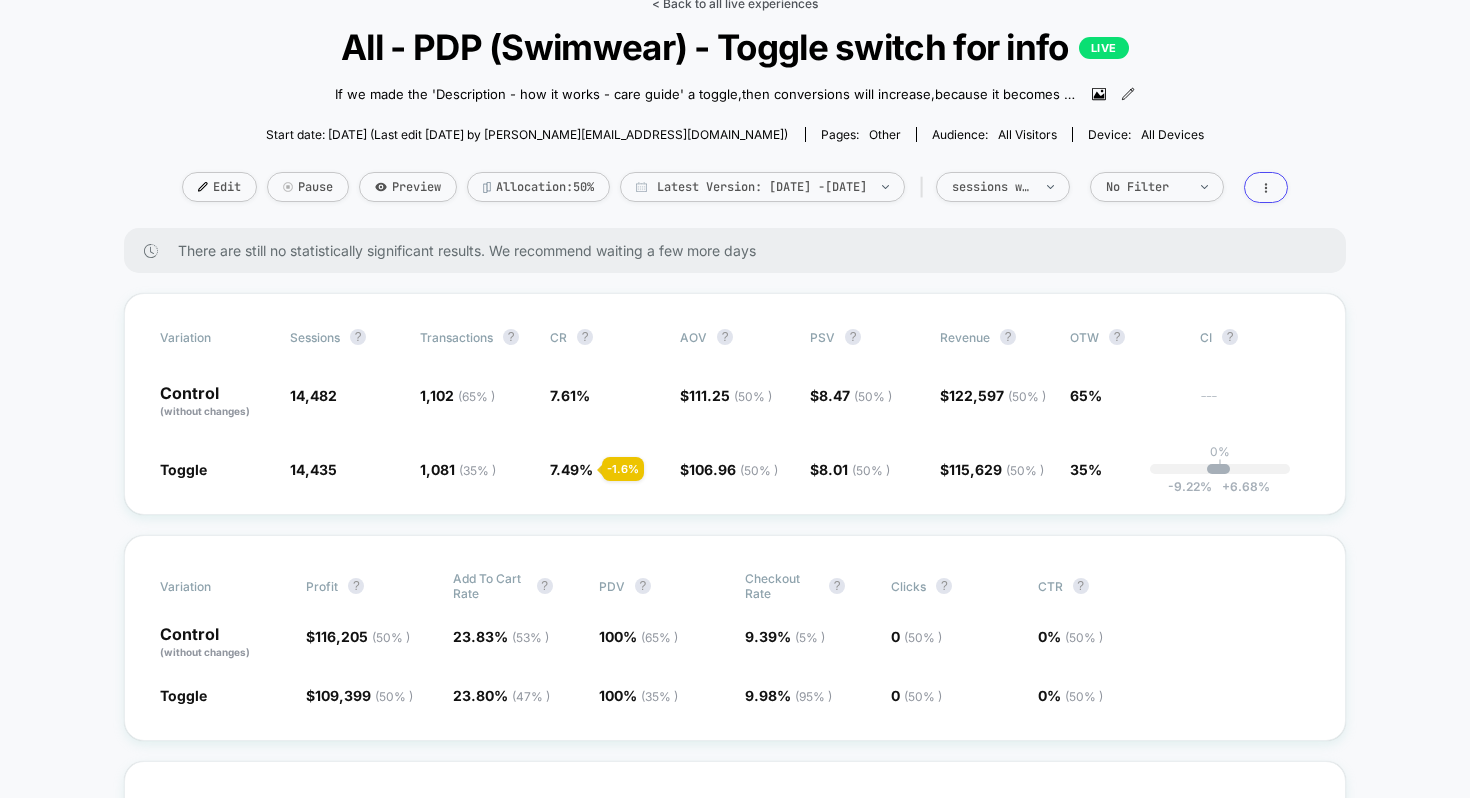 click on "< Back to all live experiences" at bounding box center [735, 3] 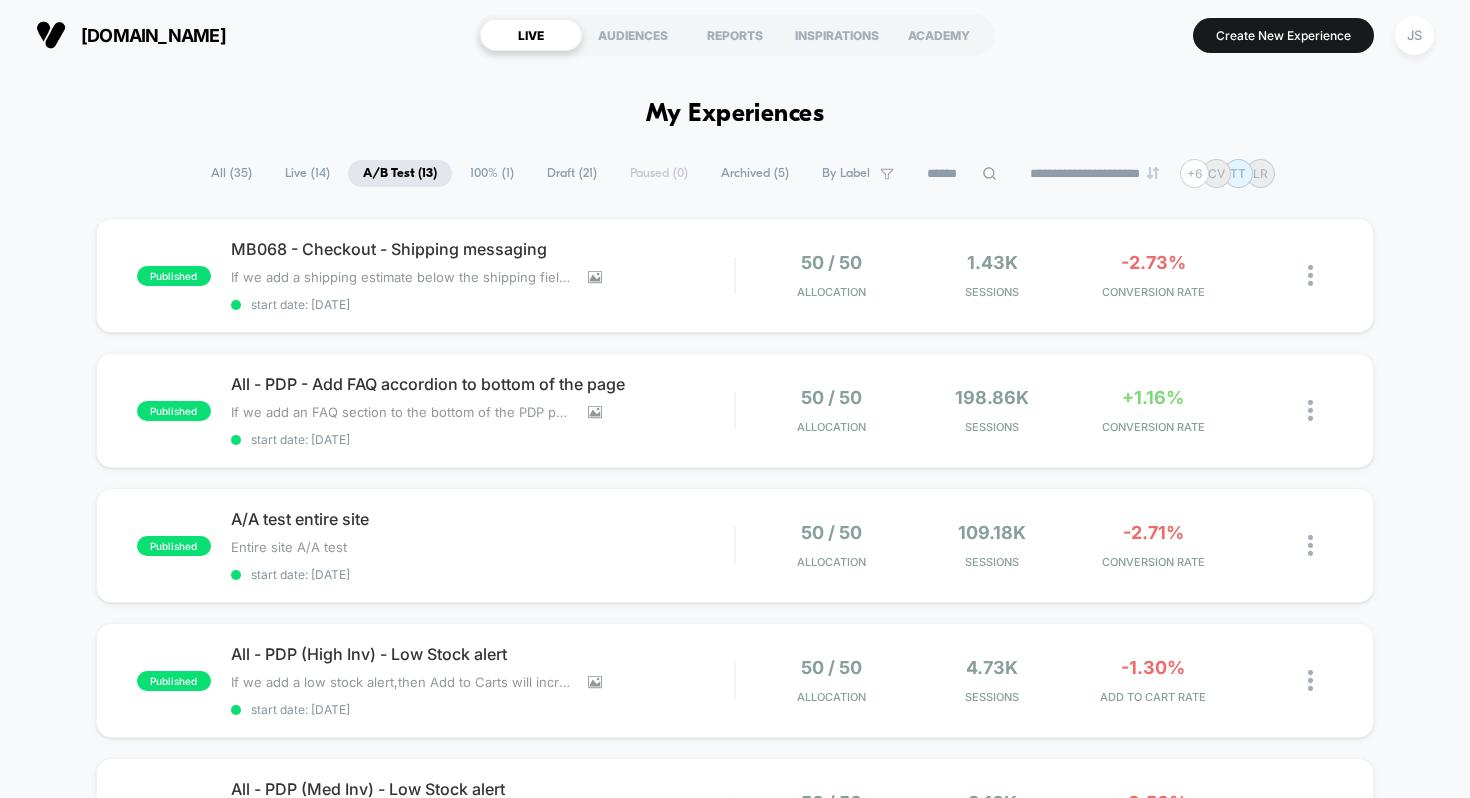 click on "**********" at bounding box center [735, 1889] 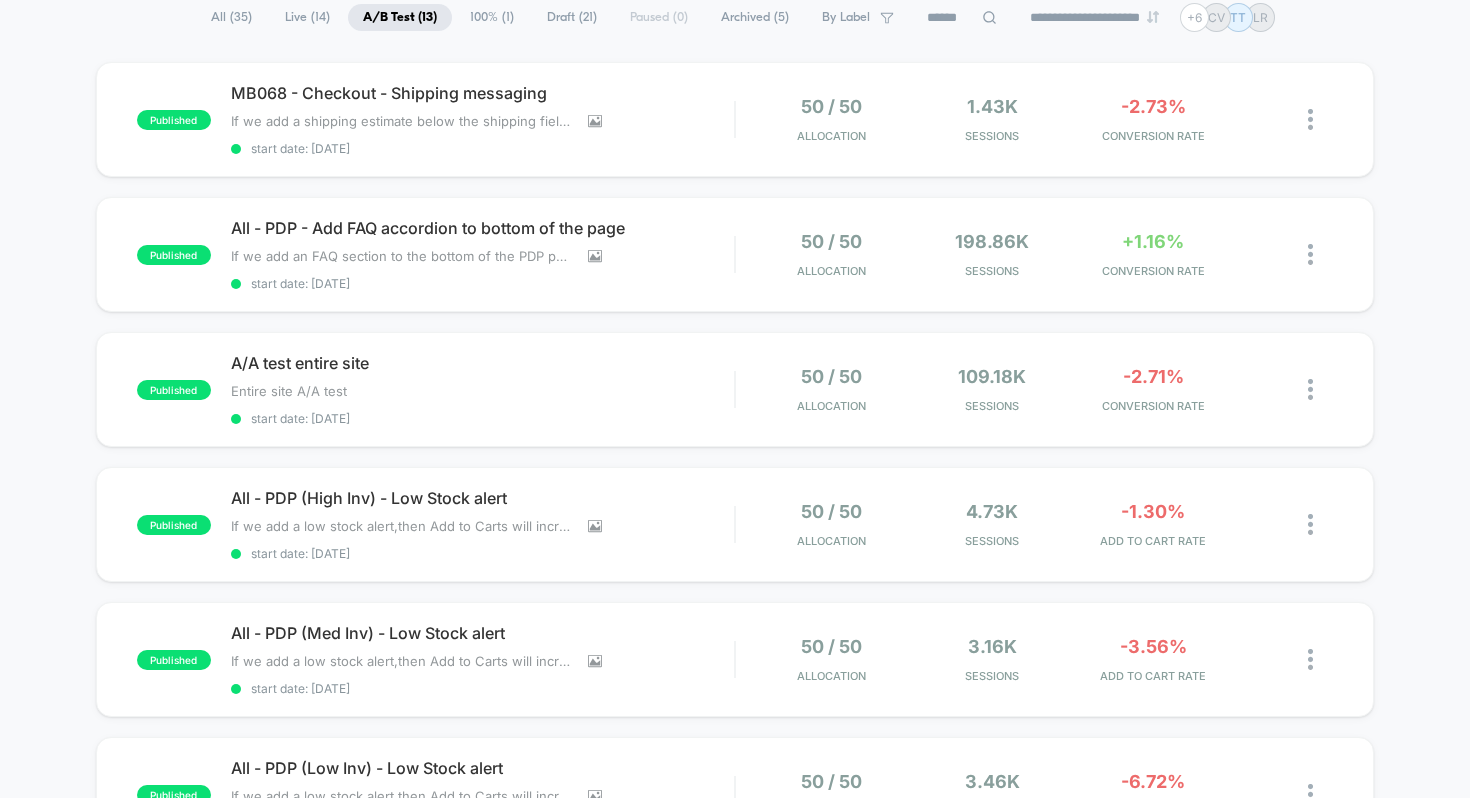 scroll, scrollTop: 152, scrollLeft: 0, axis: vertical 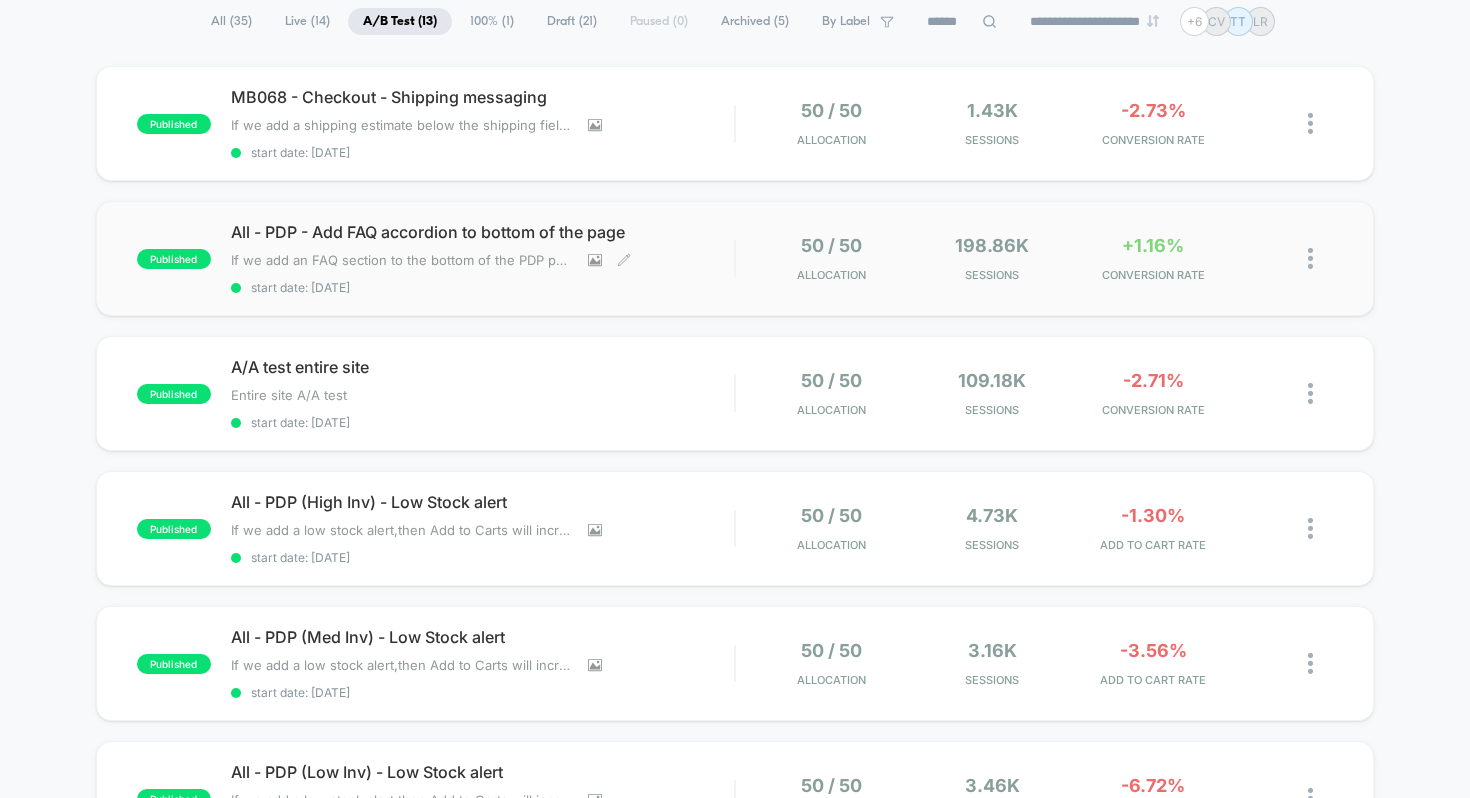 click on "published All - PDP - Add FAQ accordion to bottom of the page  If we add an FAQ section to the bottom of the PDP pages it will help consumers better learn about how the products works as well as providing us key info on what information is missing from the PDP page [DATE] - Fixed Clarity JS [DATE] - Added Clarity JS for heatmapping and segmentation Click to view images Click to edit experience details If we add an FAQ section to the bottom of the PDP pages it will help consumers better learn about how the products works as well as providing us key info on what information is missing from the PDP page30/06/25 - Fixed Clarity JS17/06/2025 - Added Clarity JS for heatmapping and segmentation start date: [DATE] 50 / 50 Allocation 198.86k Sessions +1.16% CONVERSION RATE" at bounding box center [735, 258] 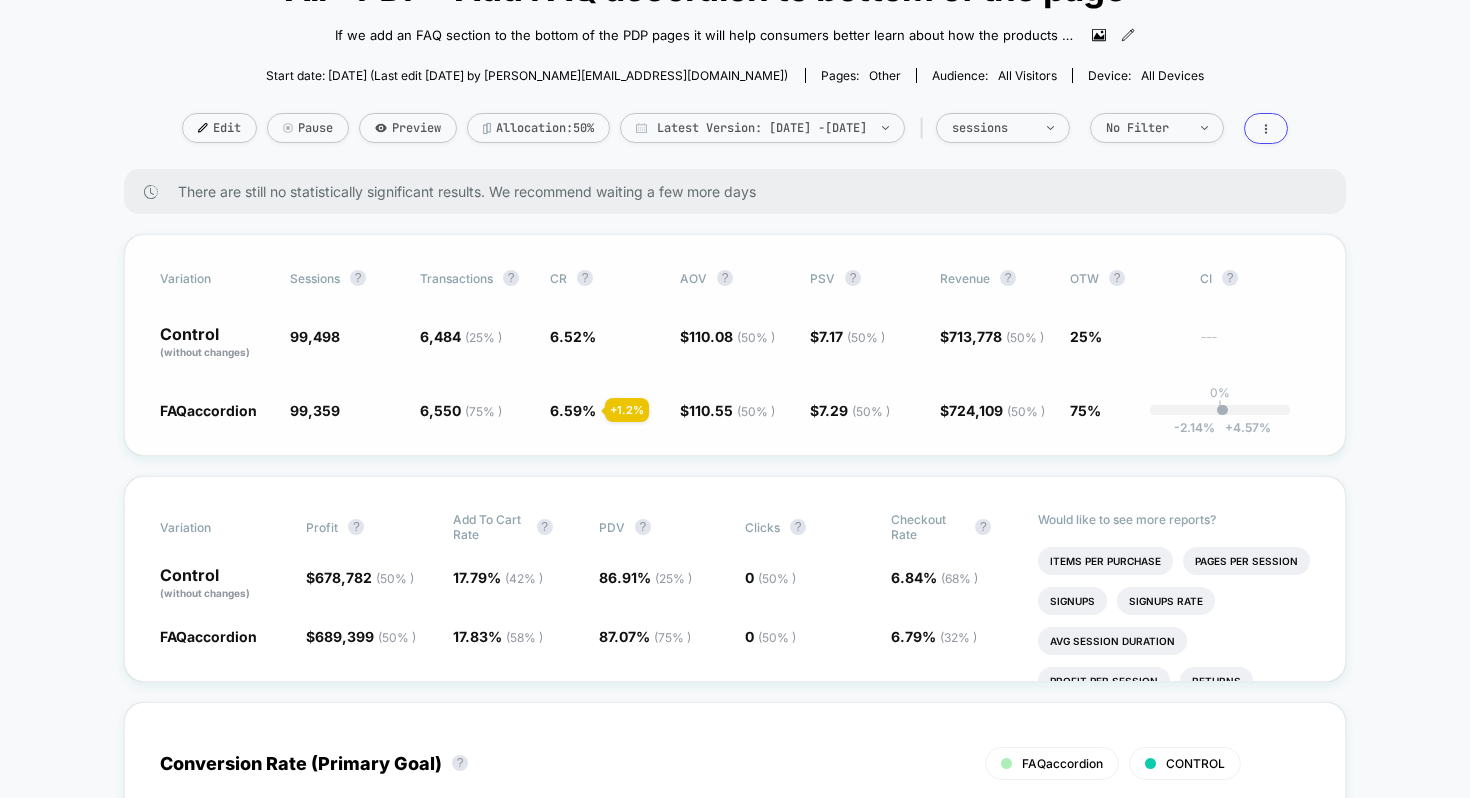 scroll, scrollTop: 161, scrollLeft: 0, axis: vertical 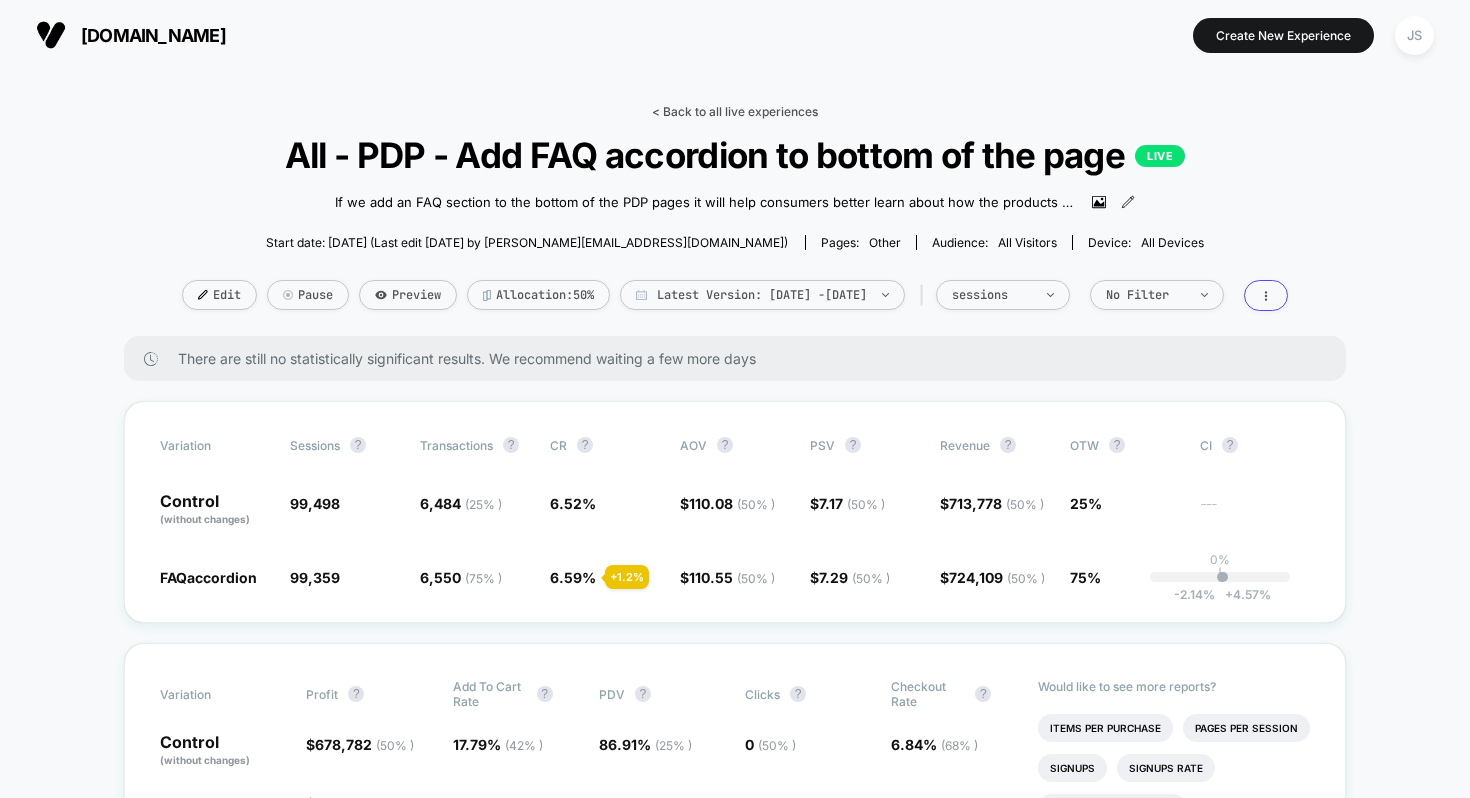 click on "< Back to all live experiences" at bounding box center (735, 111) 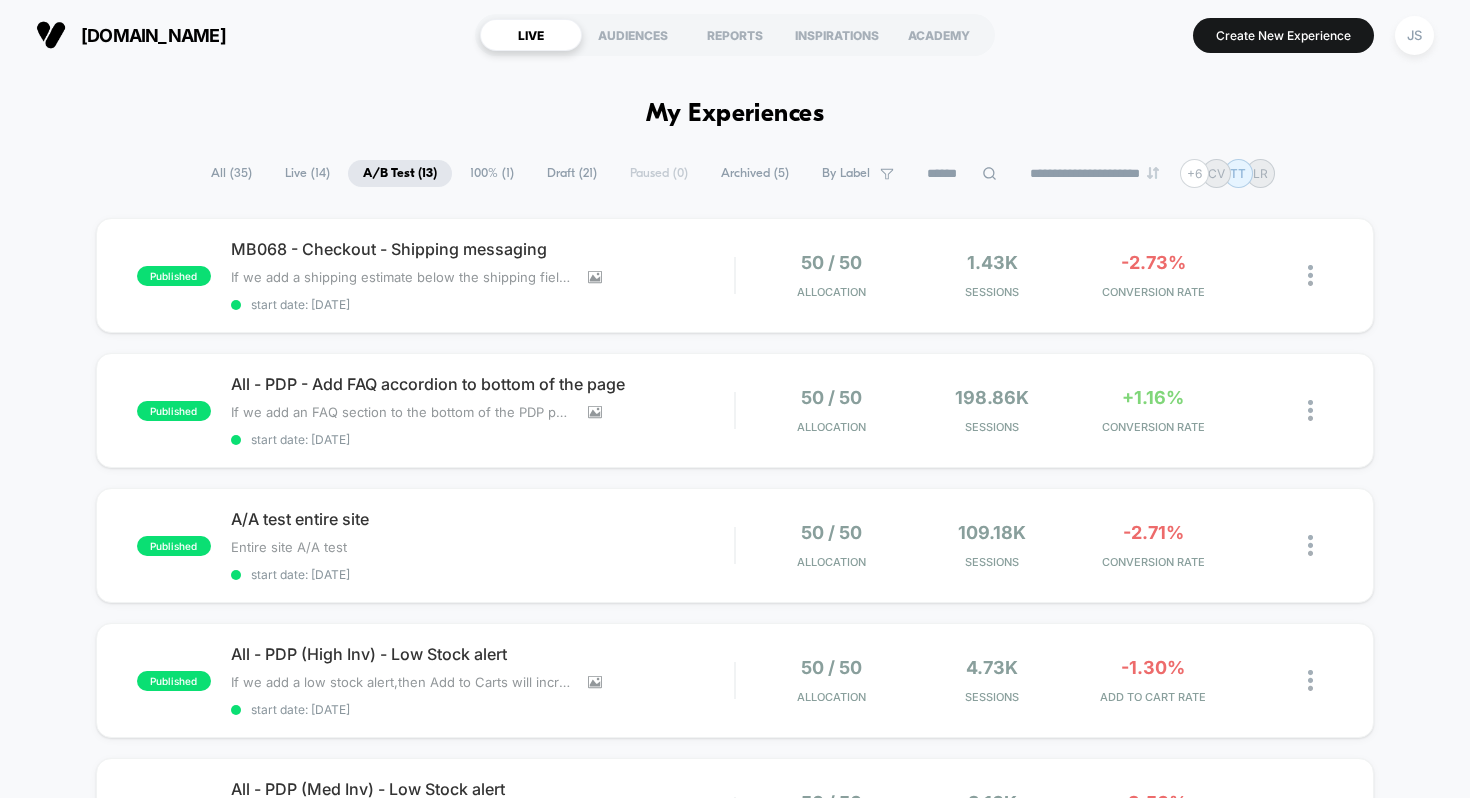 click on "Draft ( 21 )" at bounding box center (572, 173) 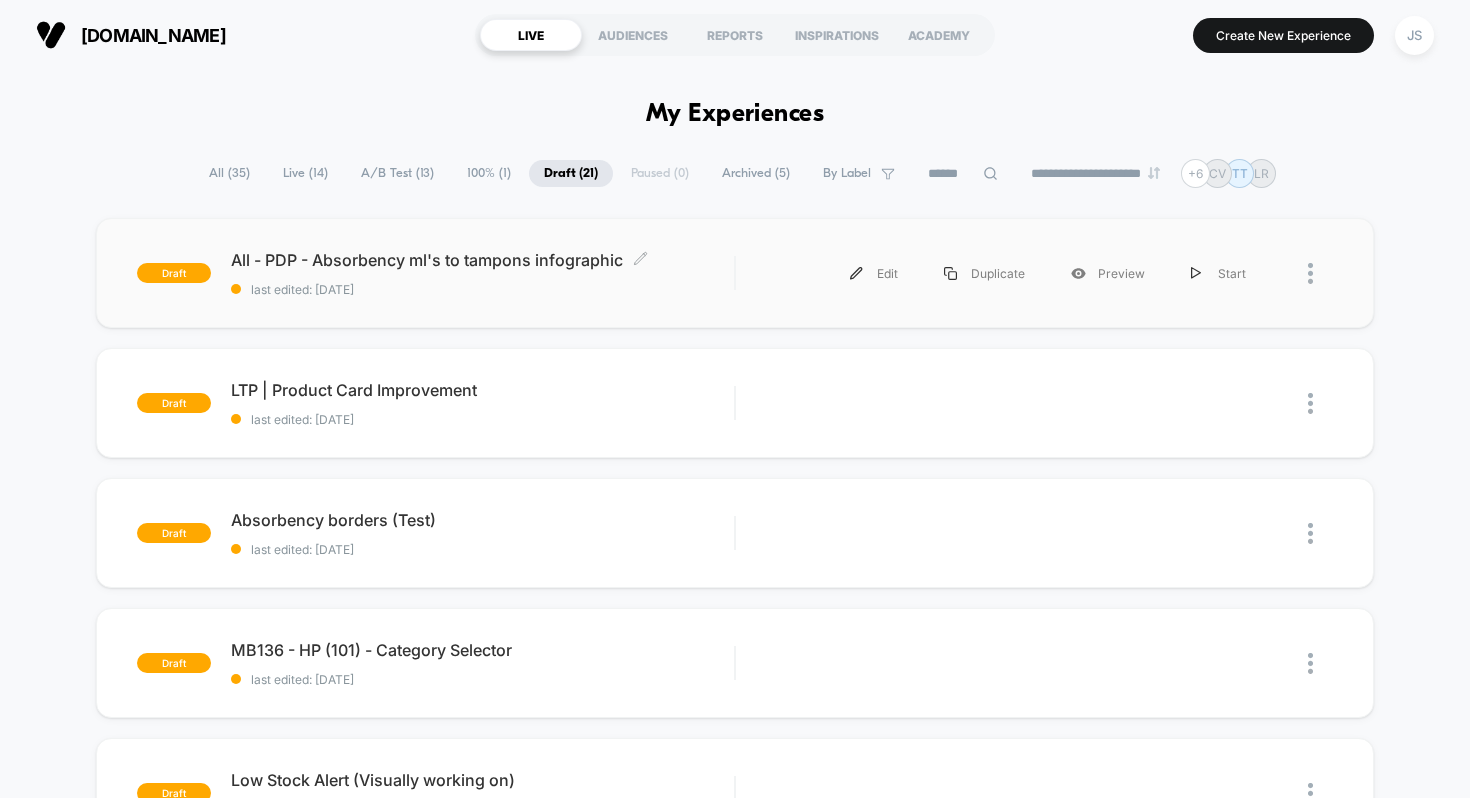 click on "All - PDP - Absorbency ml's to tampons infographic Click to edit experience details" at bounding box center [483, 260] 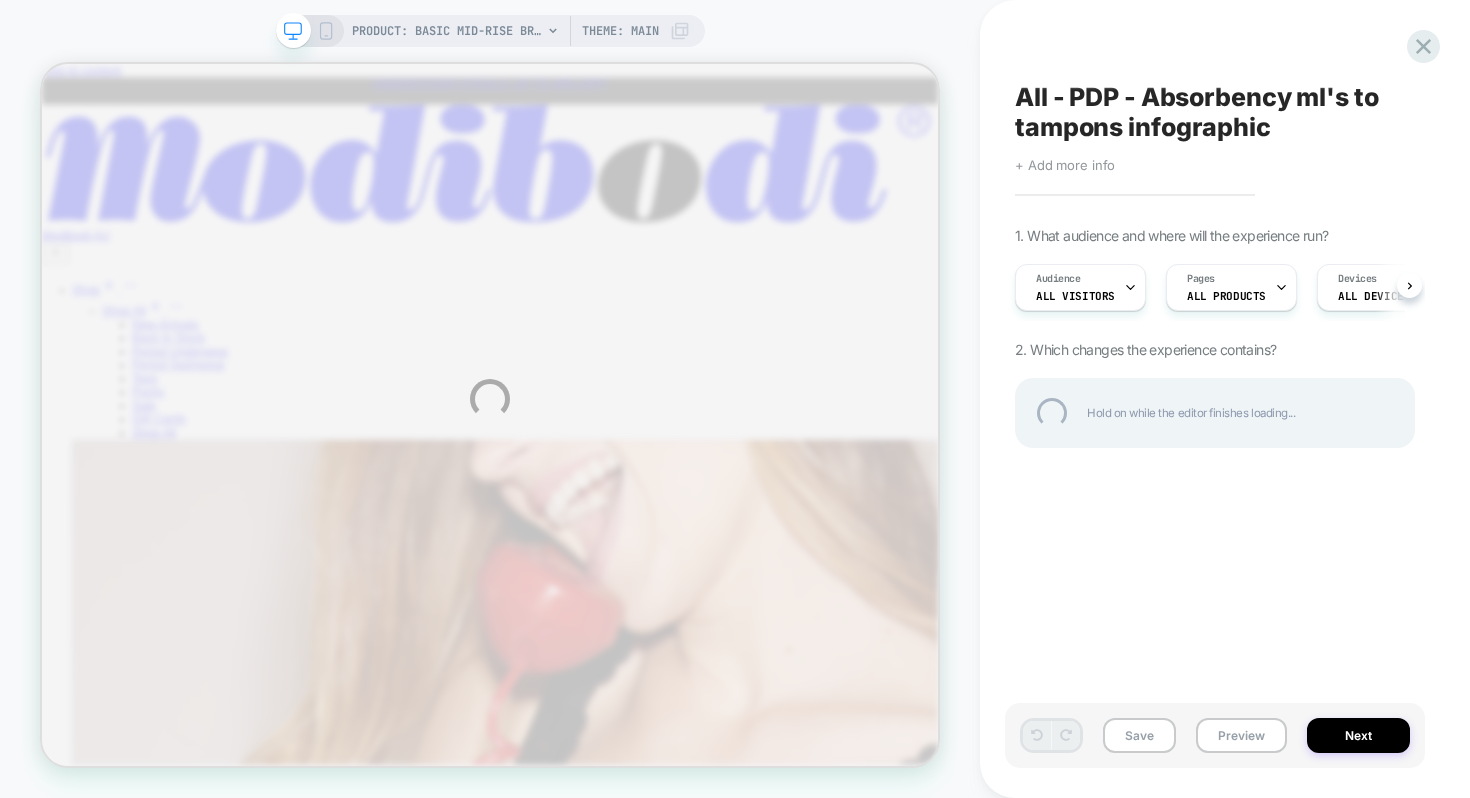 scroll, scrollTop: 0, scrollLeft: 0, axis: both 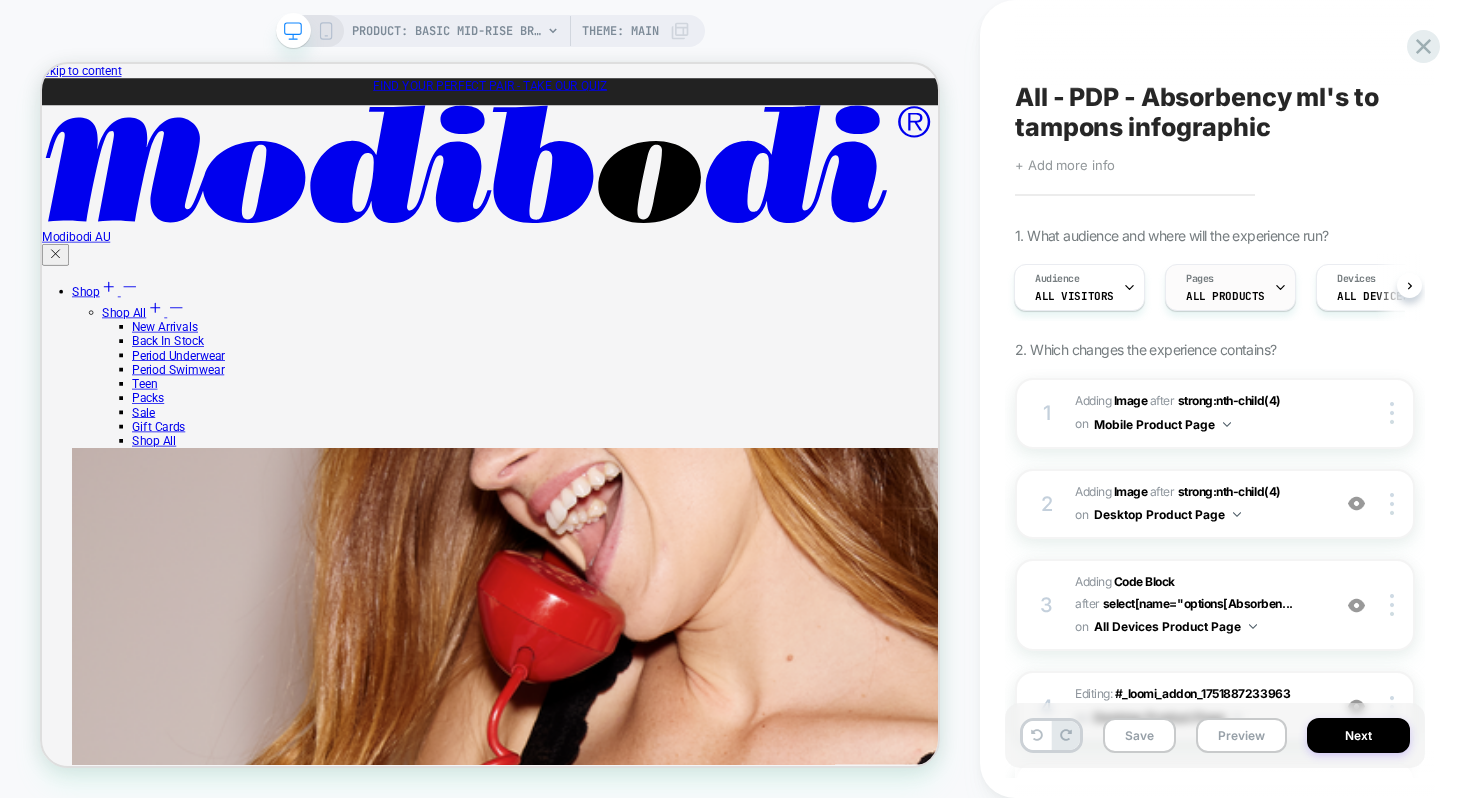 click on "ALL PRODUCTS" at bounding box center (1225, 296) 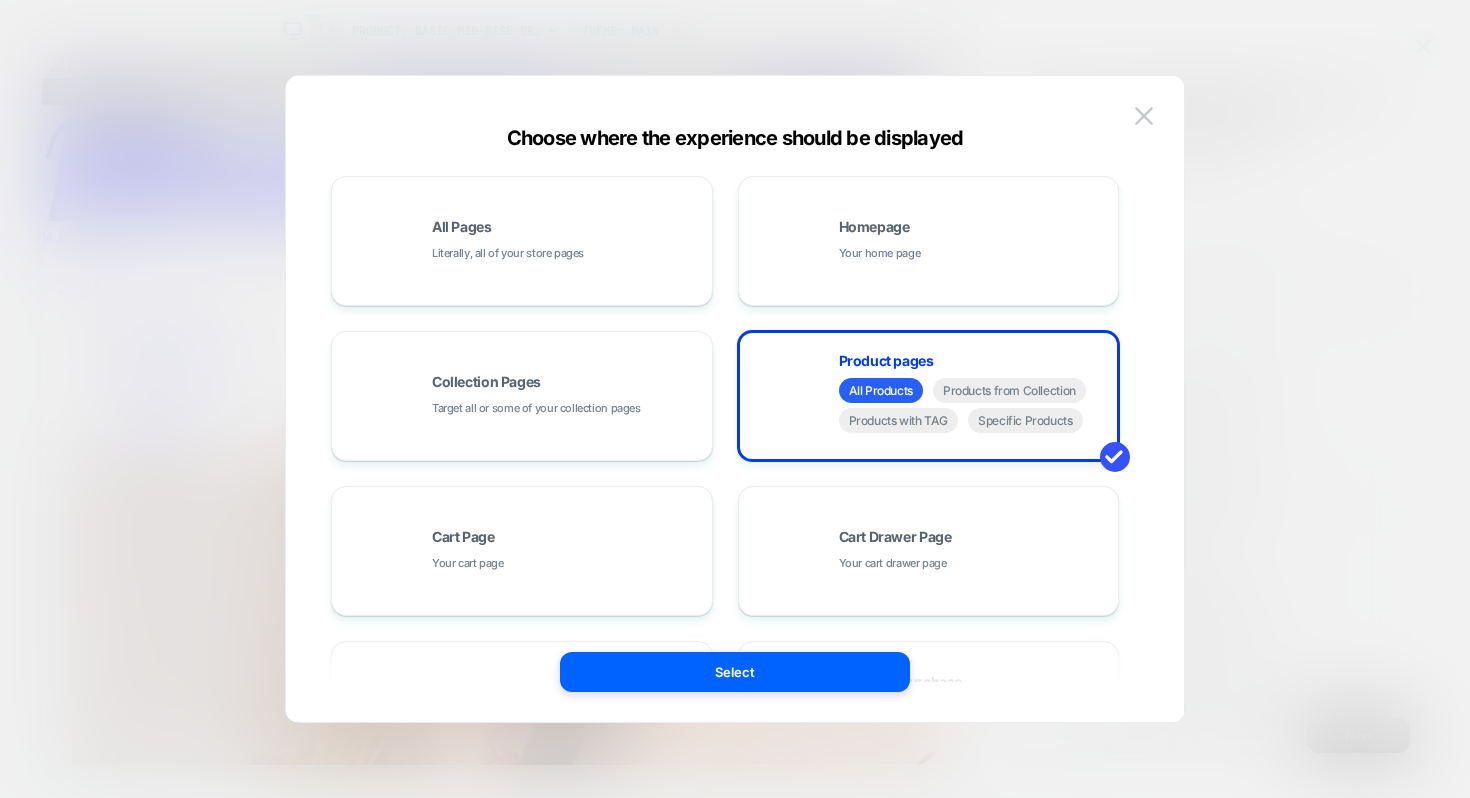 click on "Choose where the experience should be displayed" at bounding box center (735, 138) 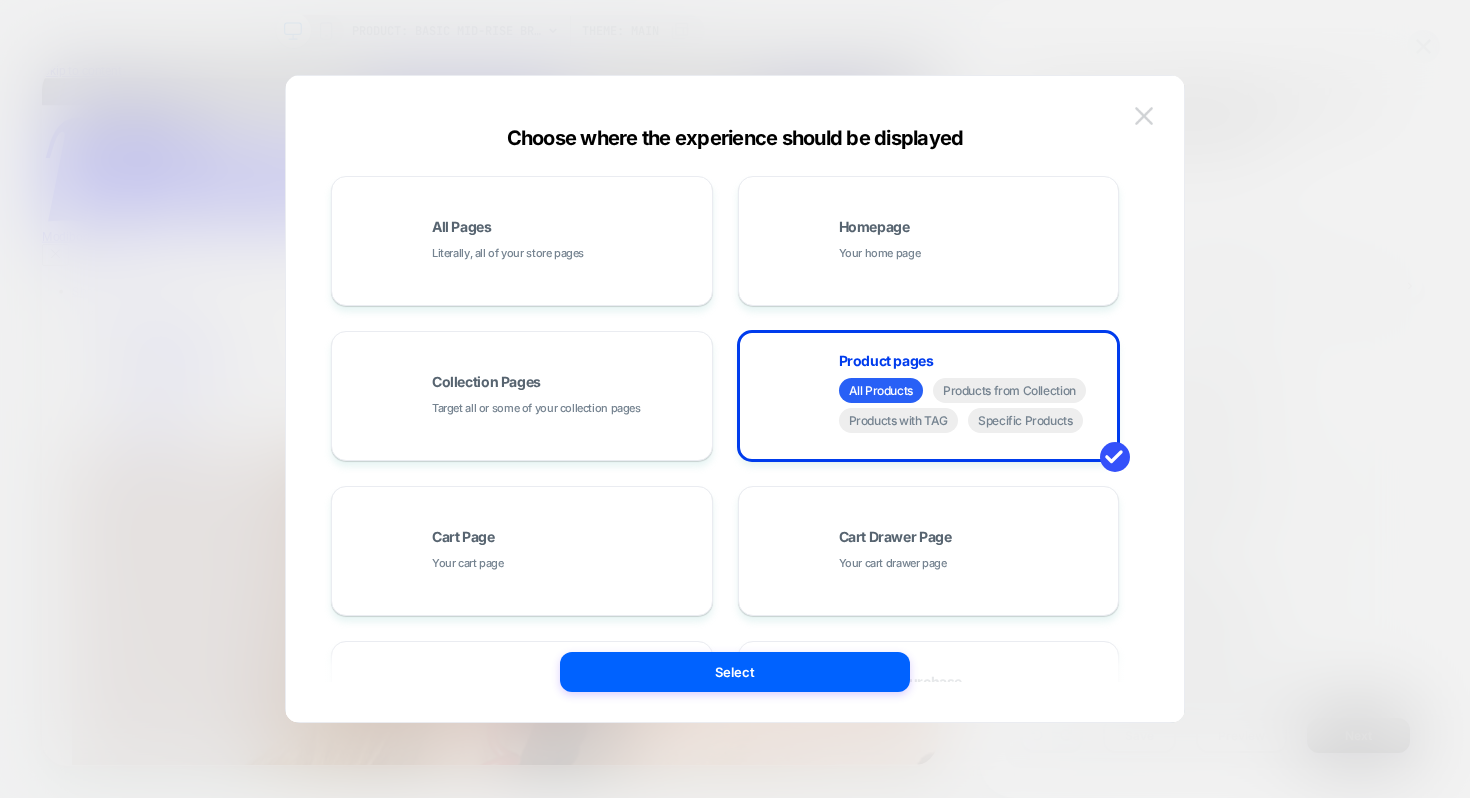 click at bounding box center (1144, 115) 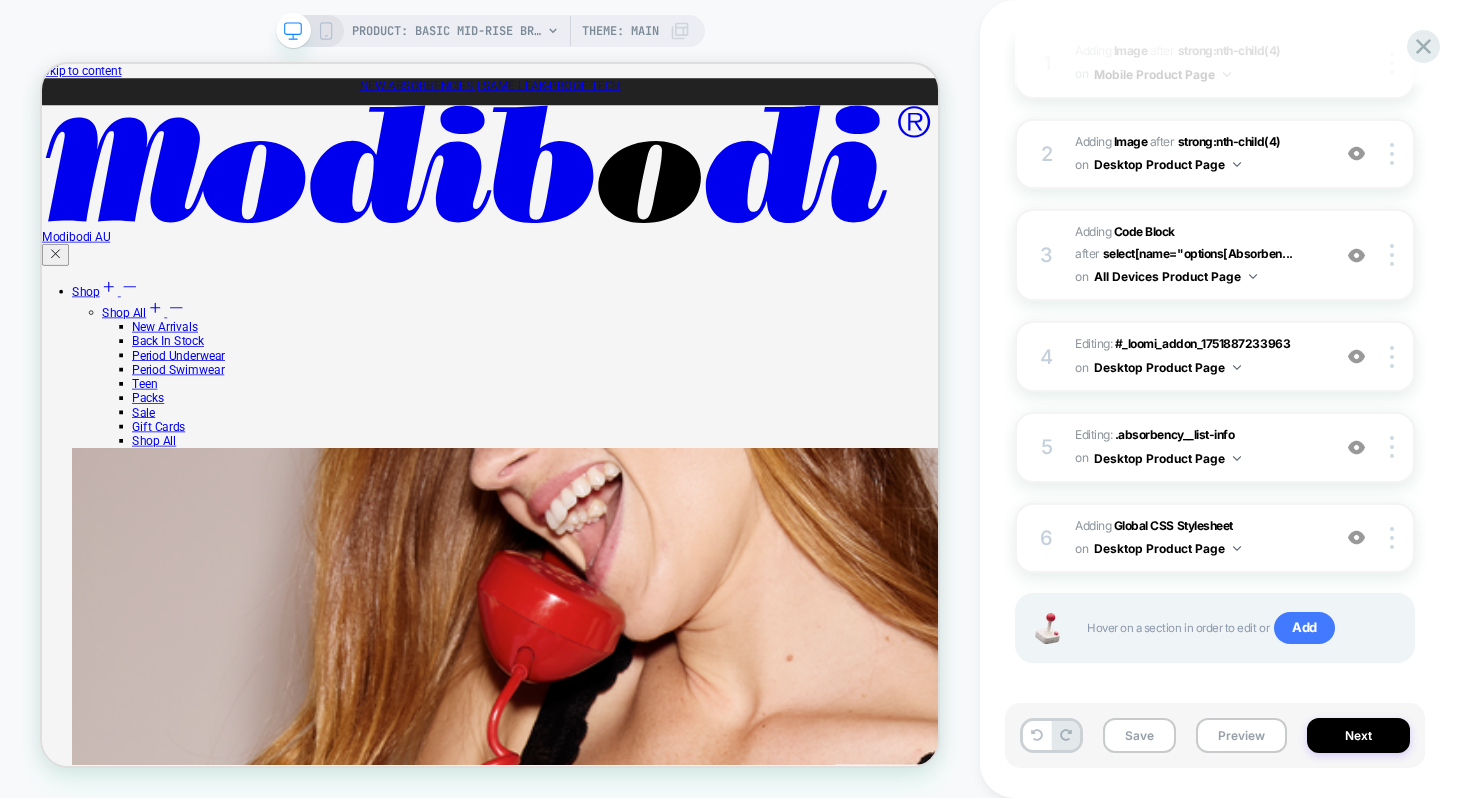 scroll, scrollTop: 361, scrollLeft: 0, axis: vertical 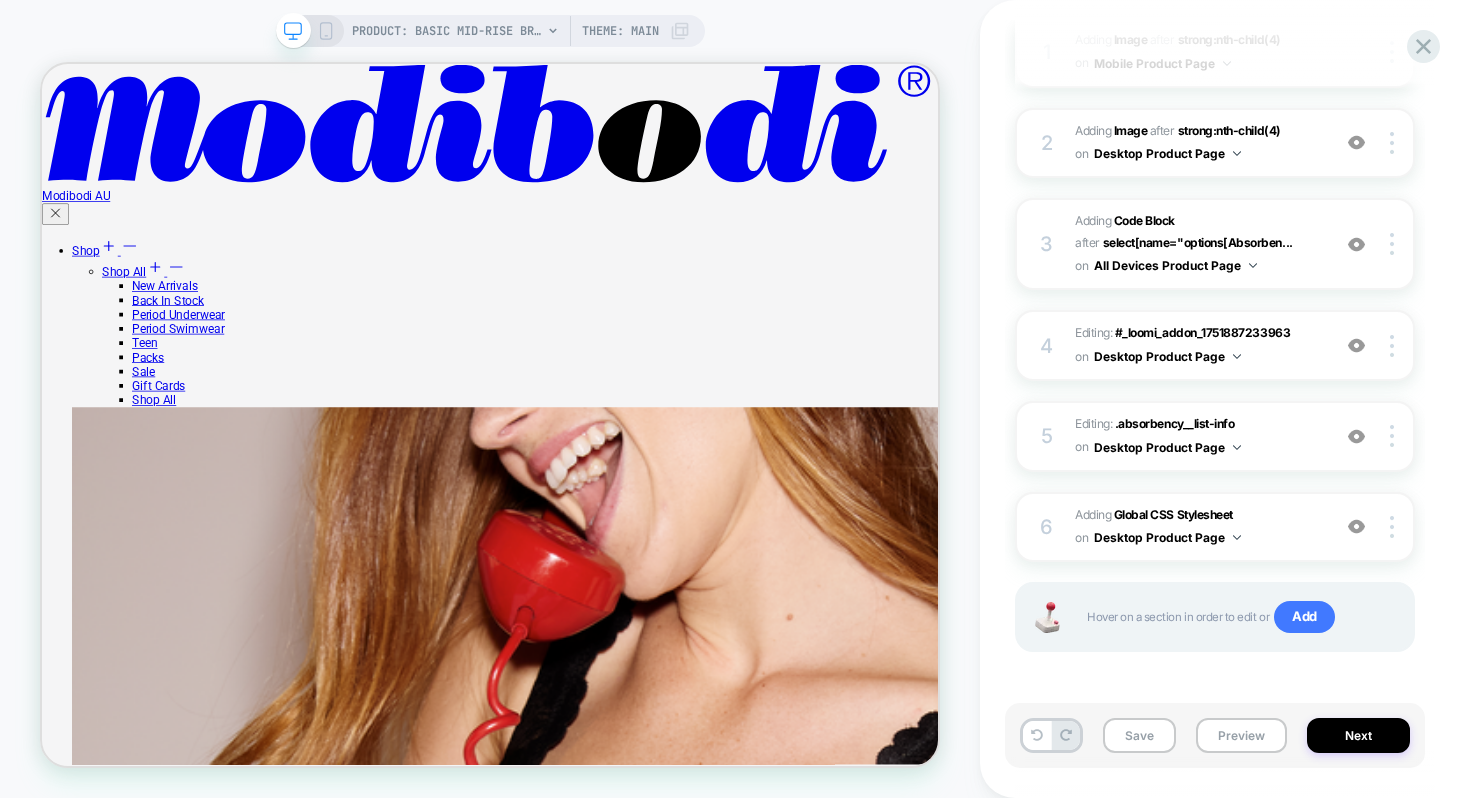 click 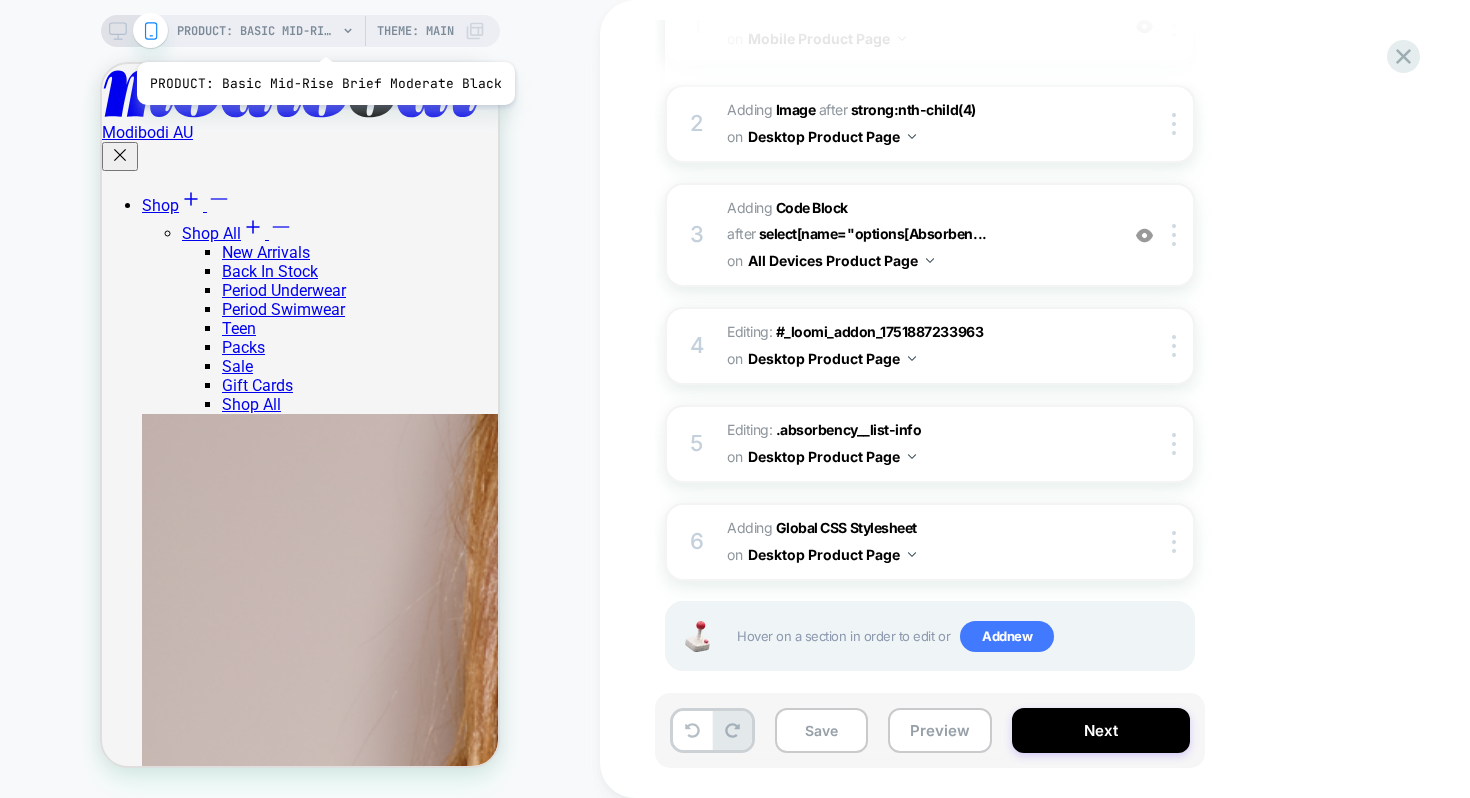 scroll, scrollTop: 0, scrollLeft: 0, axis: both 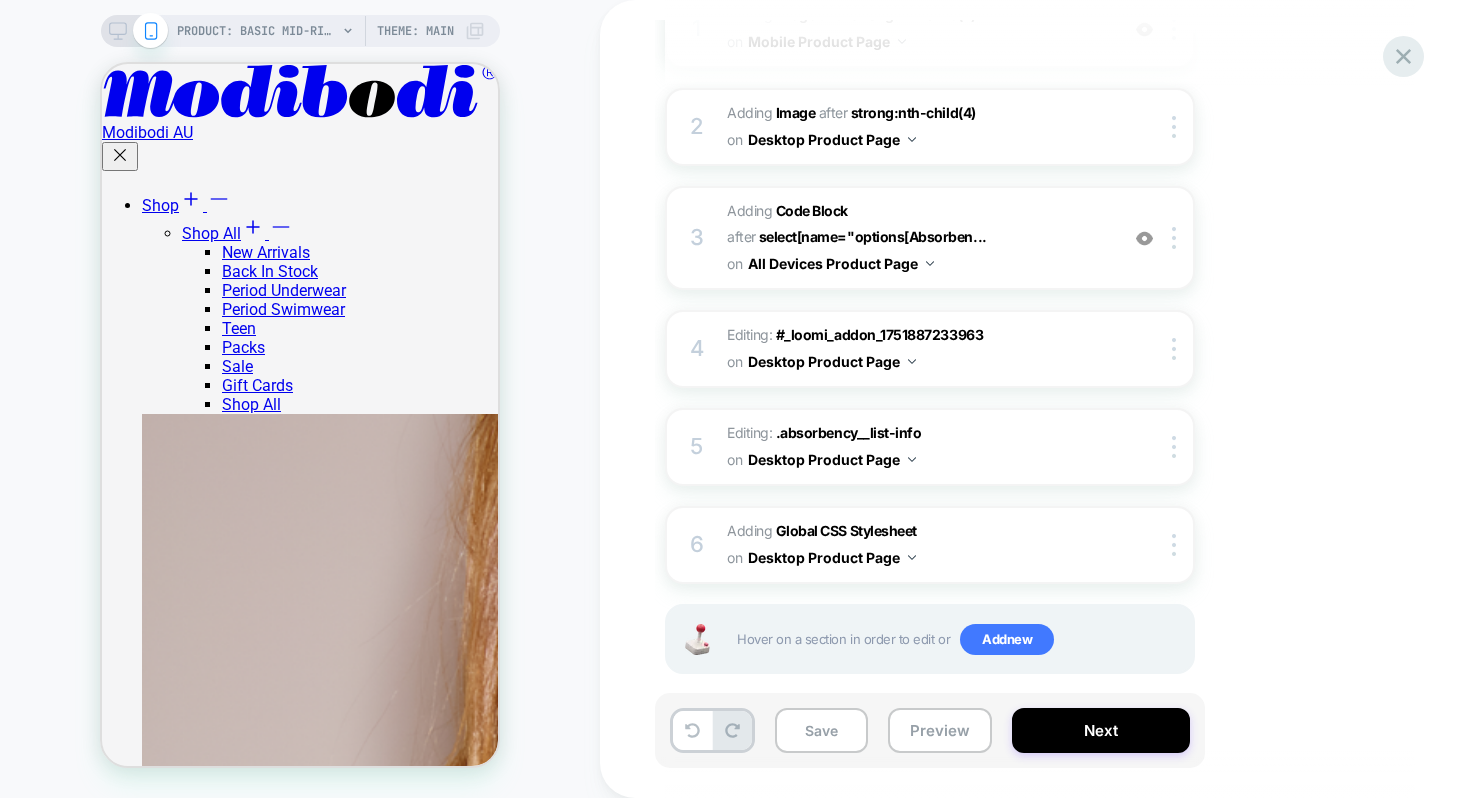 click 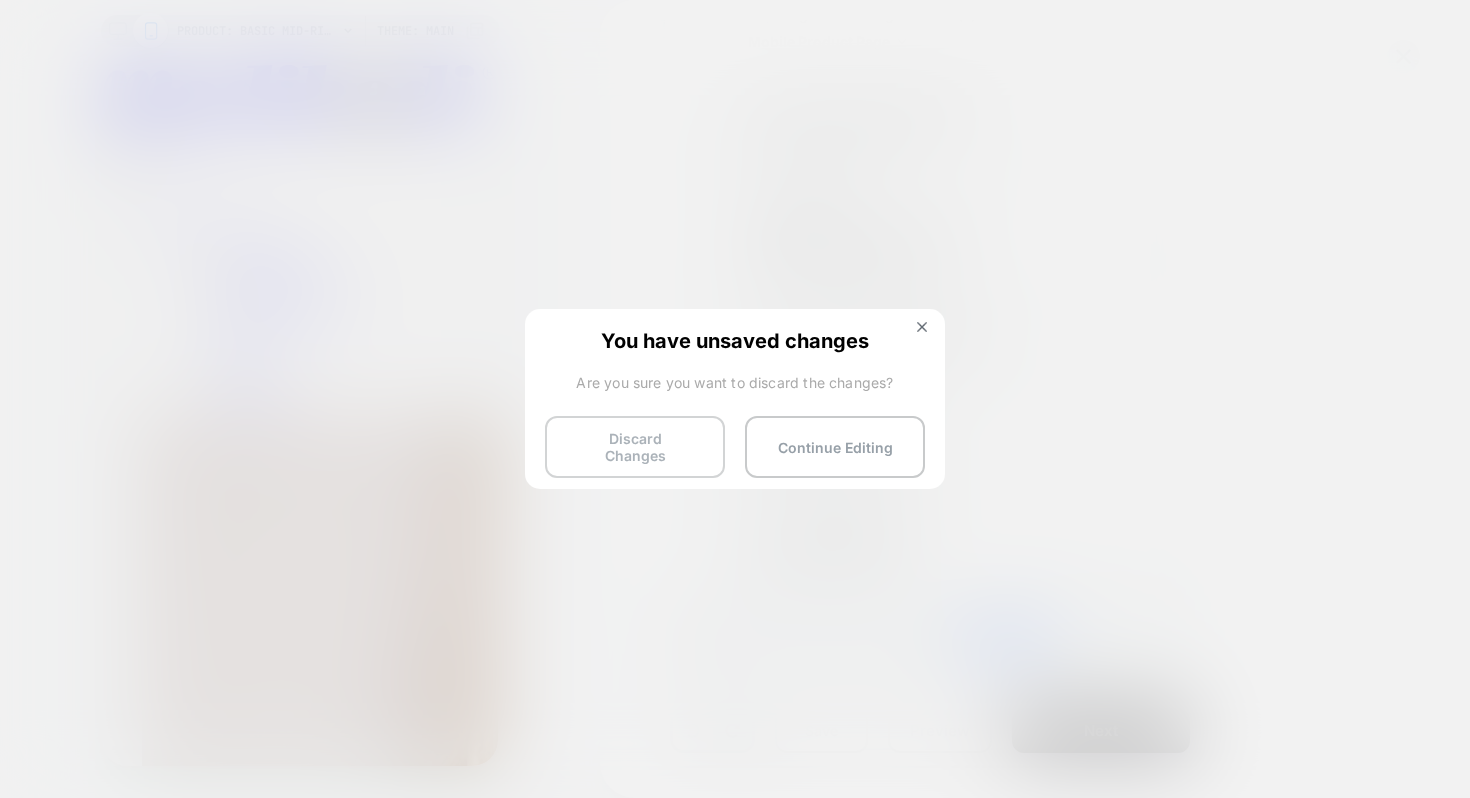 click on "Discard Changes" at bounding box center (635, 447) 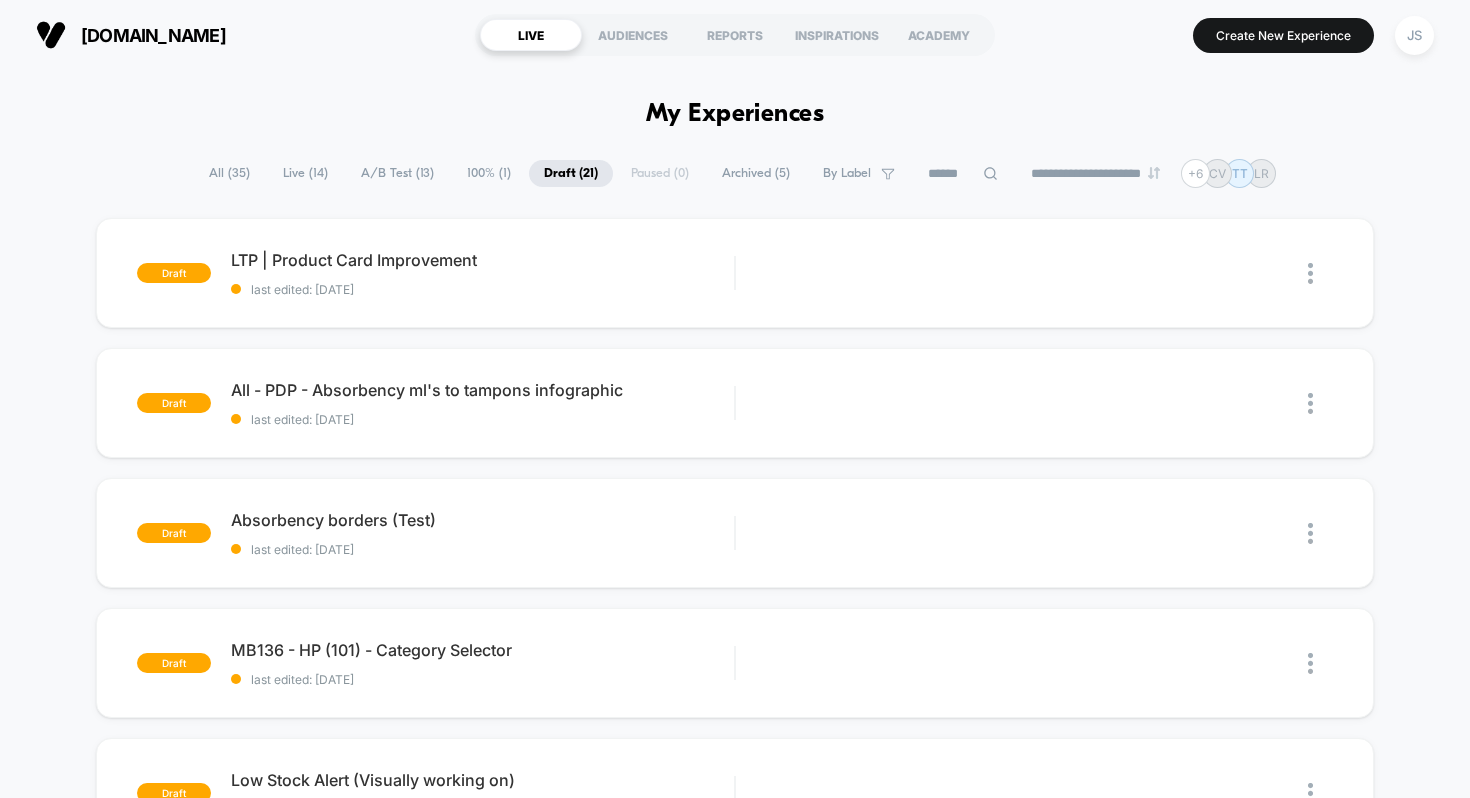 click on "Live ( 14 )" at bounding box center (305, 173) 